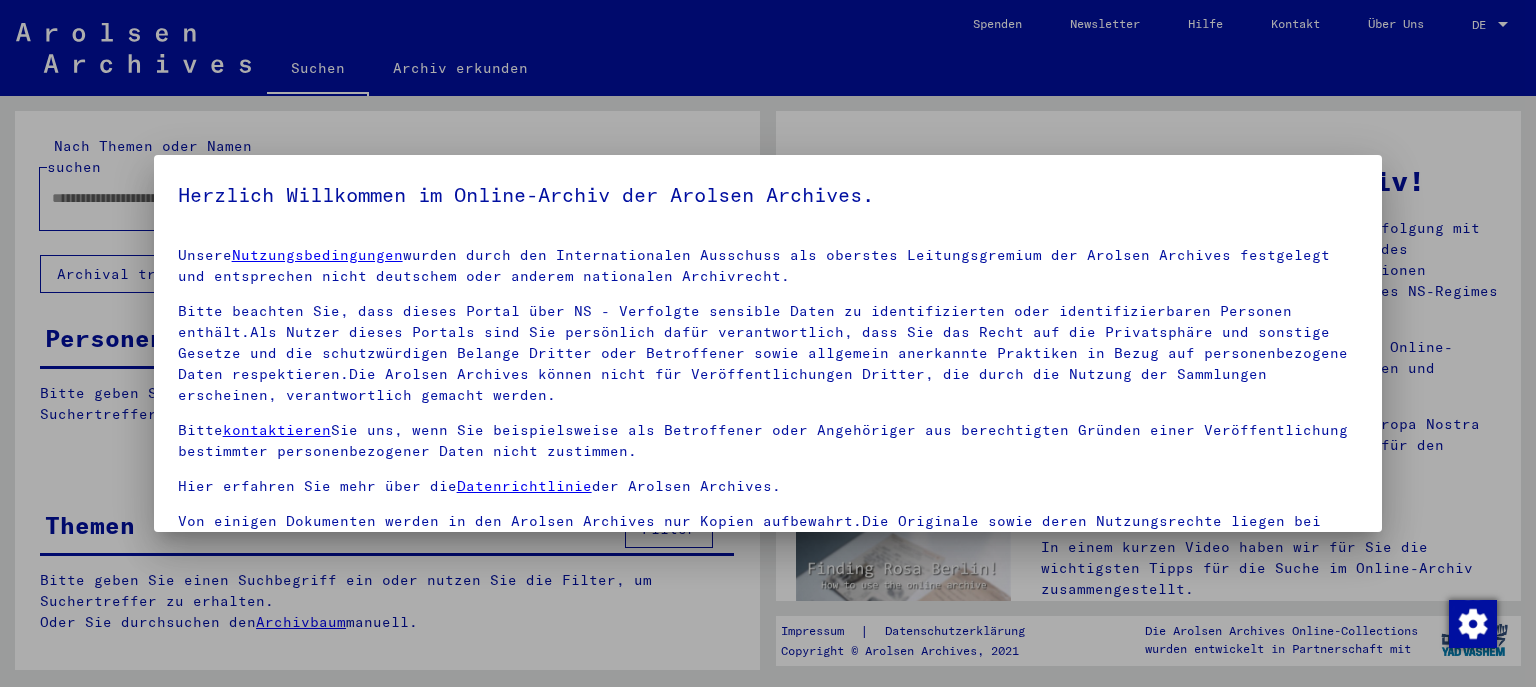 scroll, scrollTop: 0, scrollLeft: 0, axis: both 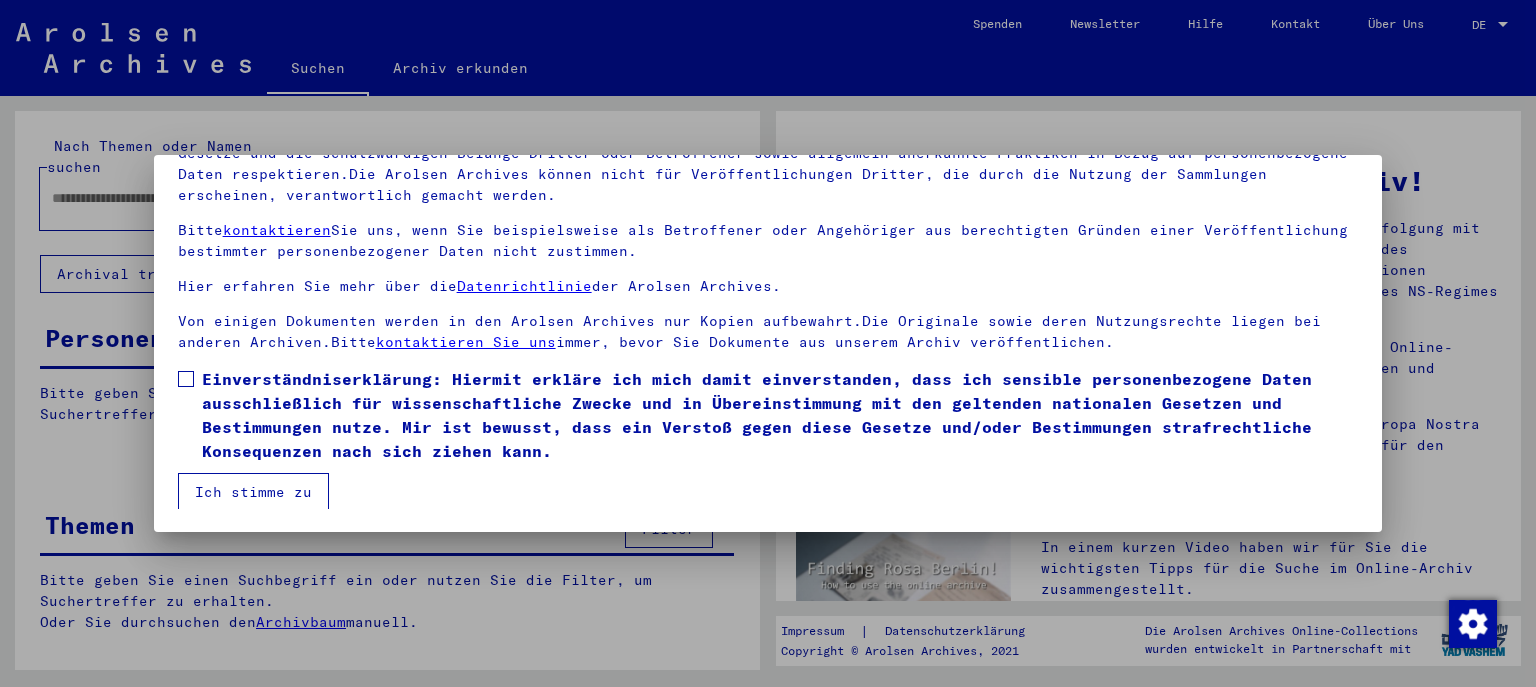 click on "Einverständniserklärung: Hiermit erkläre ich mich damit einverstanden, dass ich sensible personenbezogene Daten ausschließlich für wissenschaftliche Zwecke und in Übereinstimmung mit den geltenden nationalen Gesetzen und Bestimmungen nutze. Mir ist bewusst, dass ein Verstoß gegen diese Gesetze und/oder Bestimmungen strafrechtliche Konsequenzen nach sich ziehen kann." at bounding box center (780, 415) 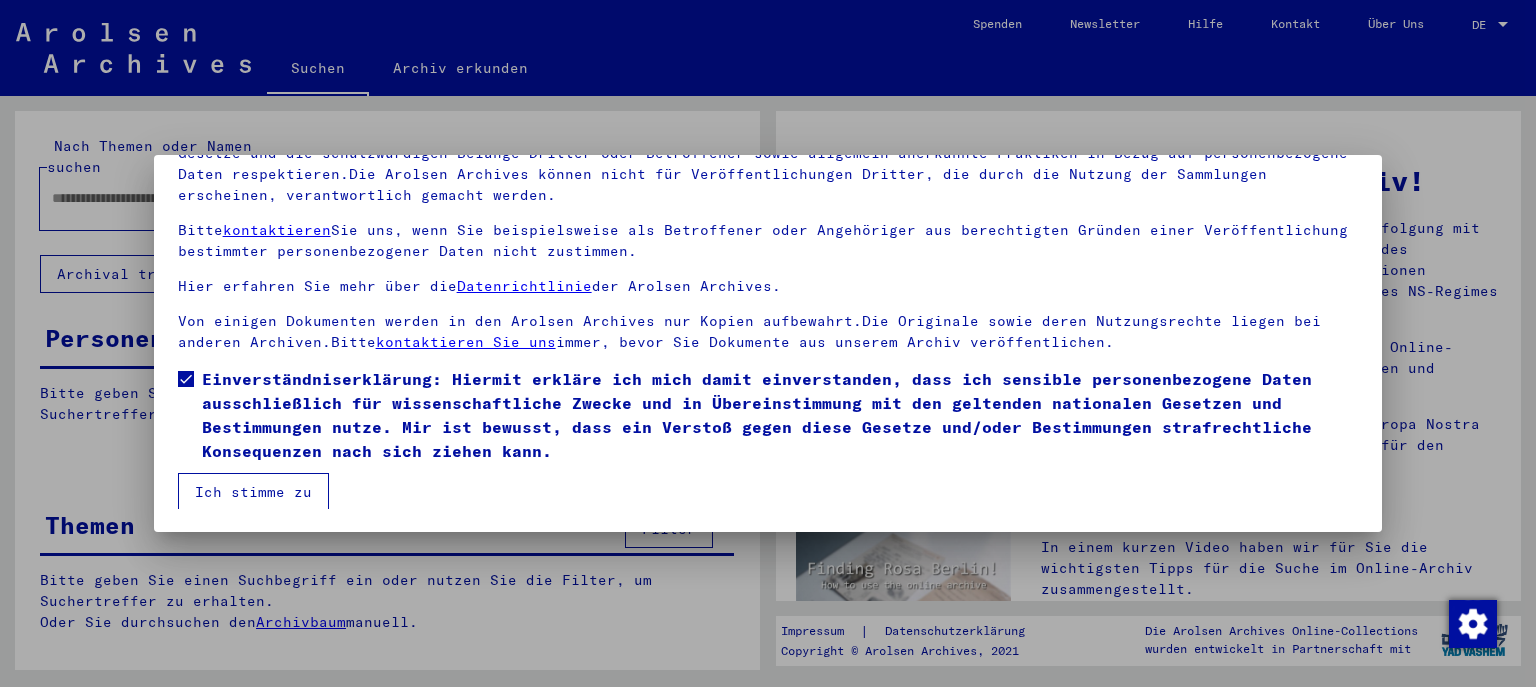 click on "Ich stimme zu" at bounding box center [253, 492] 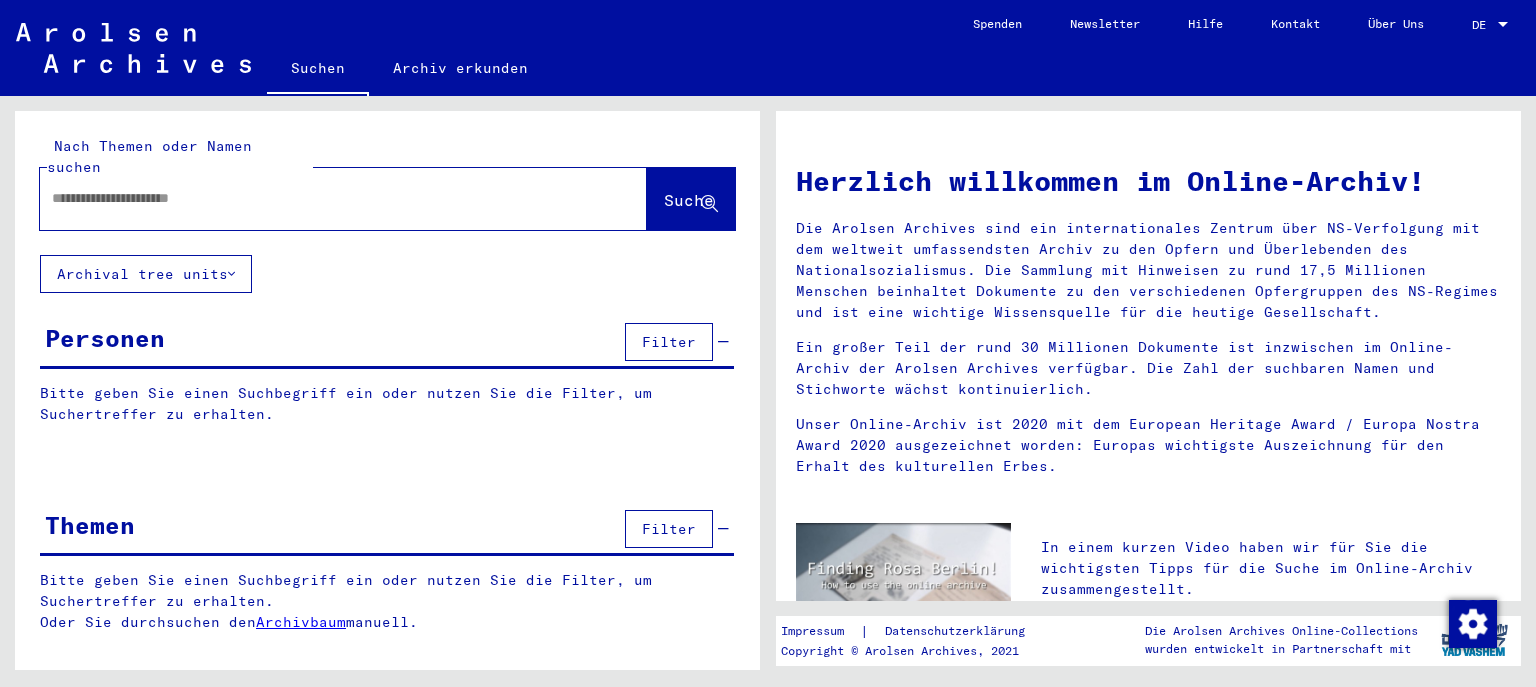 click 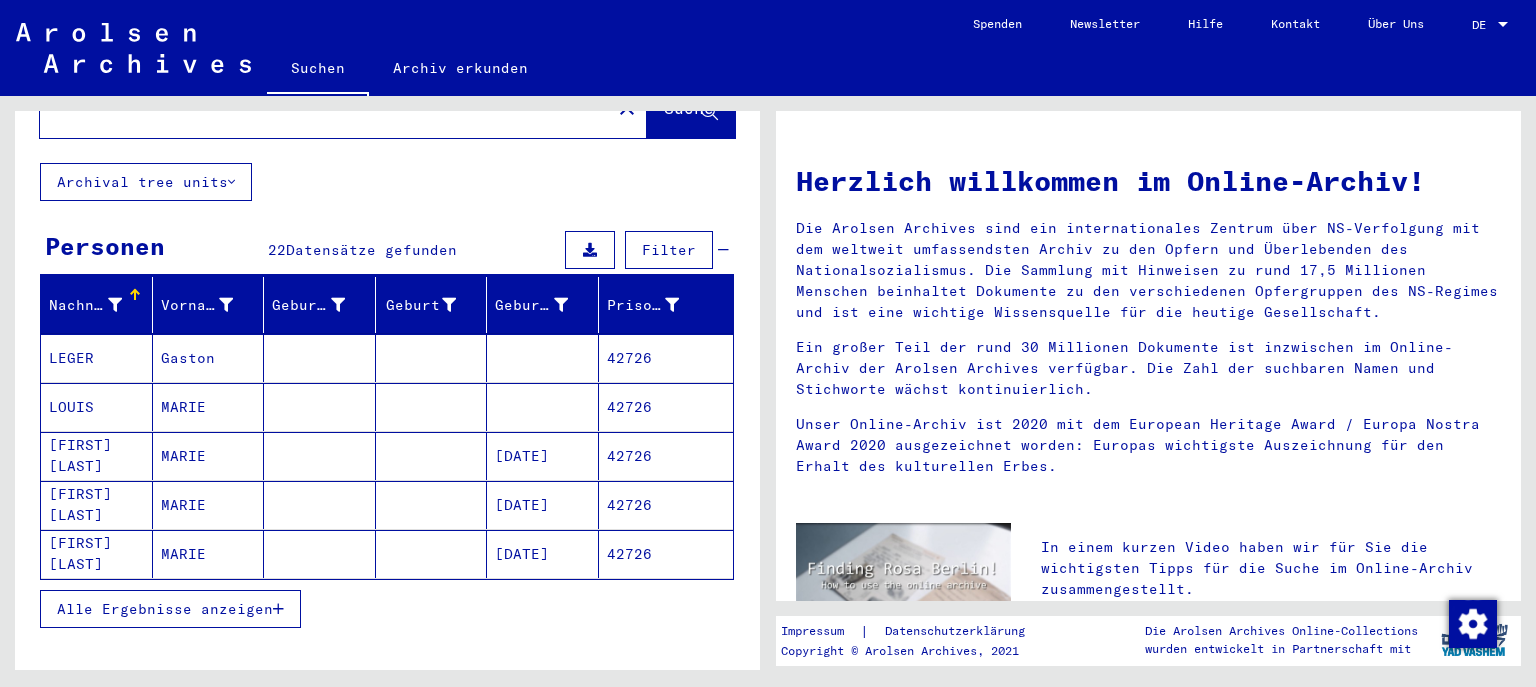 scroll, scrollTop: 240, scrollLeft: 0, axis: vertical 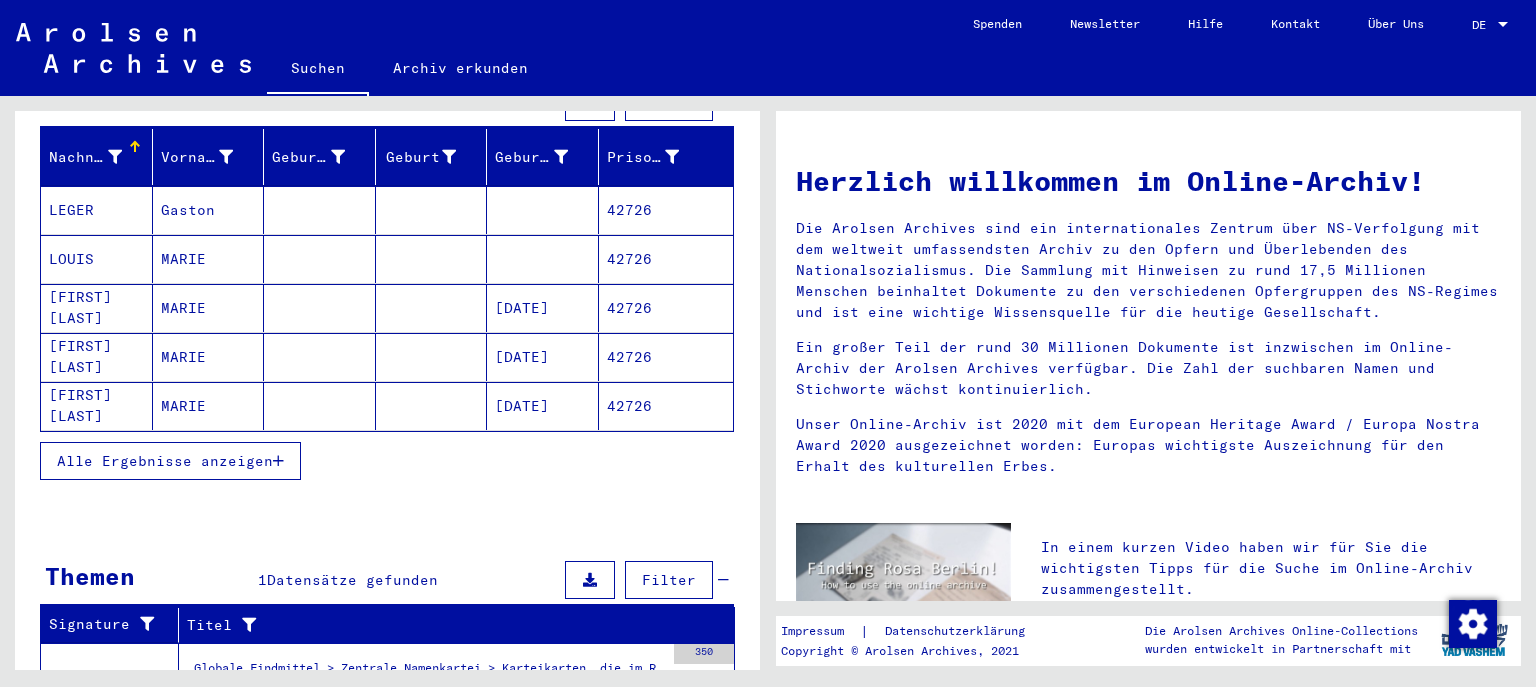 click on "Alle Ergebnisse anzeigen" at bounding box center (170, 461) 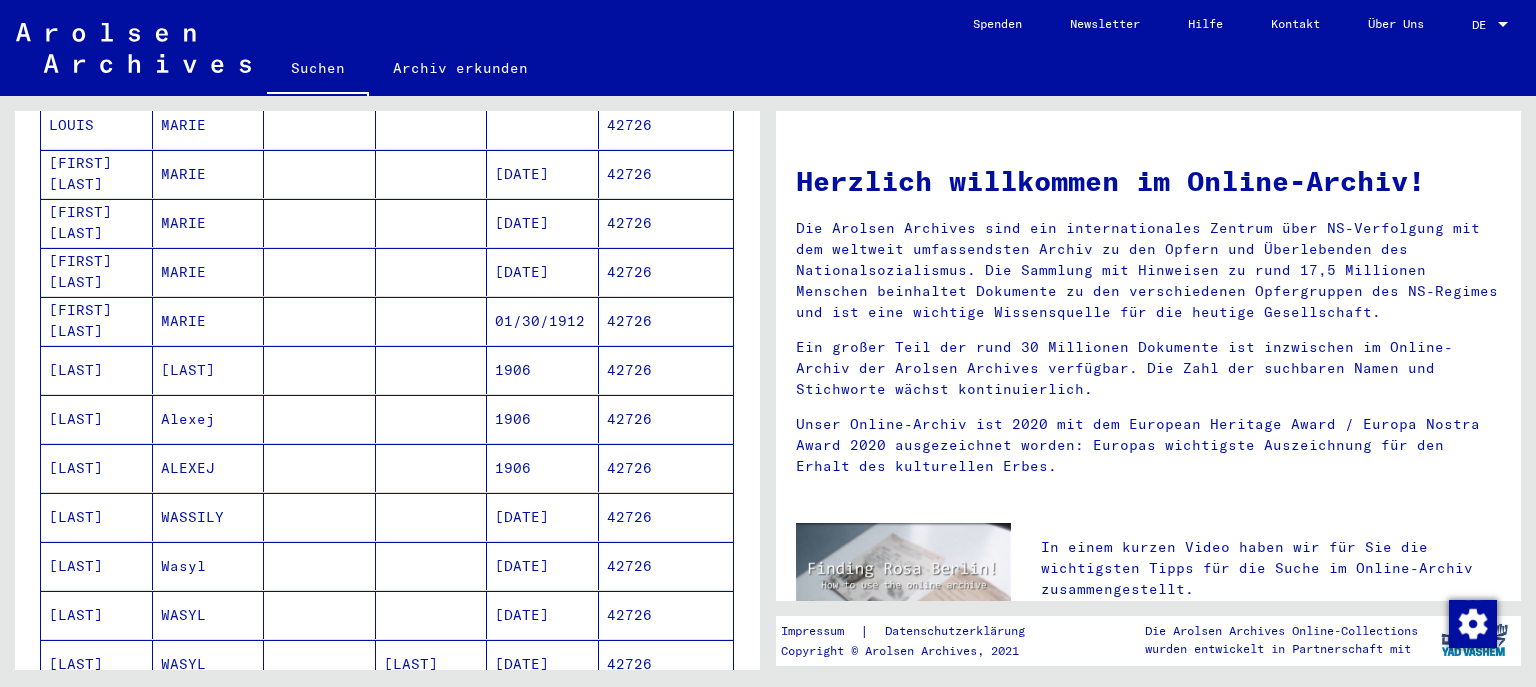 scroll, scrollTop: 400, scrollLeft: 0, axis: vertical 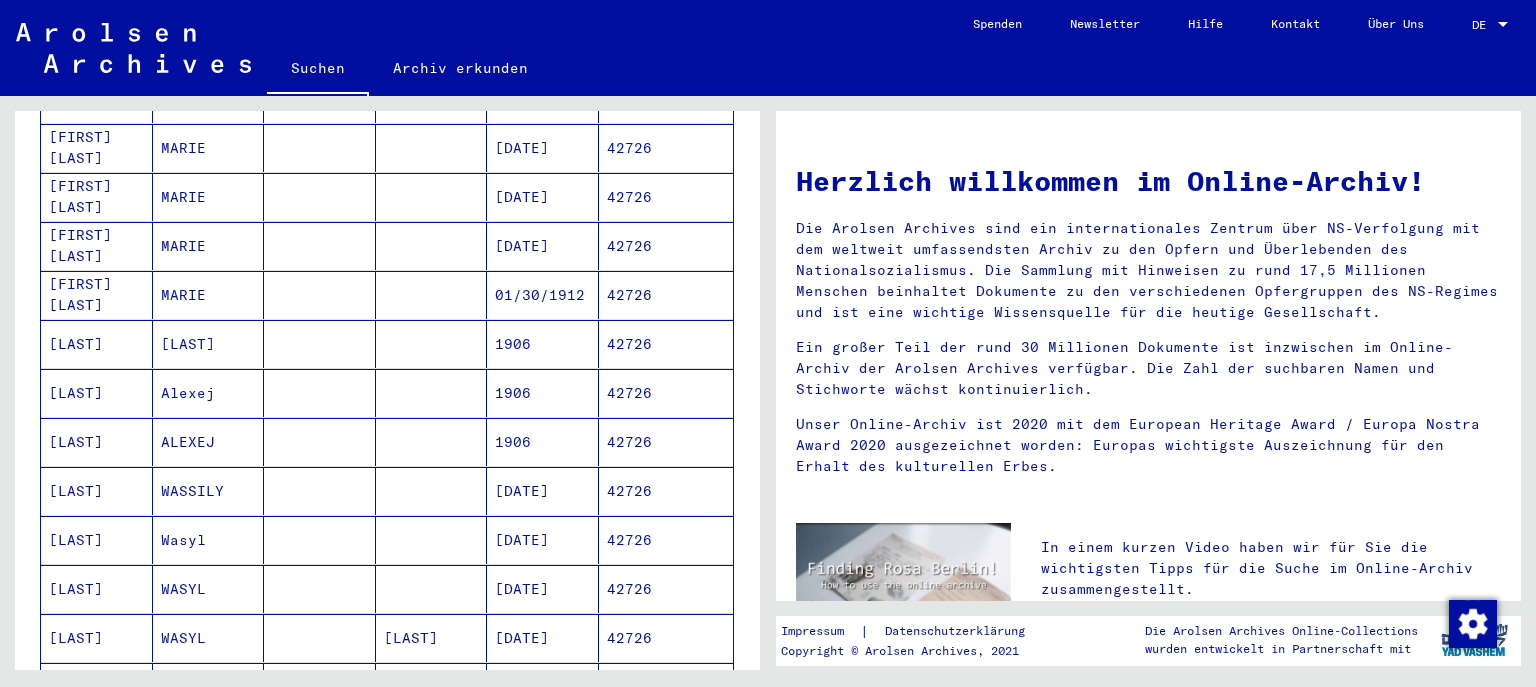 click on "[DATE]" at bounding box center (543, 589) 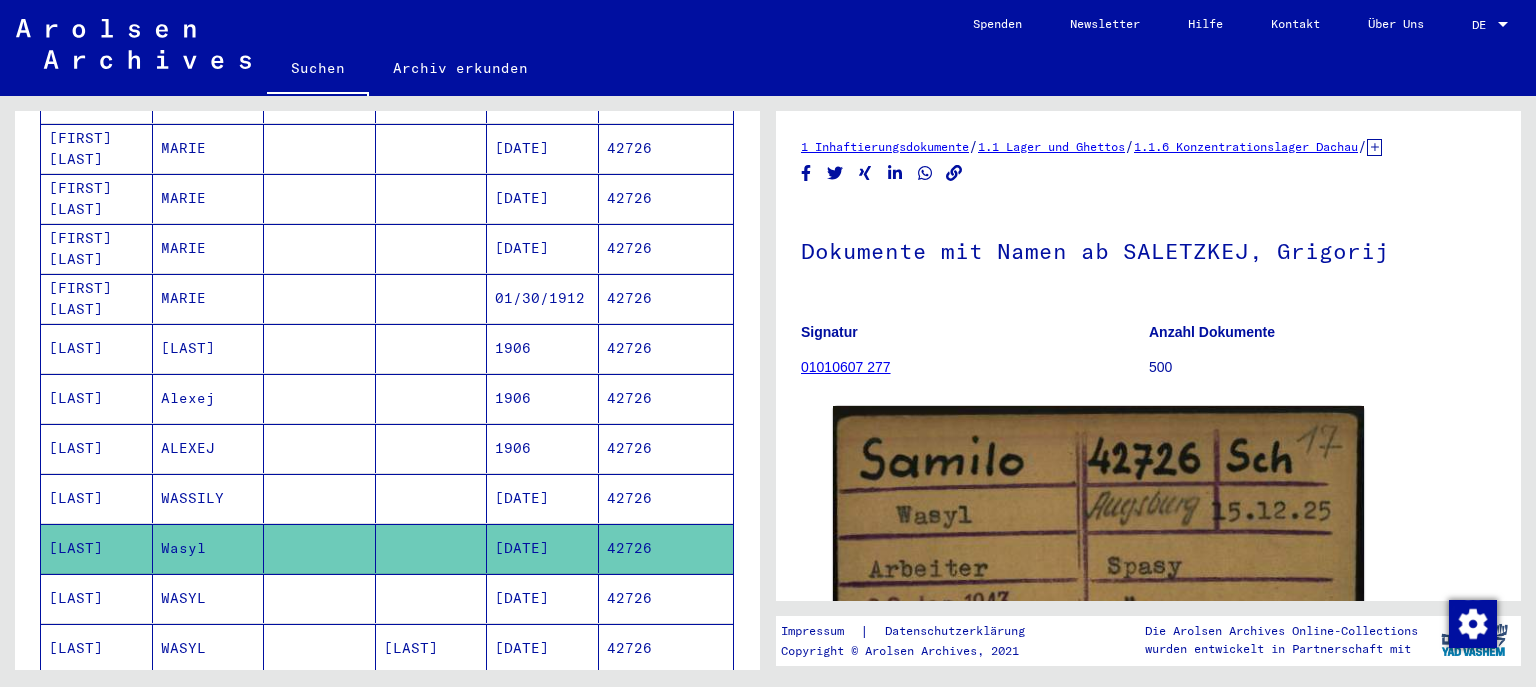 click on "42726" at bounding box center [666, 548] 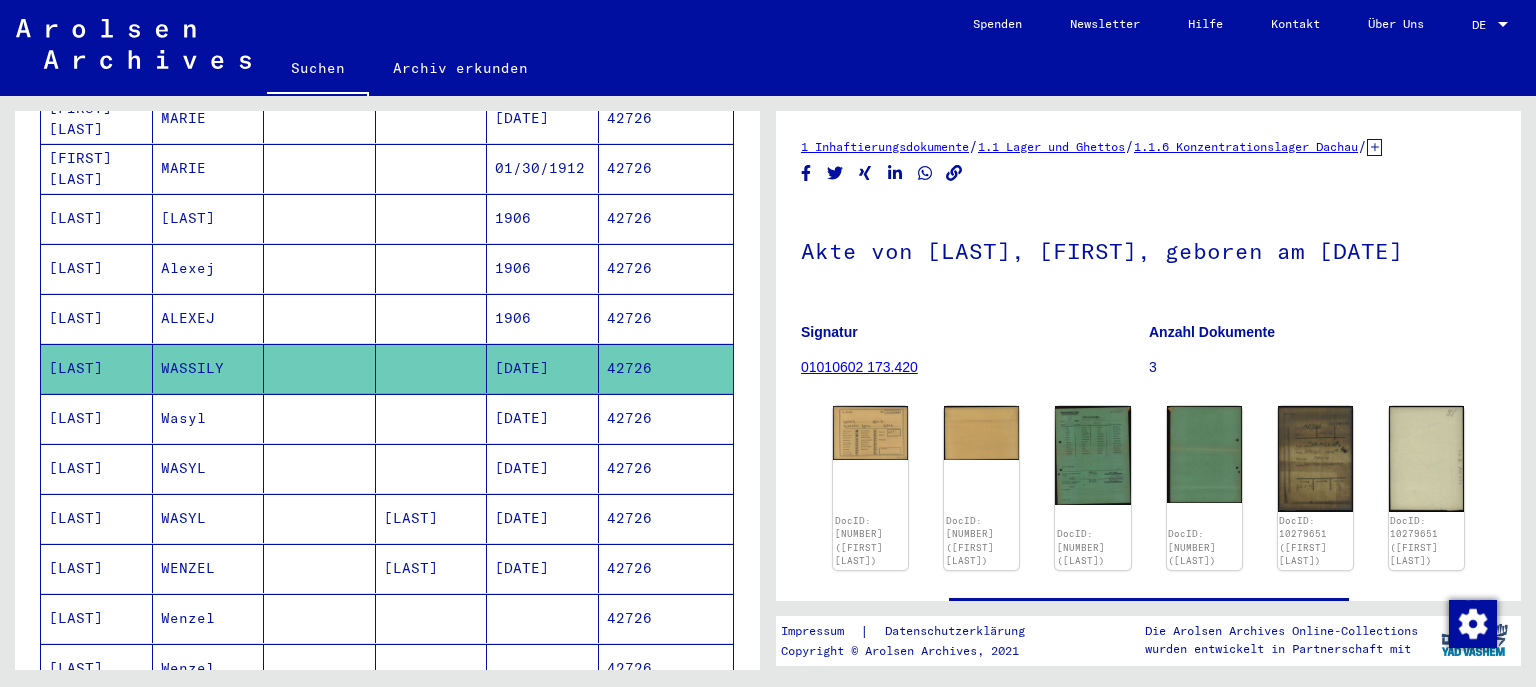 scroll, scrollTop: 722, scrollLeft: 0, axis: vertical 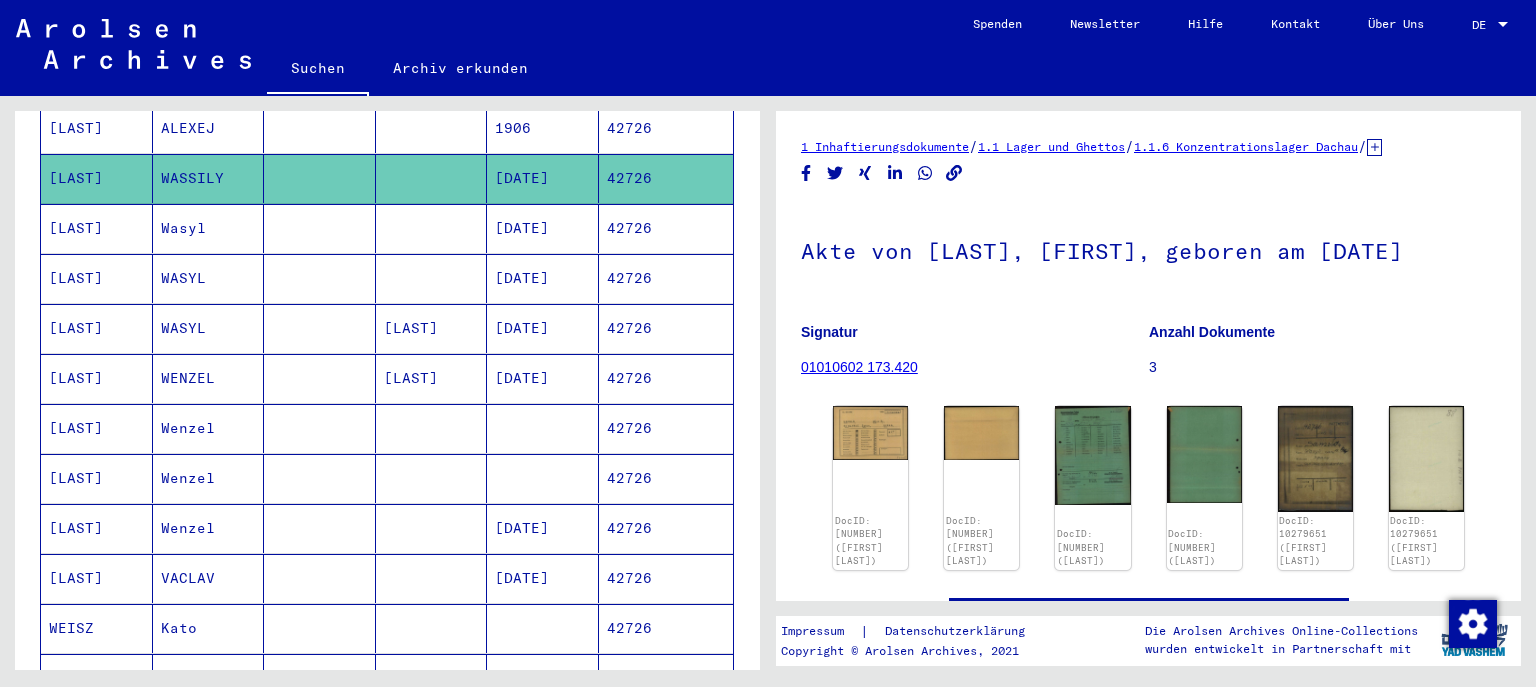 click on "42726" at bounding box center (666, 378) 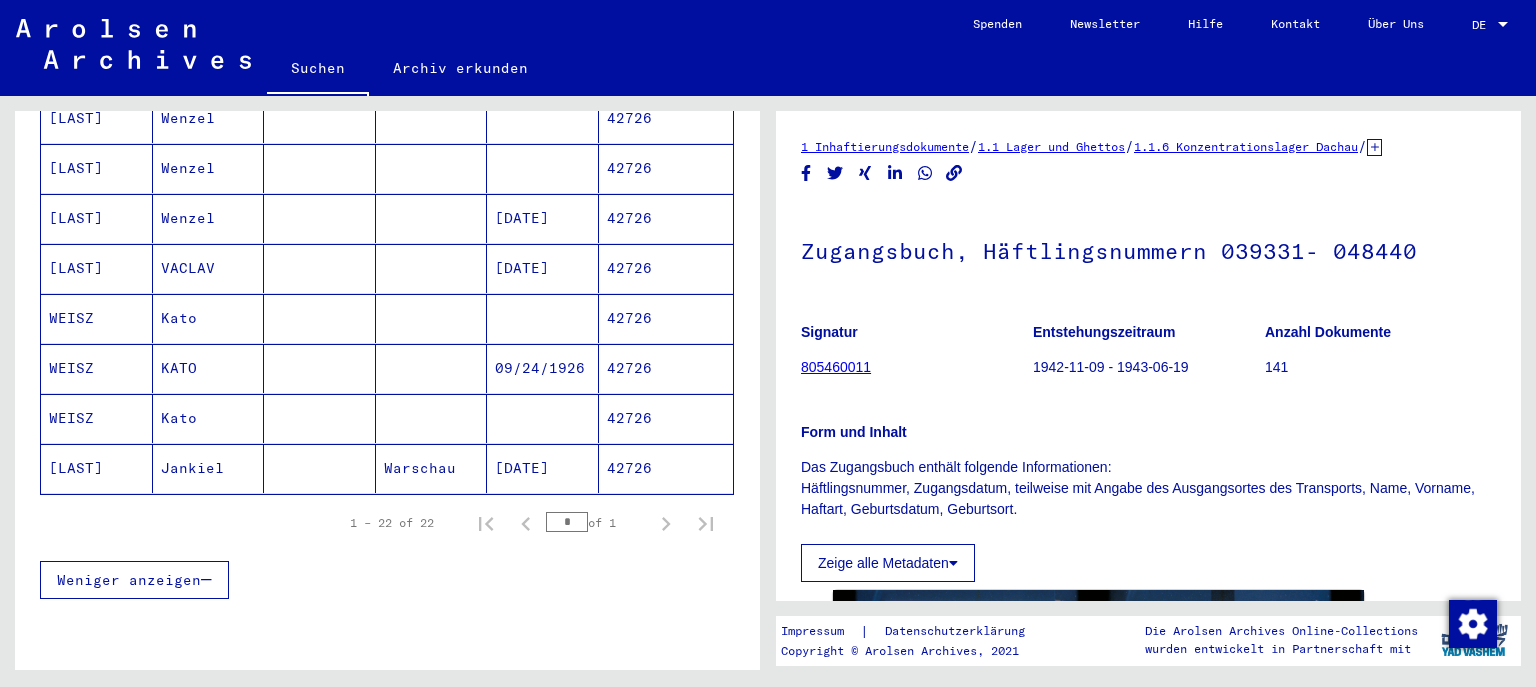 scroll, scrollTop: 1042, scrollLeft: 0, axis: vertical 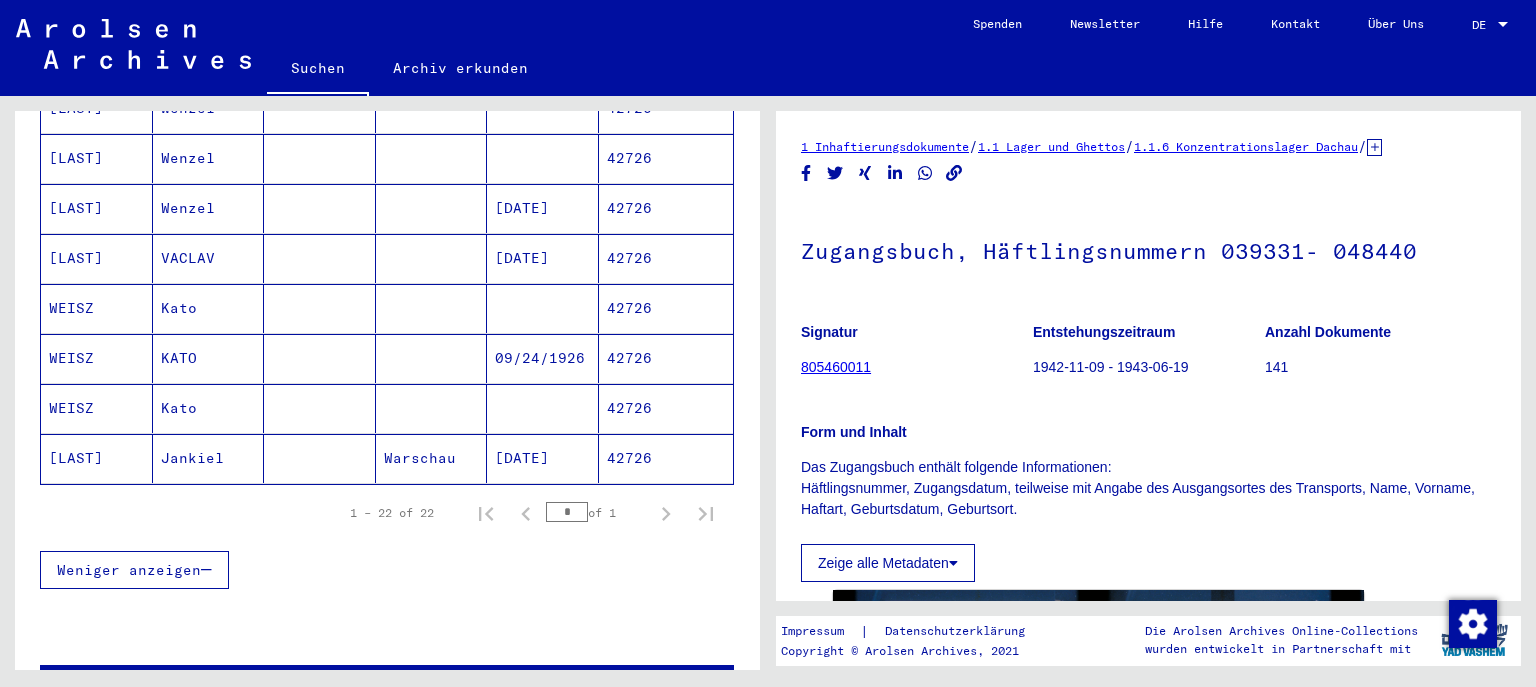 click on "42726" at bounding box center (666, 408) 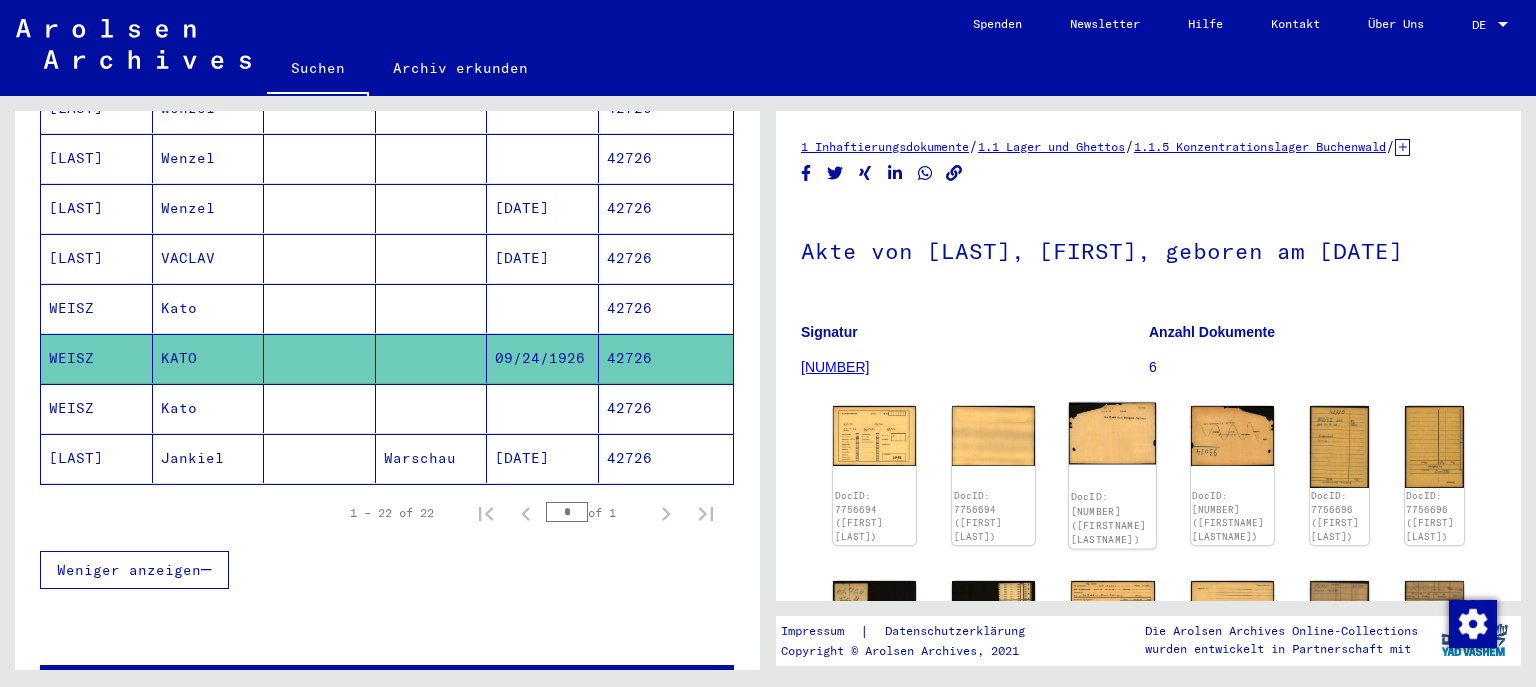 click 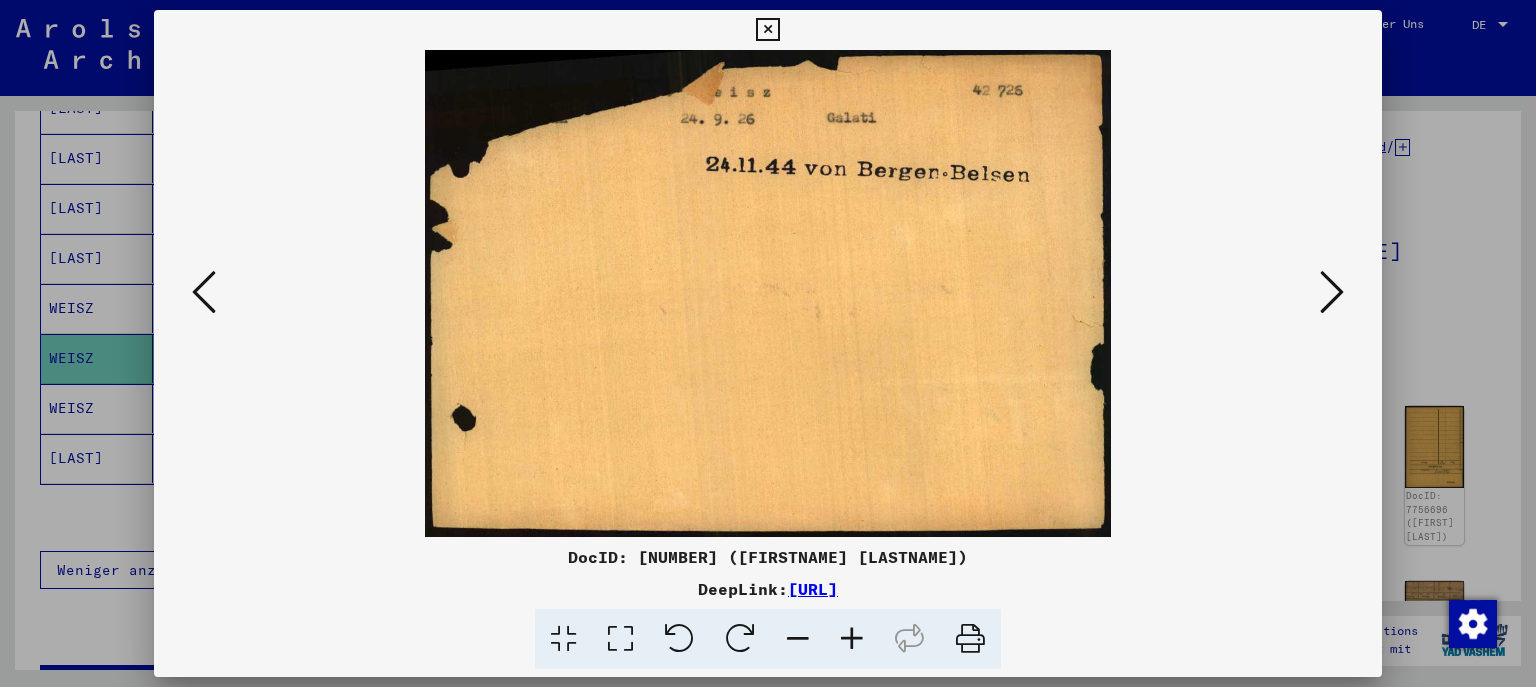 click at bounding box center (1332, 292) 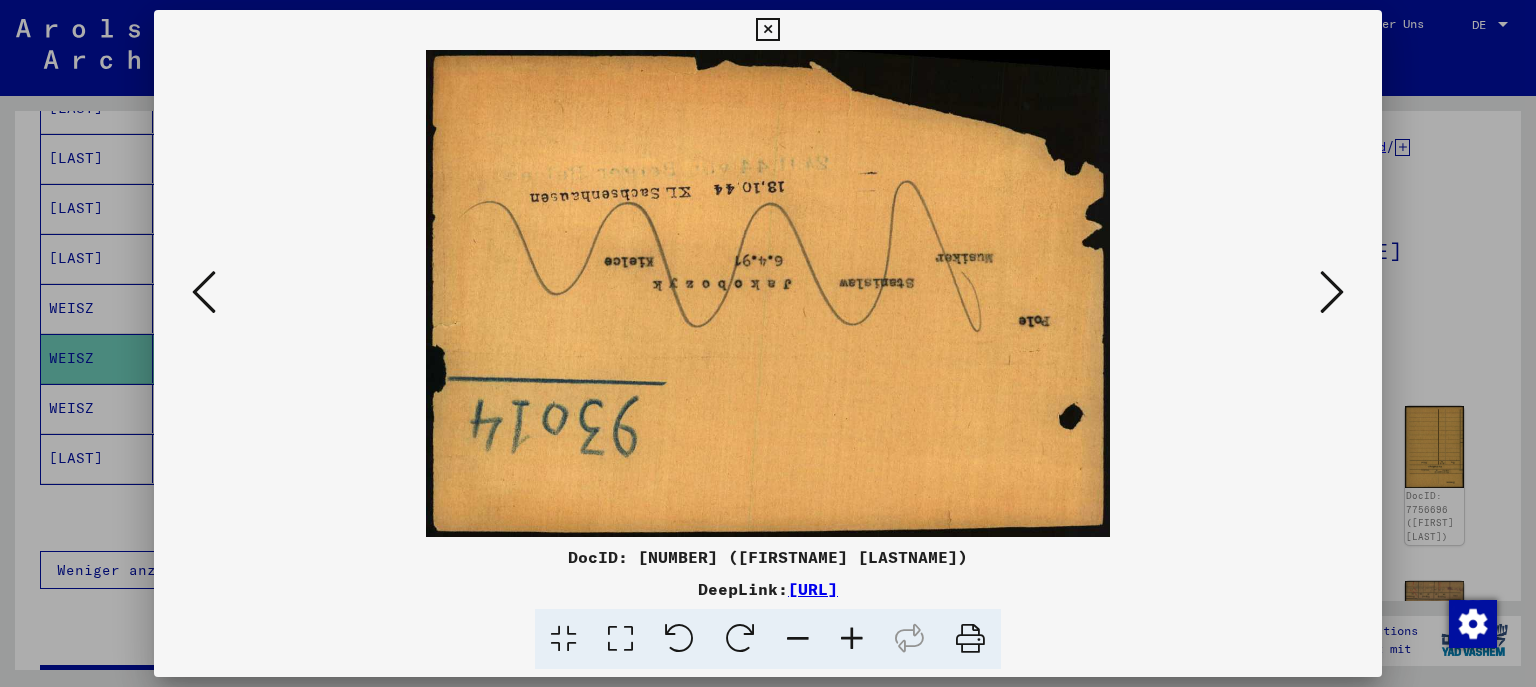 click at bounding box center (1332, 292) 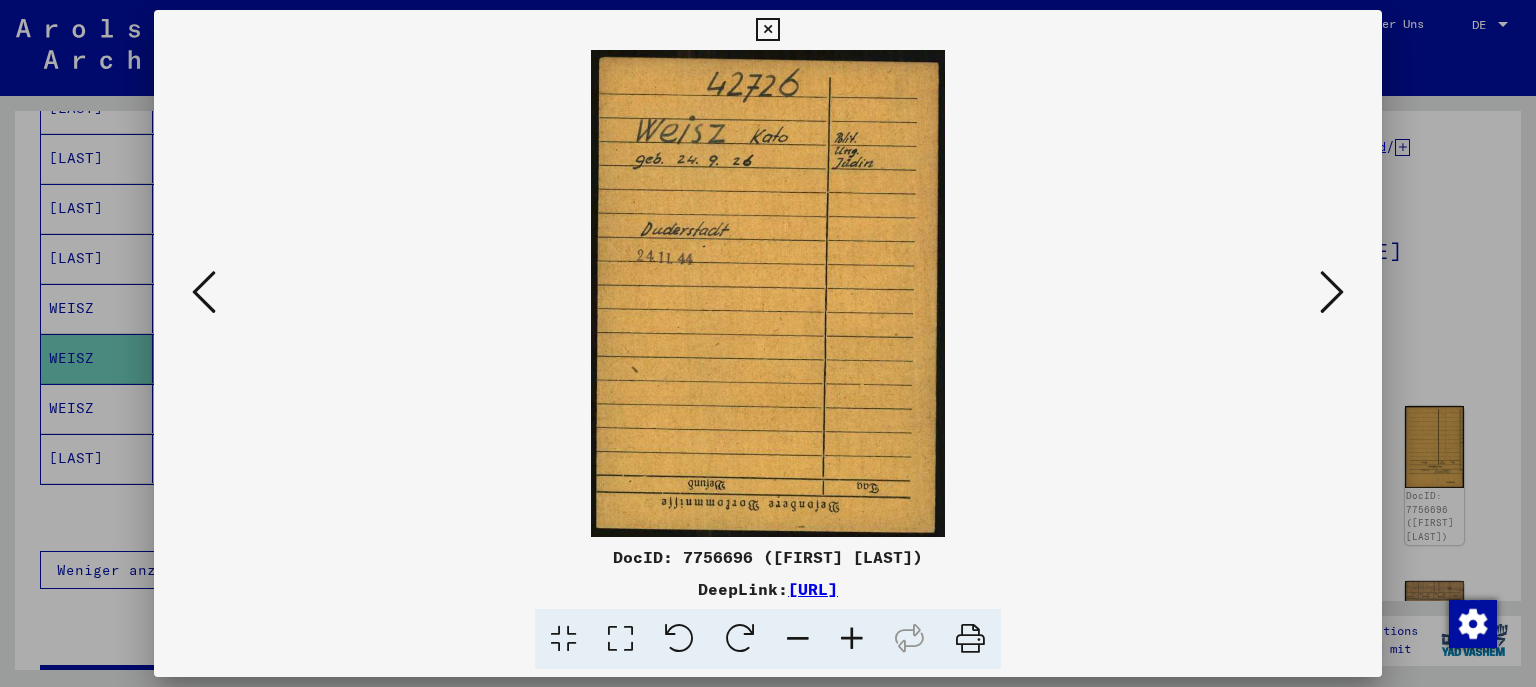 click at bounding box center (768, 293) 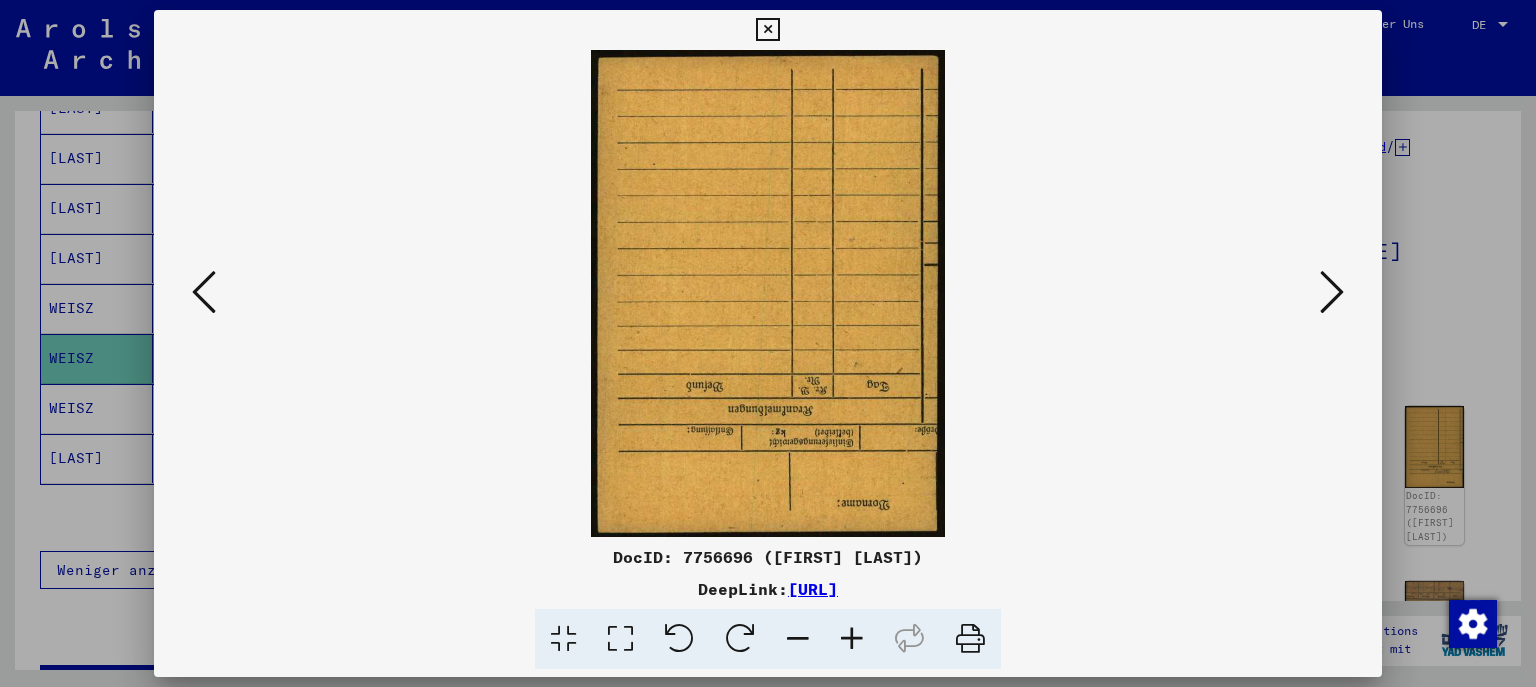 click at bounding box center (1332, 292) 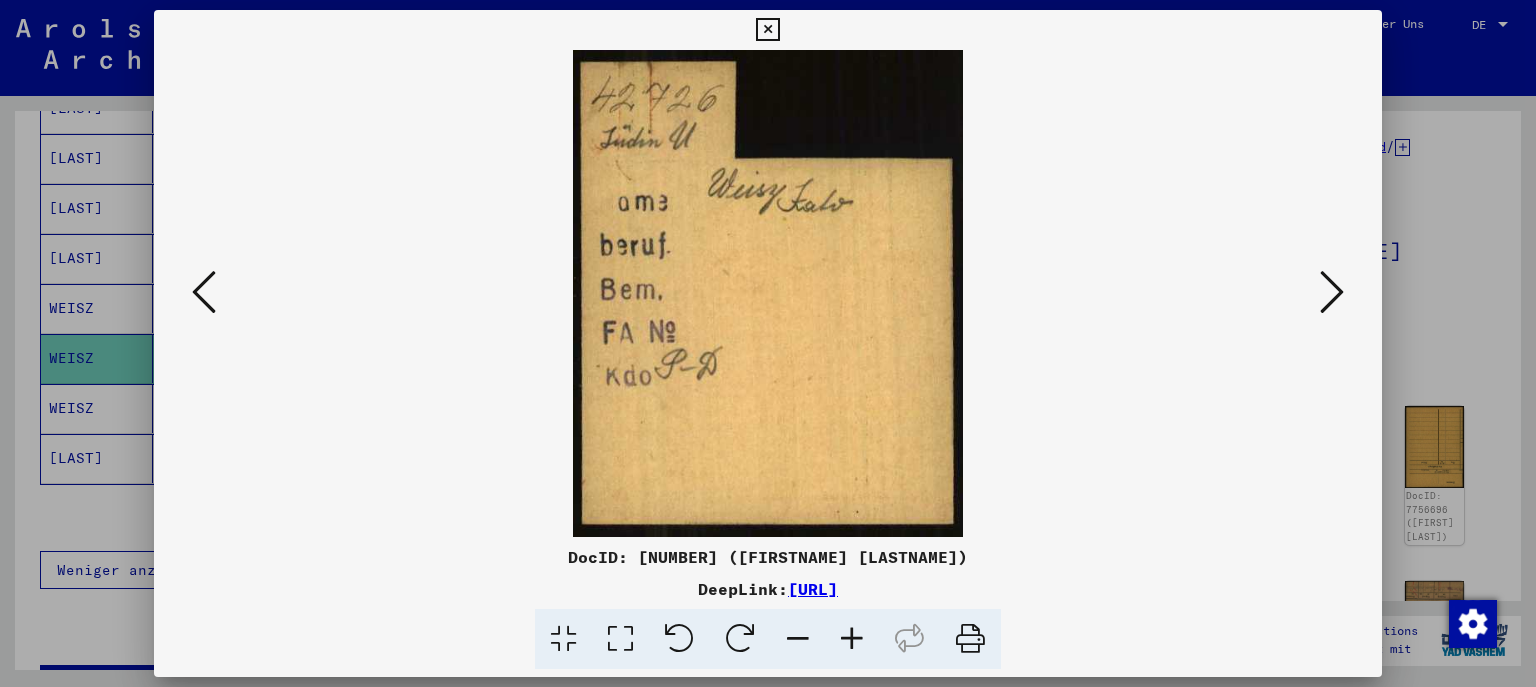 click at bounding box center (1332, 292) 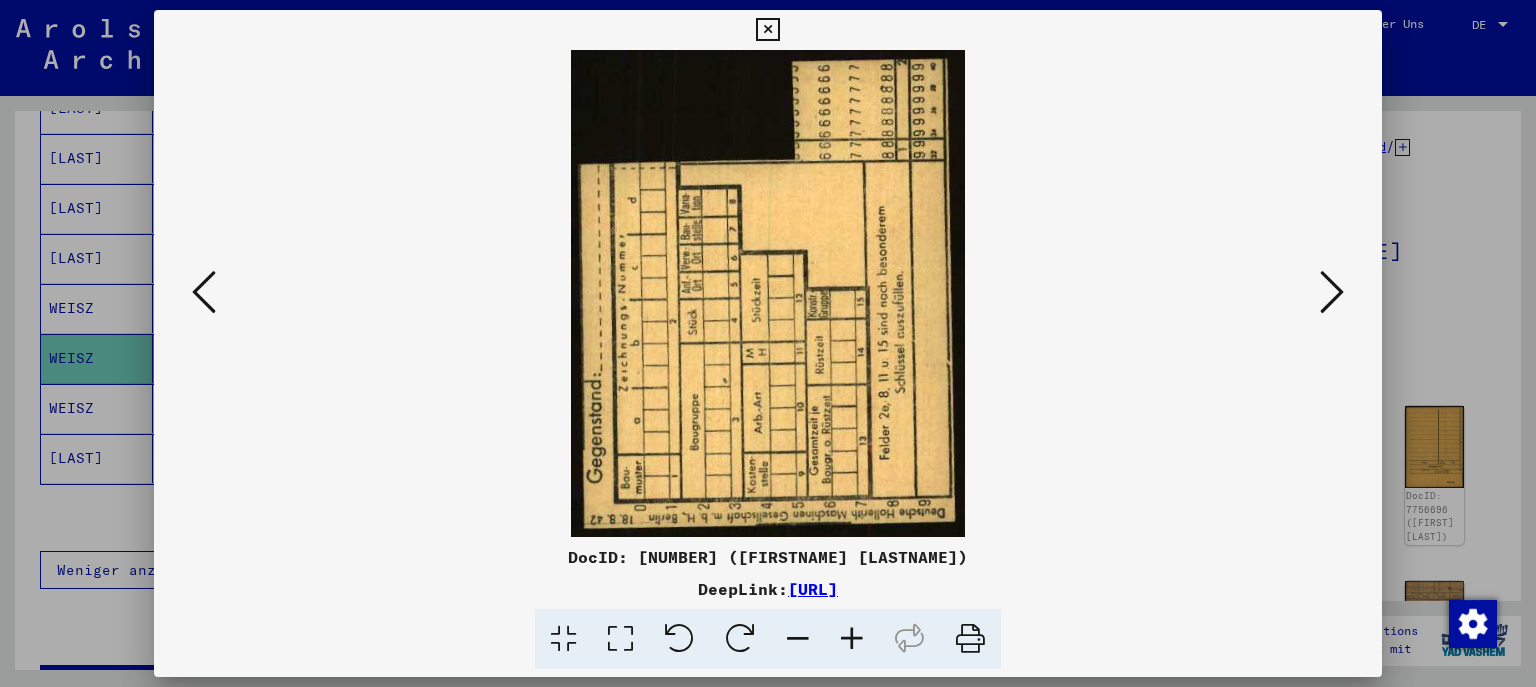 click at bounding box center (1332, 292) 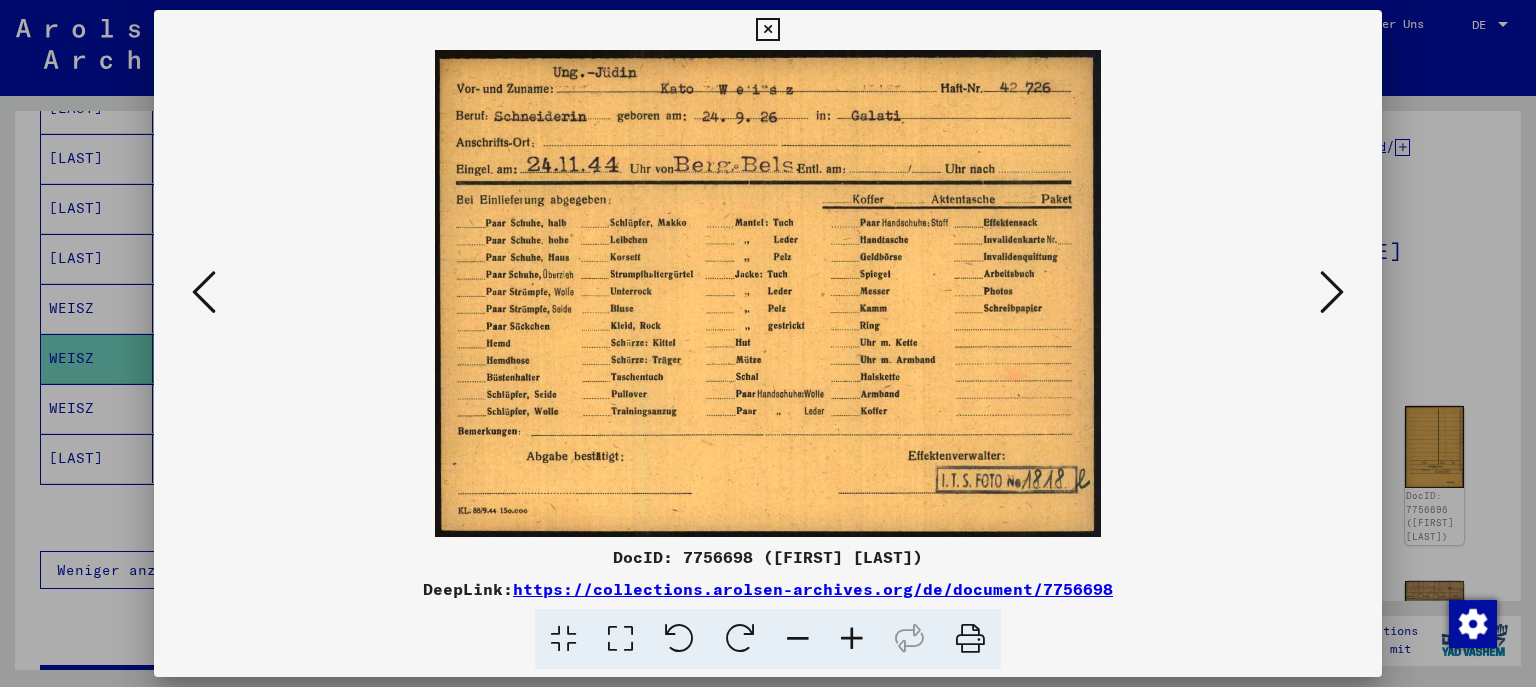 click at bounding box center (767, 30) 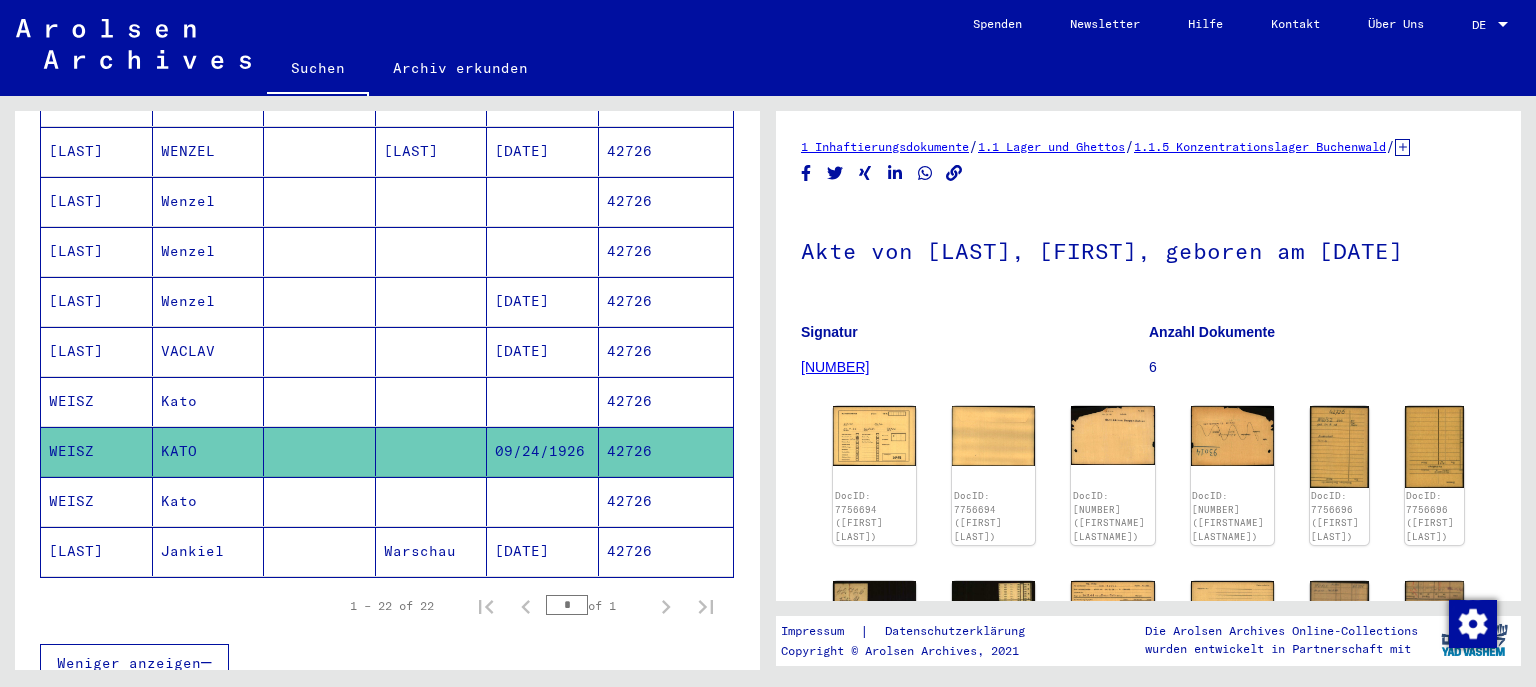 scroll, scrollTop: 722, scrollLeft: 0, axis: vertical 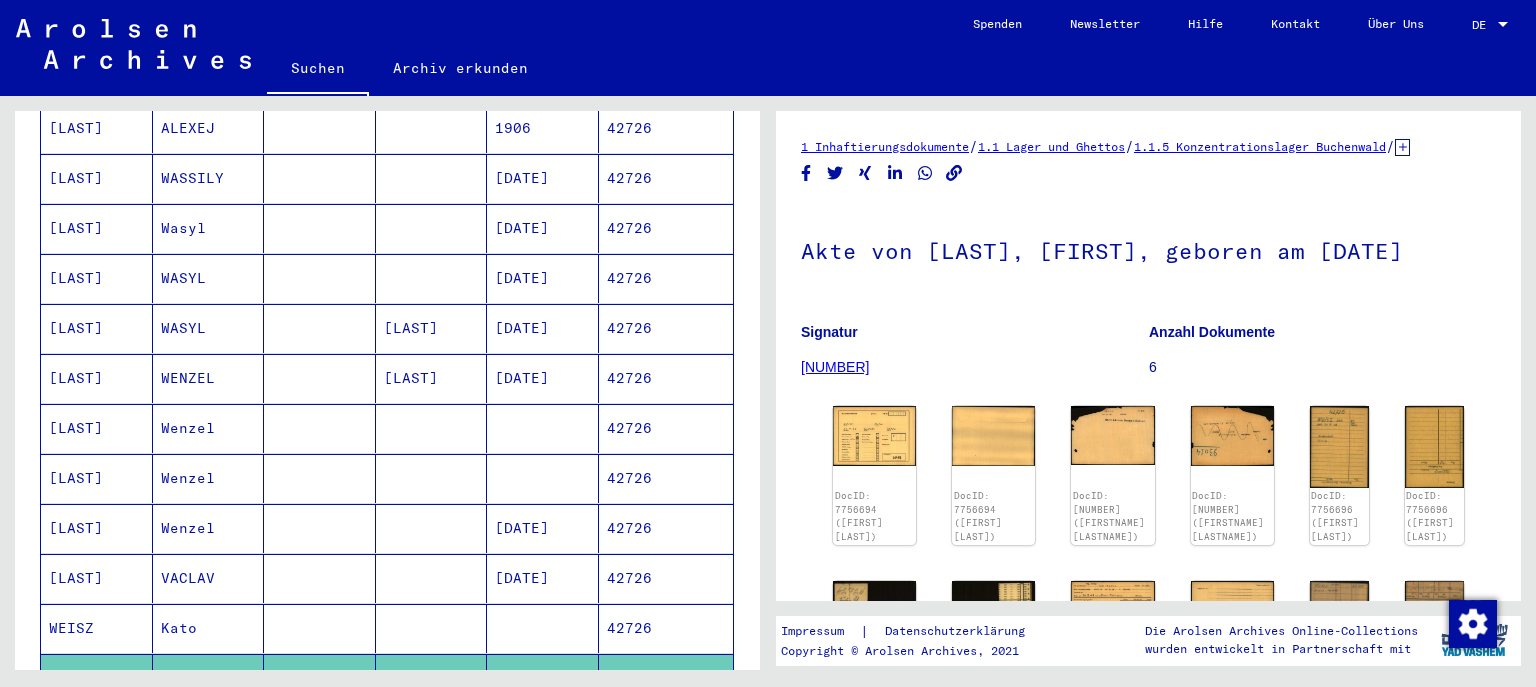 click on "42726" at bounding box center (666, 528) 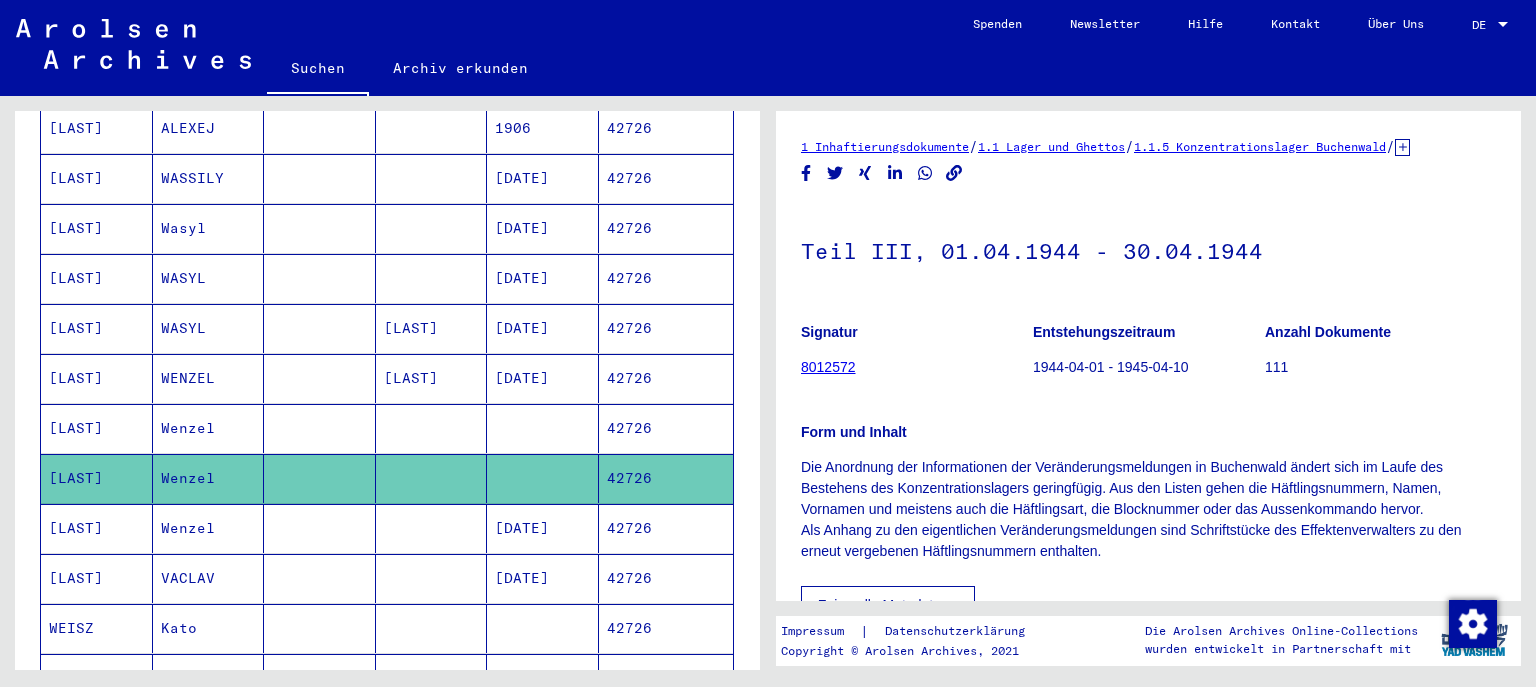 scroll, scrollTop: 400, scrollLeft: 0, axis: vertical 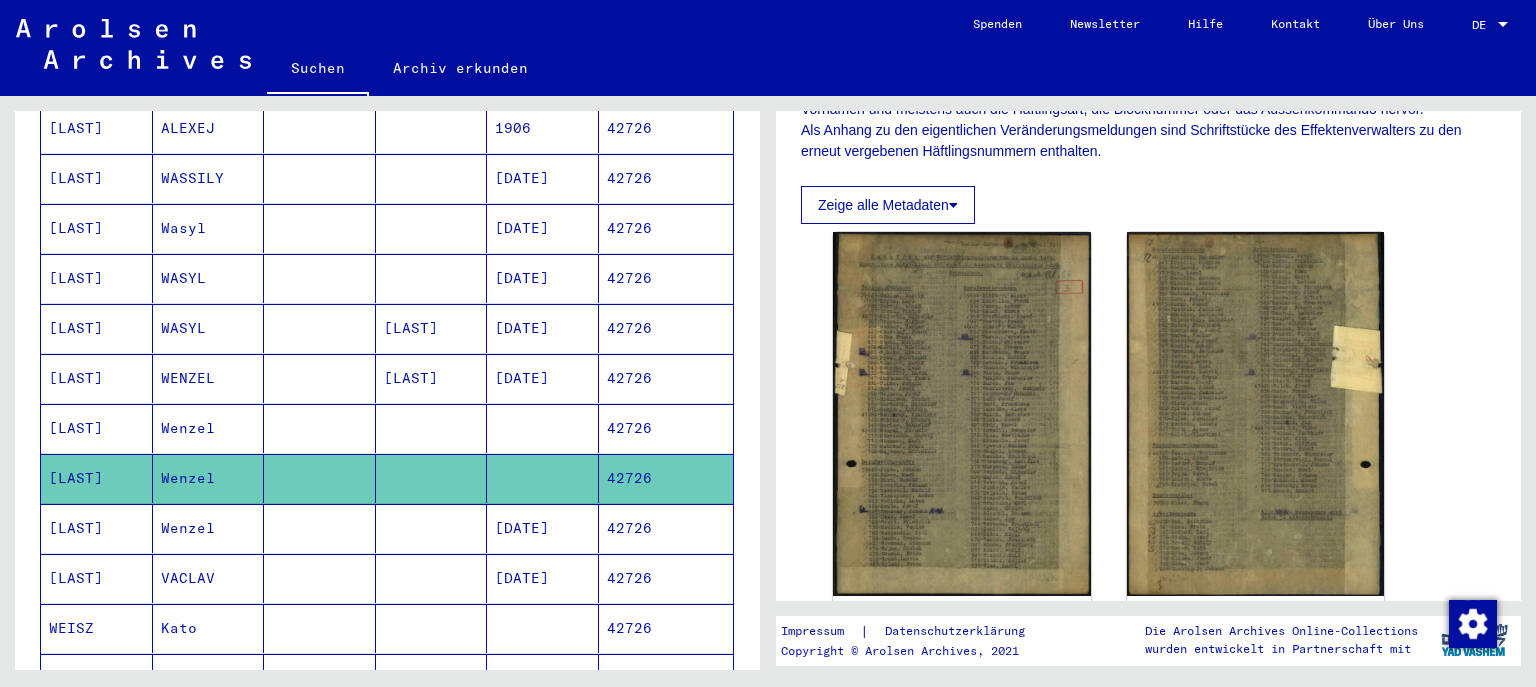 click on "42726" at bounding box center [666, 478] 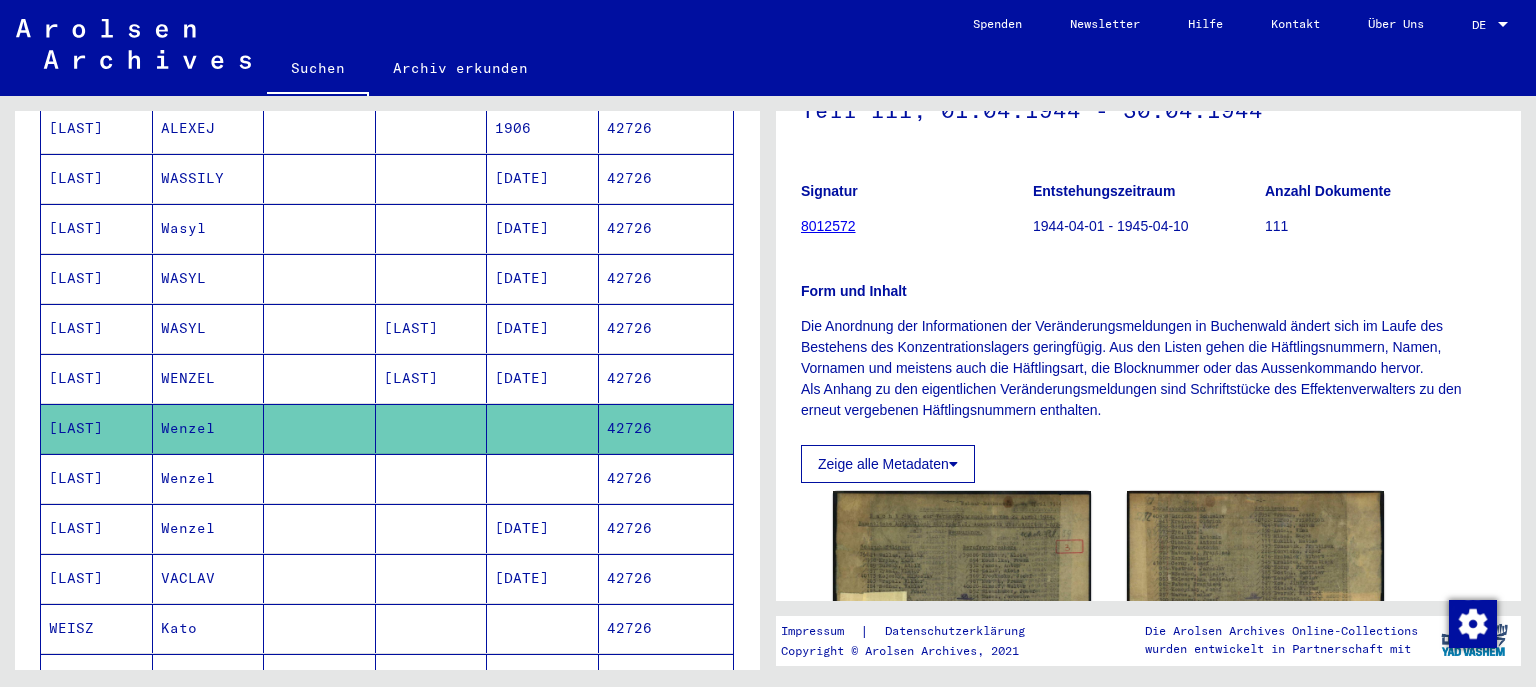 scroll, scrollTop: 320, scrollLeft: 0, axis: vertical 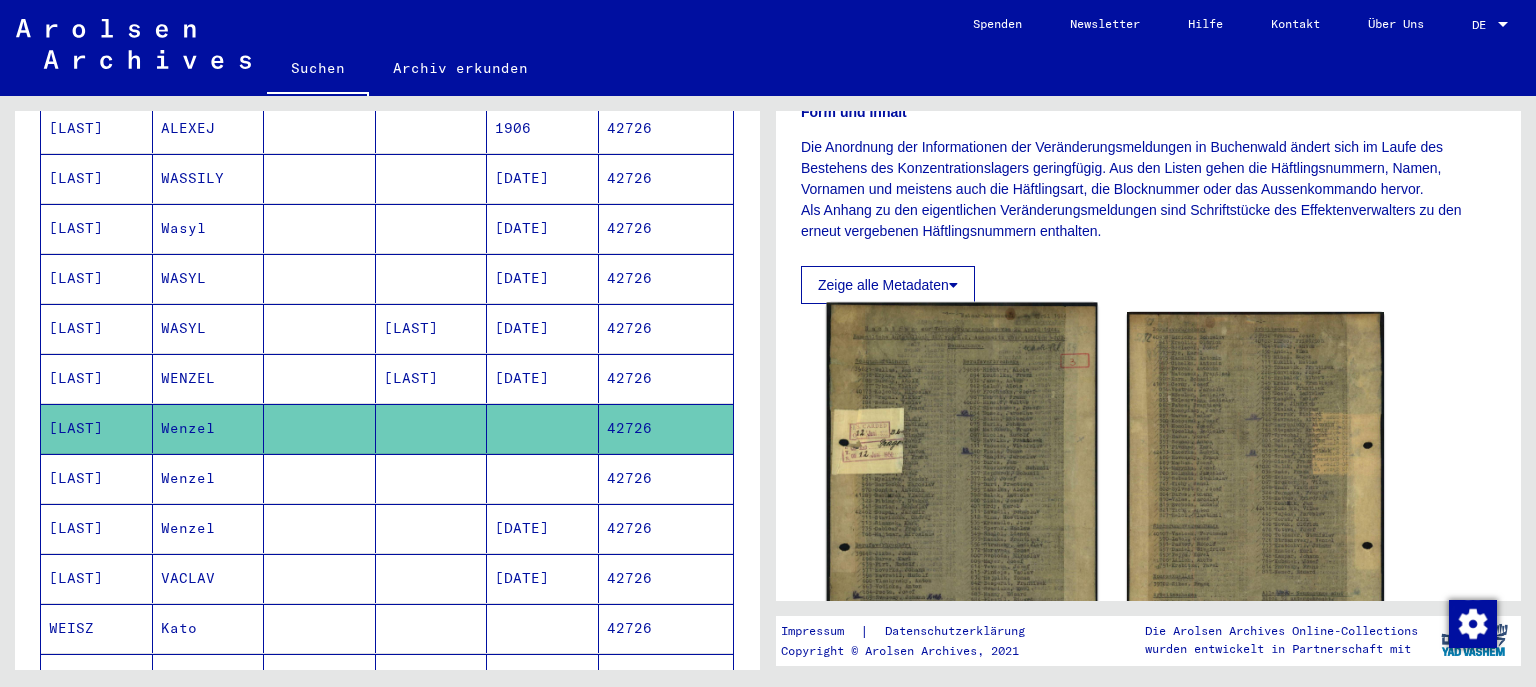 click 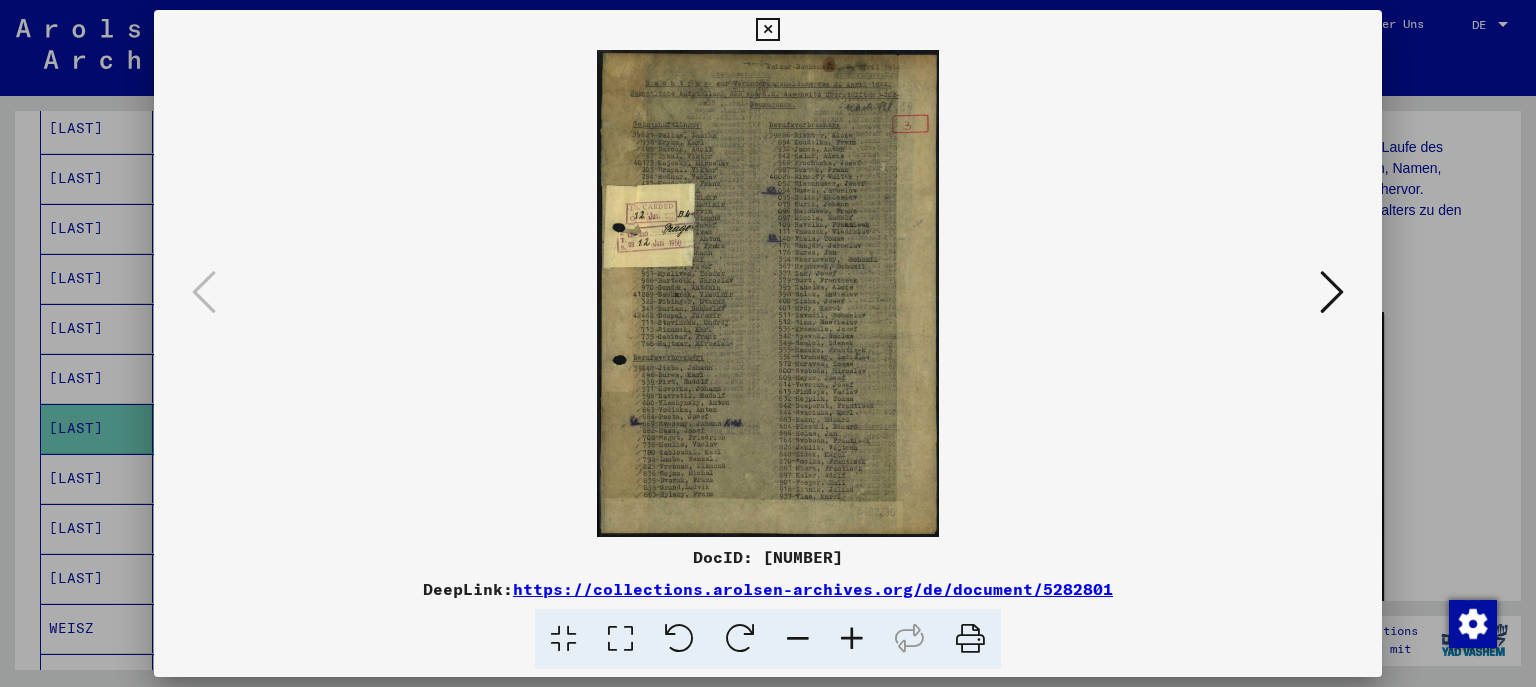 click at bounding box center [852, 639] 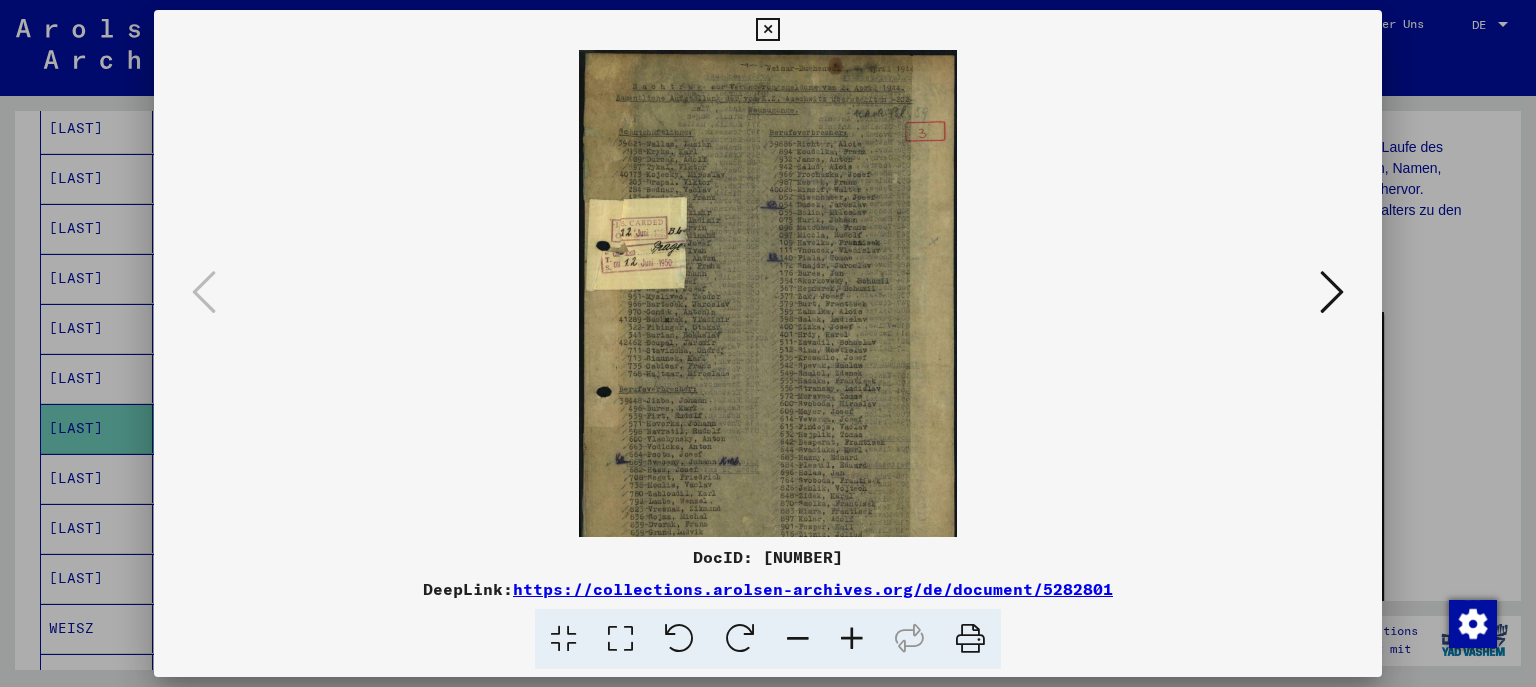 click at bounding box center [852, 639] 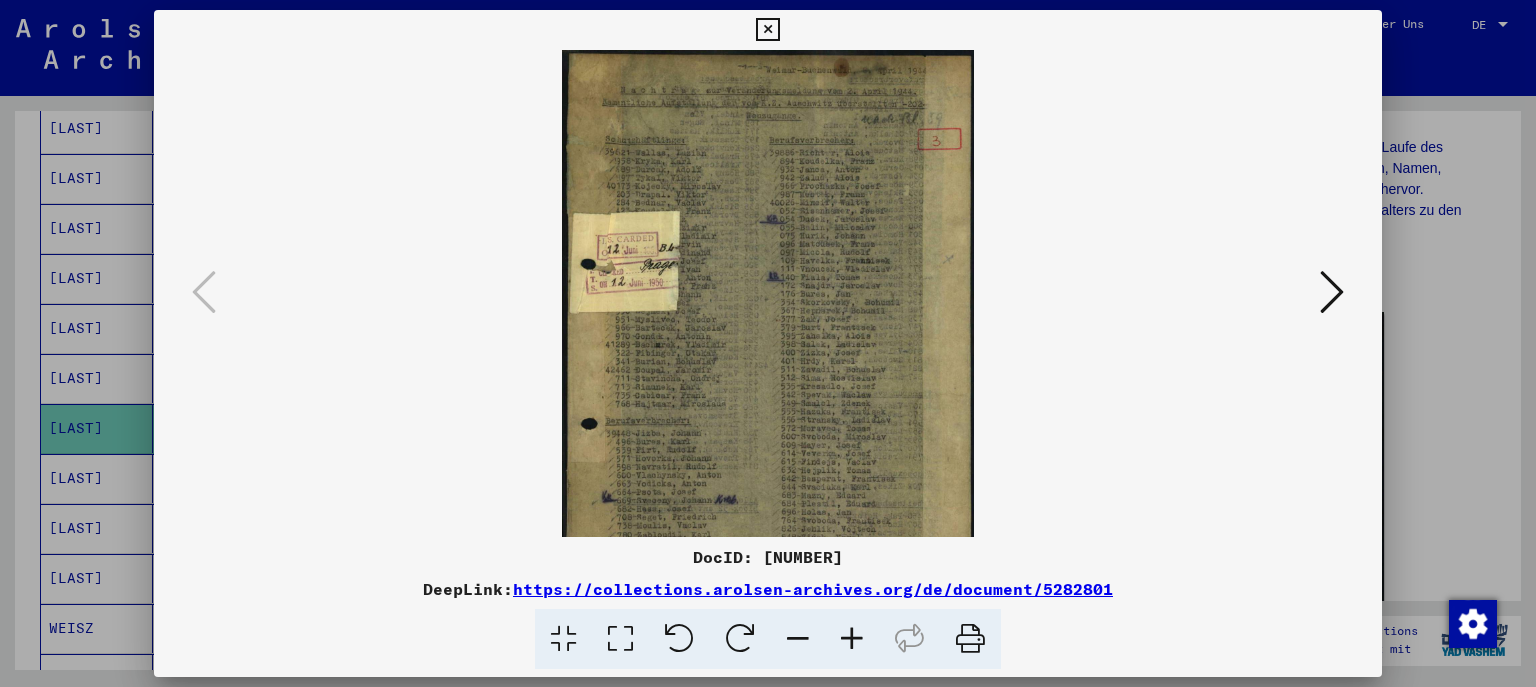 click at bounding box center [852, 639] 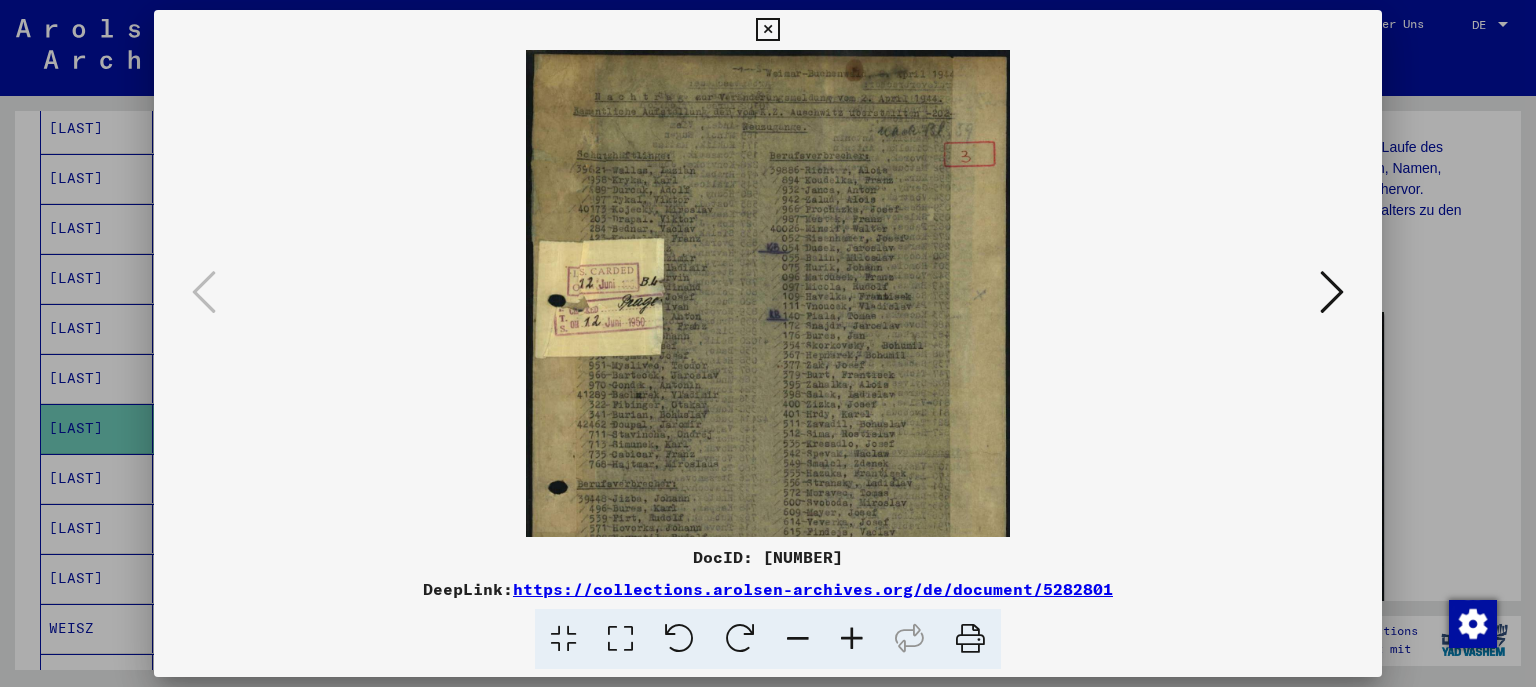 click at bounding box center (852, 639) 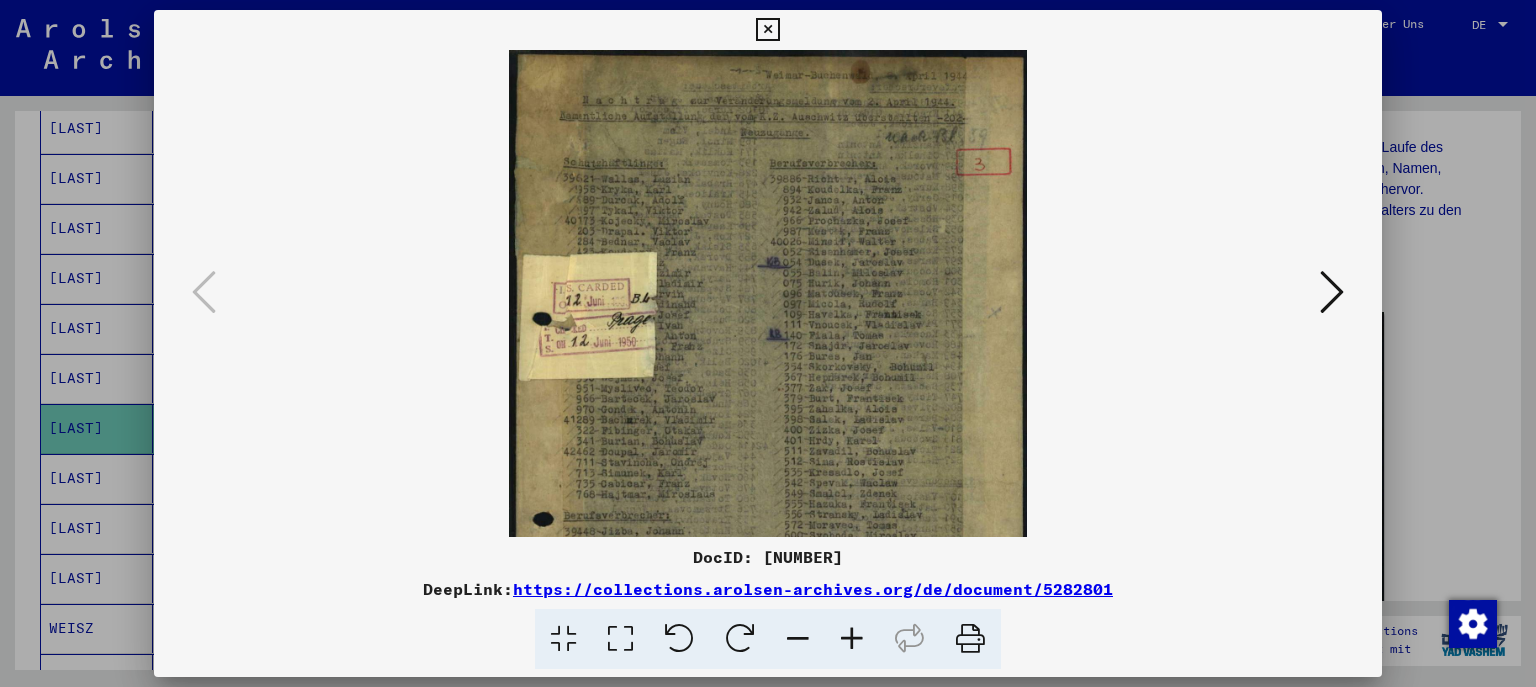click at bounding box center (852, 639) 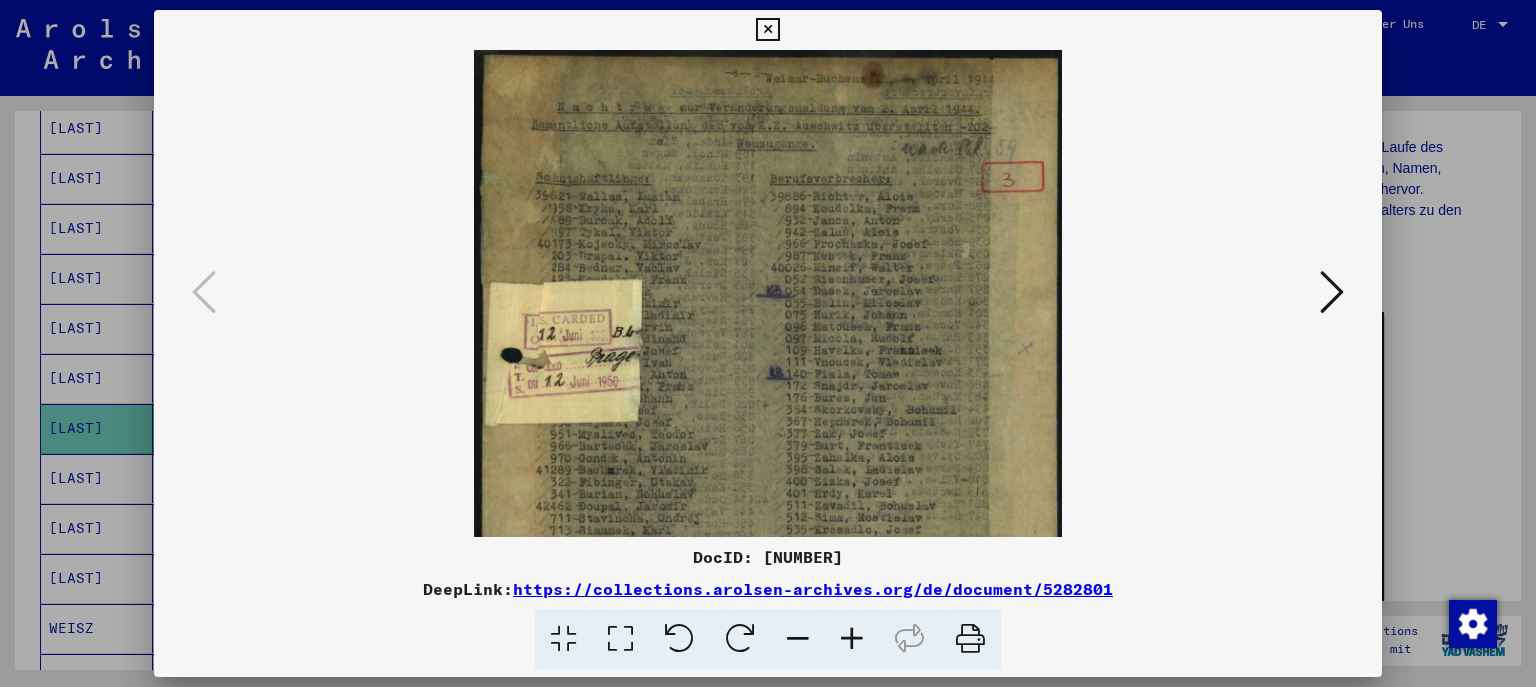 click at bounding box center [852, 639] 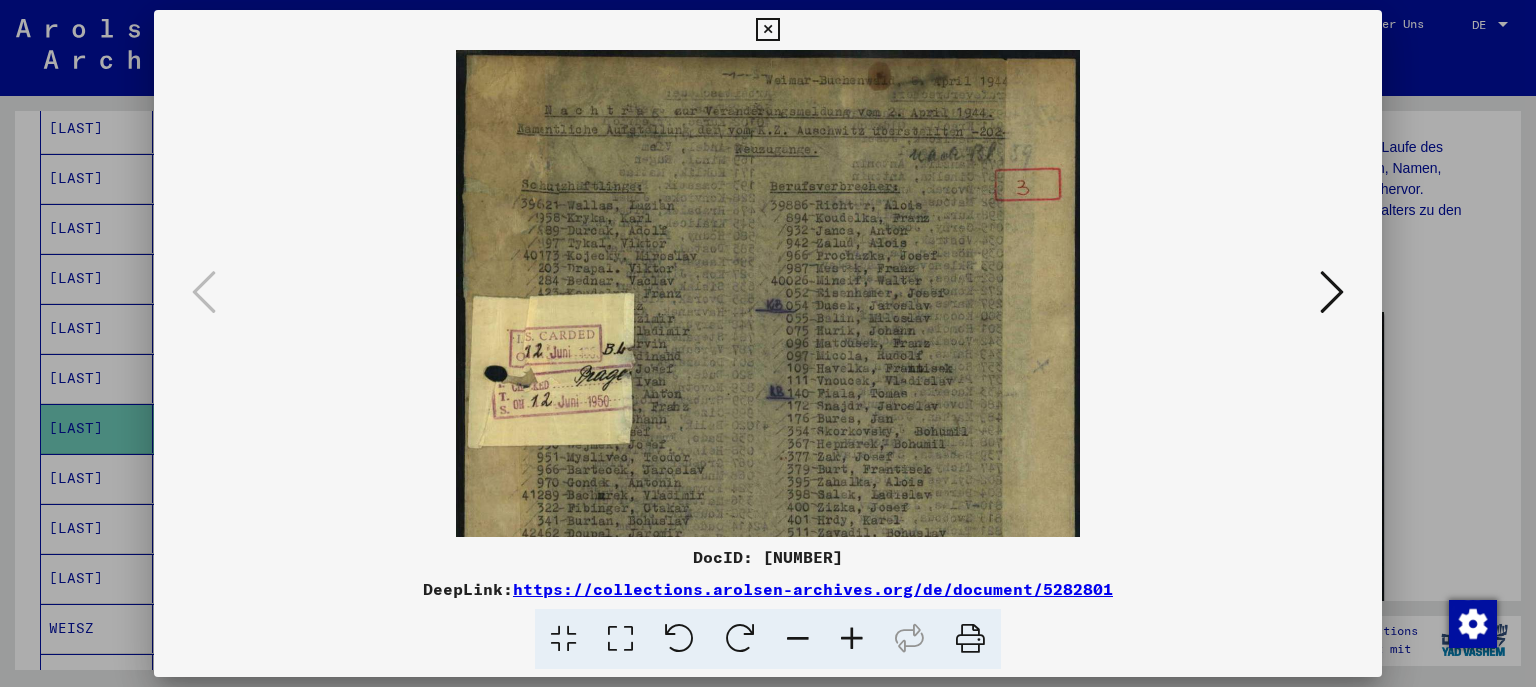 click at bounding box center (852, 639) 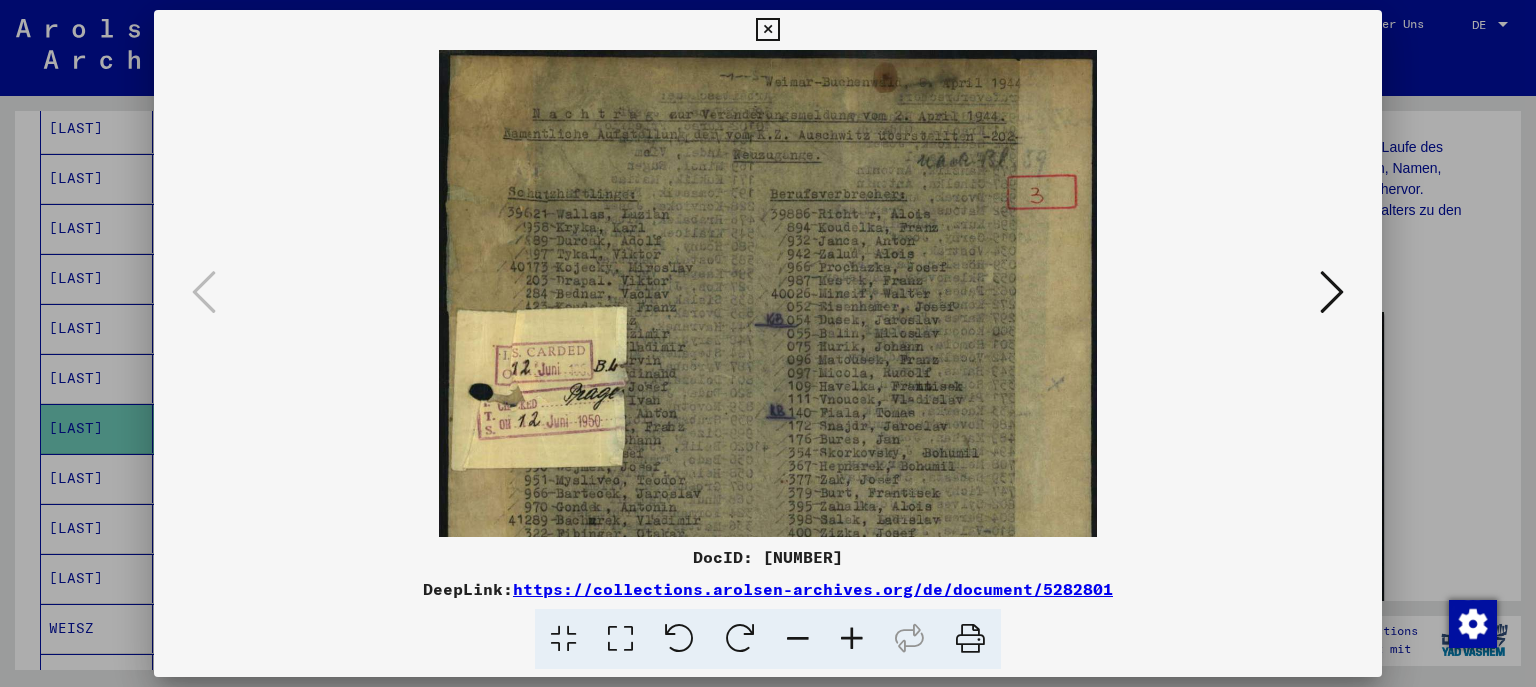 click at bounding box center [852, 639] 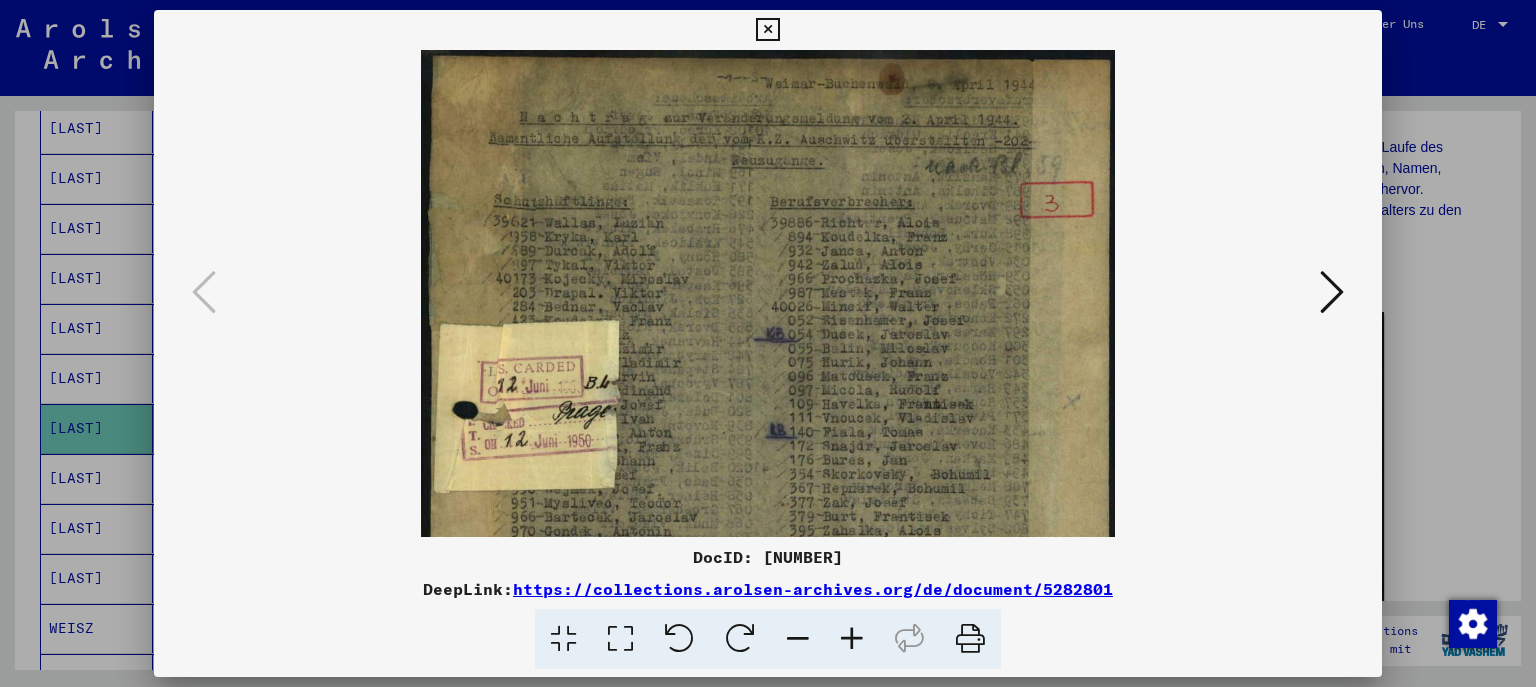 click at bounding box center [852, 639] 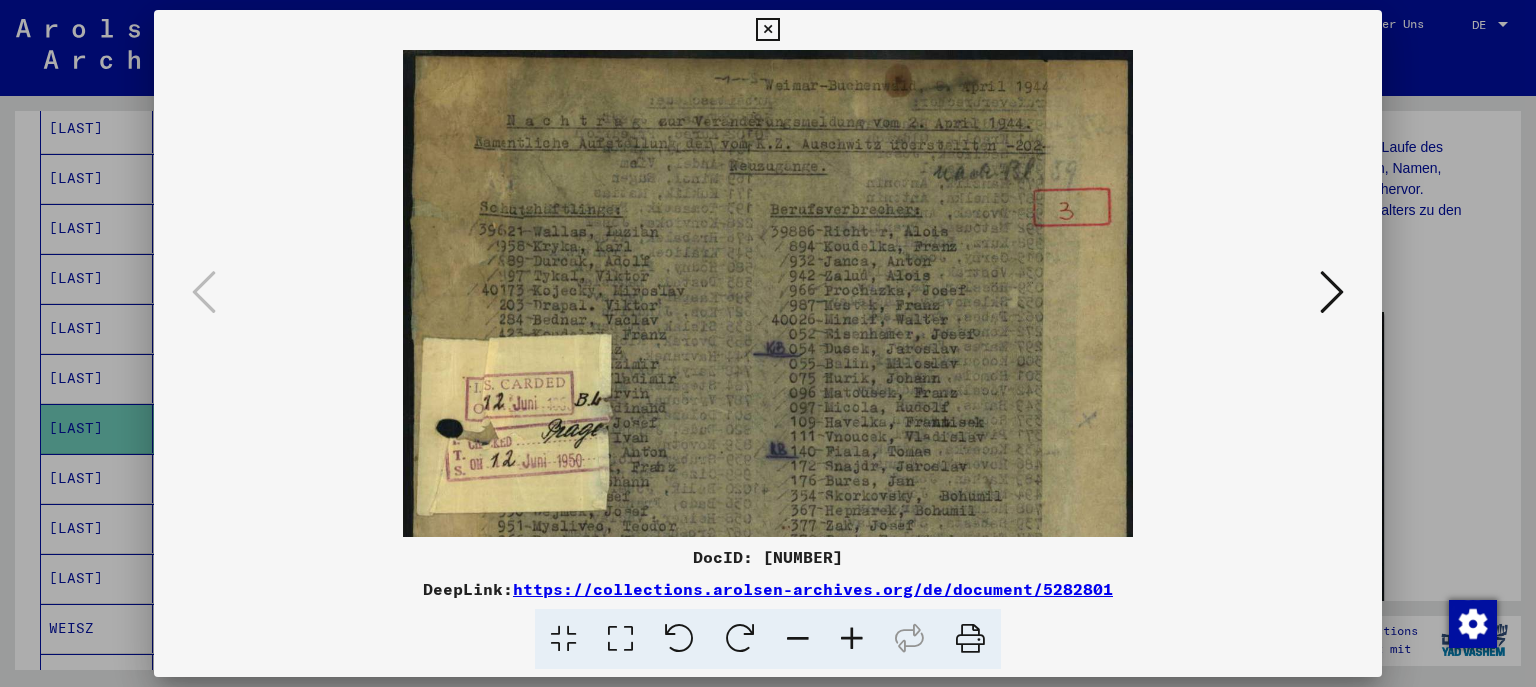 click at bounding box center (852, 639) 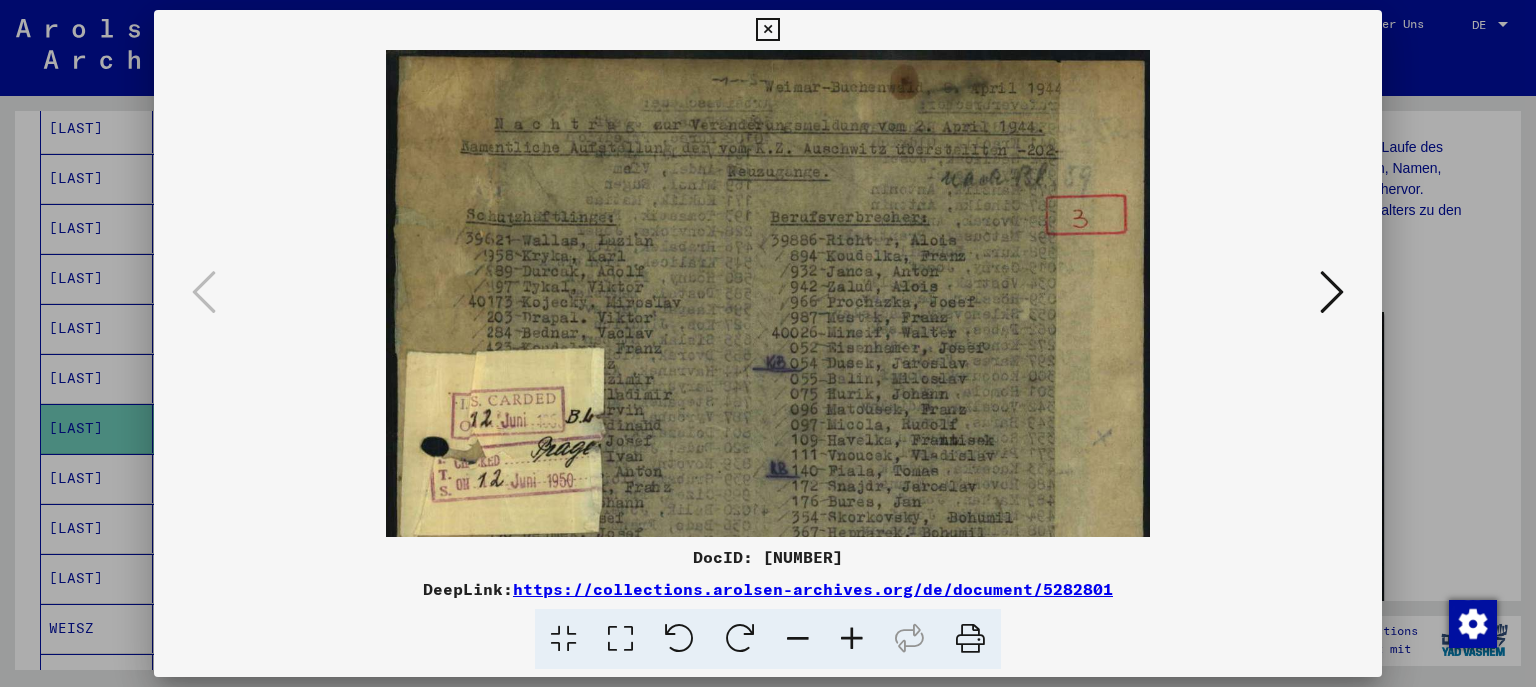 click at bounding box center (852, 639) 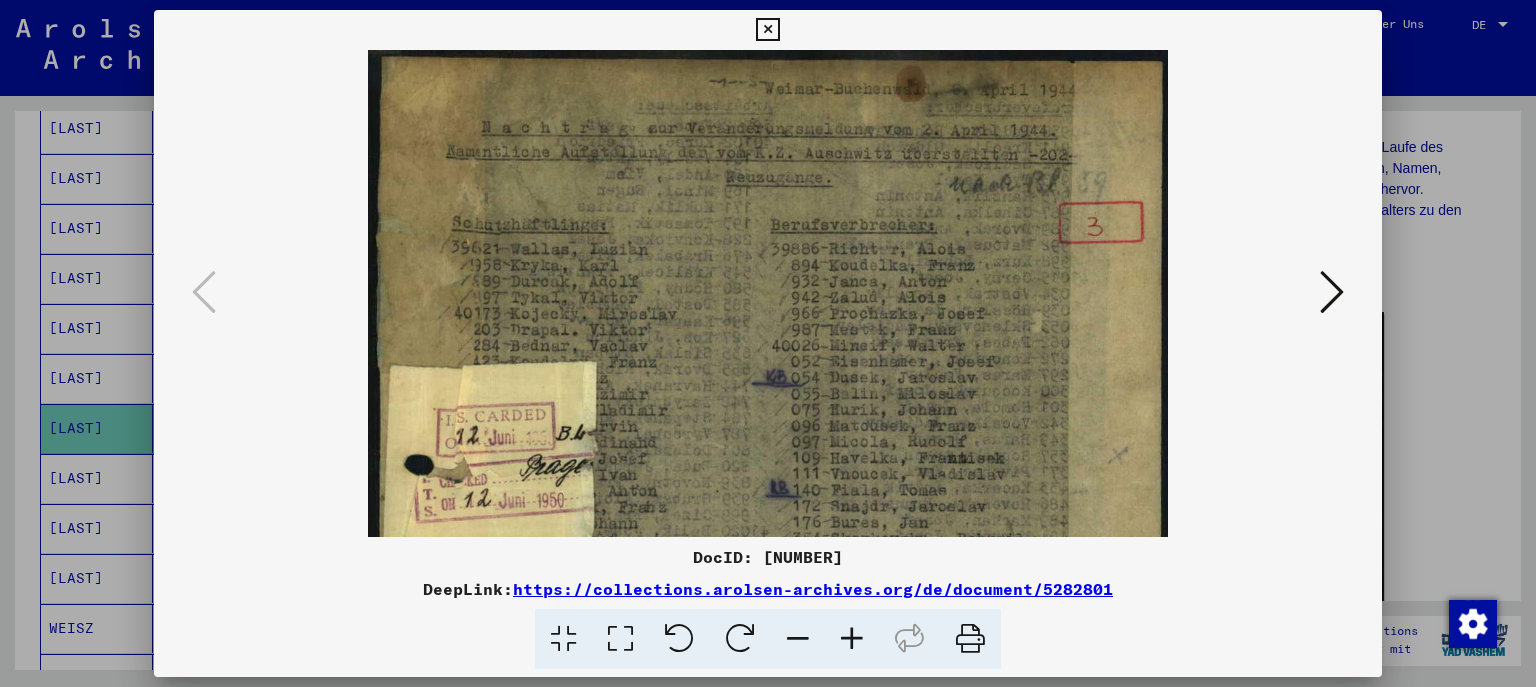 click at bounding box center [852, 639] 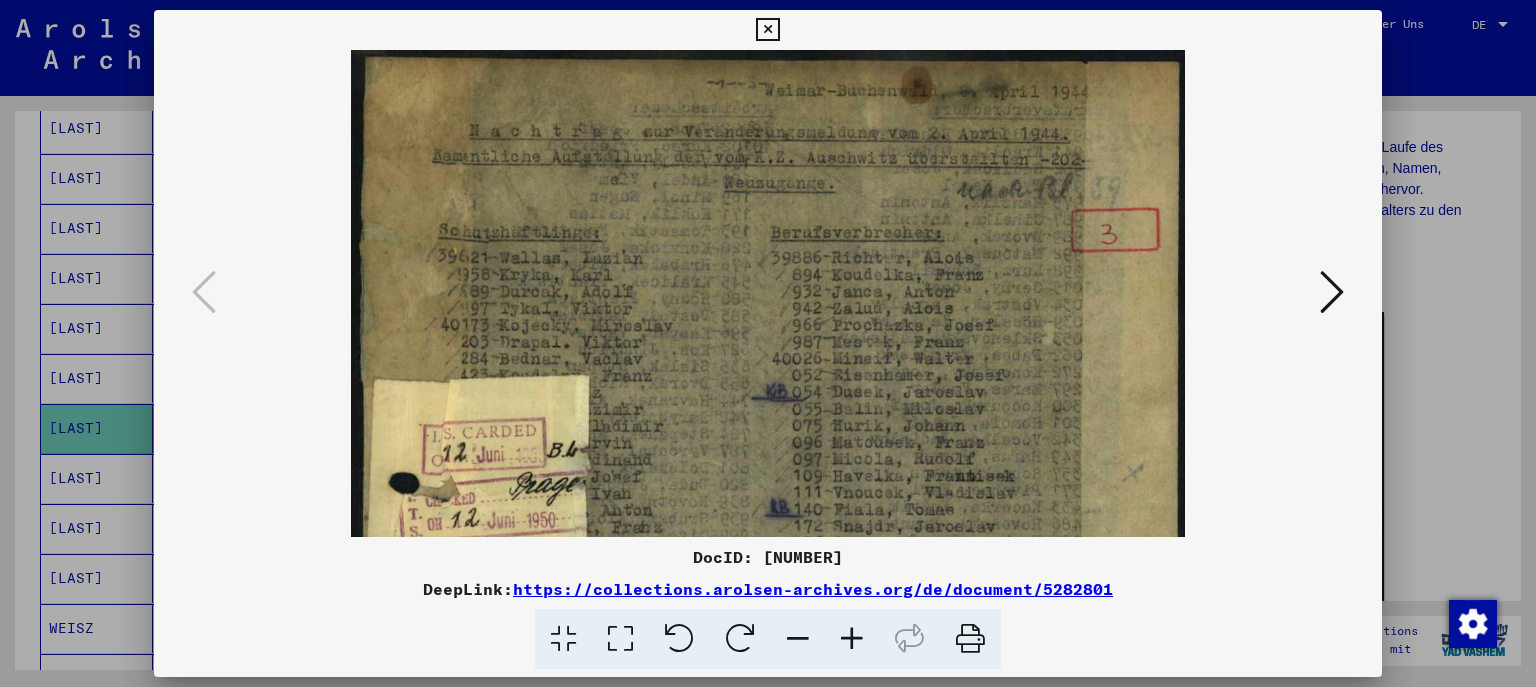 click at bounding box center [852, 639] 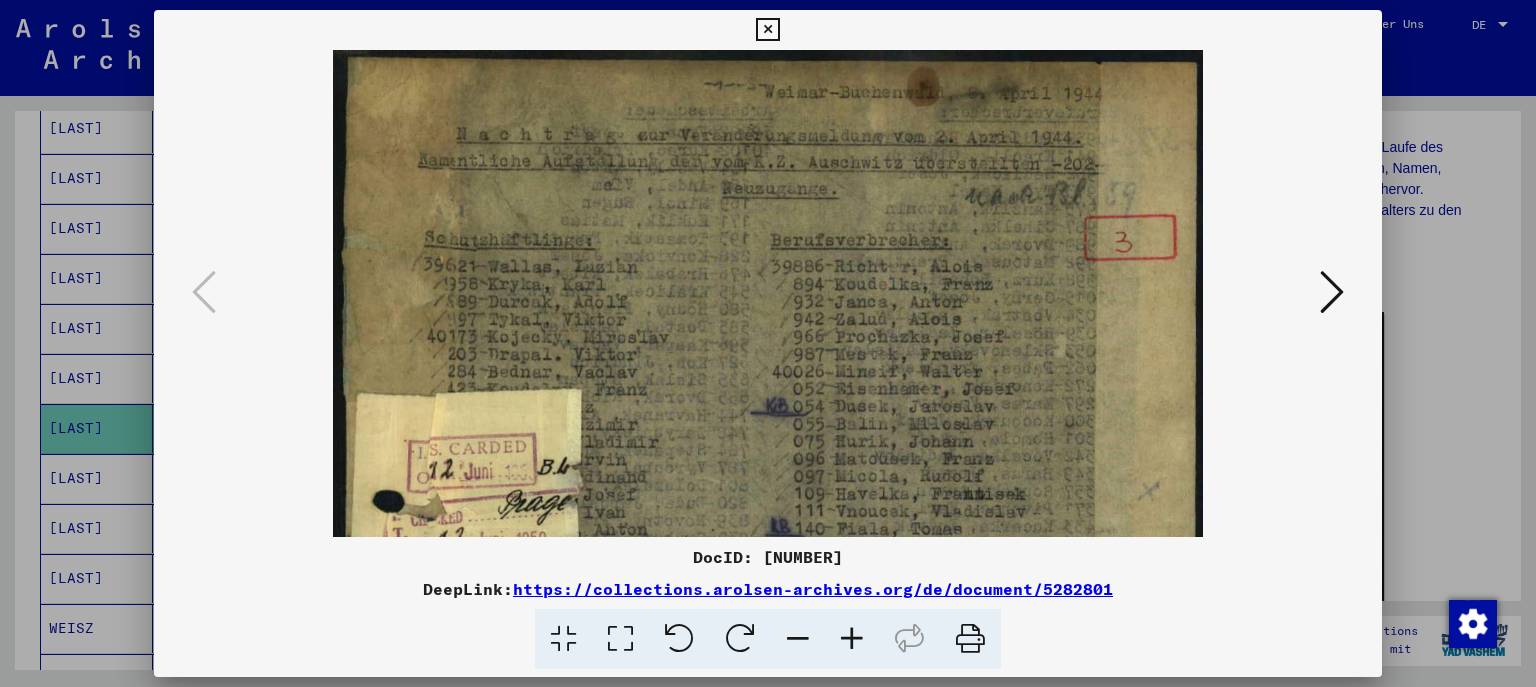 click at bounding box center [852, 639] 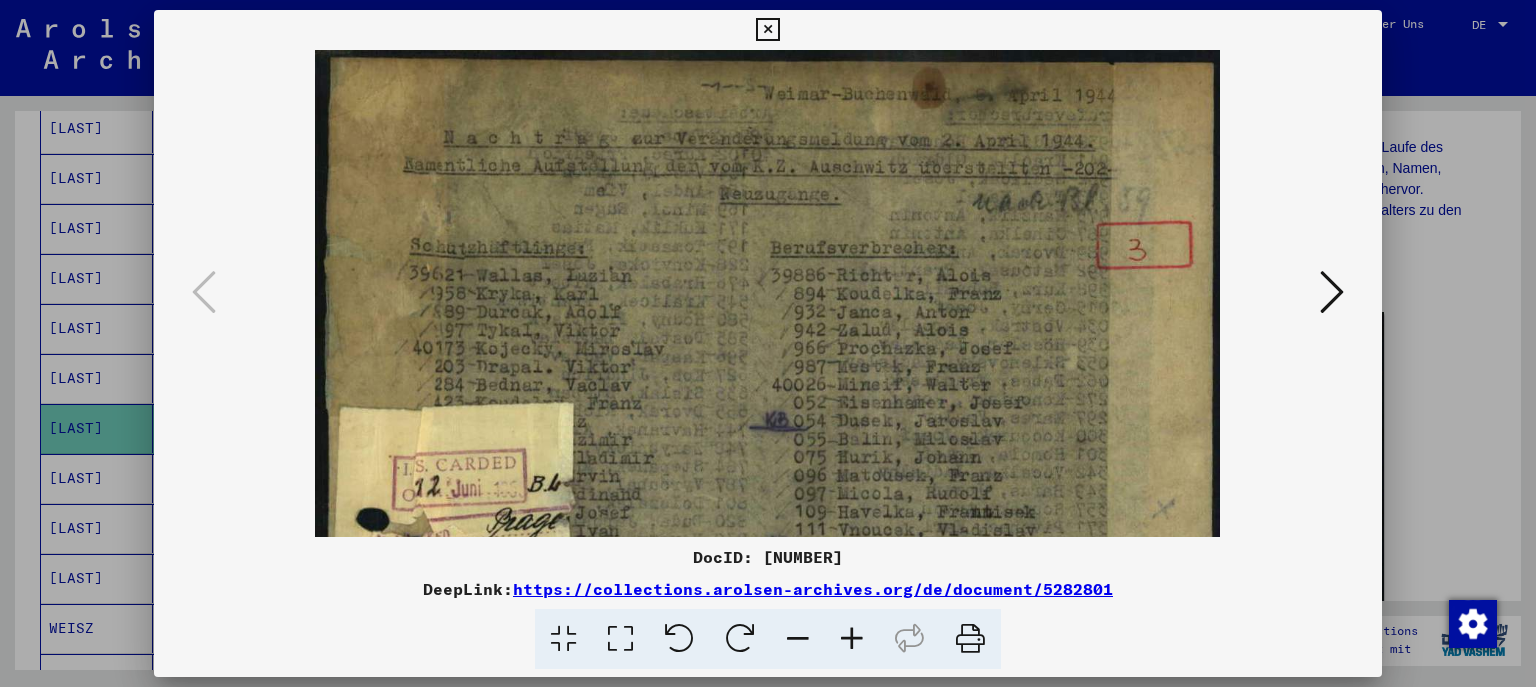 click at bounding box center (852, 639) 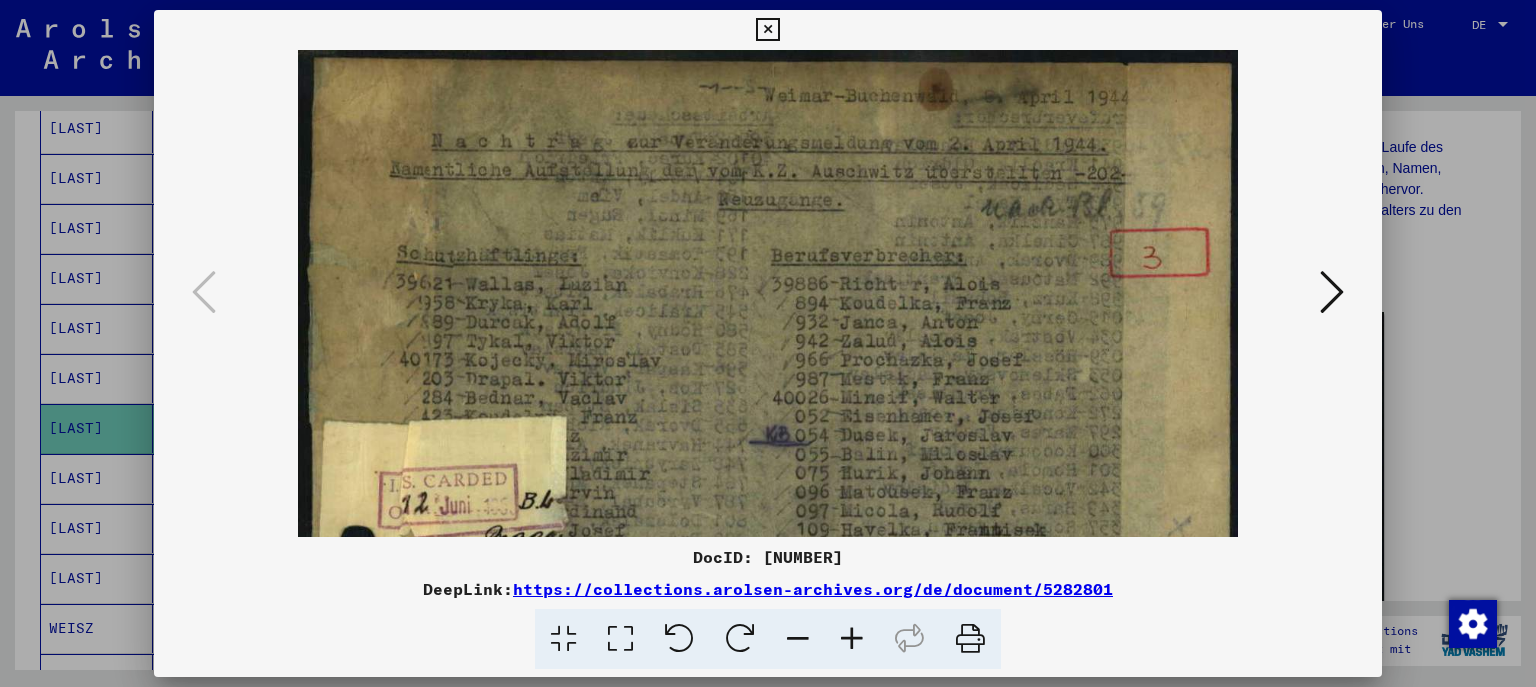 click at bounding box center [852, 639] 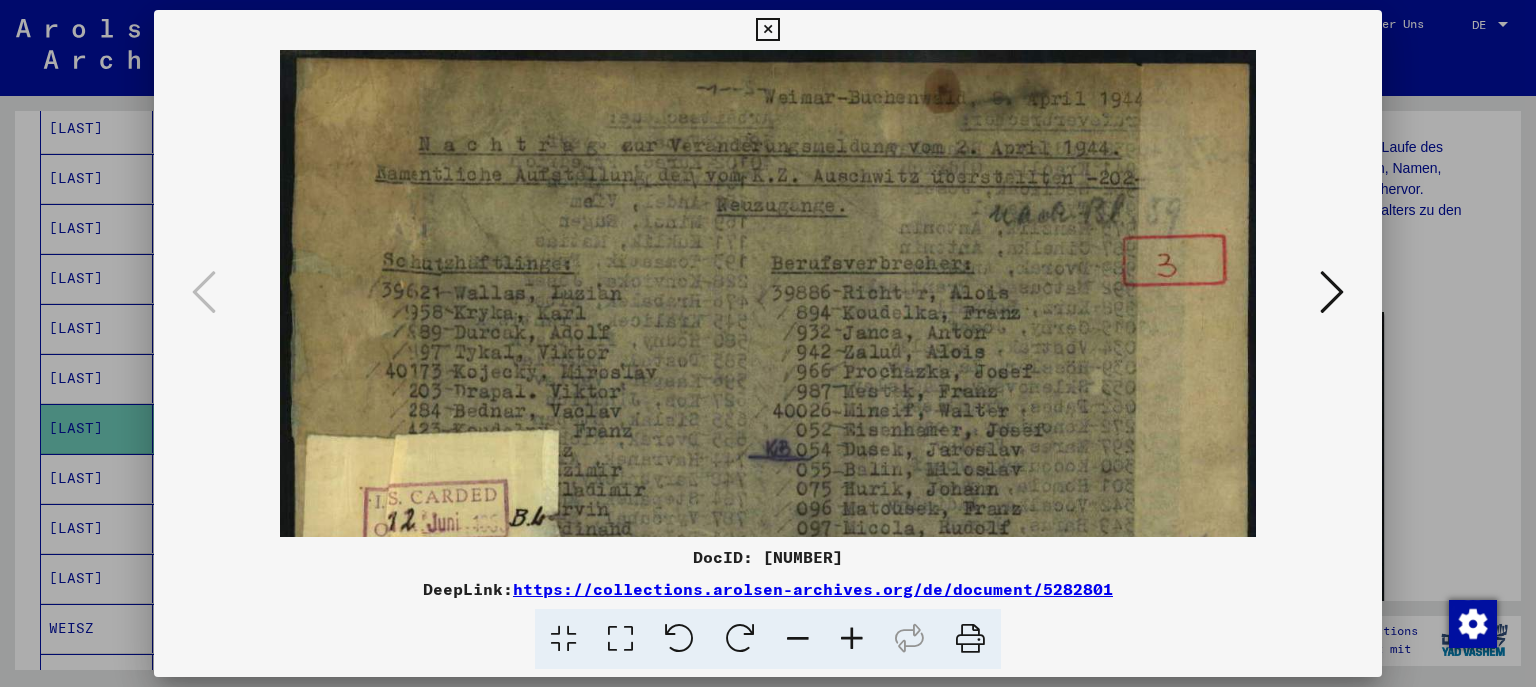 click at bounding box center [852, 639] 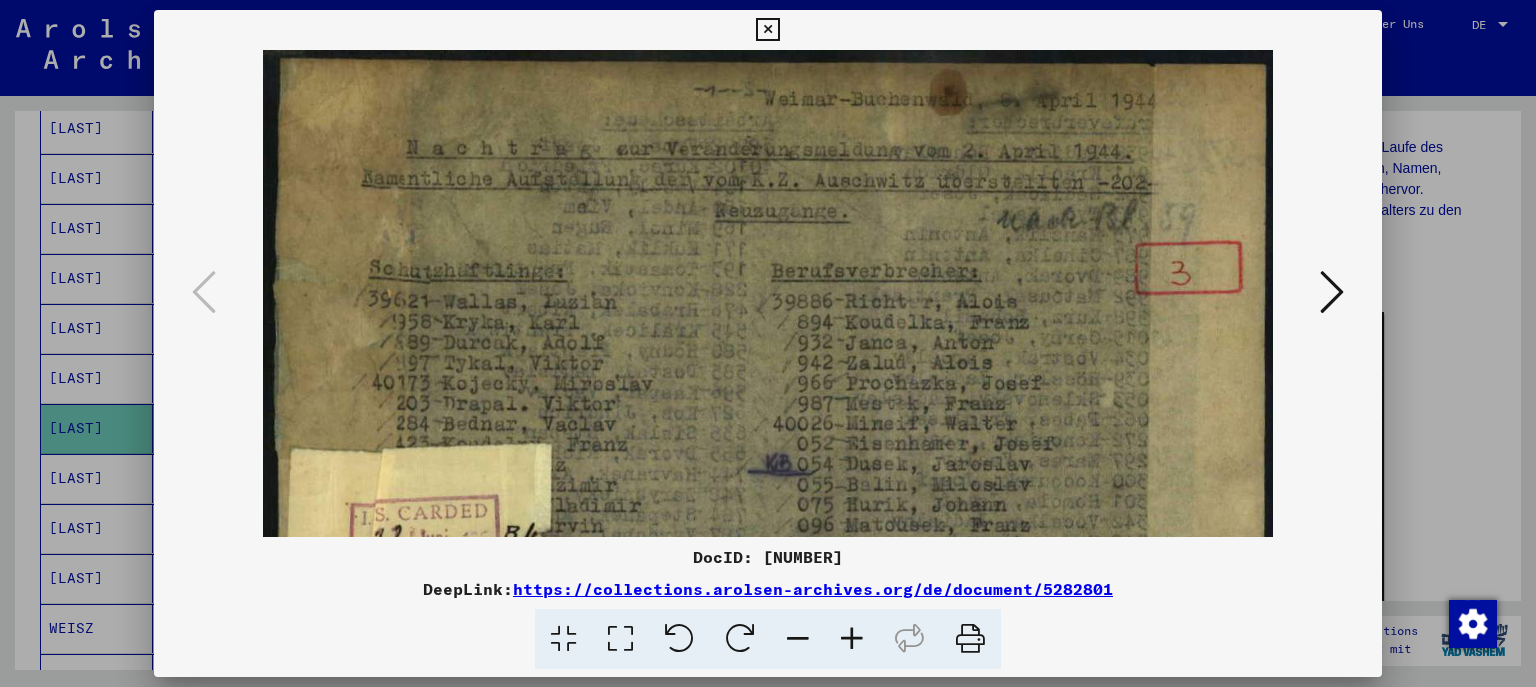 click at bounding box center (767, 30) 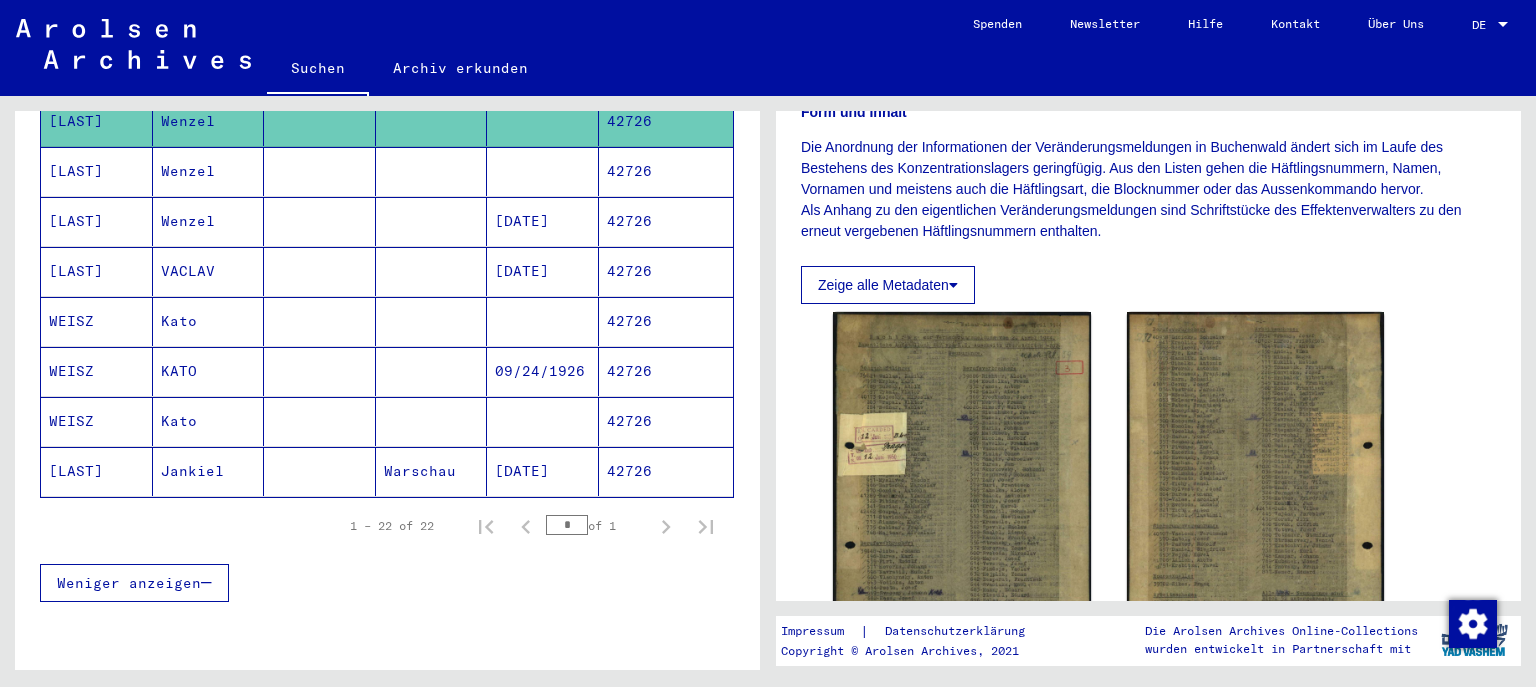 scroll, scrollTop: 1224, scrollLeft: 0, axis: vertical 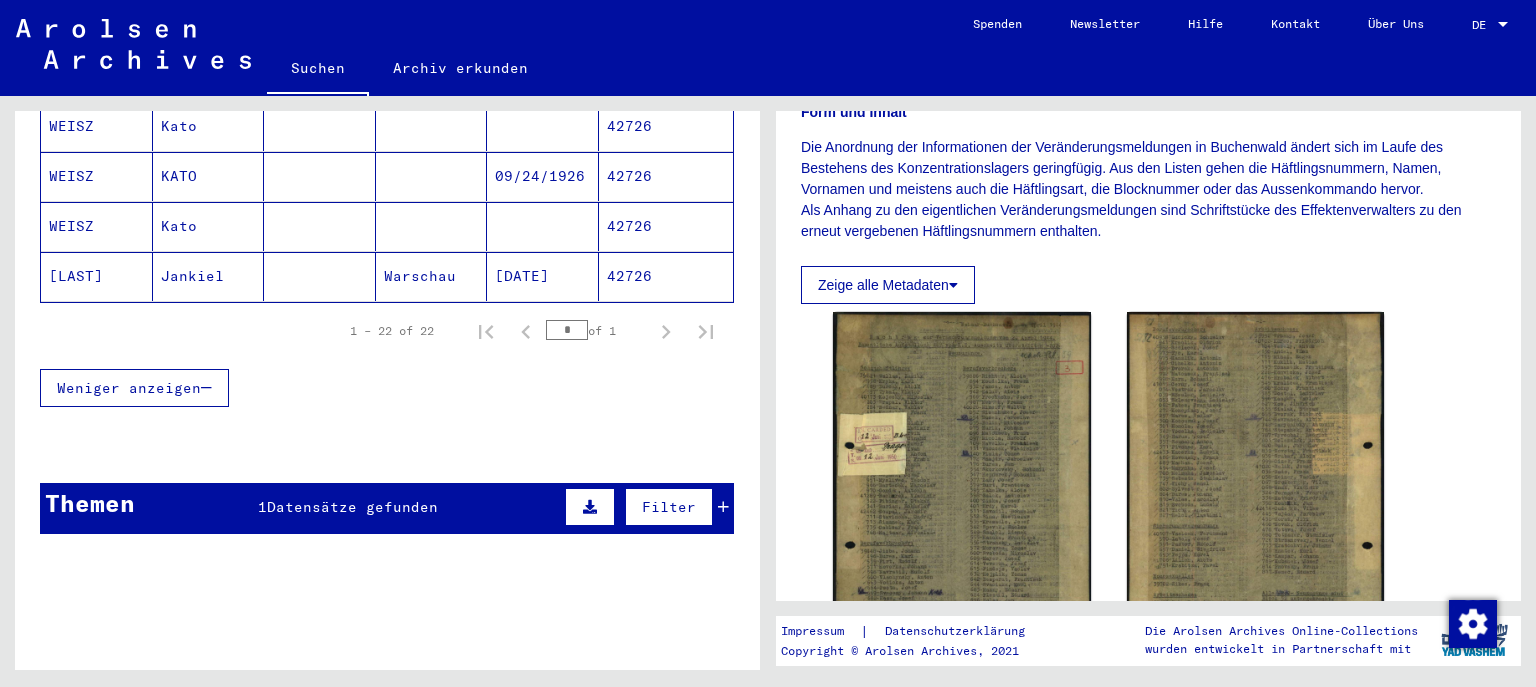 click on "Die Anordnung der Informationen der Veränderungsmeldungen in Buchenwald ändert sich im Laufe des Bestehens des Konzentrationslagers geringfügig. Aus den Listen gehen die Häftlingsnummern, Namen, Vornamen und meistens auch die Häftlingsart, die Blocknummer oder das Aussenkommando hervor. Als Anhang zu den eigentlichen Veränderungsmeldungen sind Schriftstücke des Effektenverwalters zu den erneut vergebenen Häftlingsnummern enthalten." 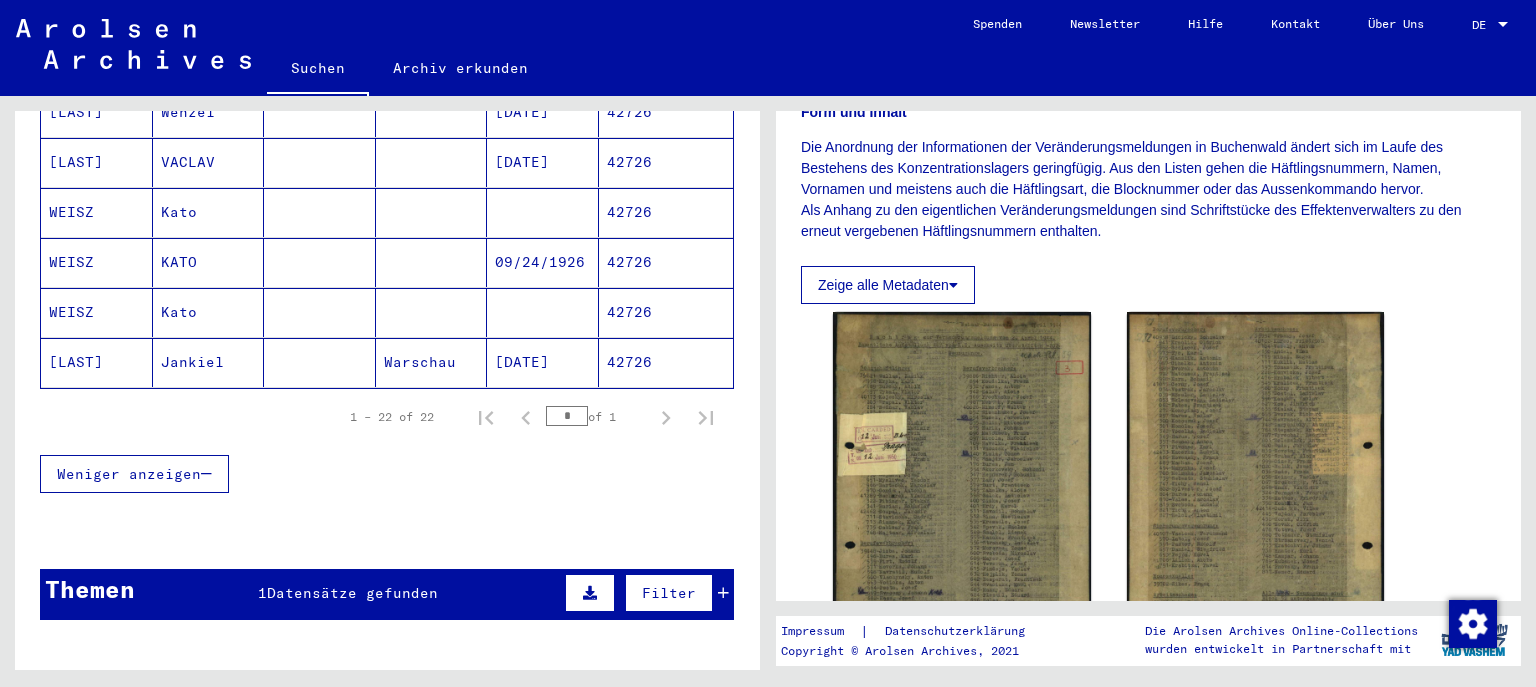 scroll, scrollTop: 984, scrollLeft: 0, axis: vertical 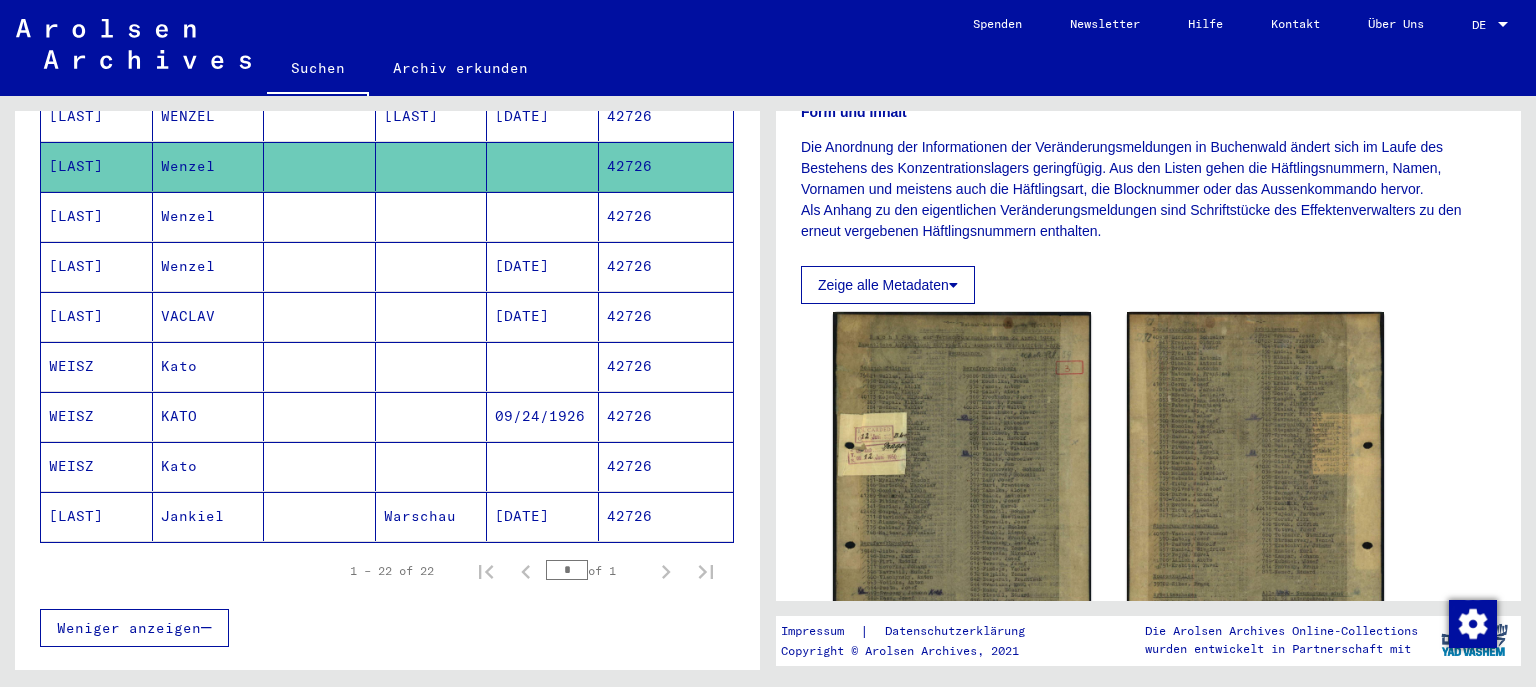 click on "42726" 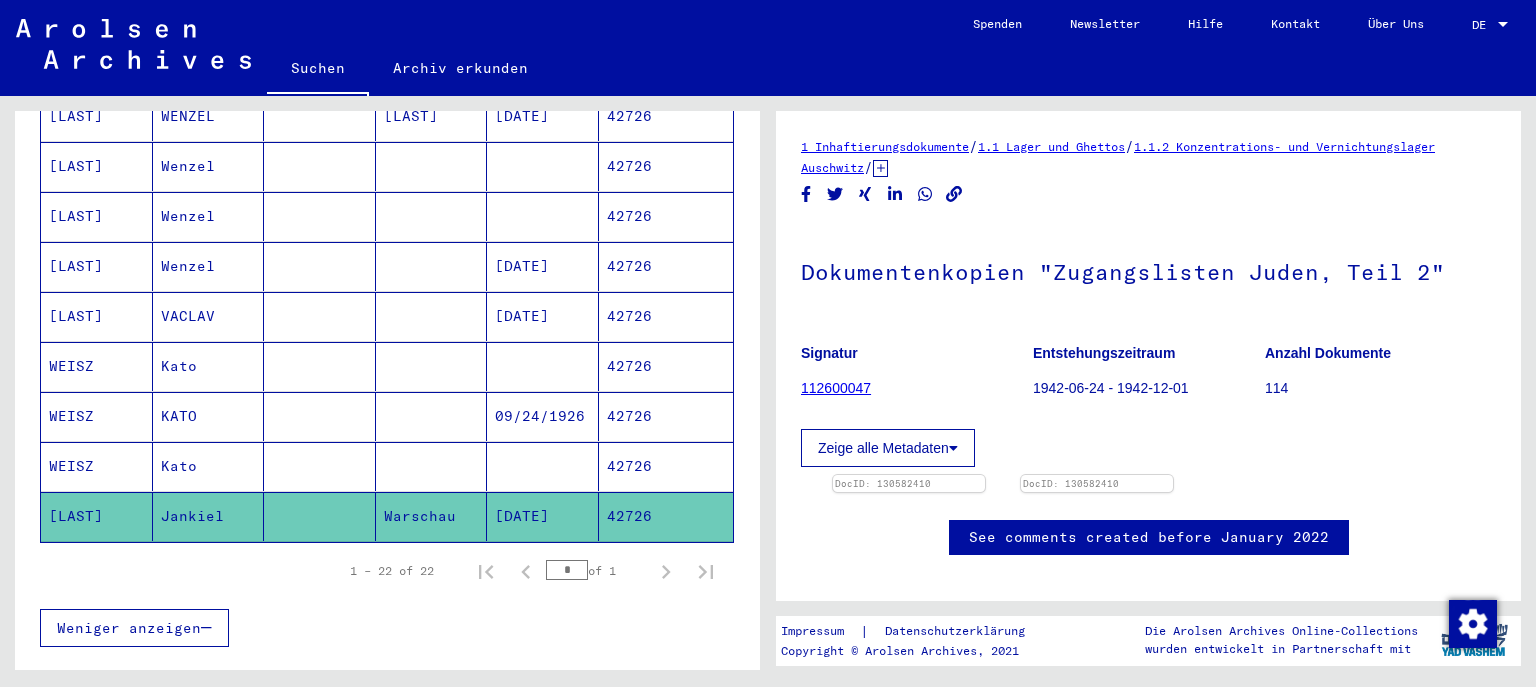 click on "42726" at bounding box center [666, 516] 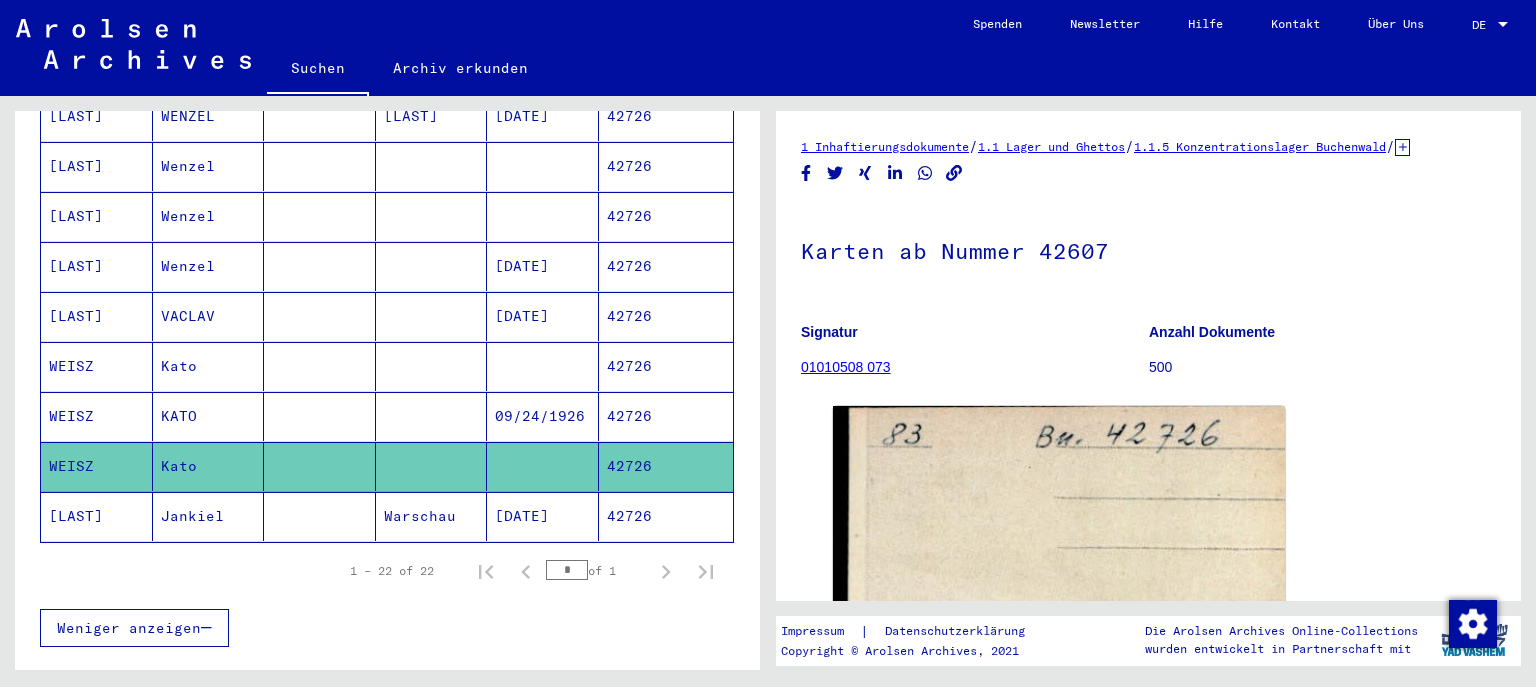 scroll, scrollTop: 0, scrollLeft: 0, axis: both 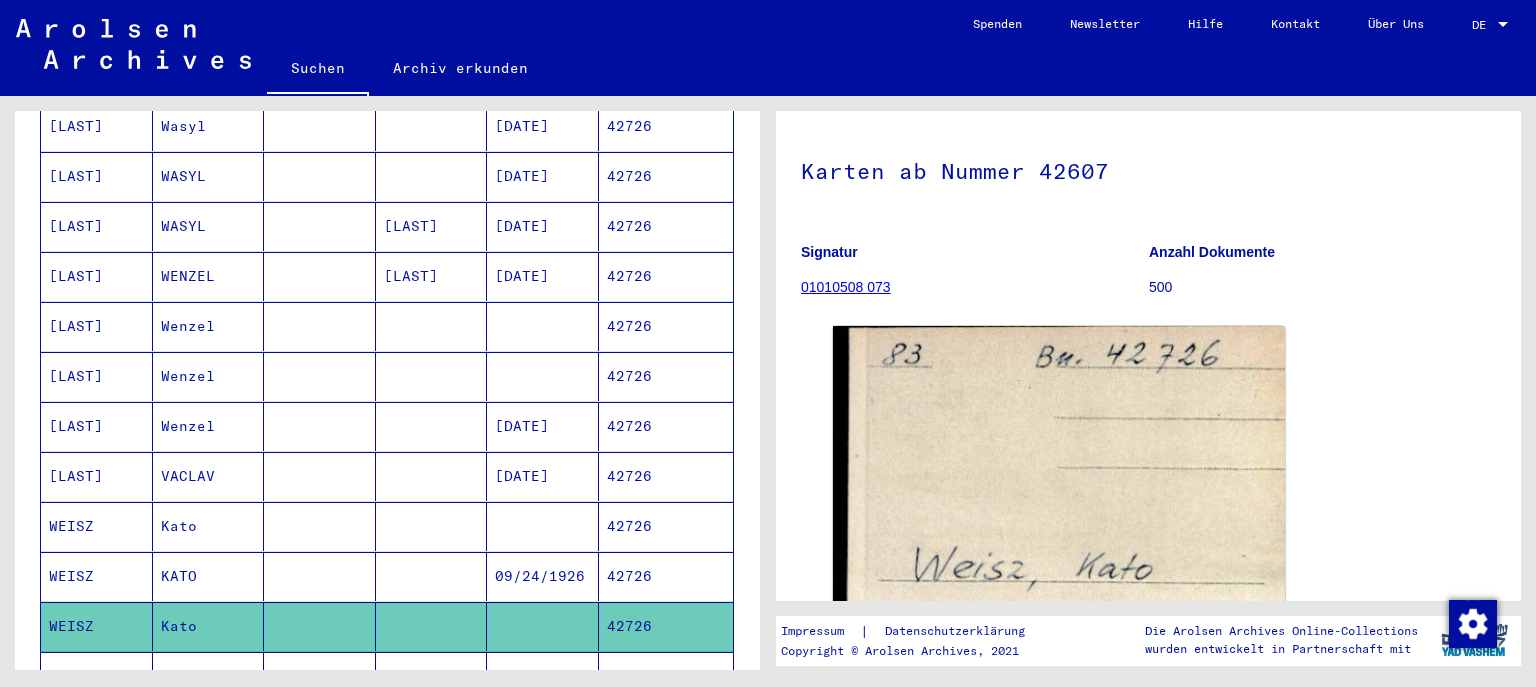 click on "42726" at bounding box center (666, 526) 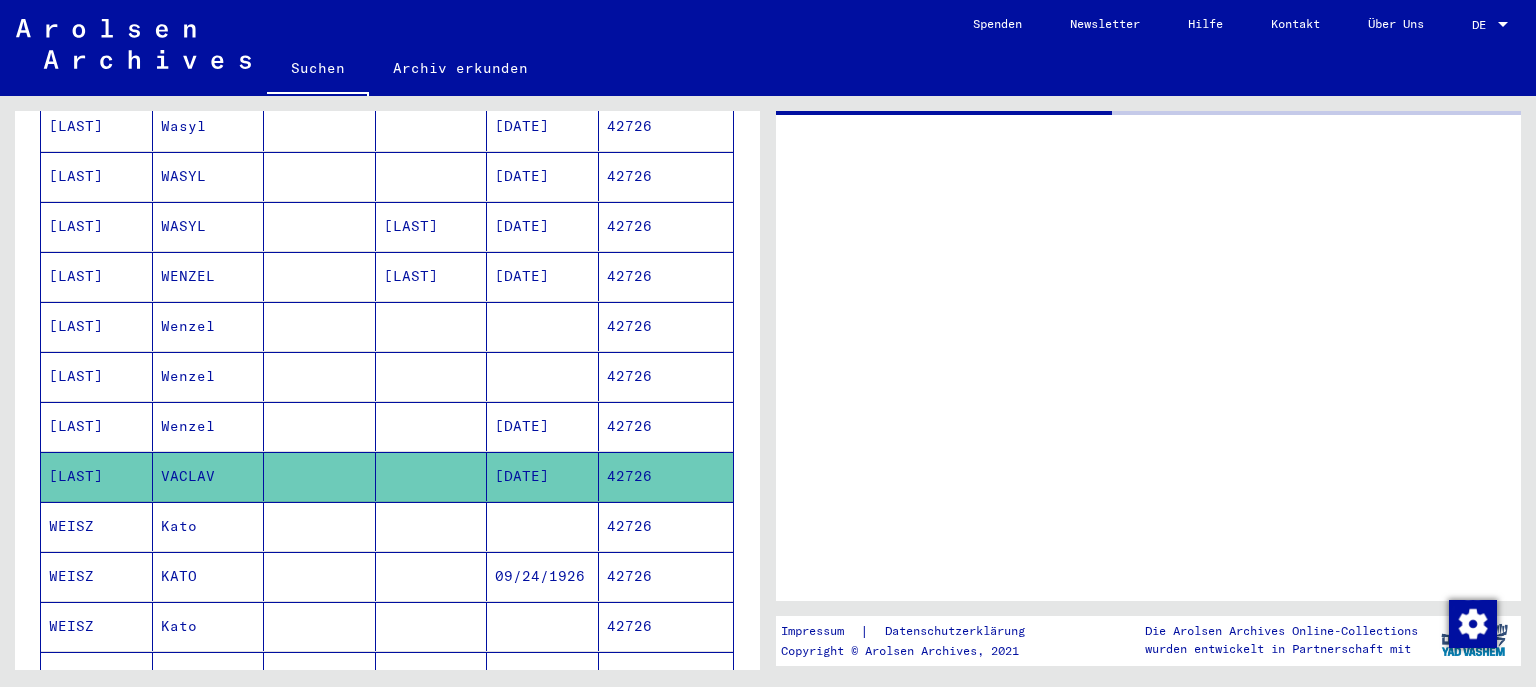 scroll, scrollTop: 0, scrollLeft: 0, axis: both 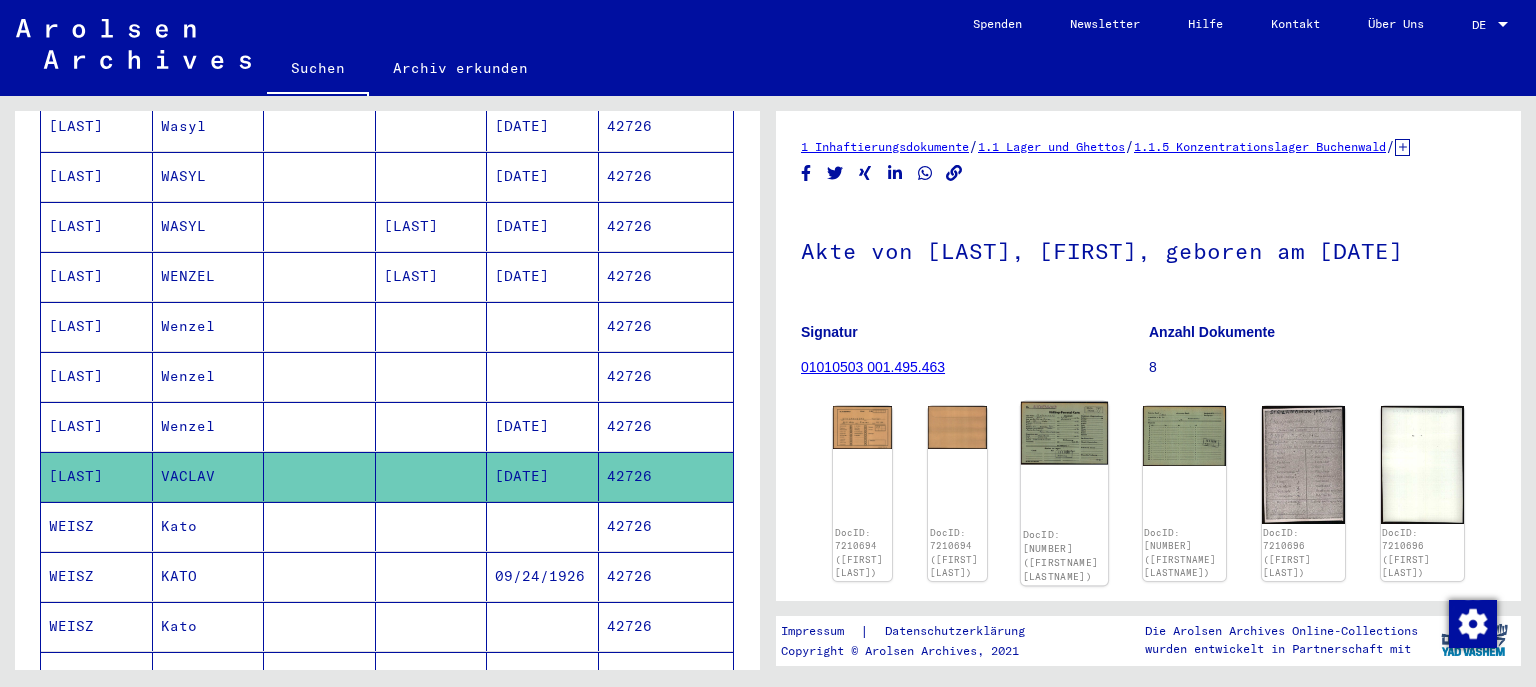 click 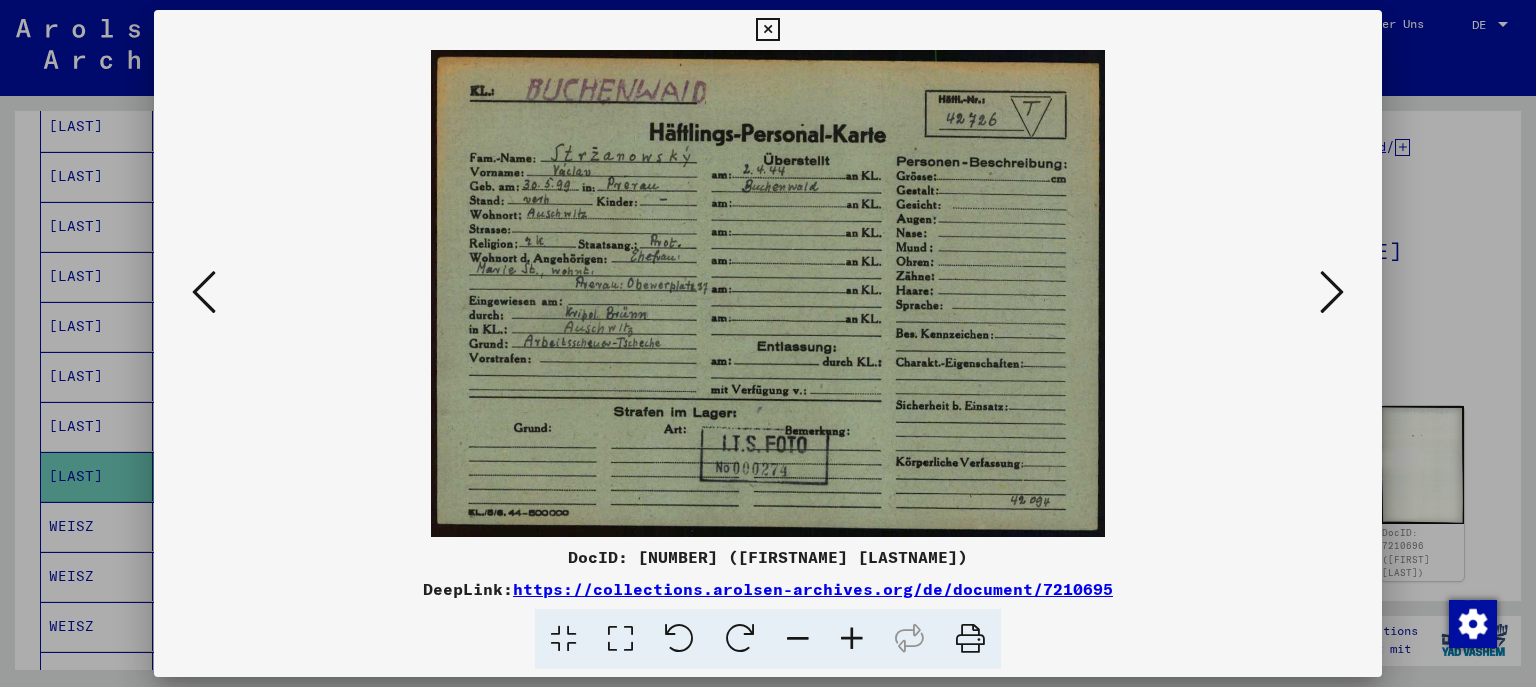 click at bounding box center (1332, 292) 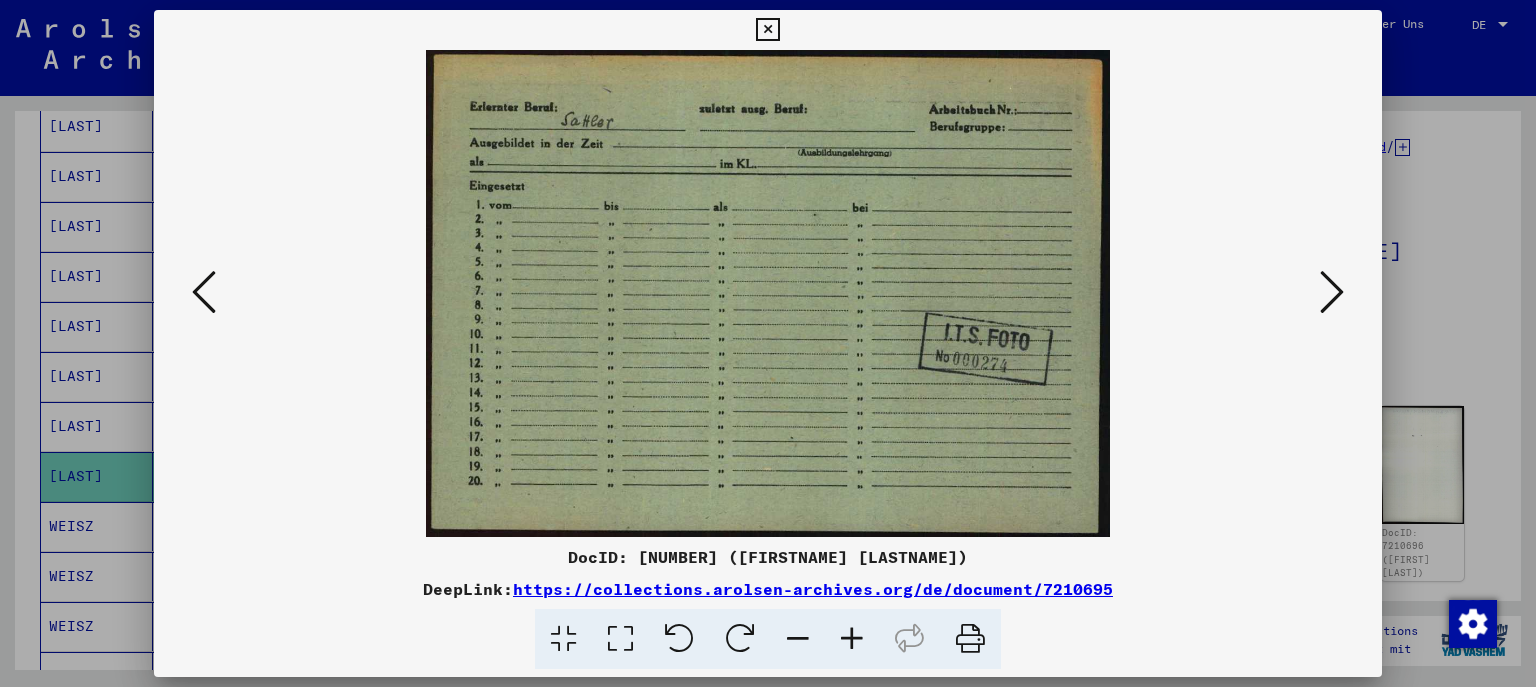 click at bounding box center [1332, 292] 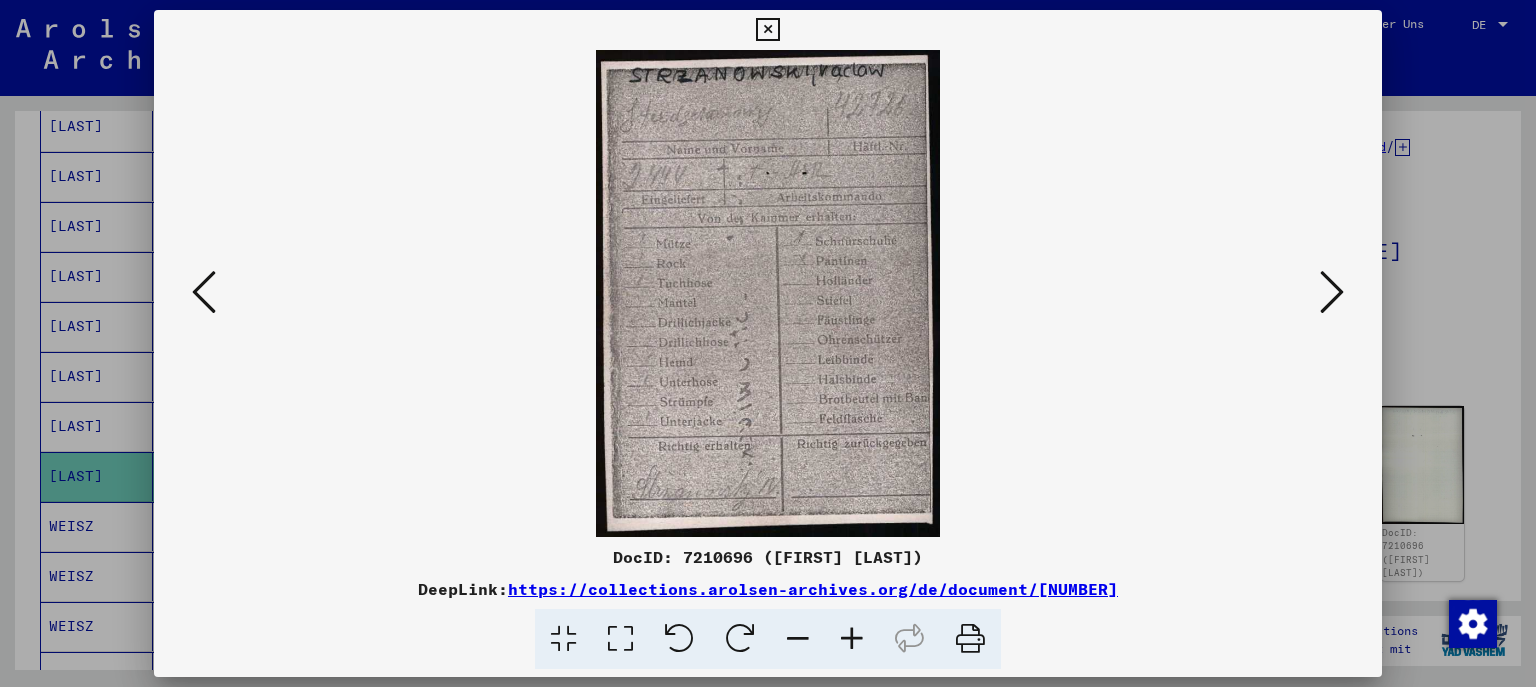click at bounding box center (1332, 292) 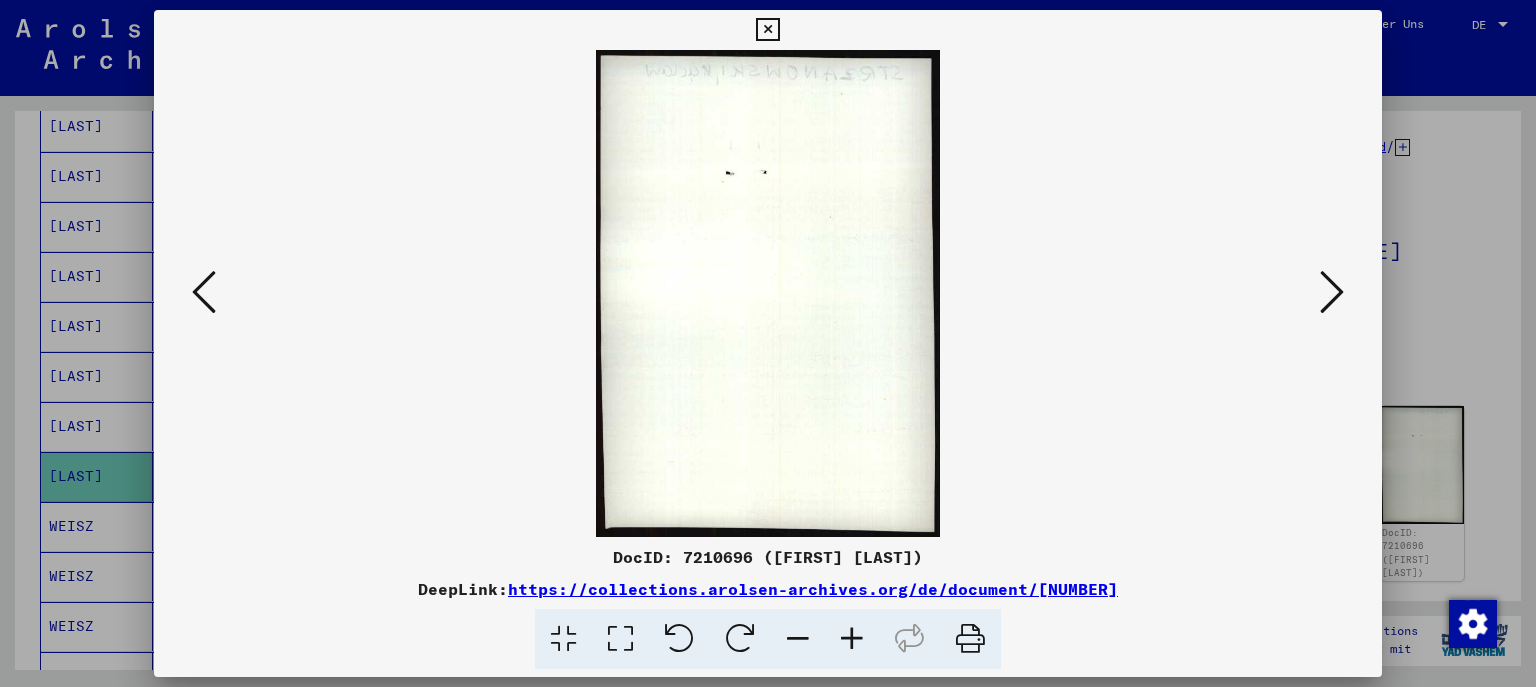 click at bounding box center [1332, 292] 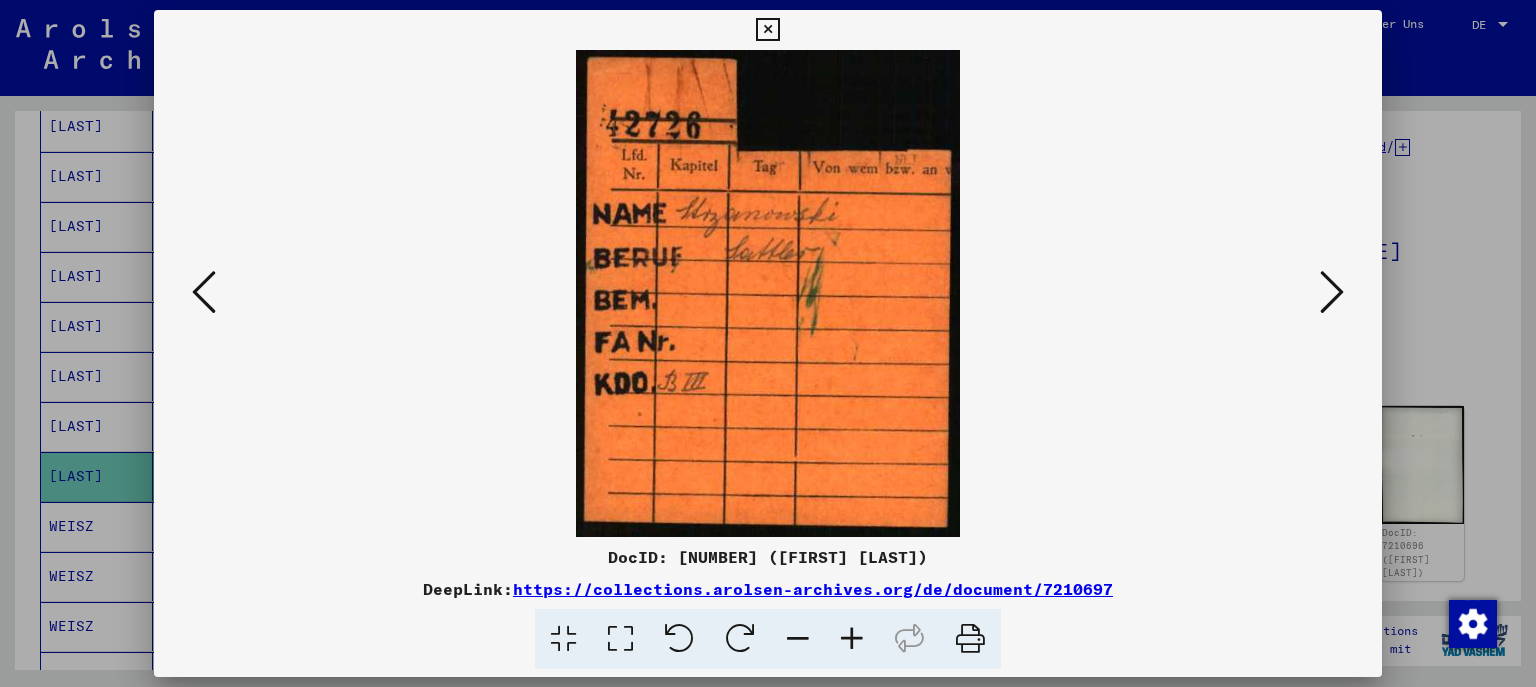 click at bounding box center [1332, 292] 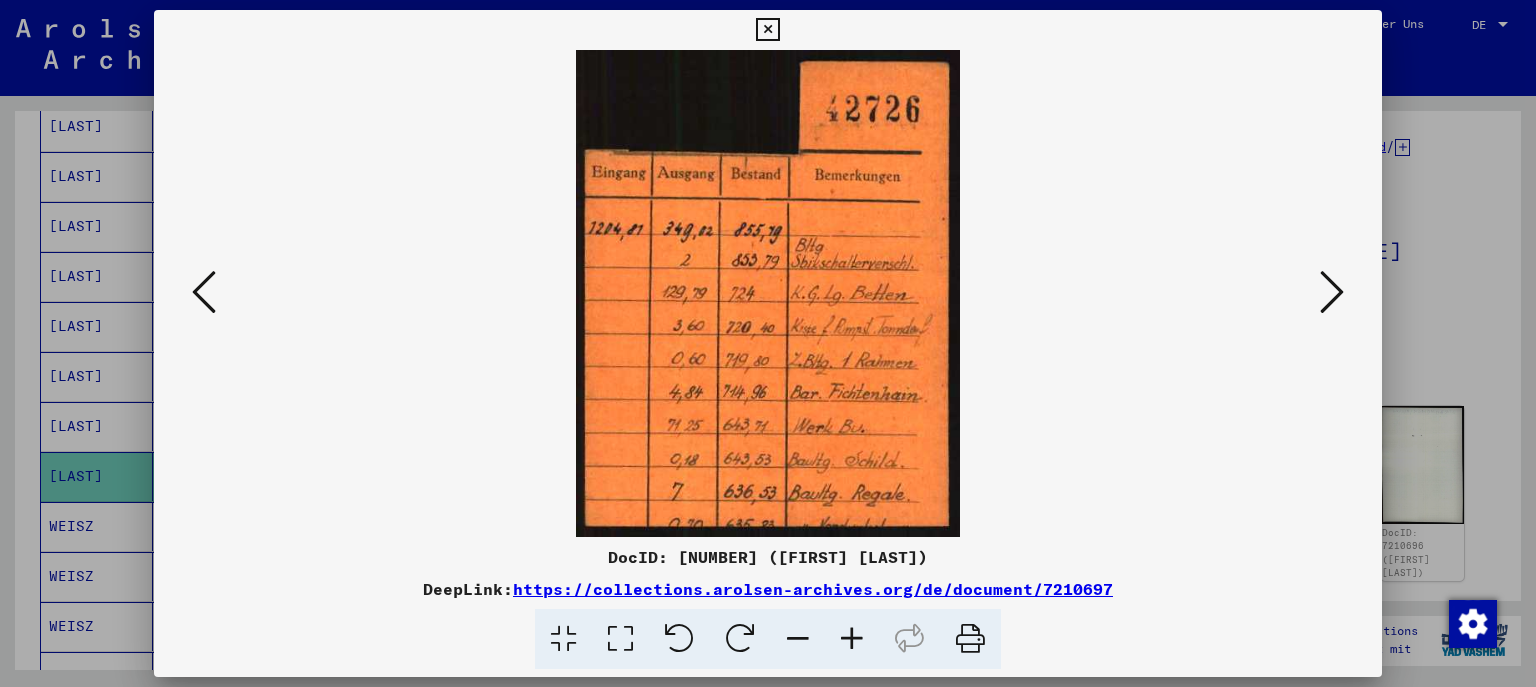 click at bounding box center [1332, 292] 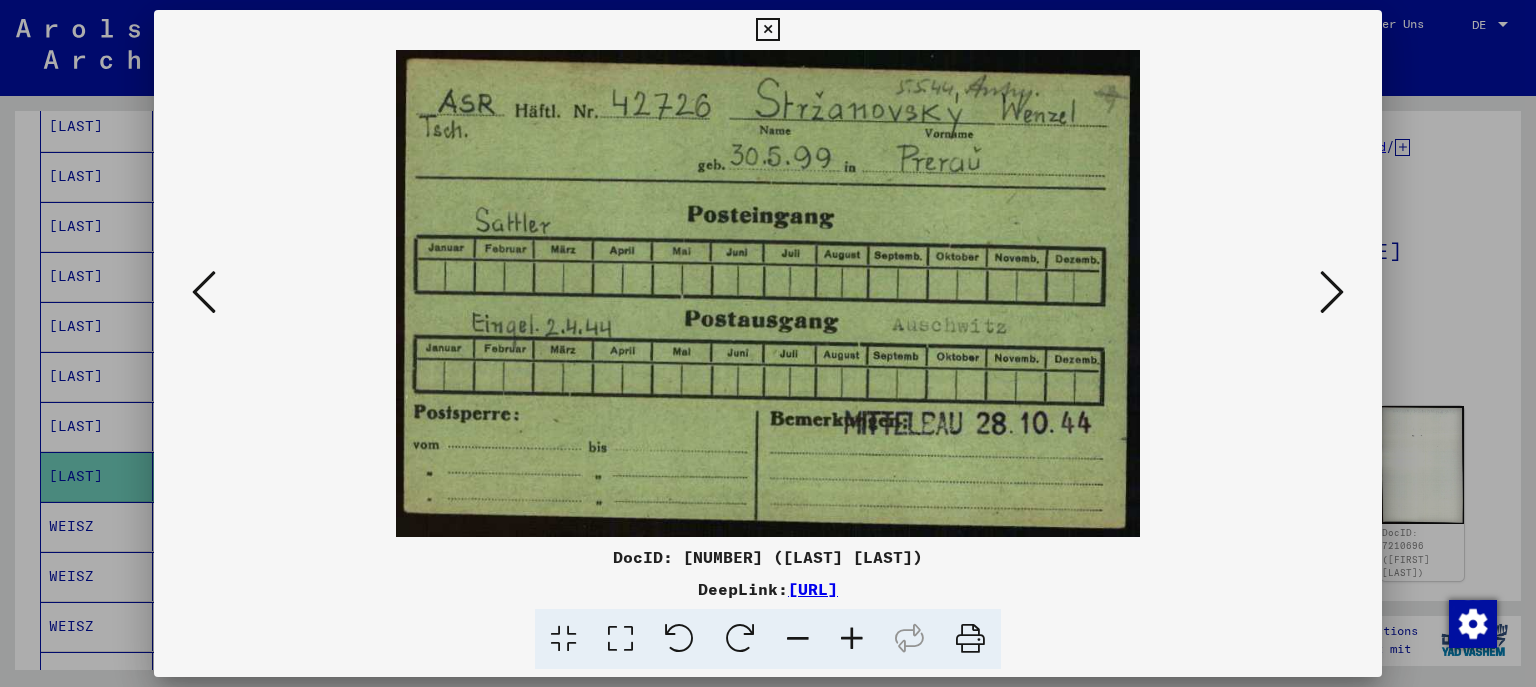 click at bounding box center [1332, 292] 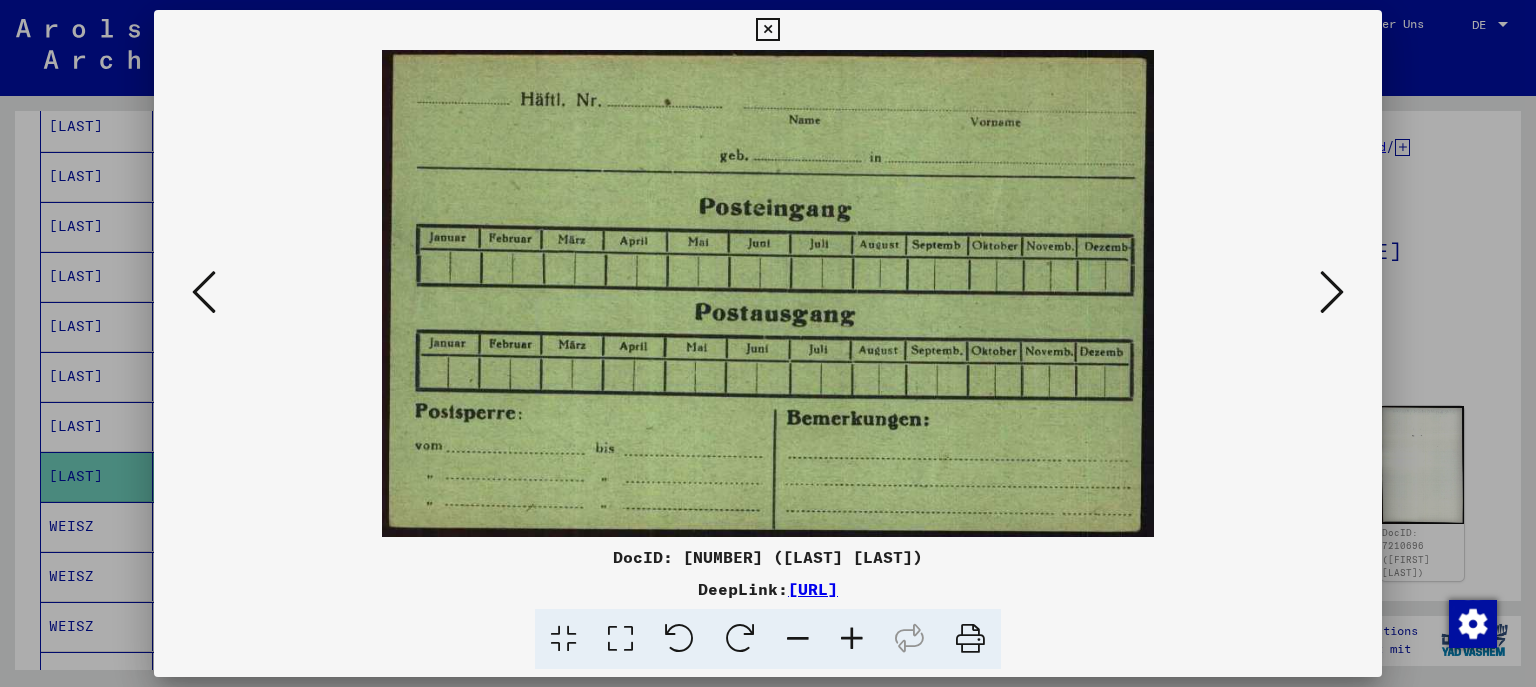 click at bounding box center (1332, 292) 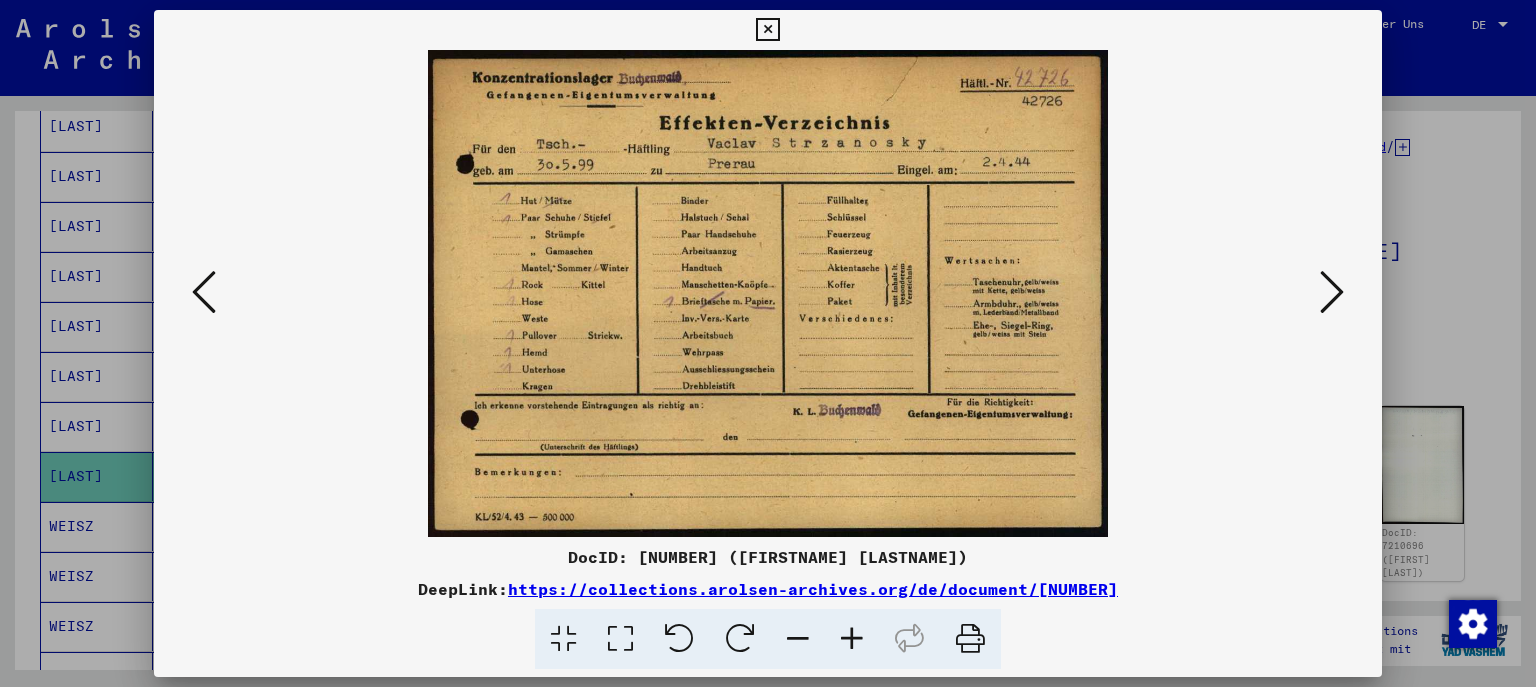 click at bounding box center [1332, 292] 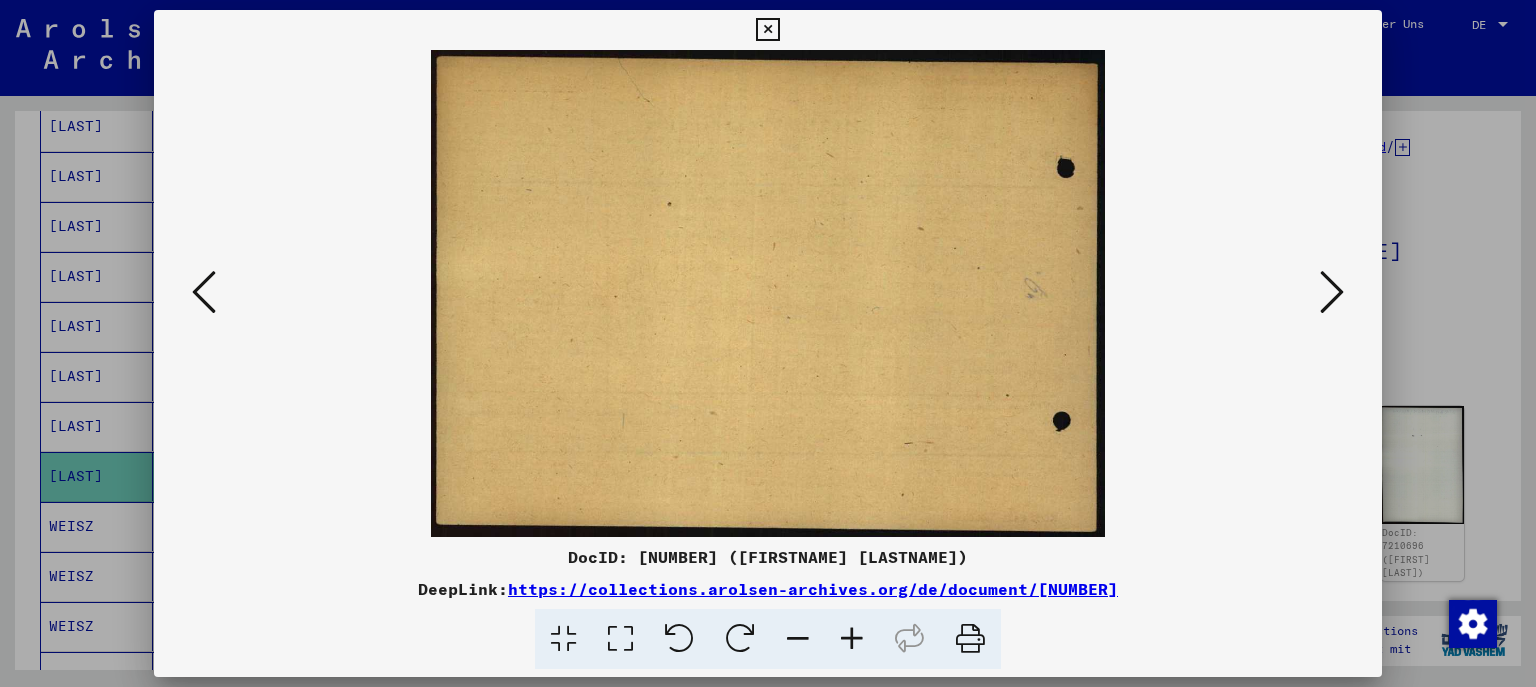 click at bounding box center (1332, 292) 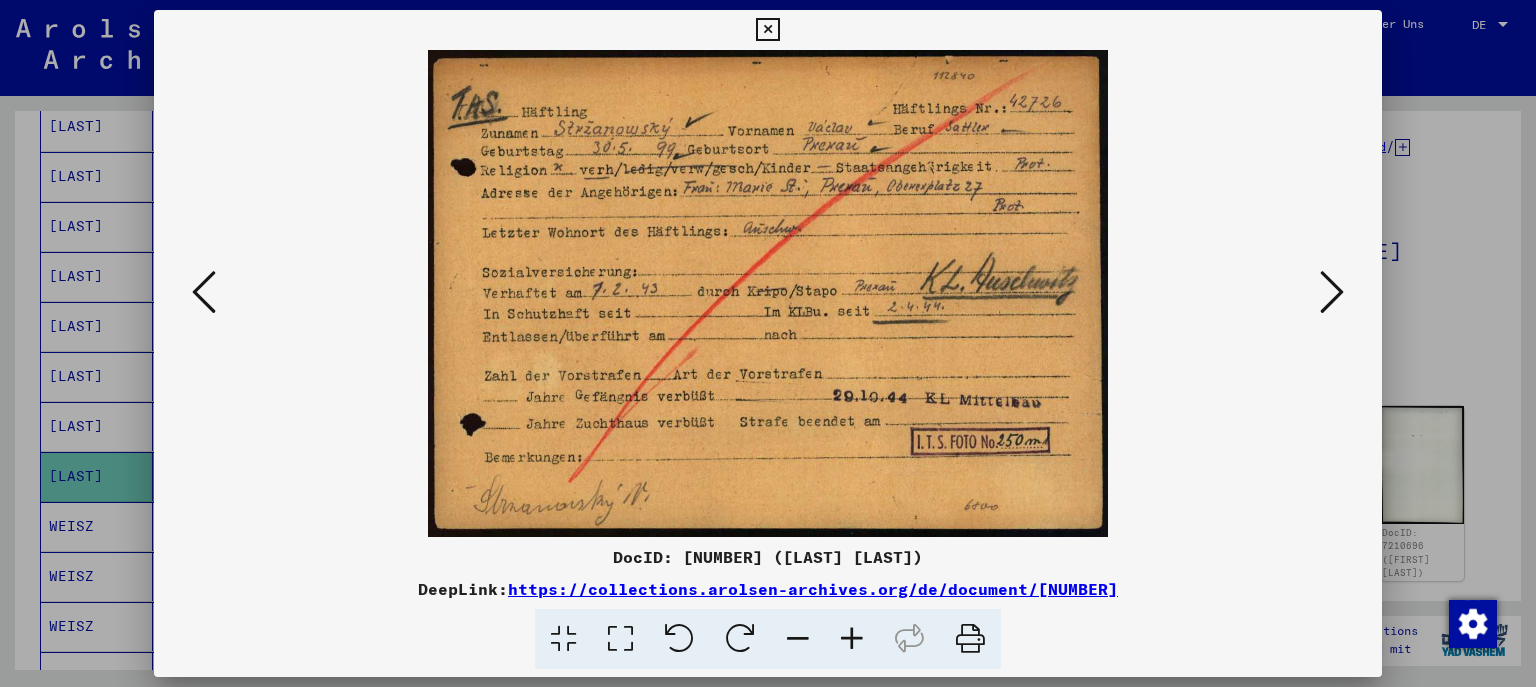 click at bounding box center [768, 293] 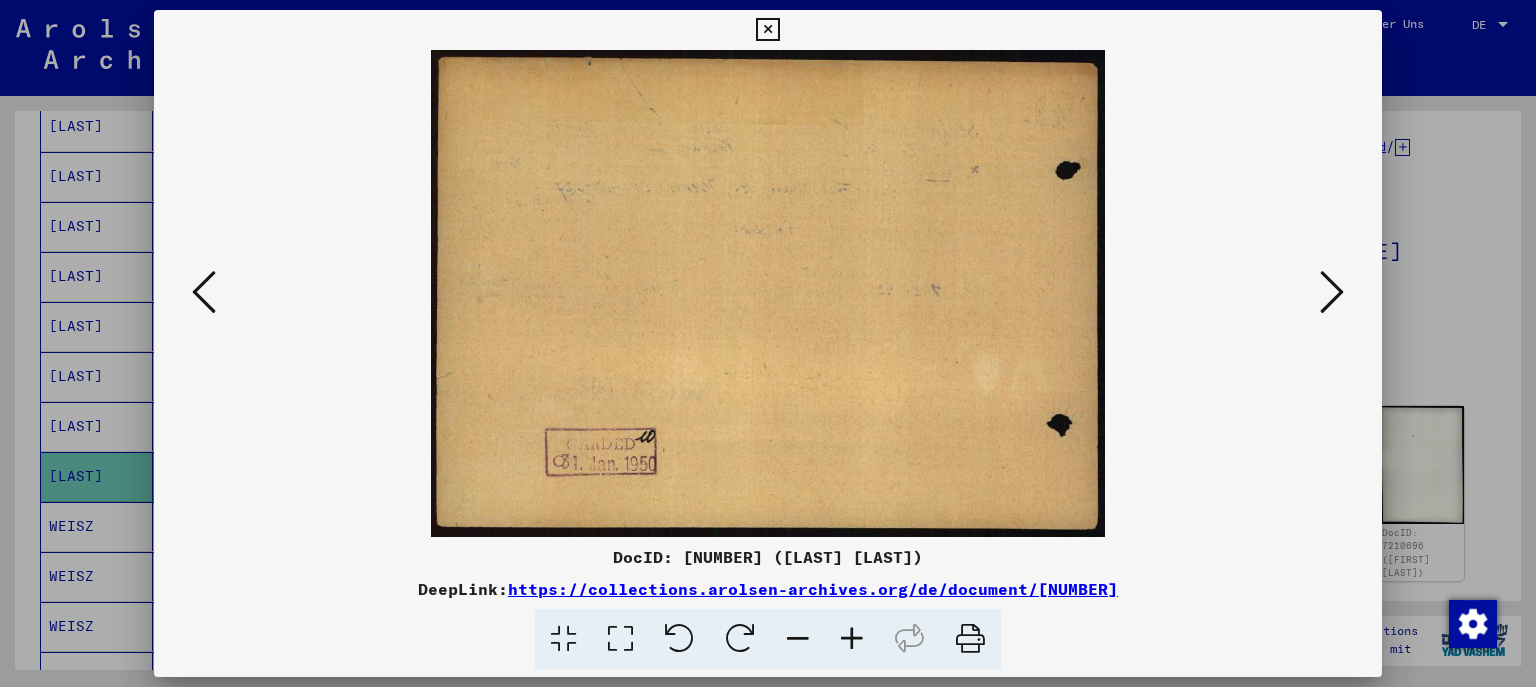 click at bounding box center (1332, 292) 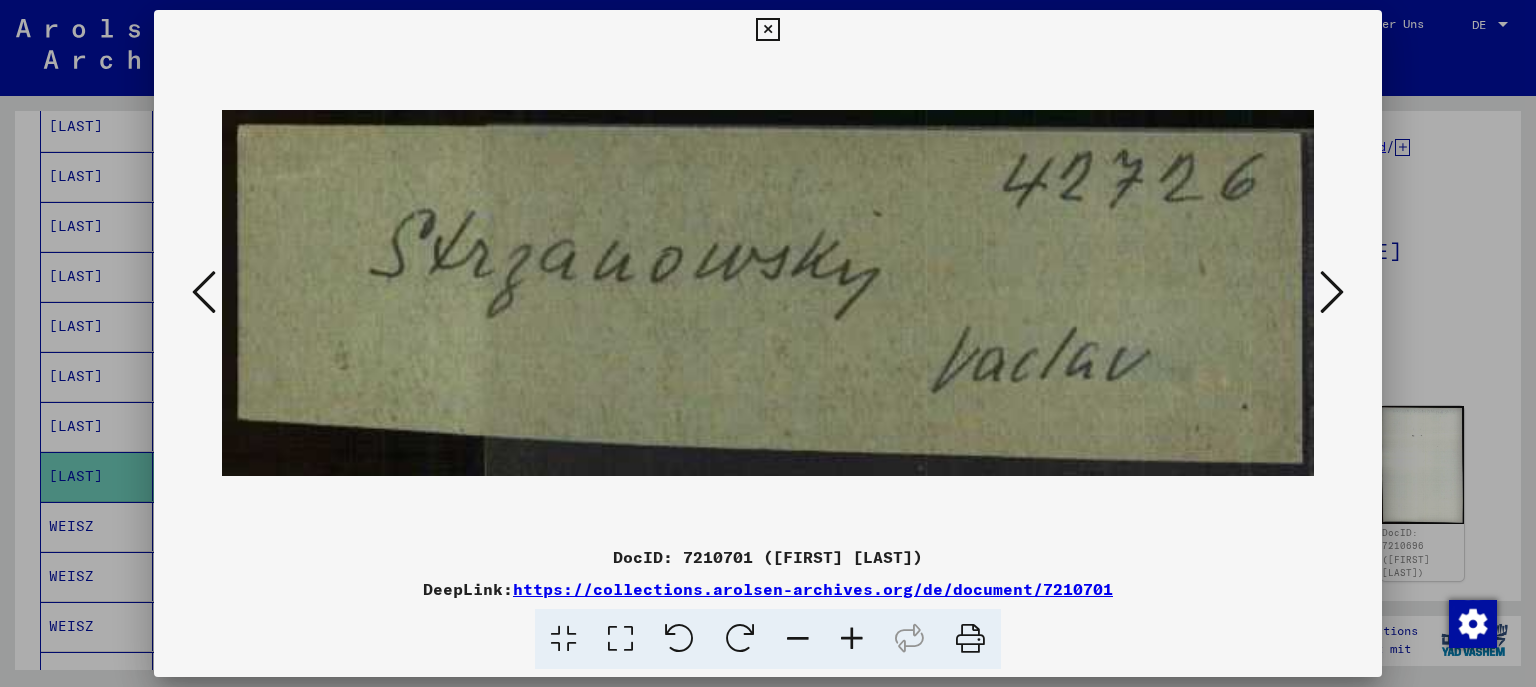 click at bounding box center (1332, 292) 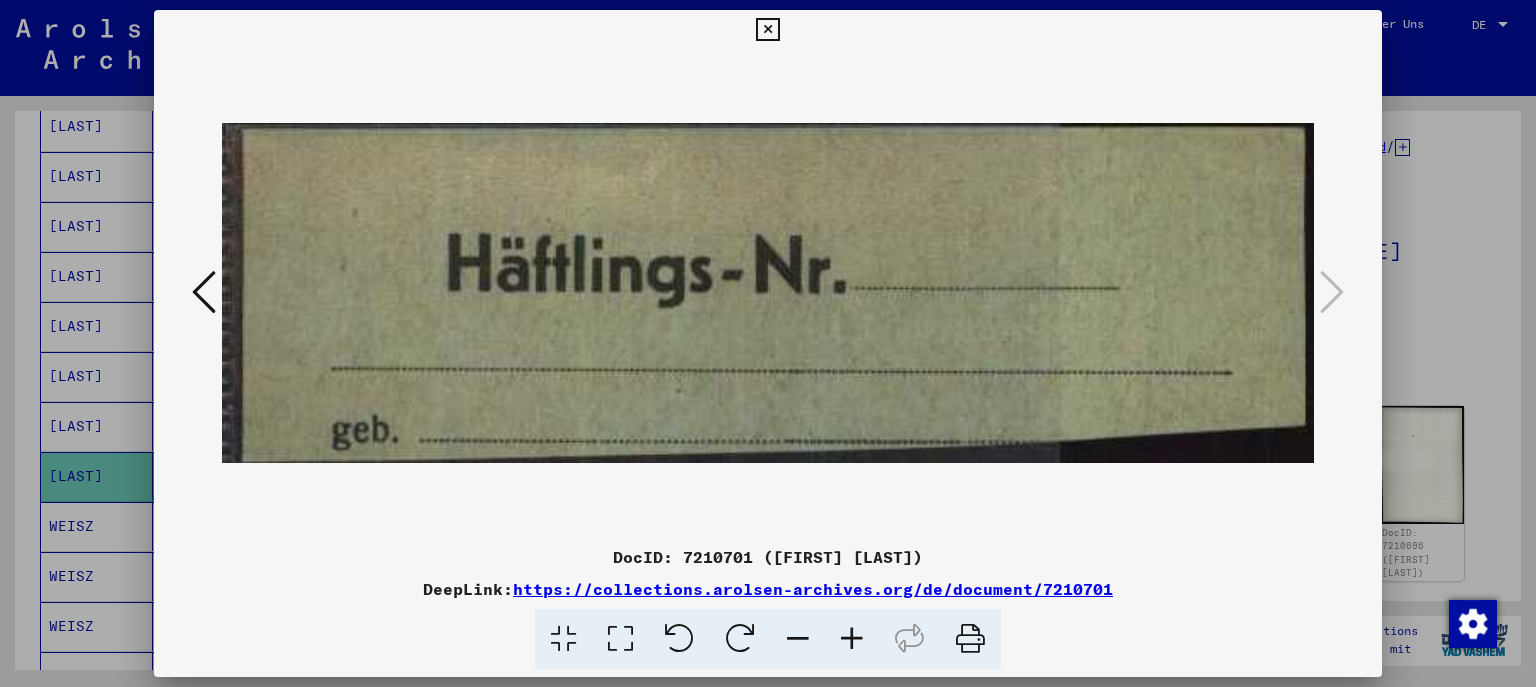 click at bounding box center [767, 30] 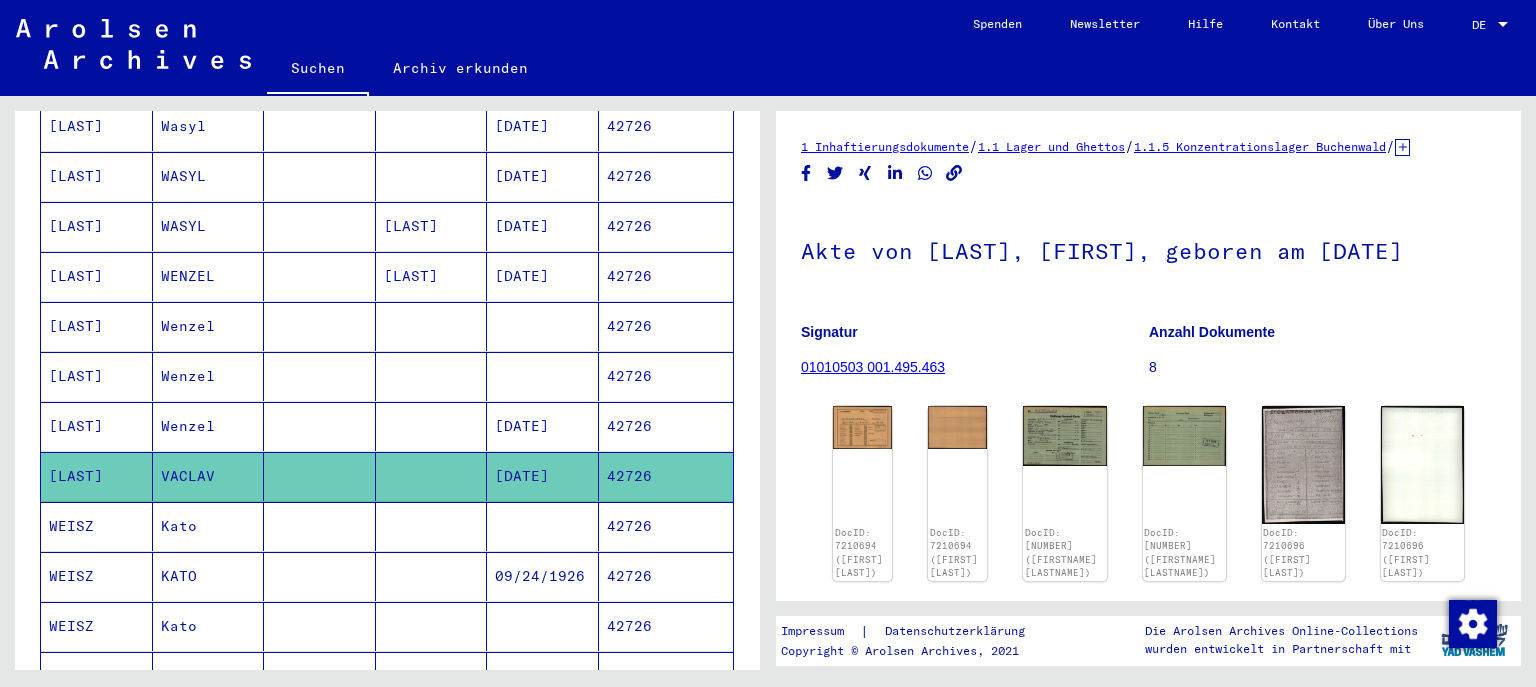 click on "42726" at bounding box center (666, 476) 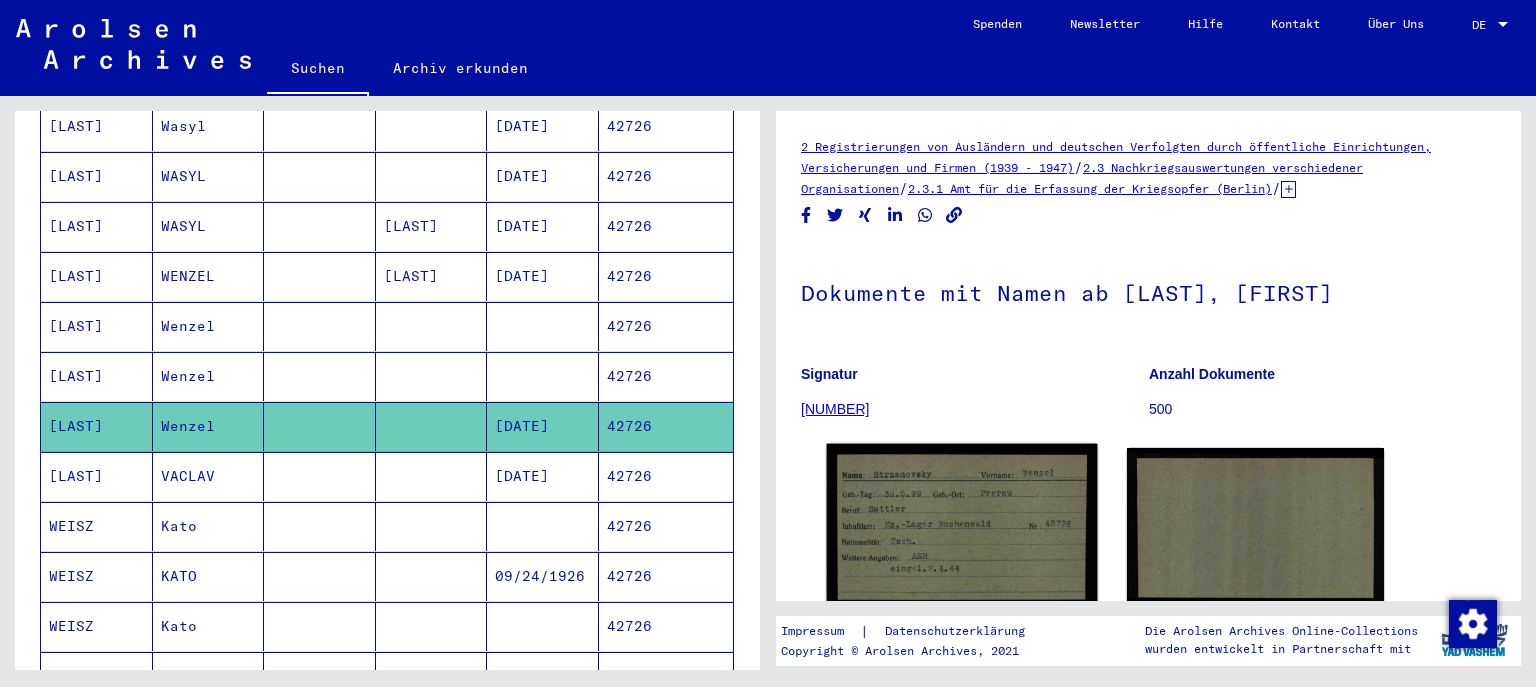 click 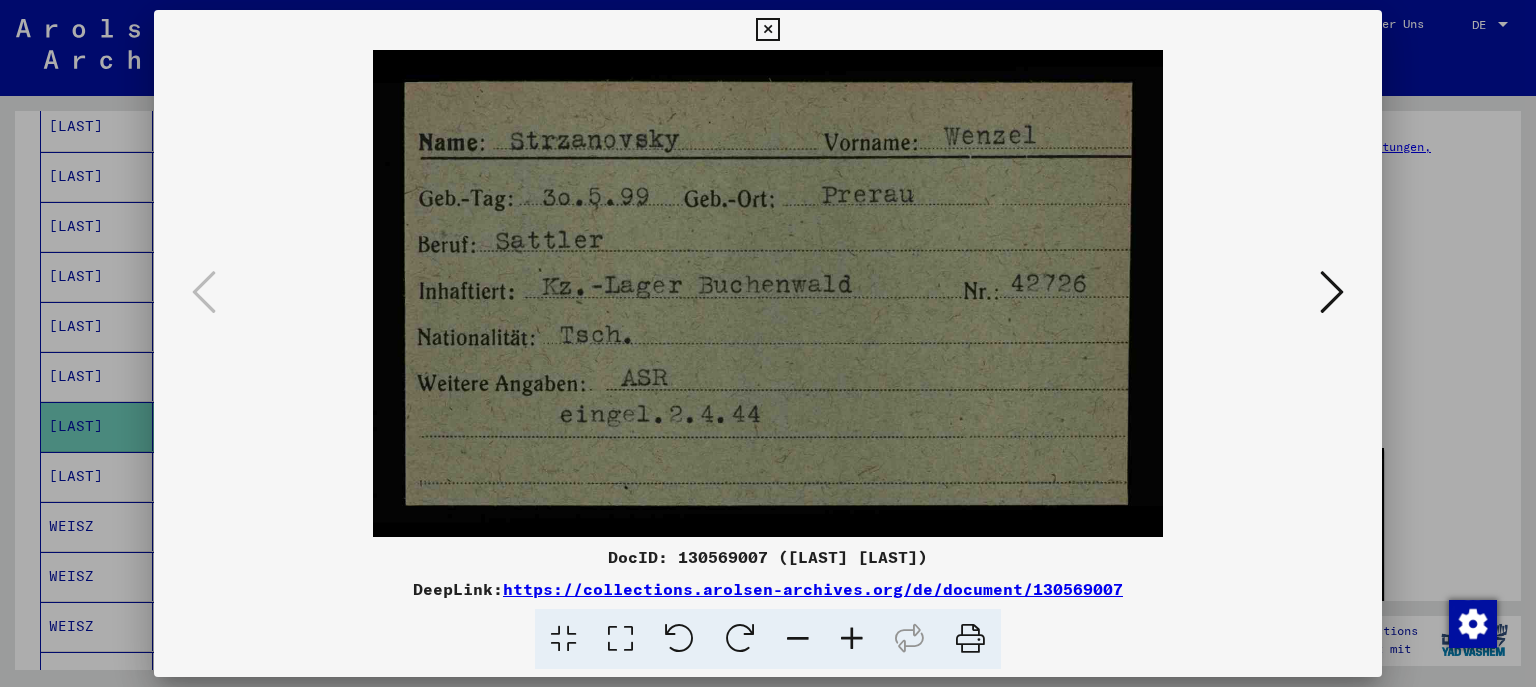 click at bounding box center (767, 30) 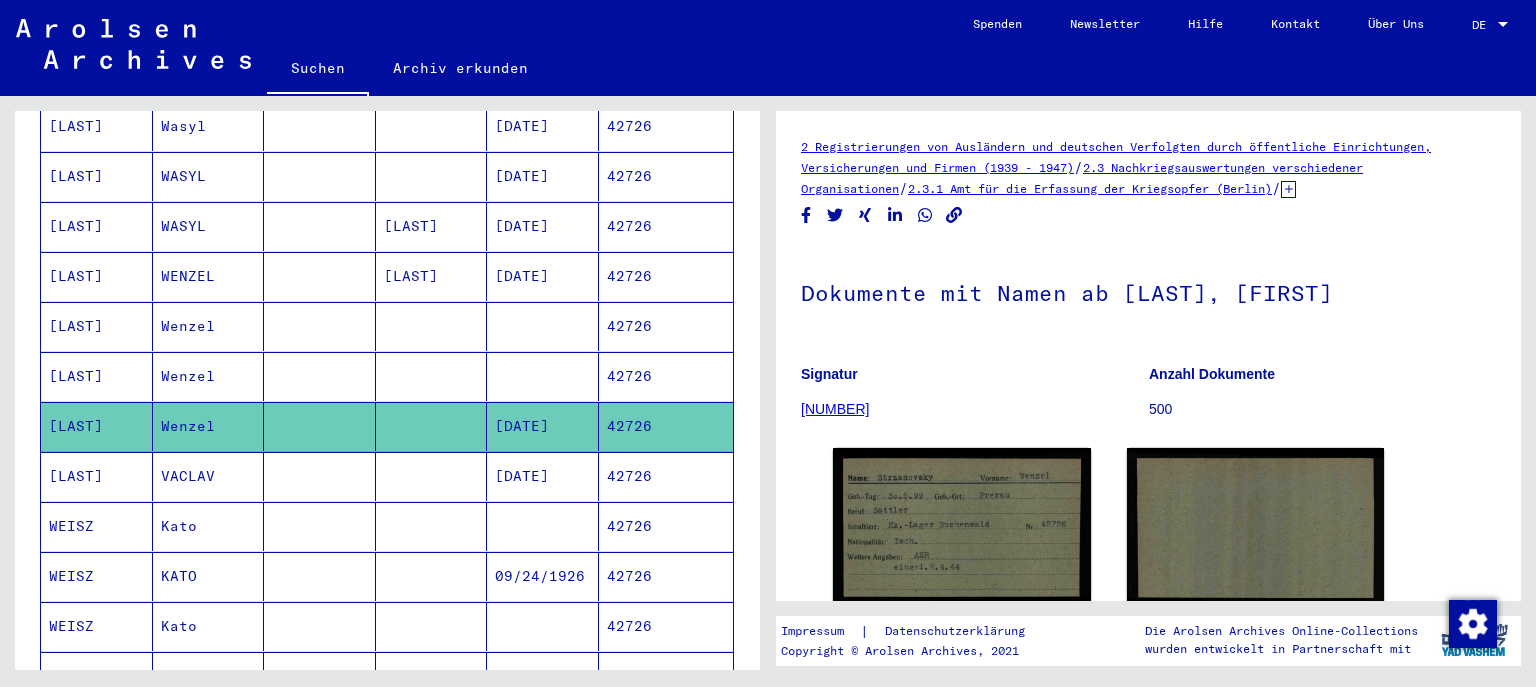 scroll, scrollTop: 664, scrollLeft: 0, axis: vertical 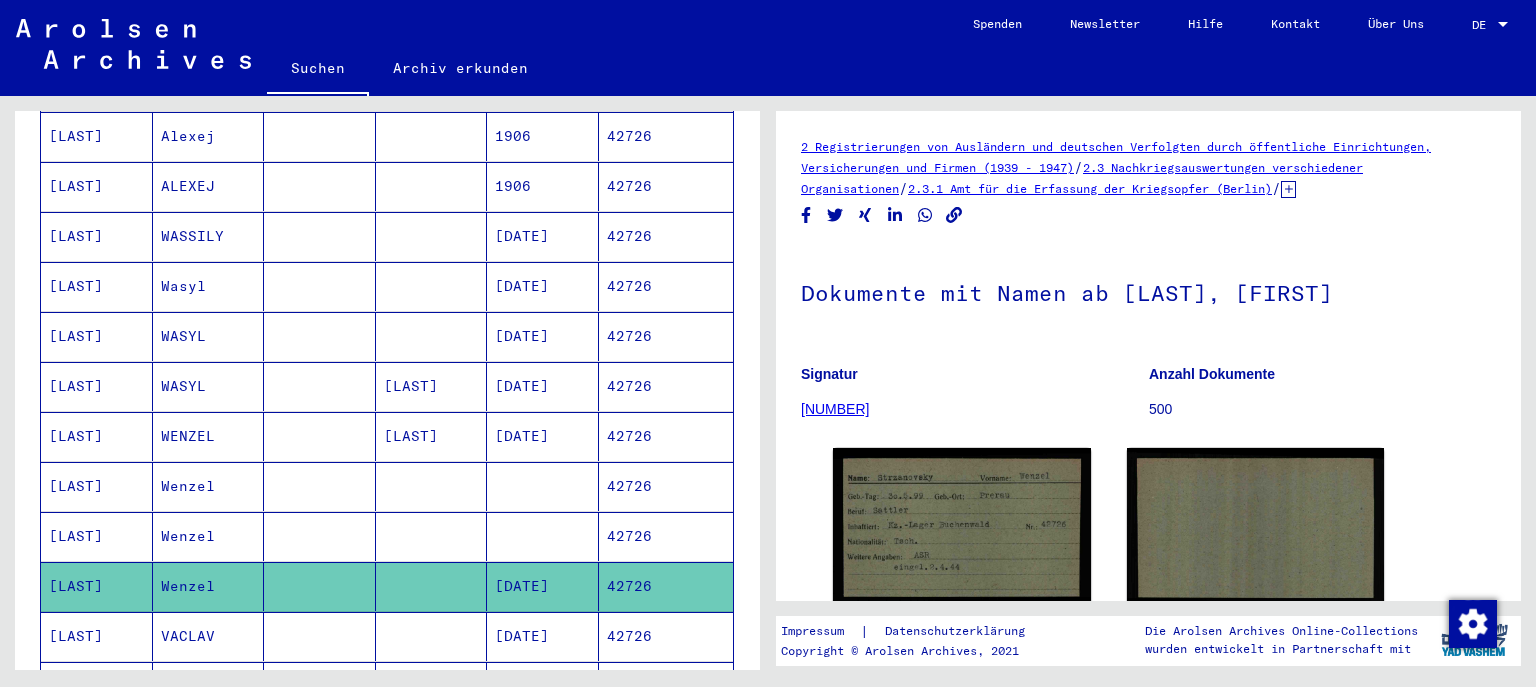 click on "42726" at bounding box center (666, 586) 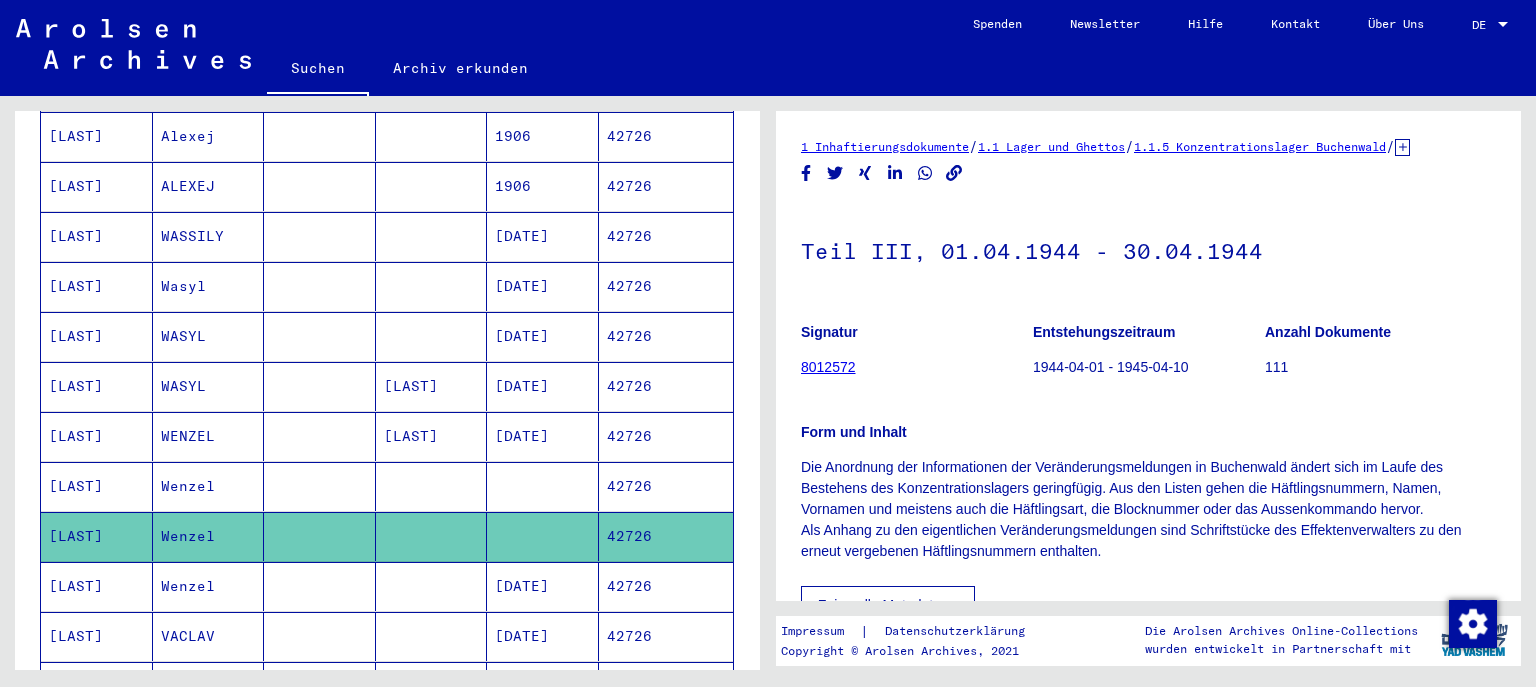 scroll, scrollTop: 400, scrollLeft: 0, axis: vertical 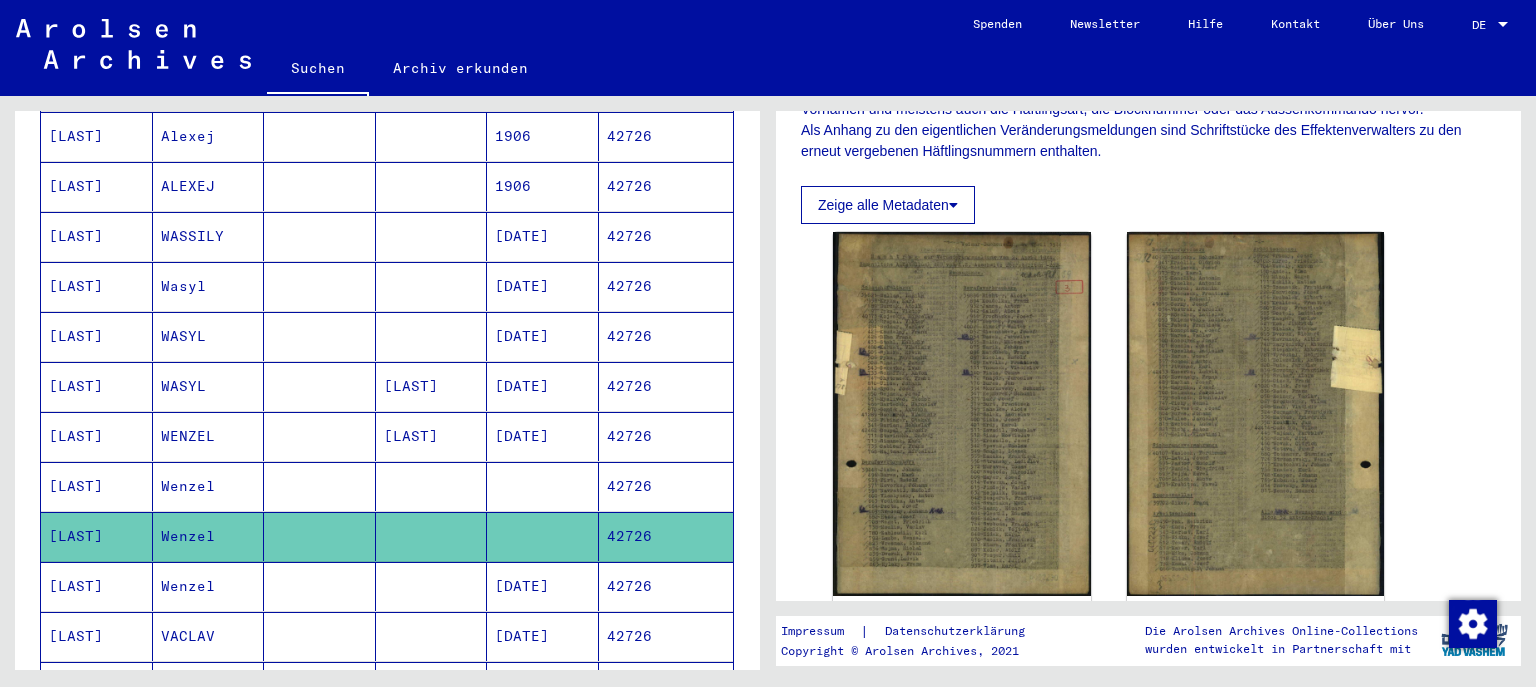click on "42726" at bounding box center (666, 536) 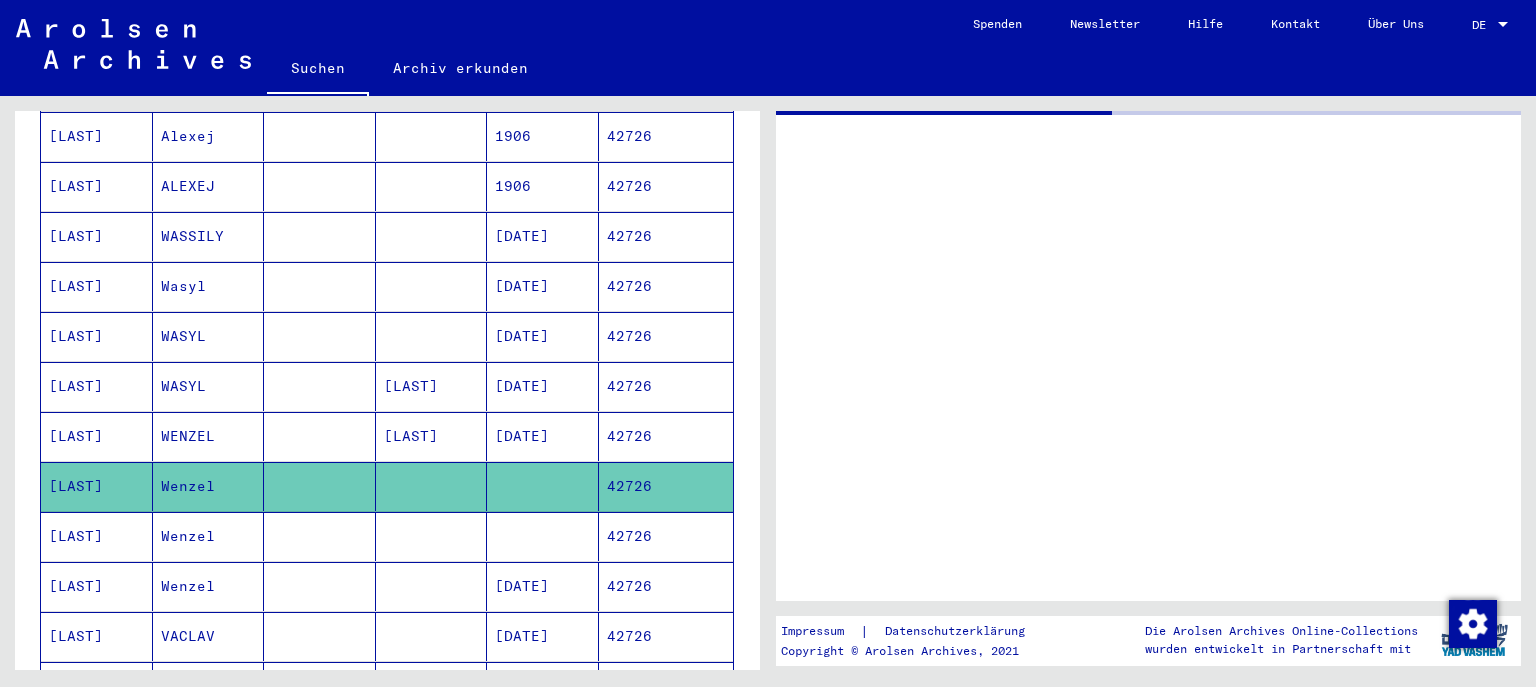 scroll, scrollTop: 0, scrollLeft: 0, axis: both 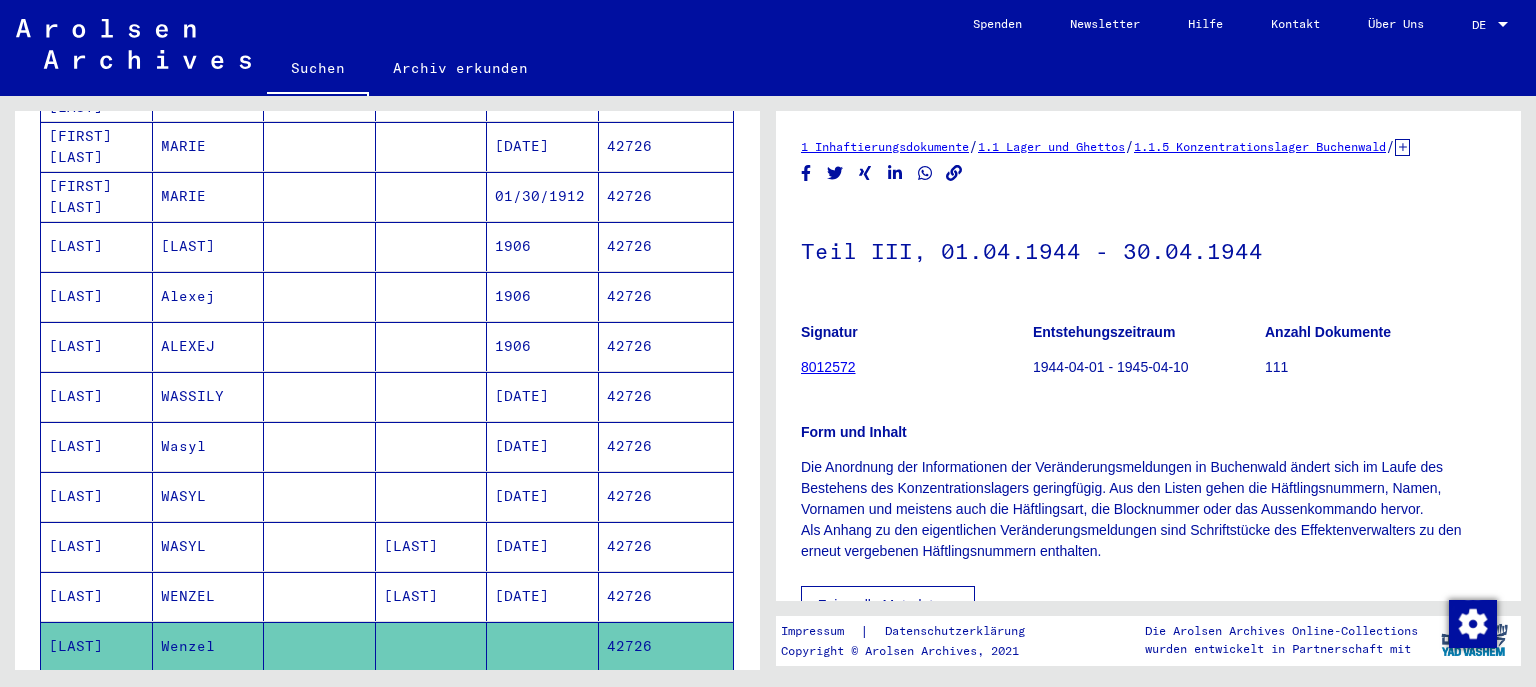 click on "42726" at bounding box center (666, 596) 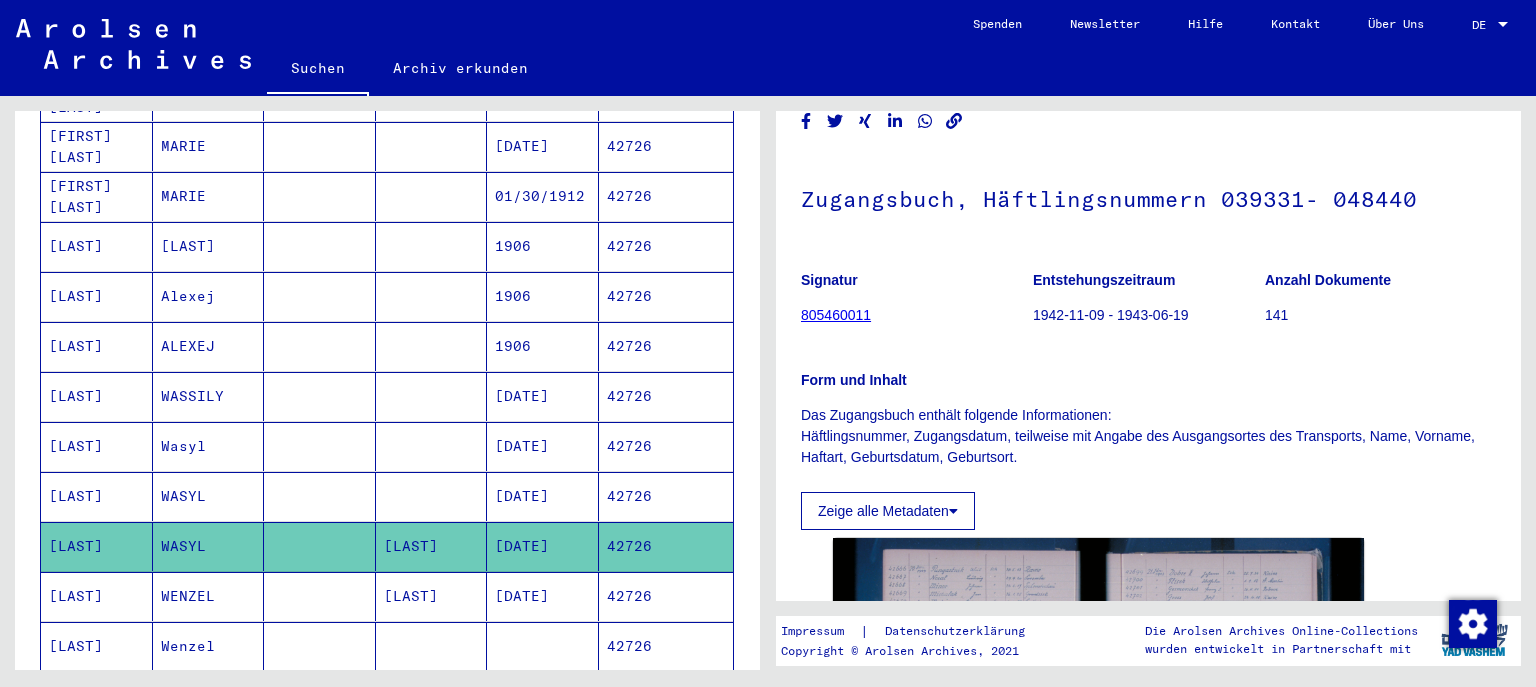 scroll, scrollTop: 80, scrollLeft: 0, axis: vertical 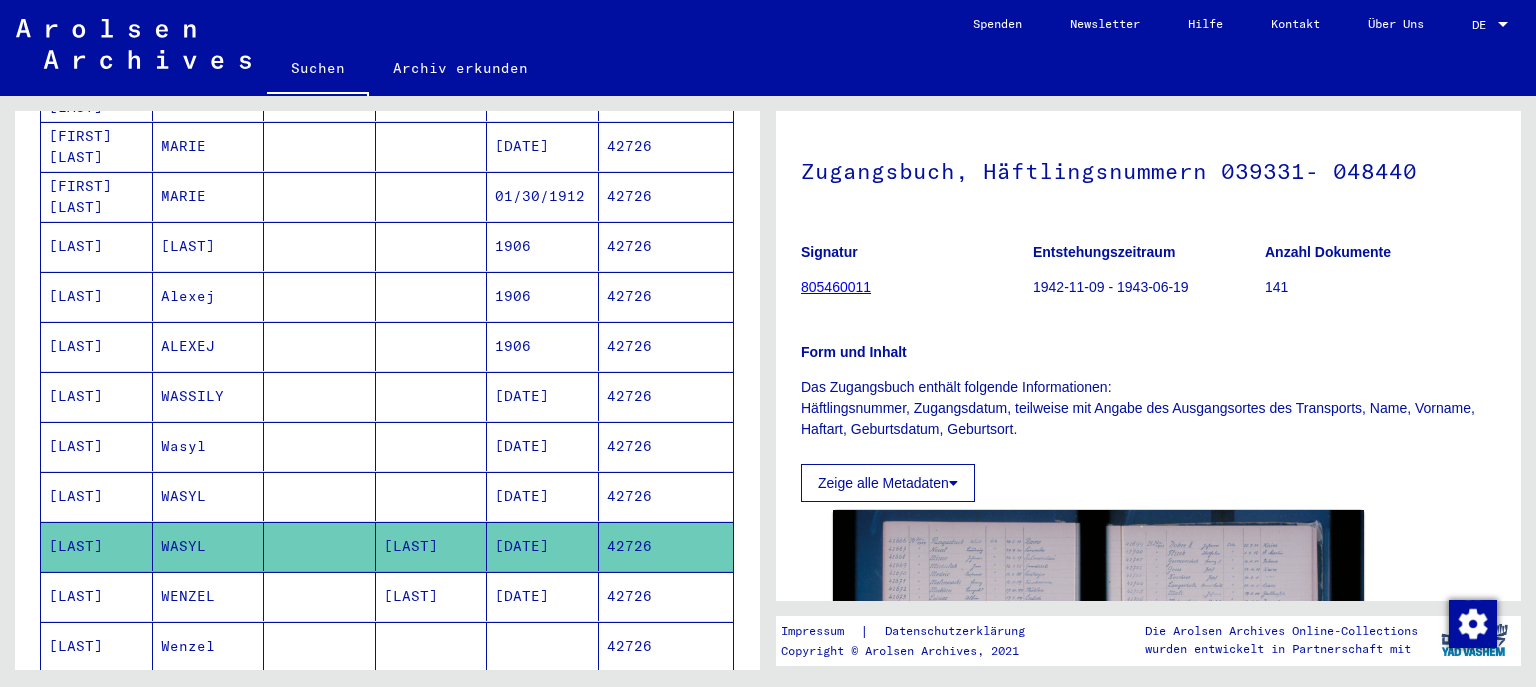 click on "Zugangsbuch, Häftlingsnummern 039331- 048440 Signatur 805460011 Entstehungszeitraum 1942-11-09 - 1943-06-19 Anzahl Dokumente 141 Form und Inhalt Das Zugangsbuch enthält folgende Informationen: Häftlingsnummer, Zugangsdatum, teilweise mit Angabe des Ausgangsortes des Transports, Name, Vorname, Haftart, Geburtsdatum, Geburtsort. Zeige alle Metadaten" 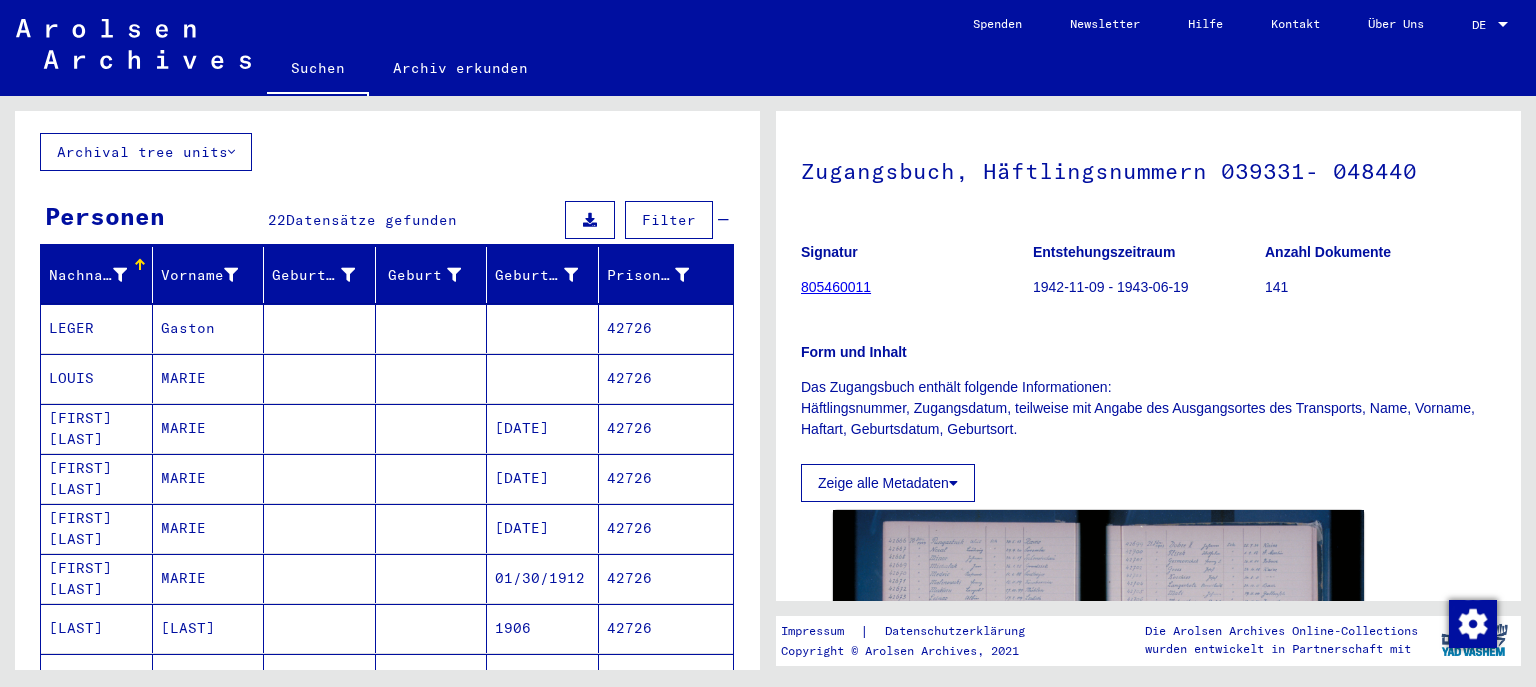 scroll, scrollTop: 0, scrollLeft: 0, axis: both 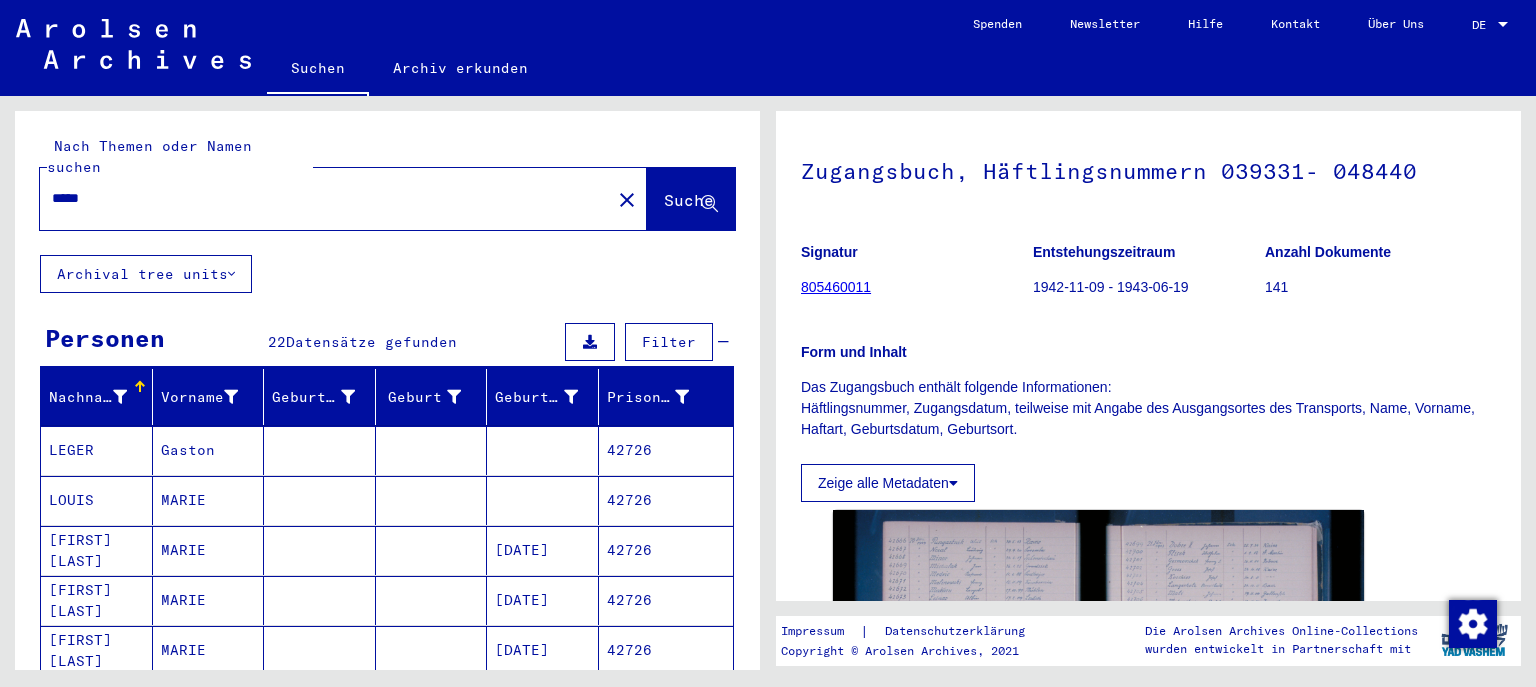 drag, startPoint x: 166, startPoint y: 185, endPoint x: -104, endPoint y: 184, distance: 270.00186 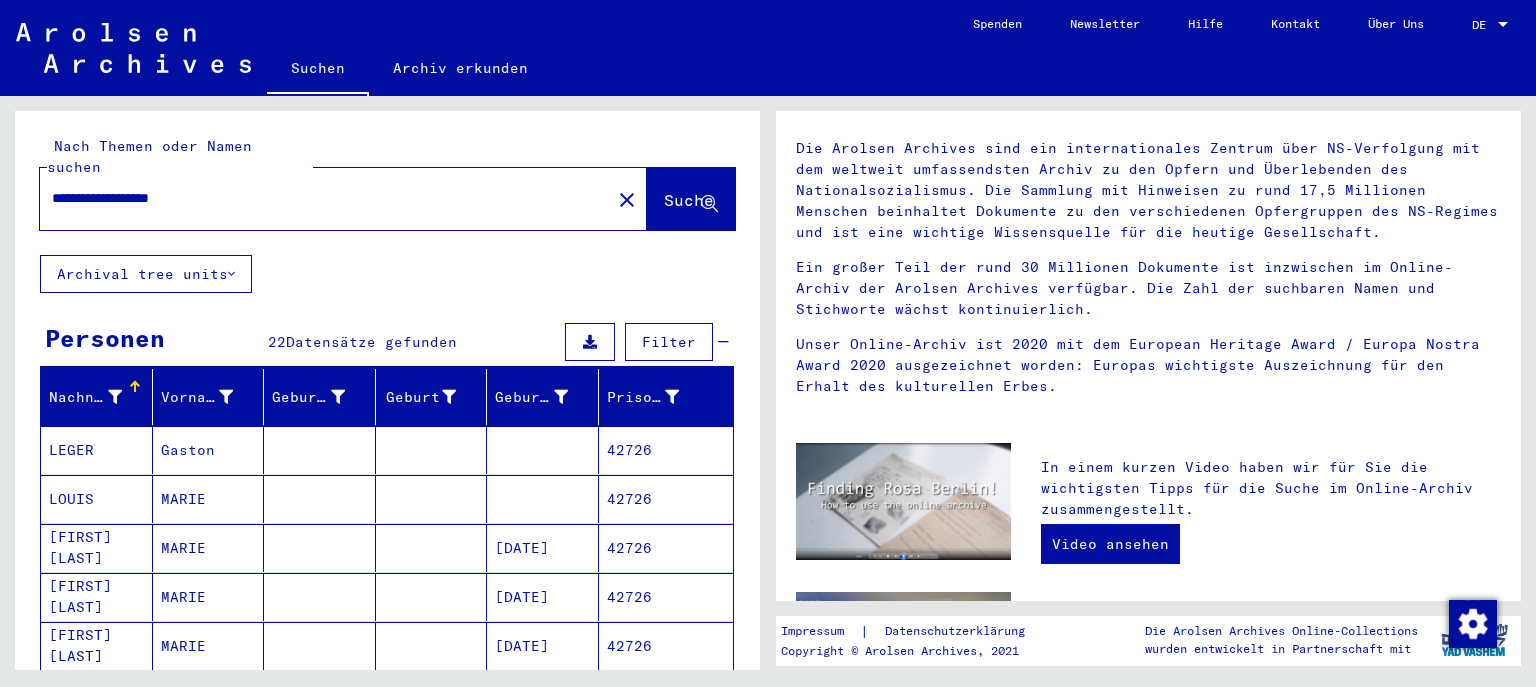 scroll, scrollTop: 0, scrollLeft: 0, axis: both 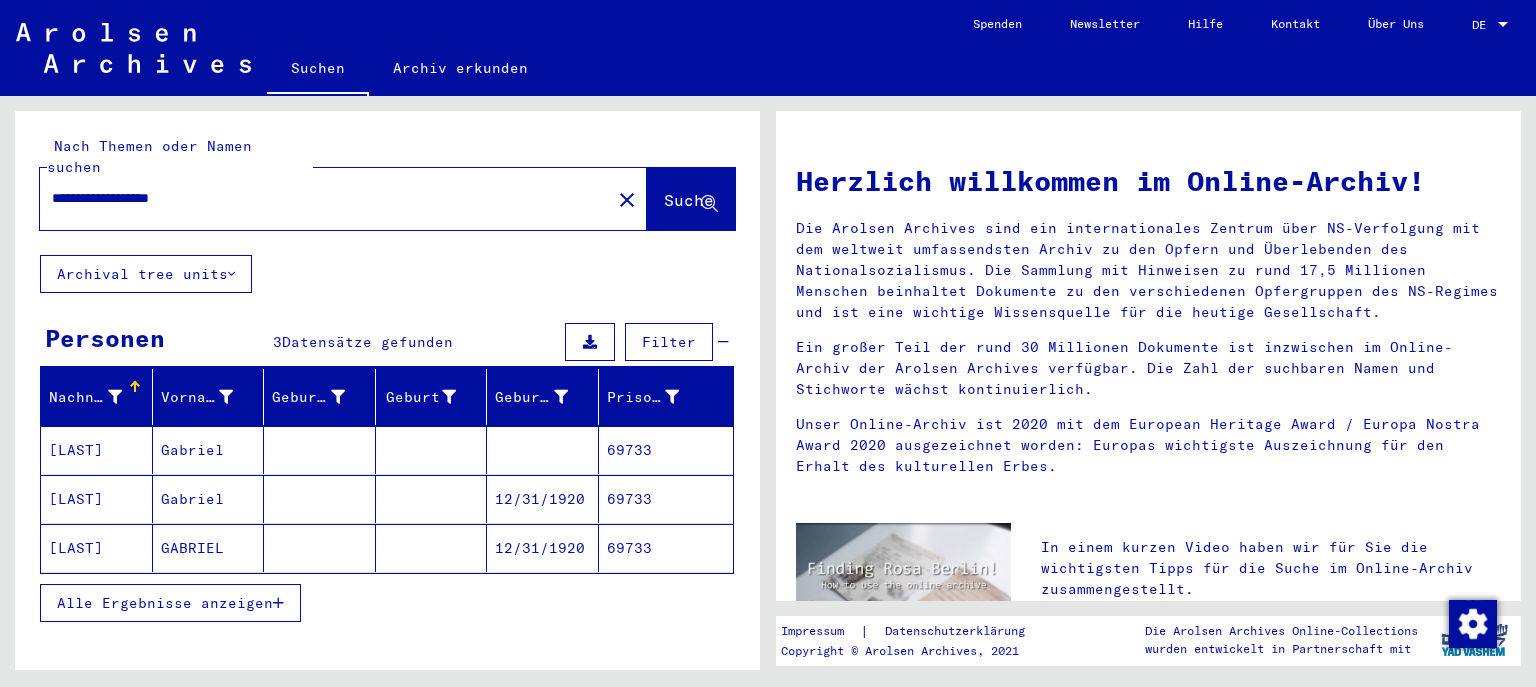 click on "12/31/1920" 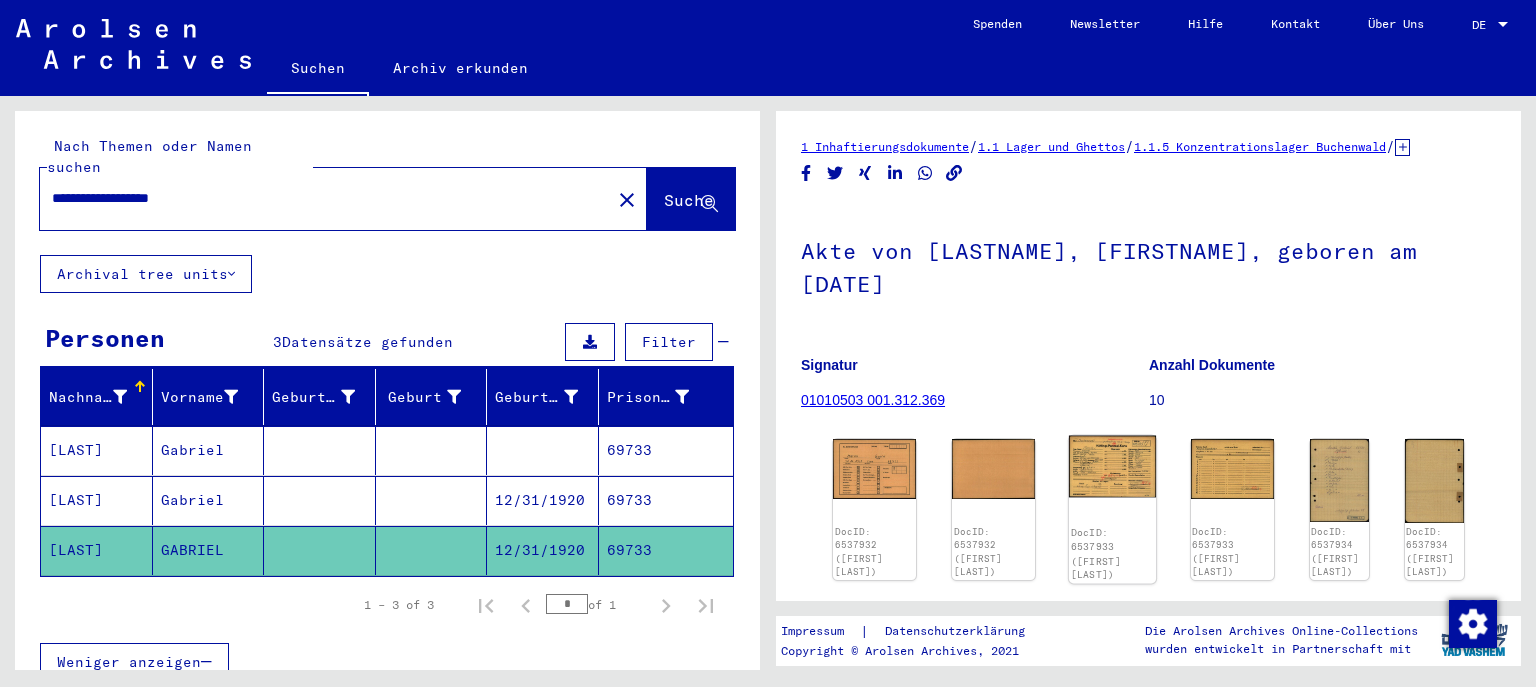 scroll, scrollTop: 0, scrollLeft: 0, axis: both 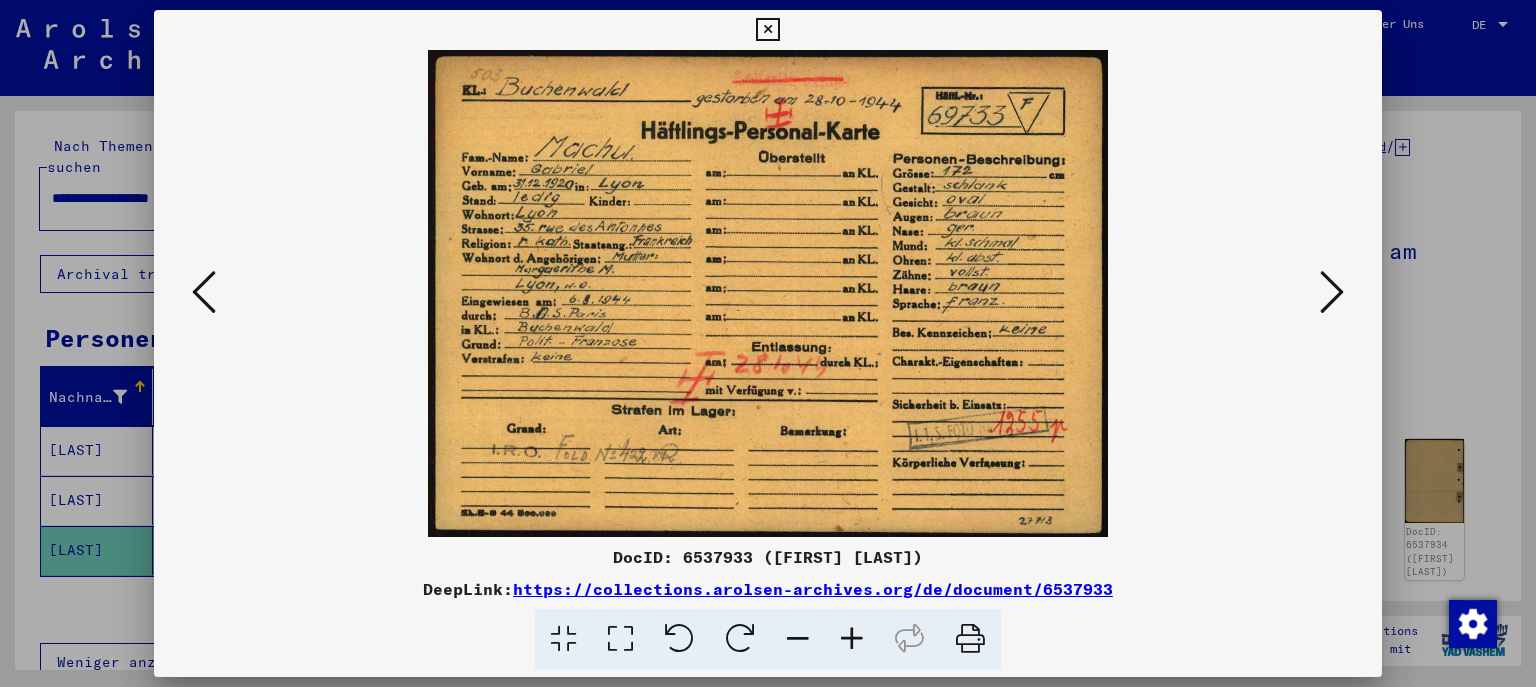 click at bounding box center [1332, 292] 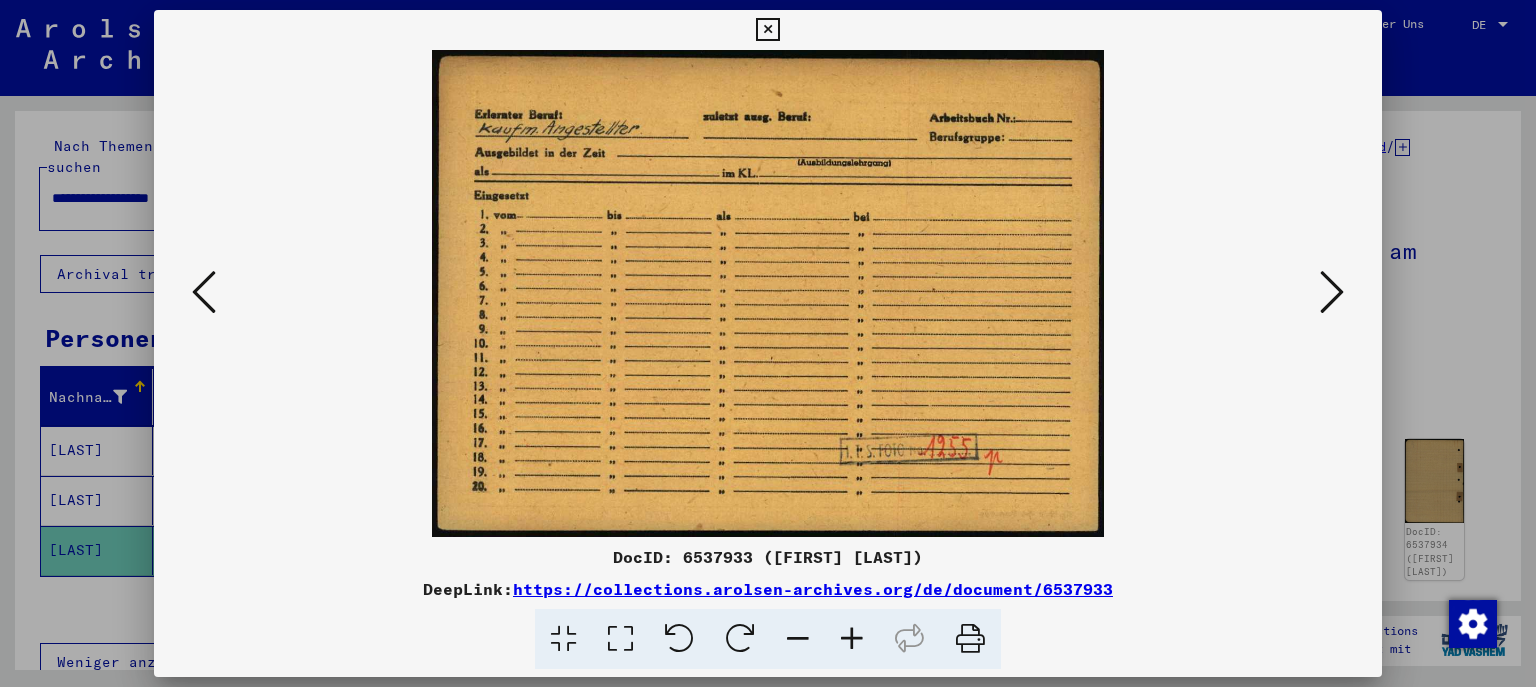 click at bounding box center [1332, 292] 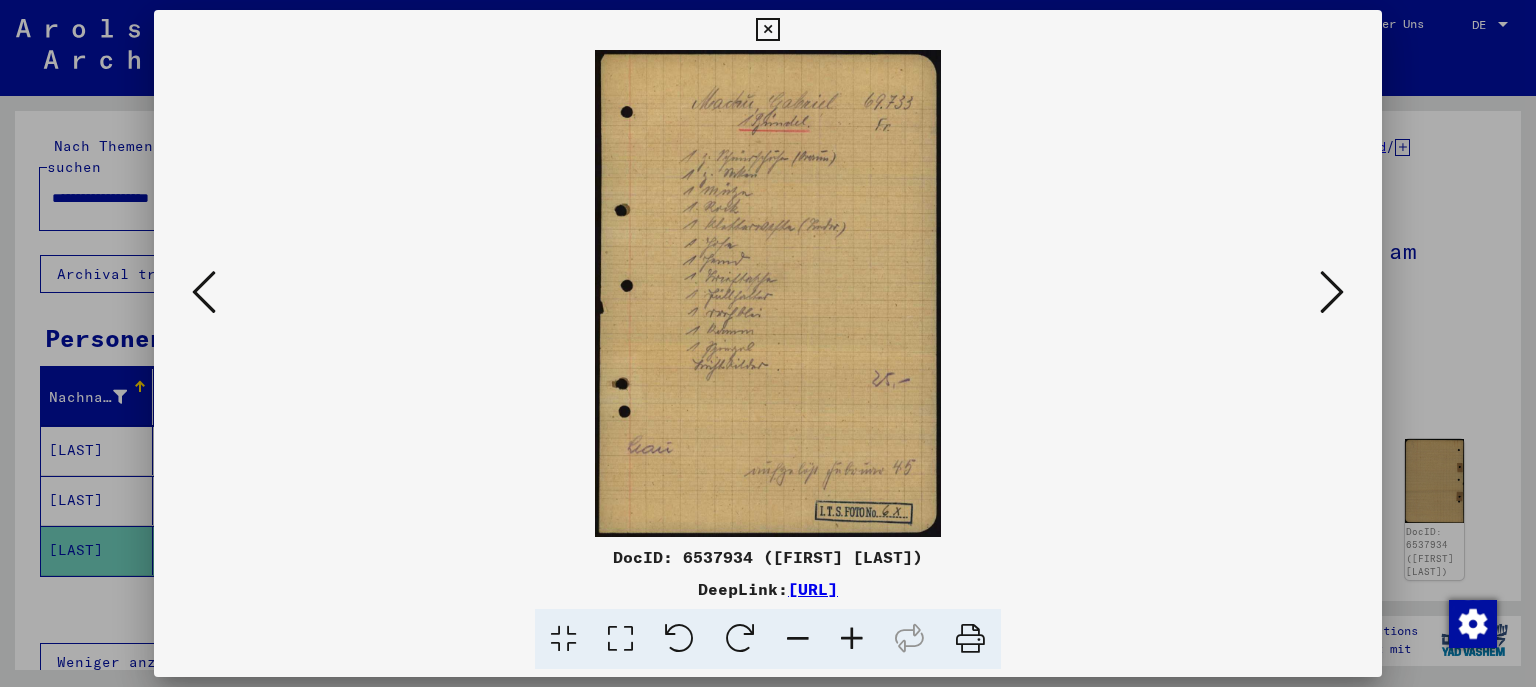 click at bounding box center (1332, 292) 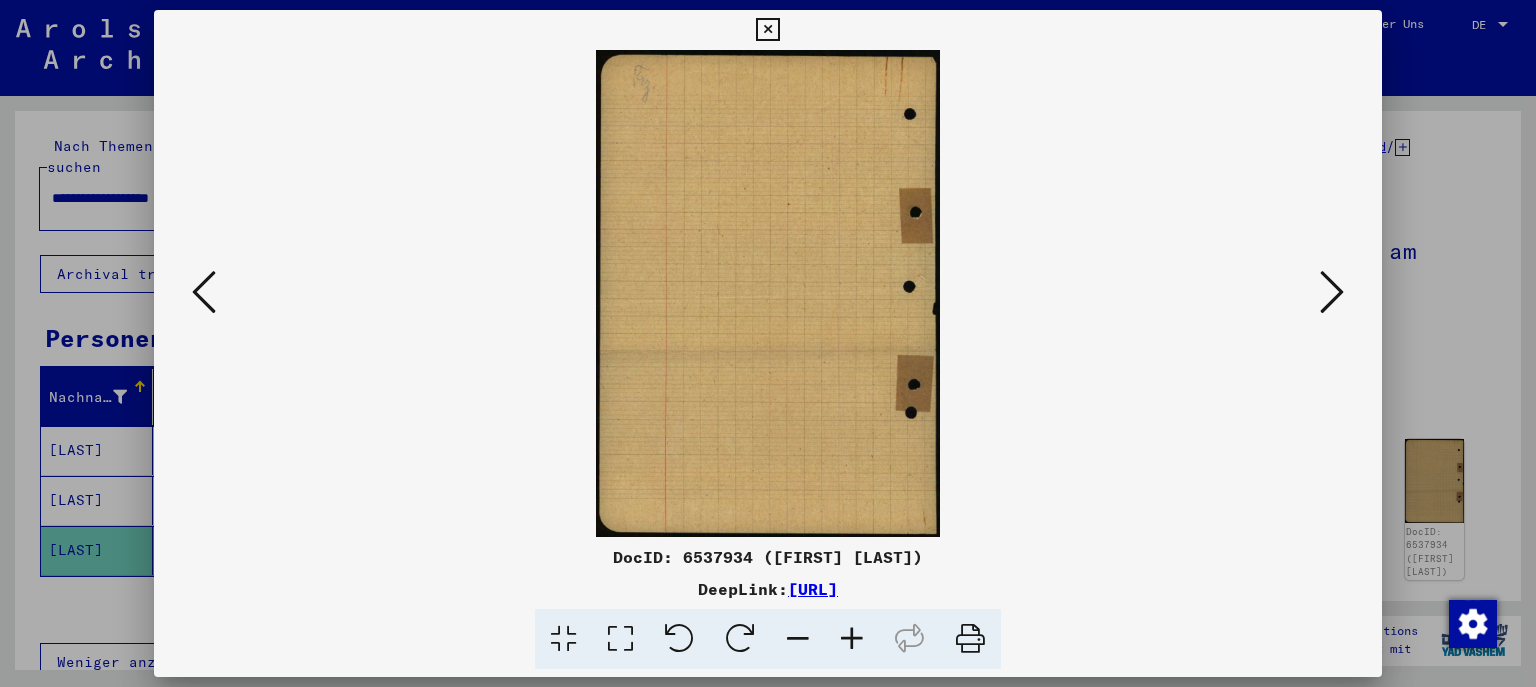 click at bounding box center [1332, 292] 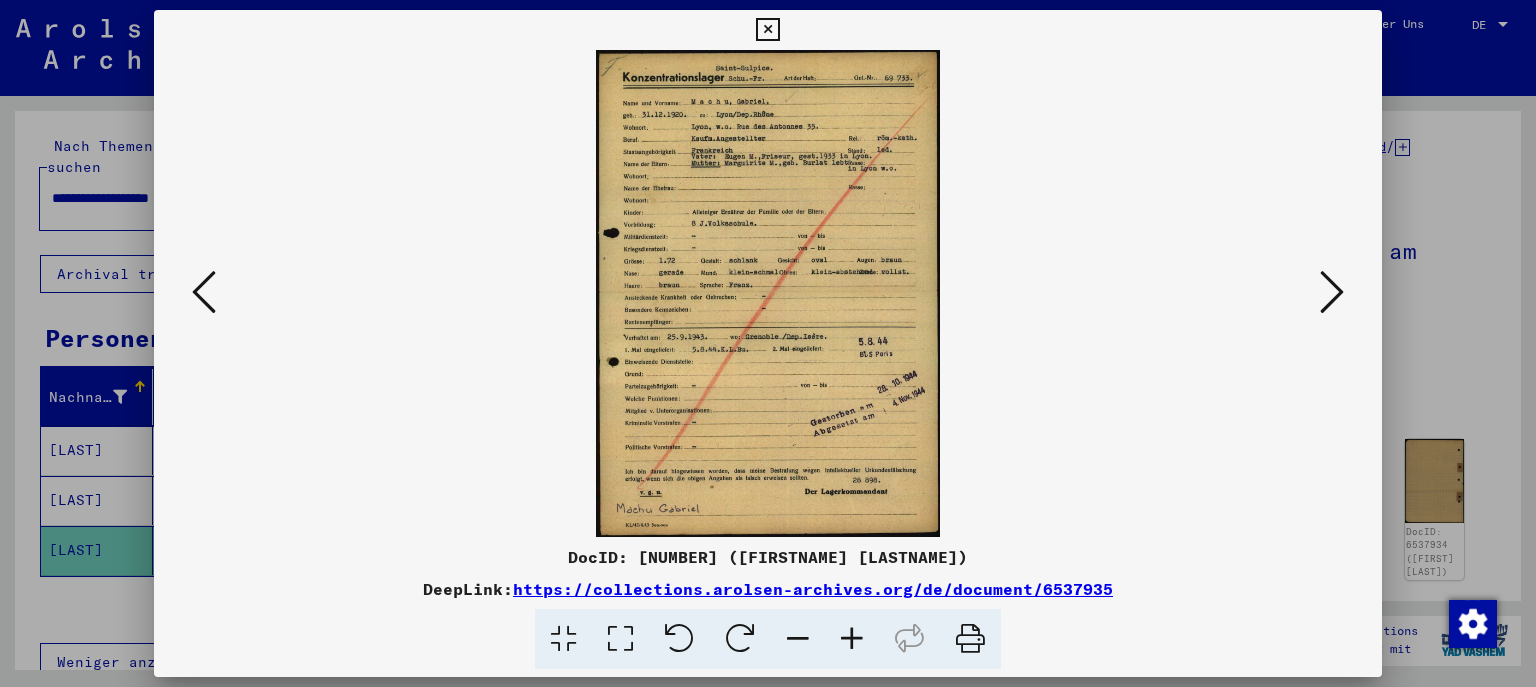 click at bounding box center [1332, 292] 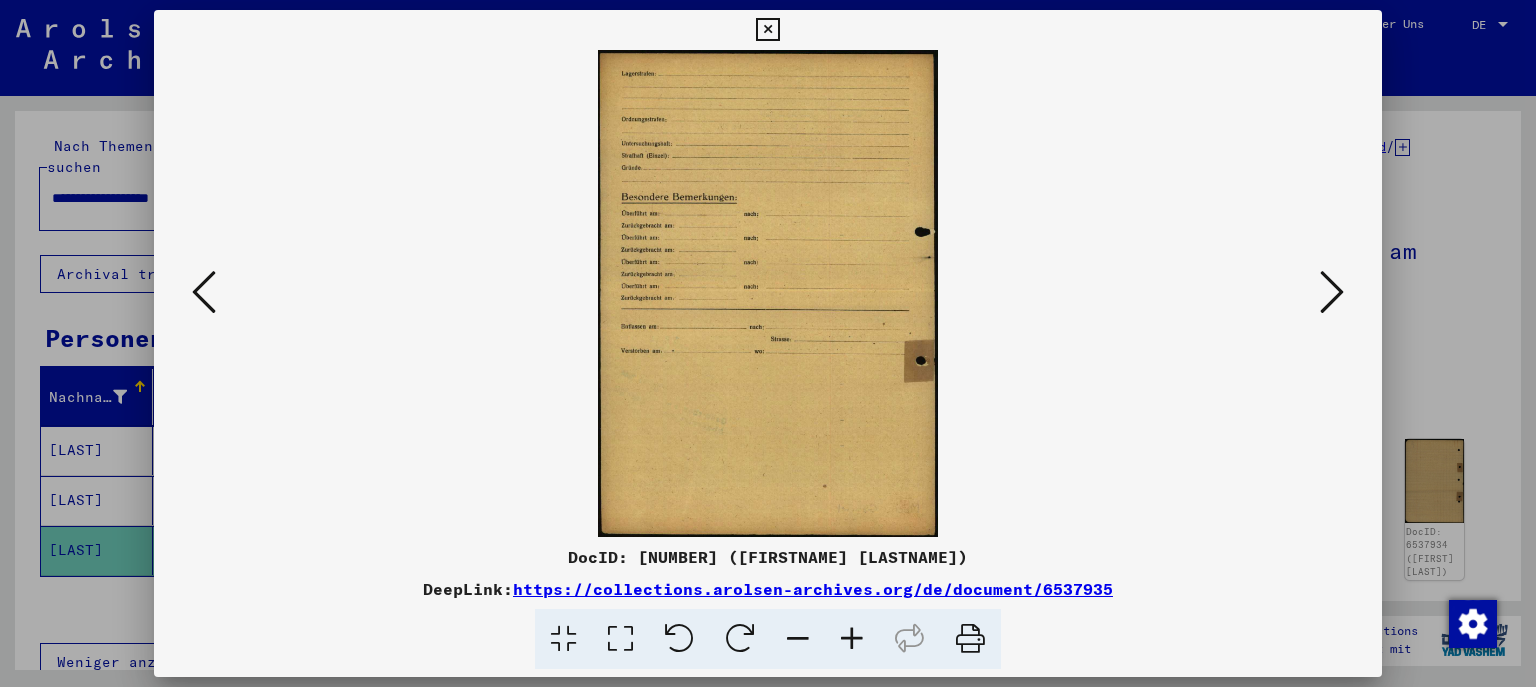 click at bounding box center [1332, 292] 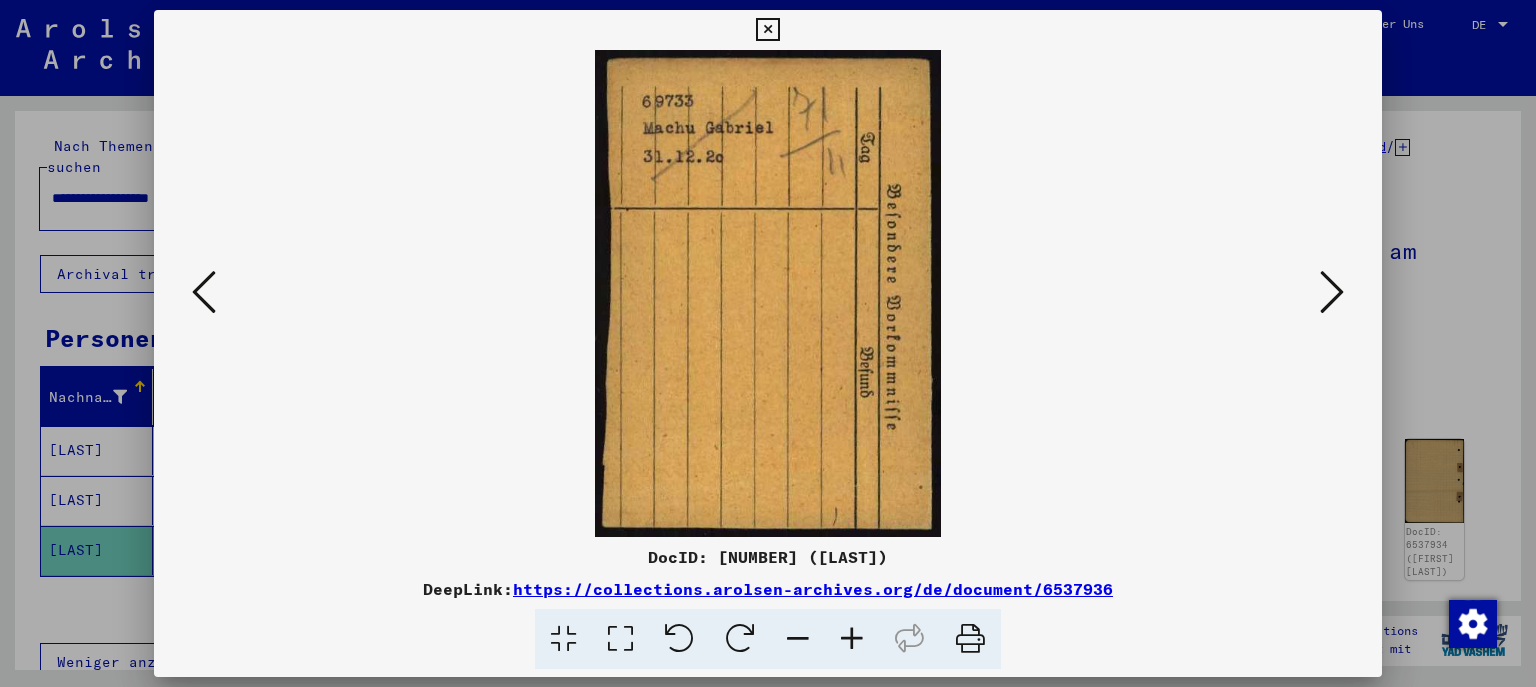 click at bounding box center (1332, 292) 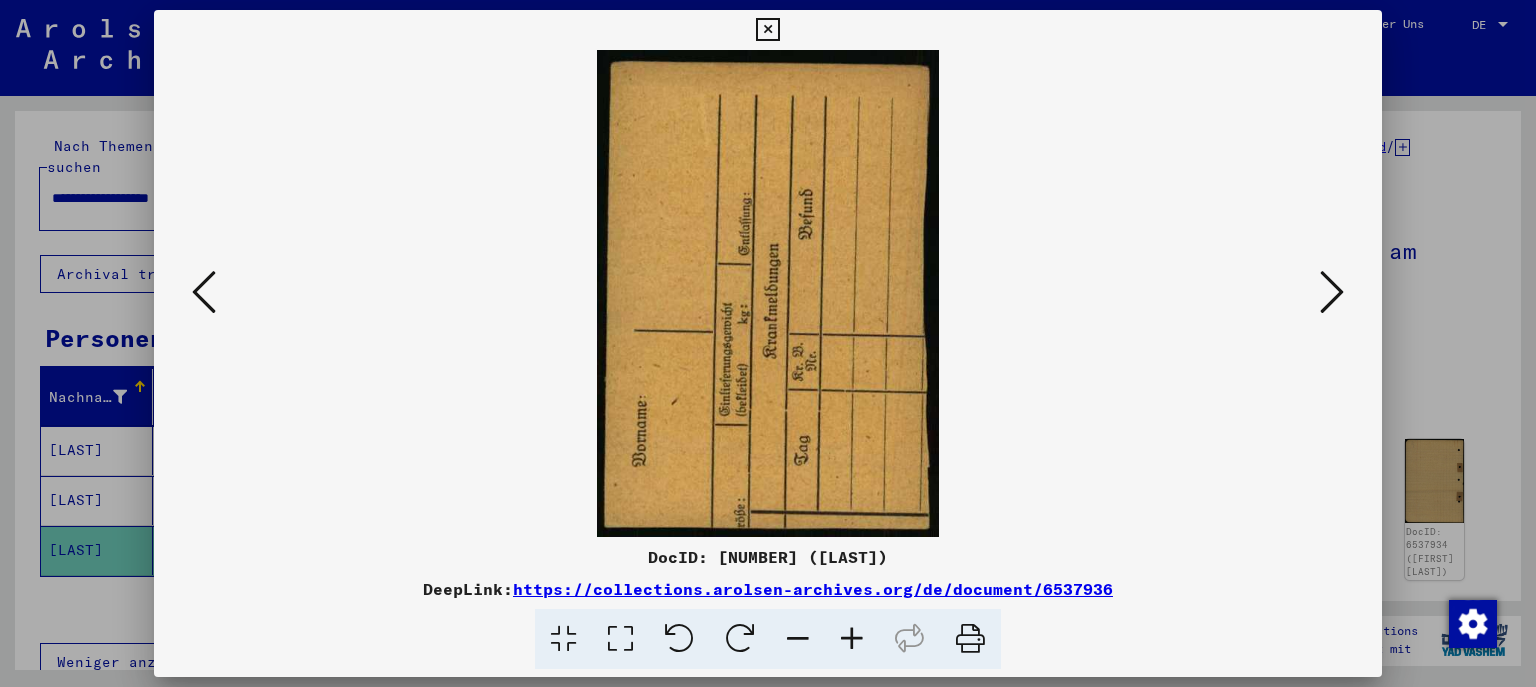 click at bounding box center (1332, 292) 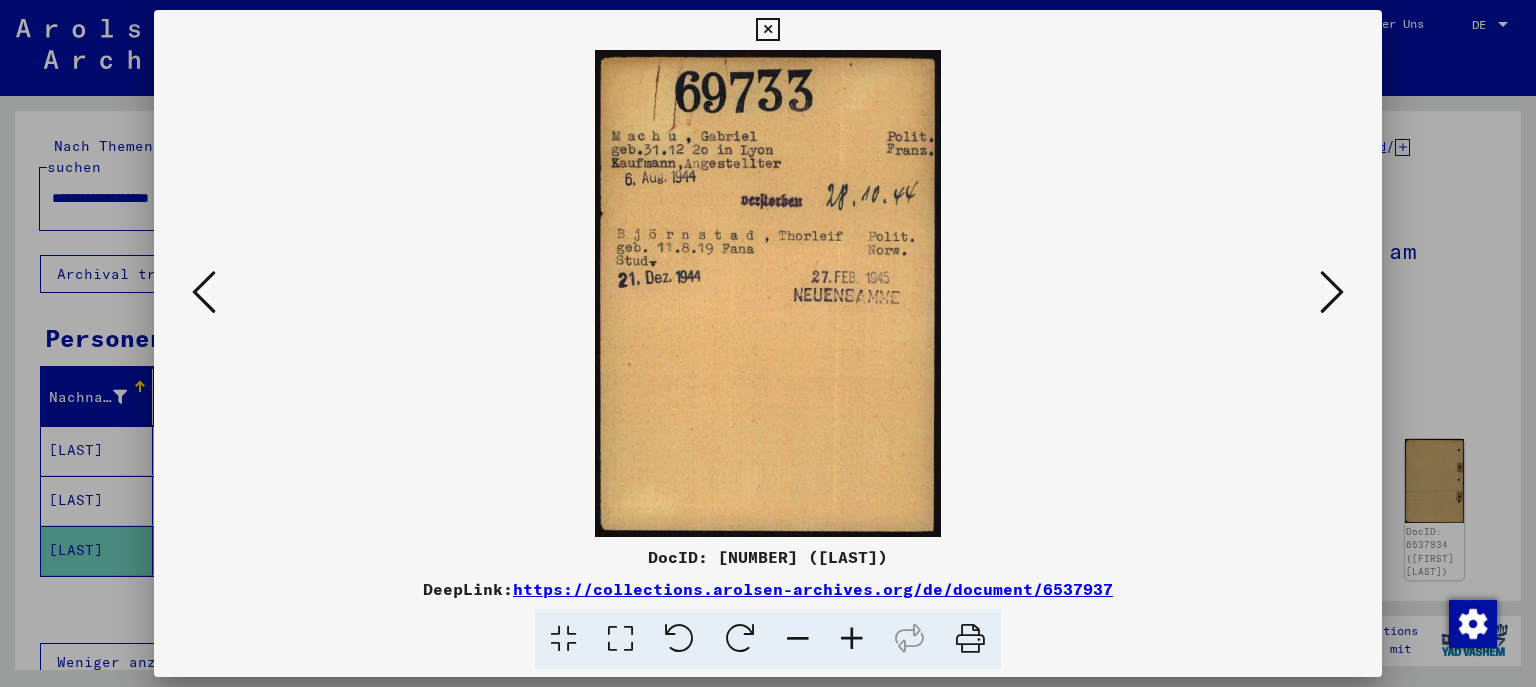 click at bounding box center (768, 293) 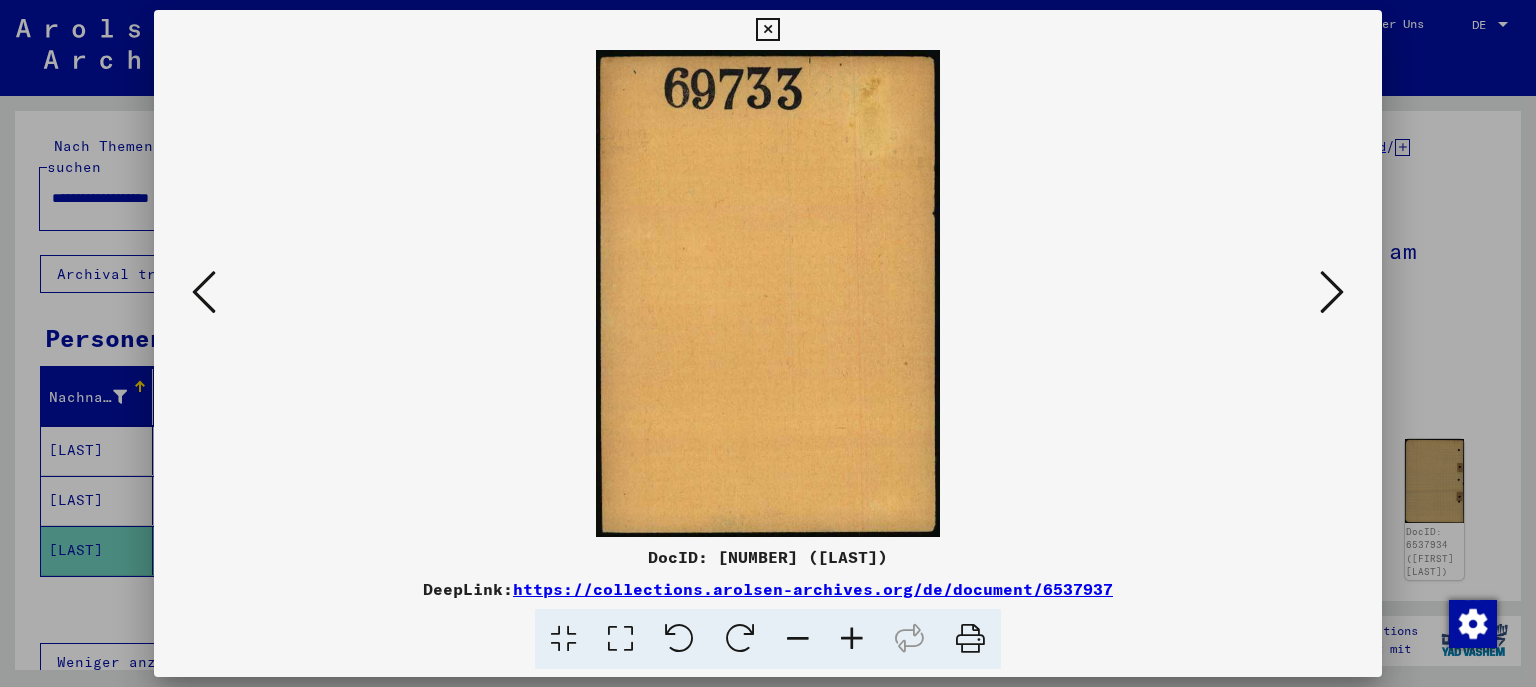 click at bounding box center [1332, 292] 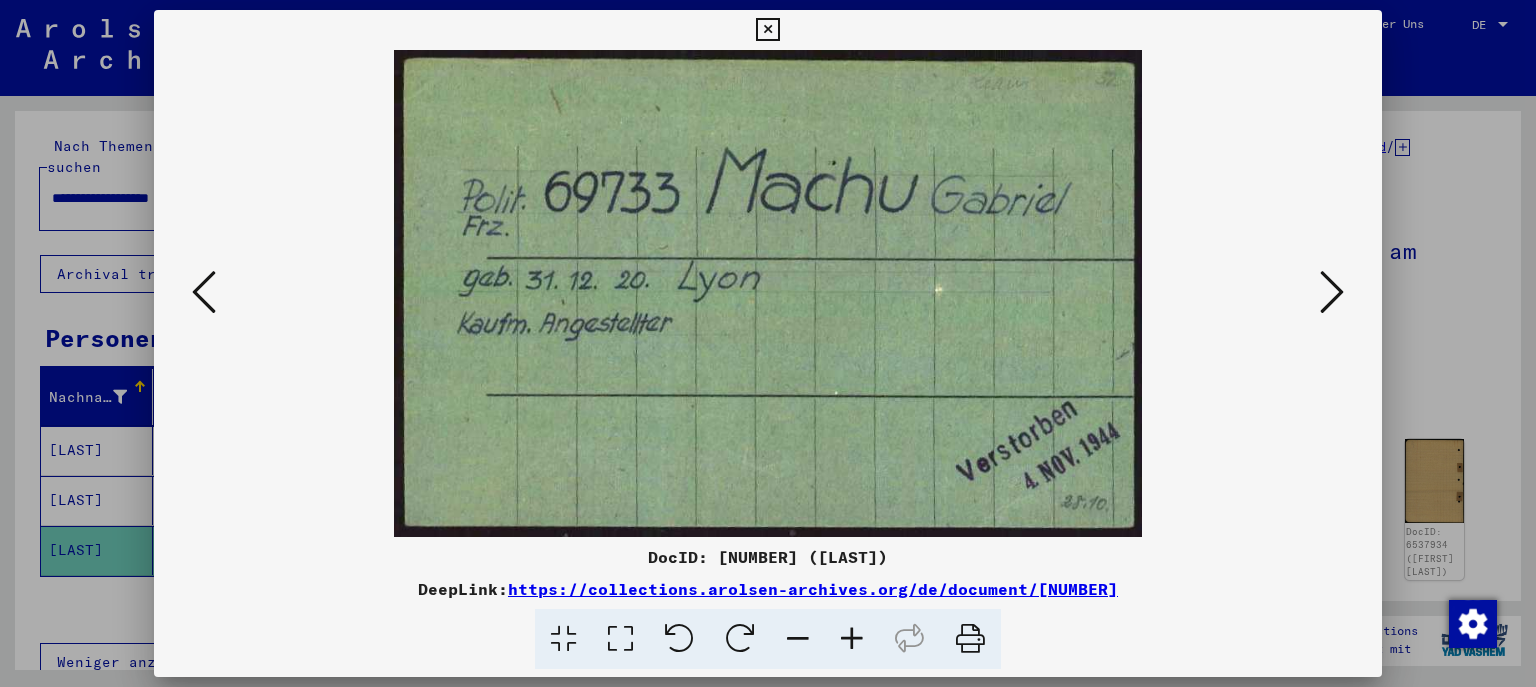 click at bounding box center [1332, 292] 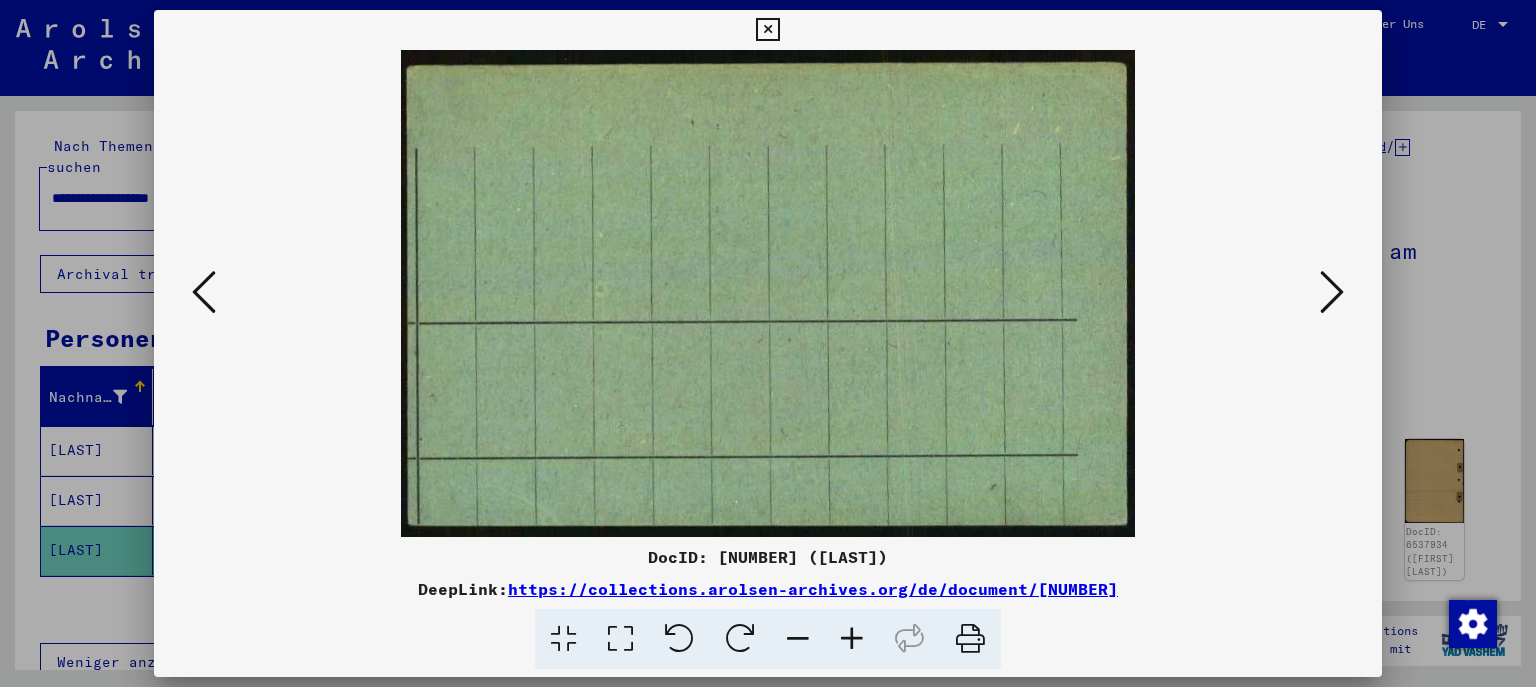click at bounding box center [1332, 292] 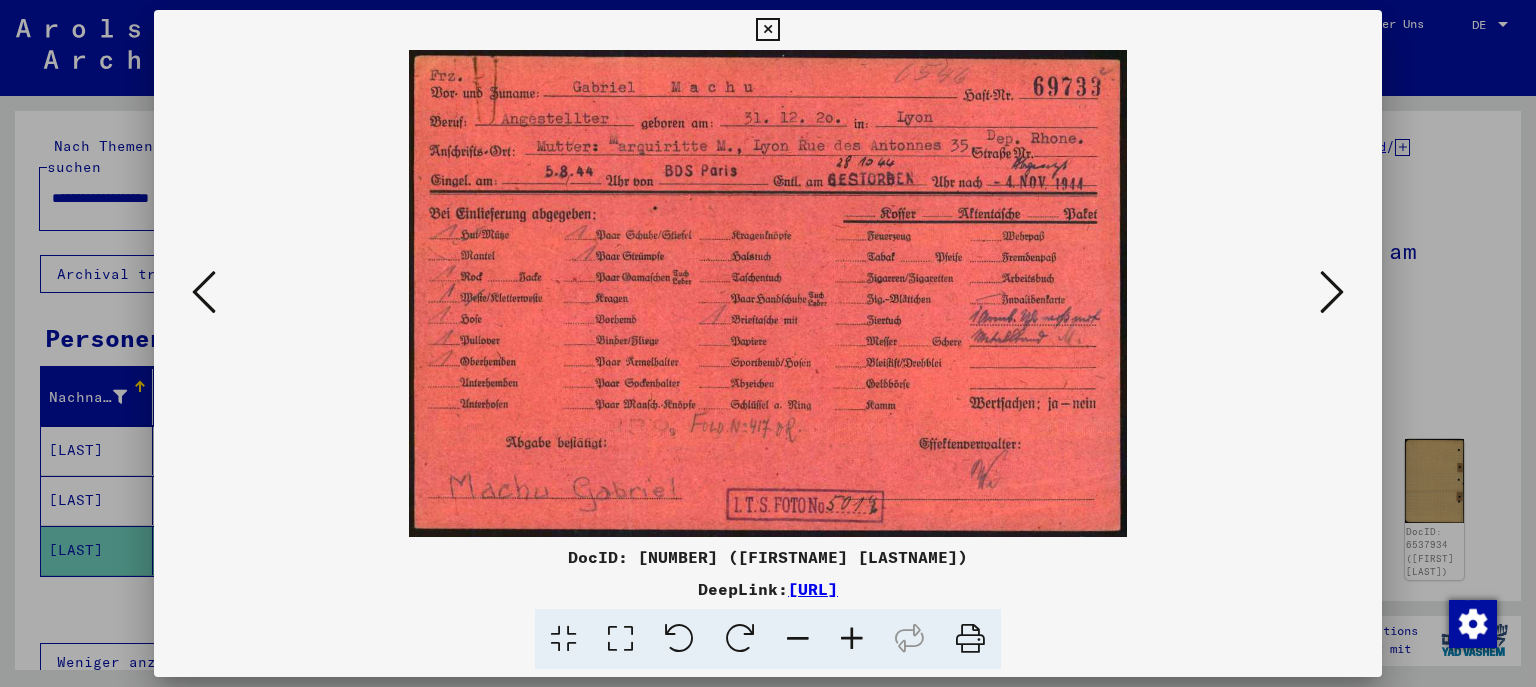 click at bounding box center [1332, 292] 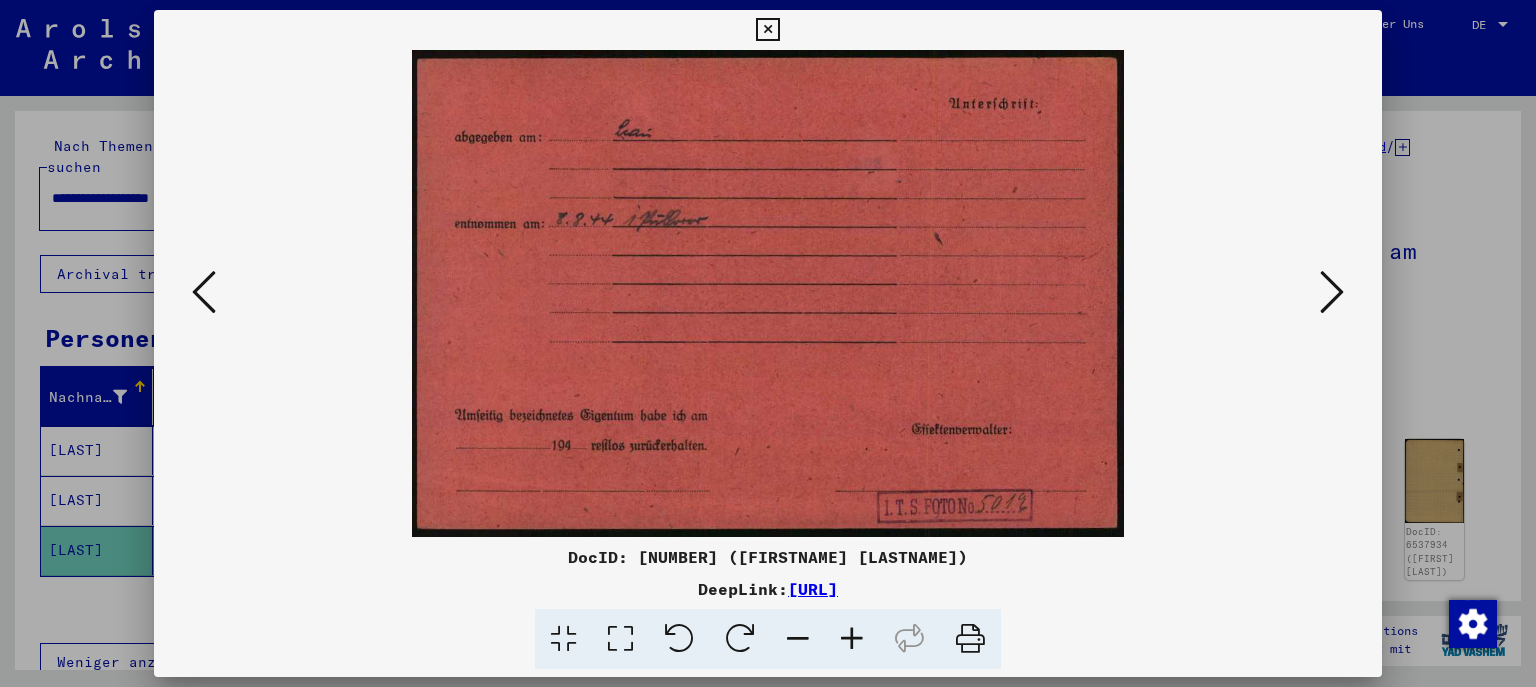click at bounding box center [1332, 292] 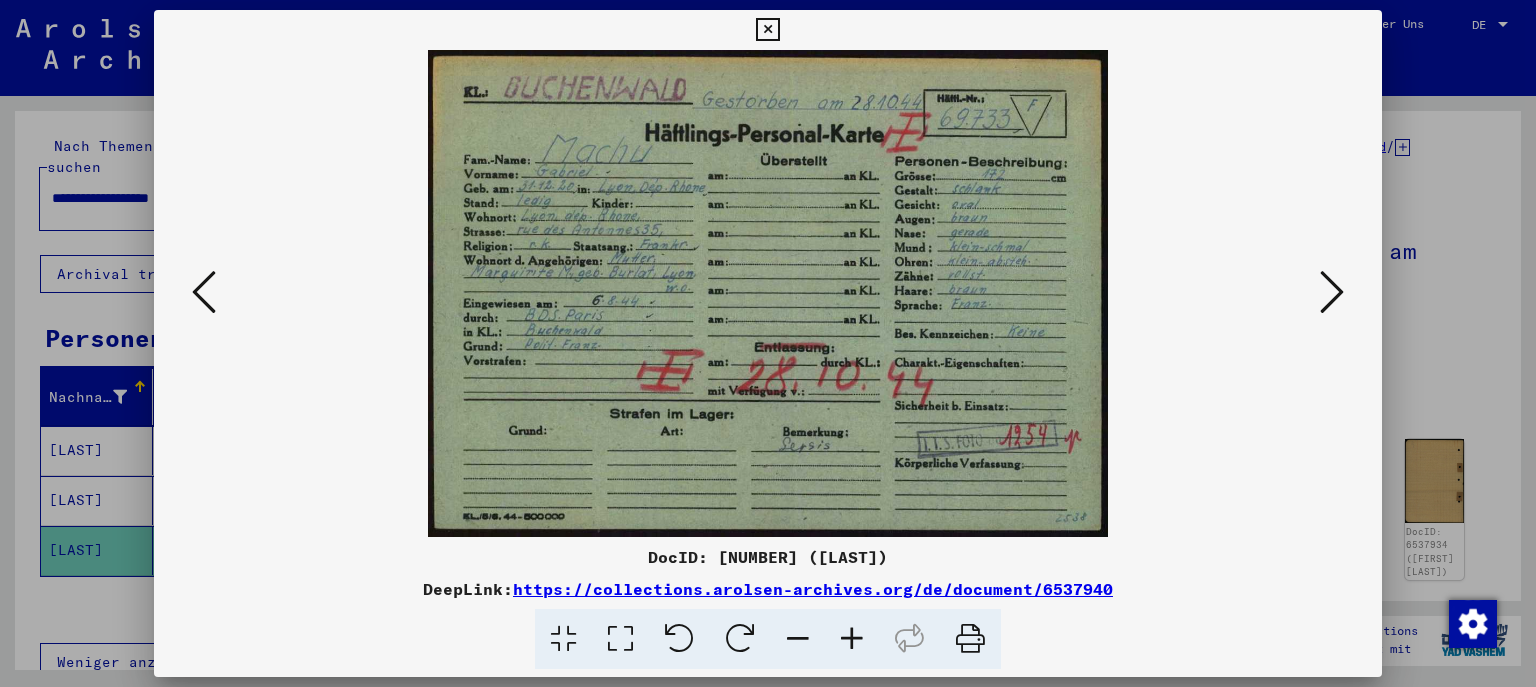 click at bounding box center (1332, 292) 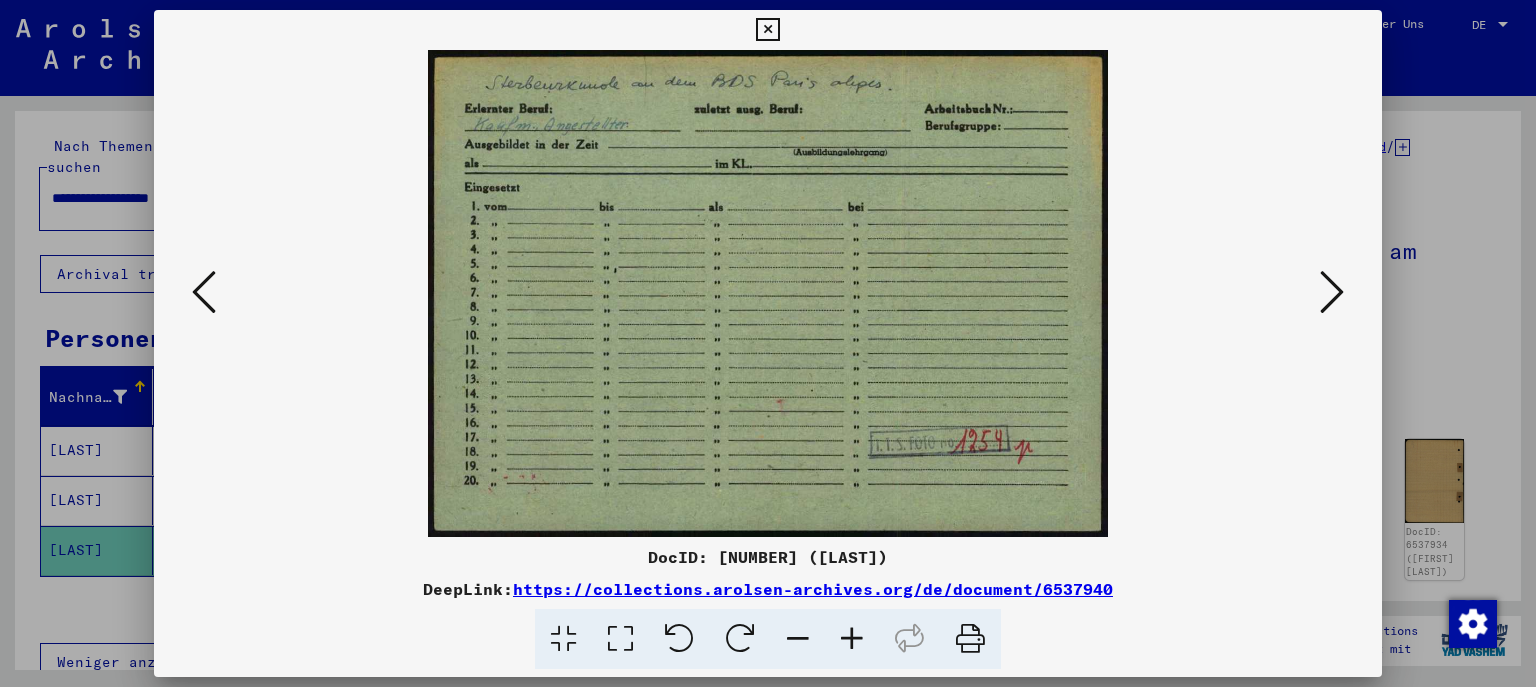 click at bounding box center [1332, 292] 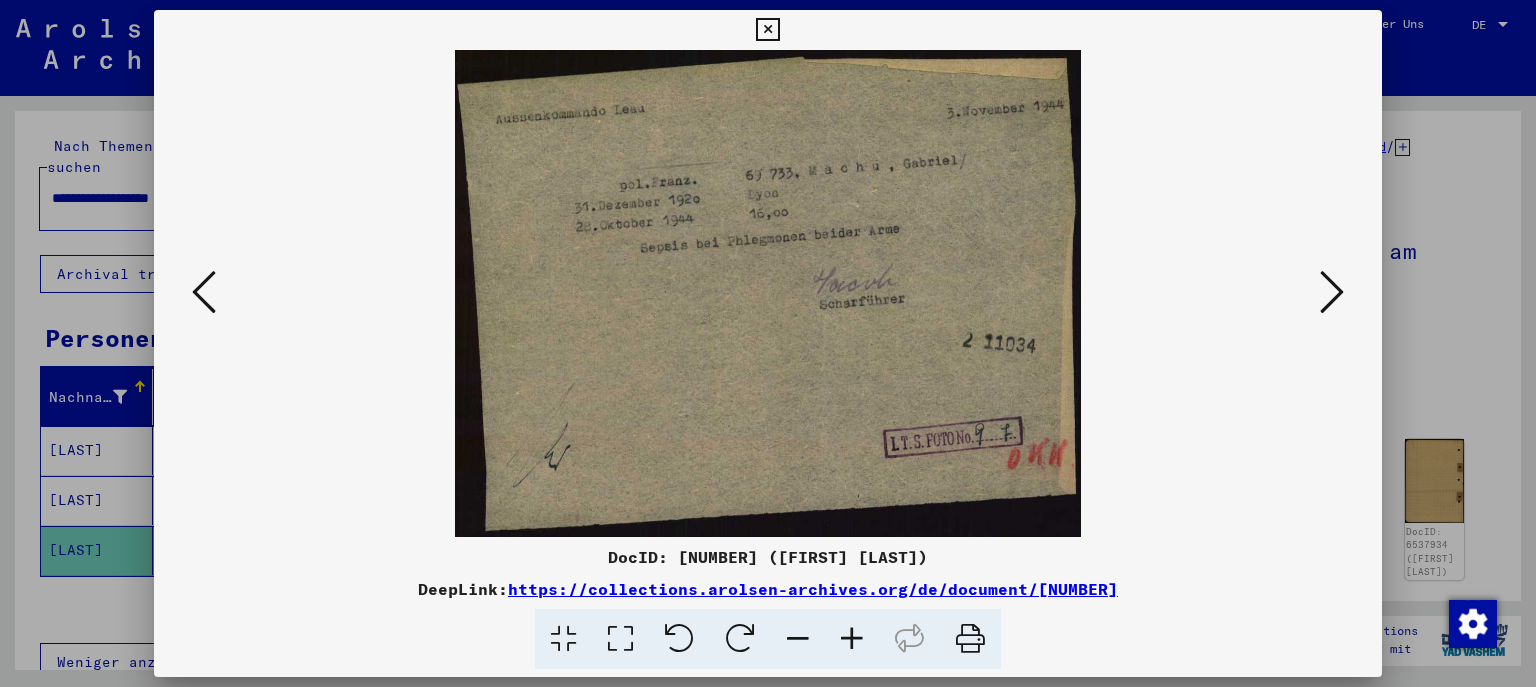 click at bounding box center [1332, 292] 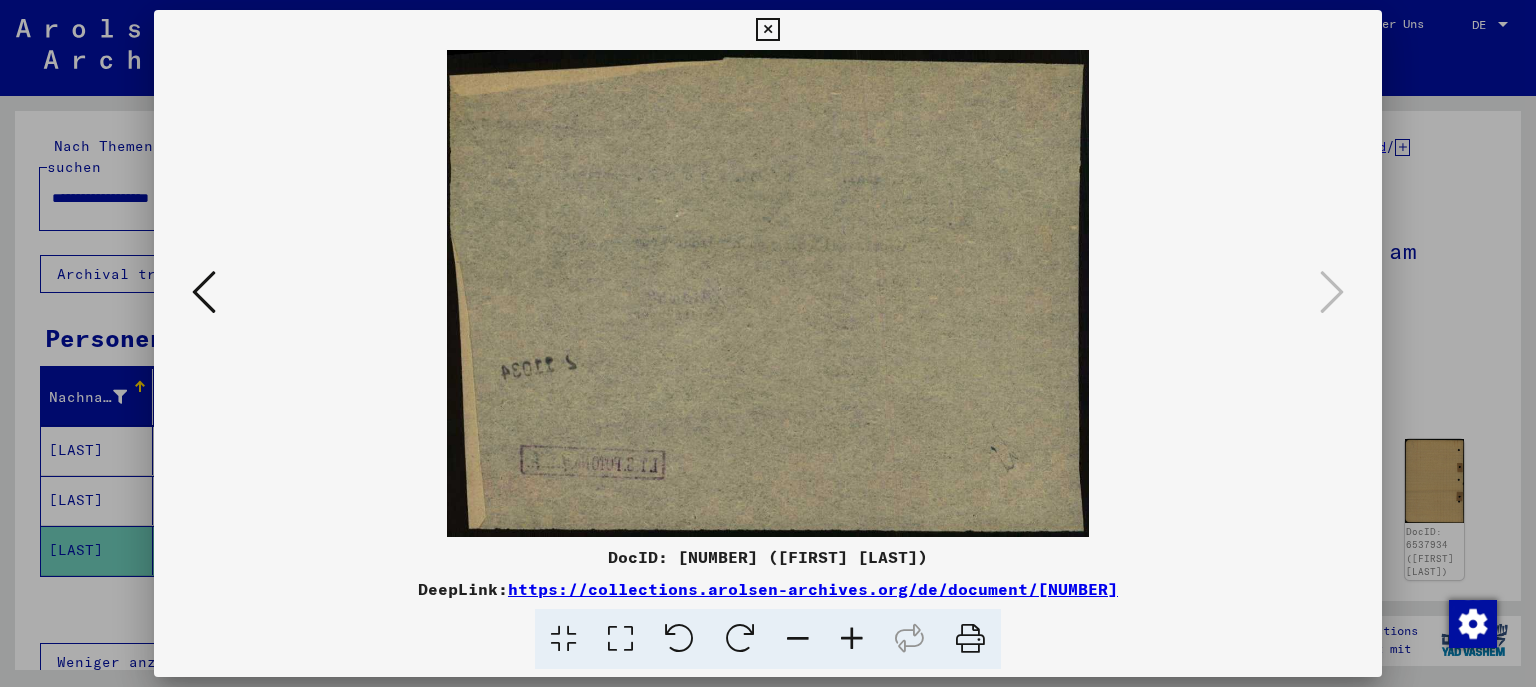 click at bounding box center (767, 30) 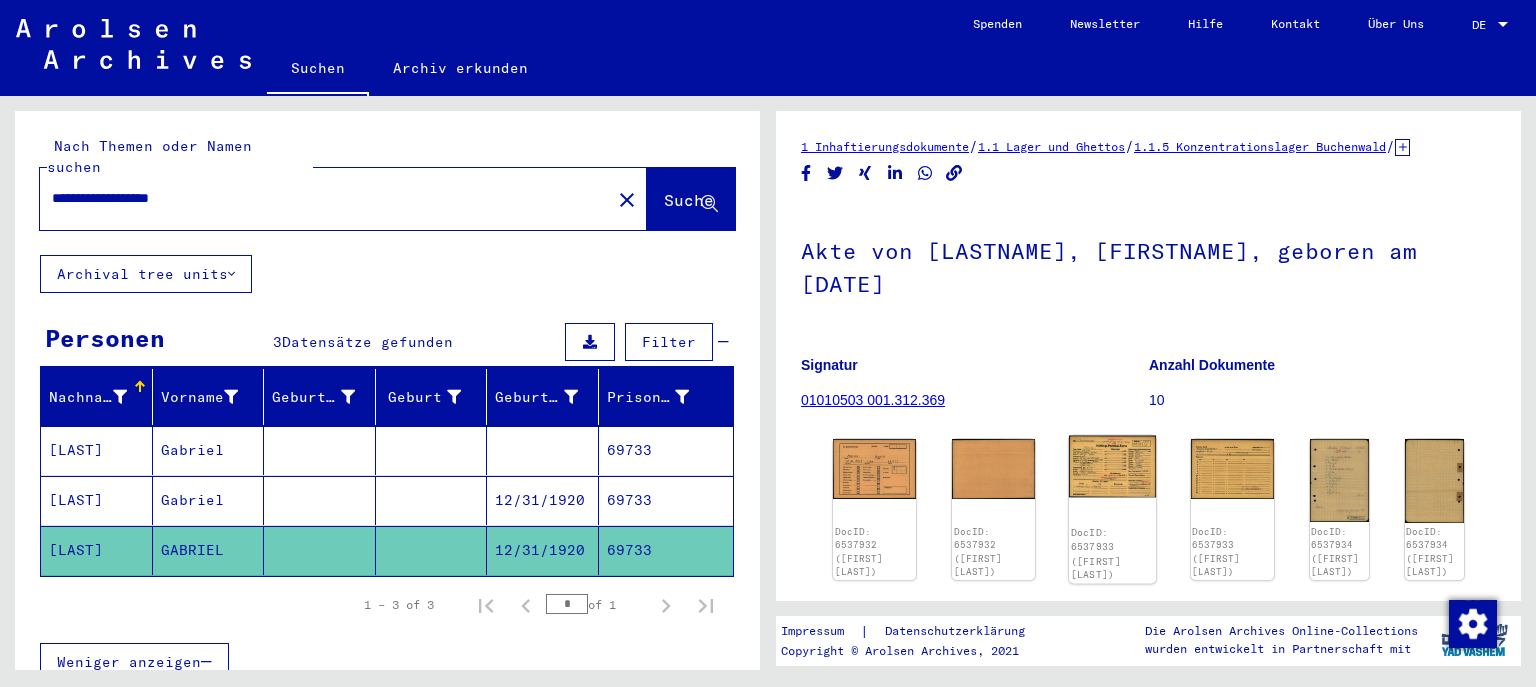 scroll, scrollTop: 160, scrollLeft: 0, axis: vertical 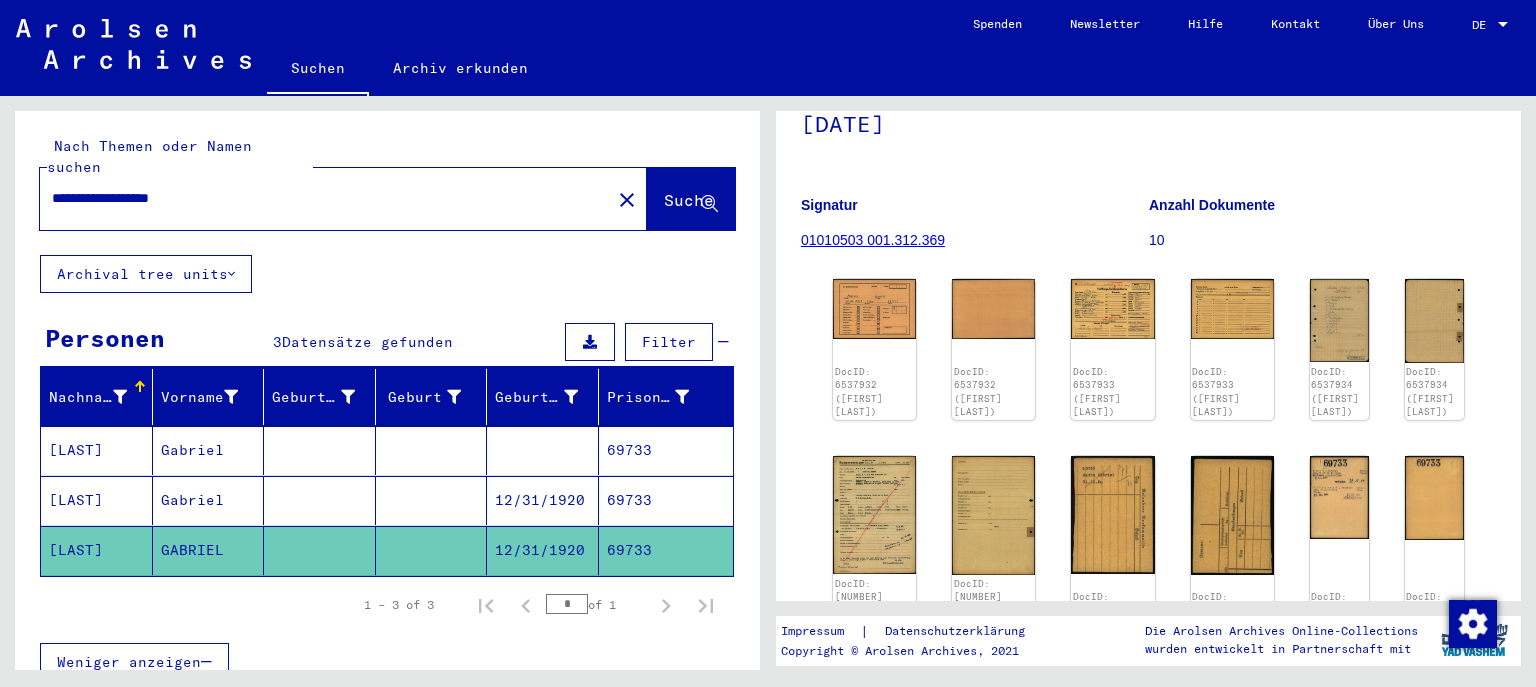 click on "69733" at bounding box center (666, 550) 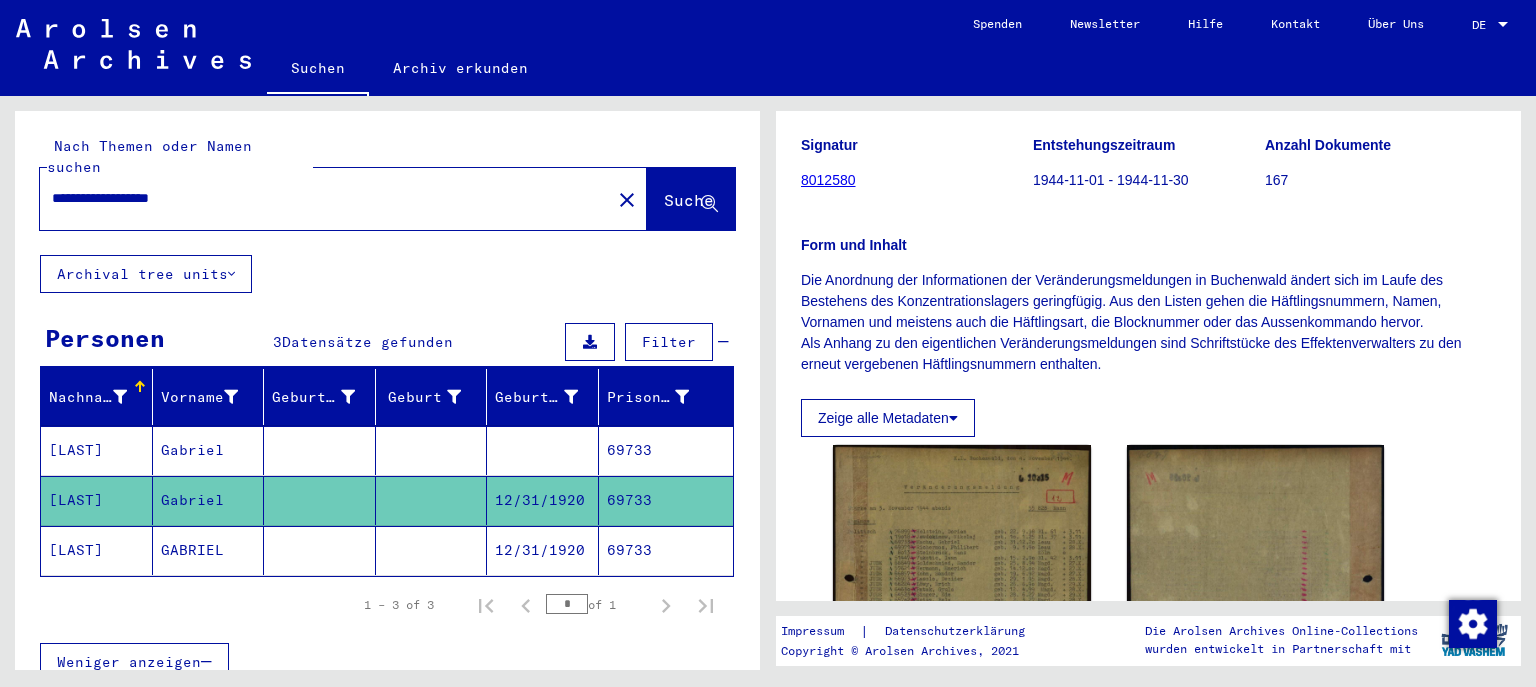 scroll, scrollTop: 480, scrollLeft: 0, axis: vertical 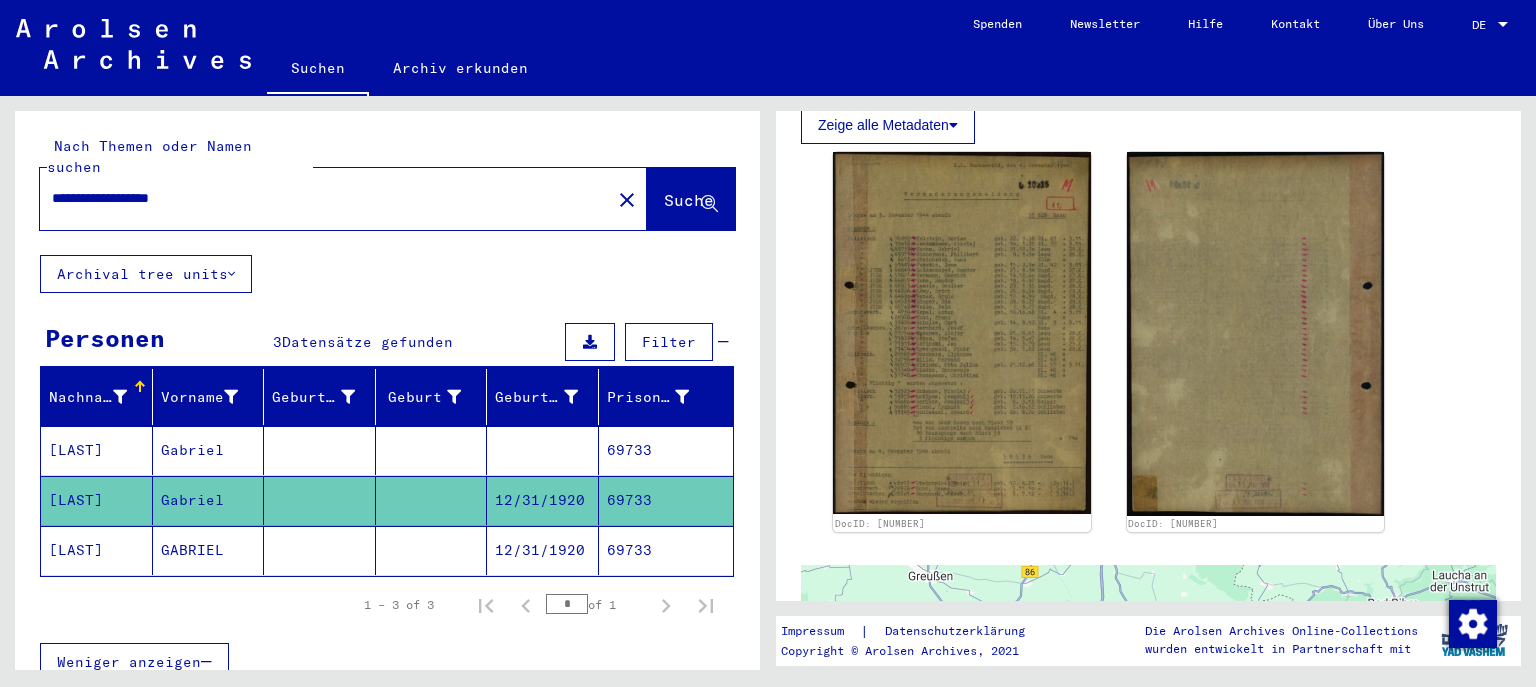 click on "69733" at bounding box center [666, 500] 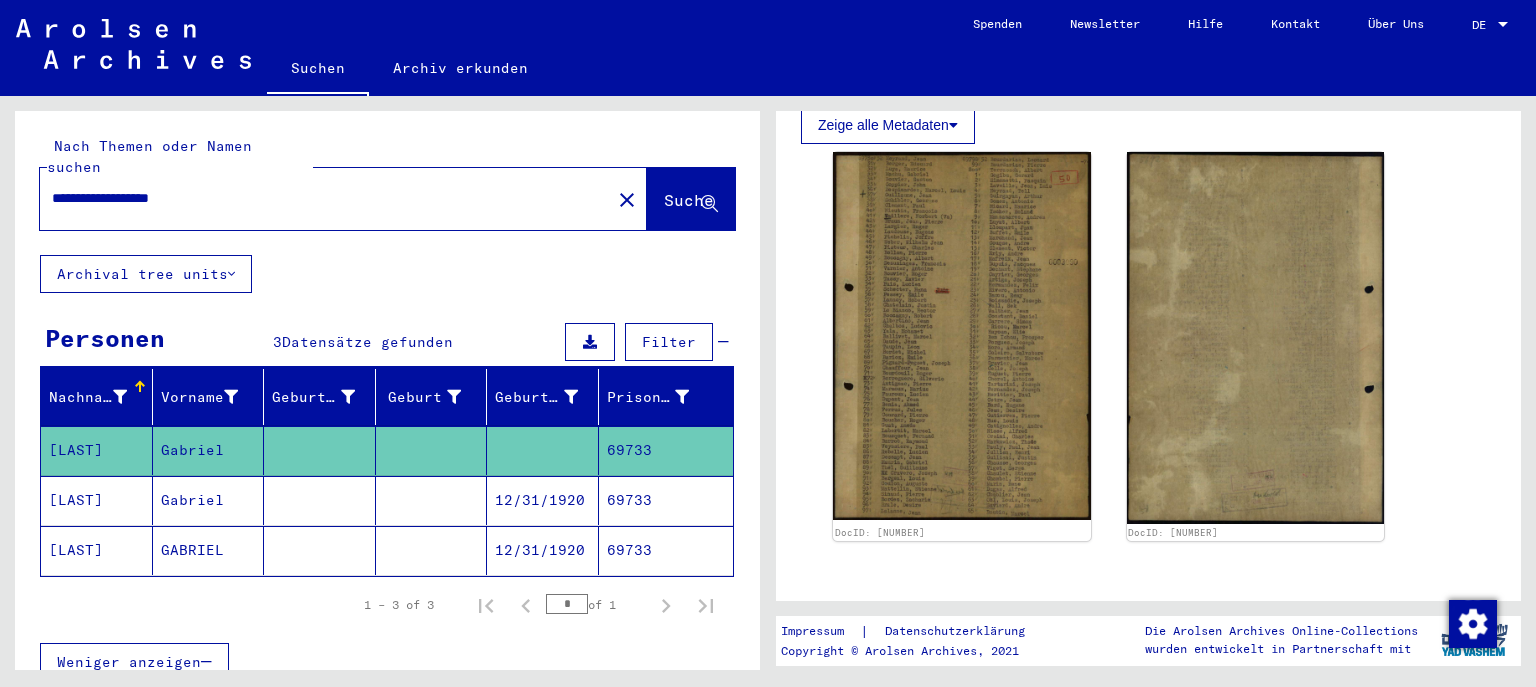 scroll, scrollTop: 0, scrollLeft: 0, axis: both 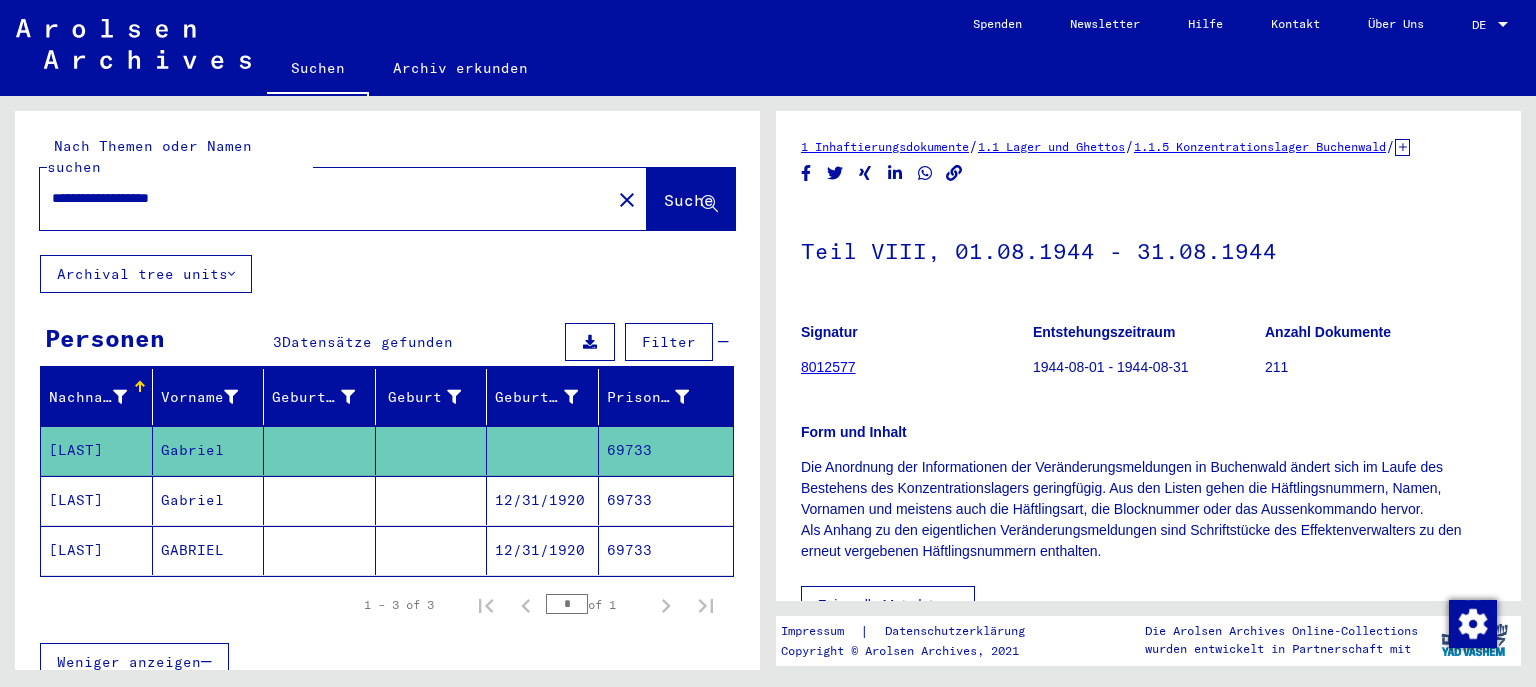click on "69733" at bounding box center [666, 550] 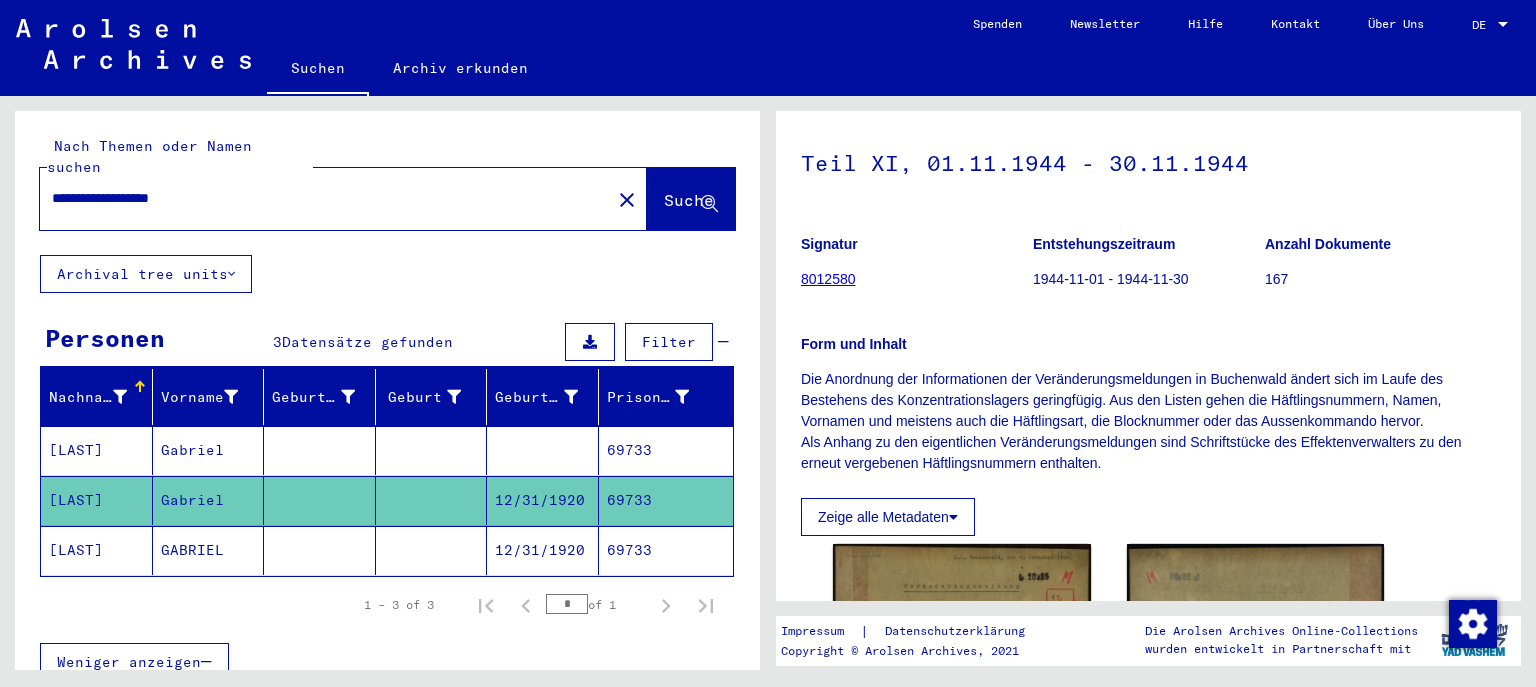 scroll, scrollTop: 160, scrollLeft: 0, axis: vertical 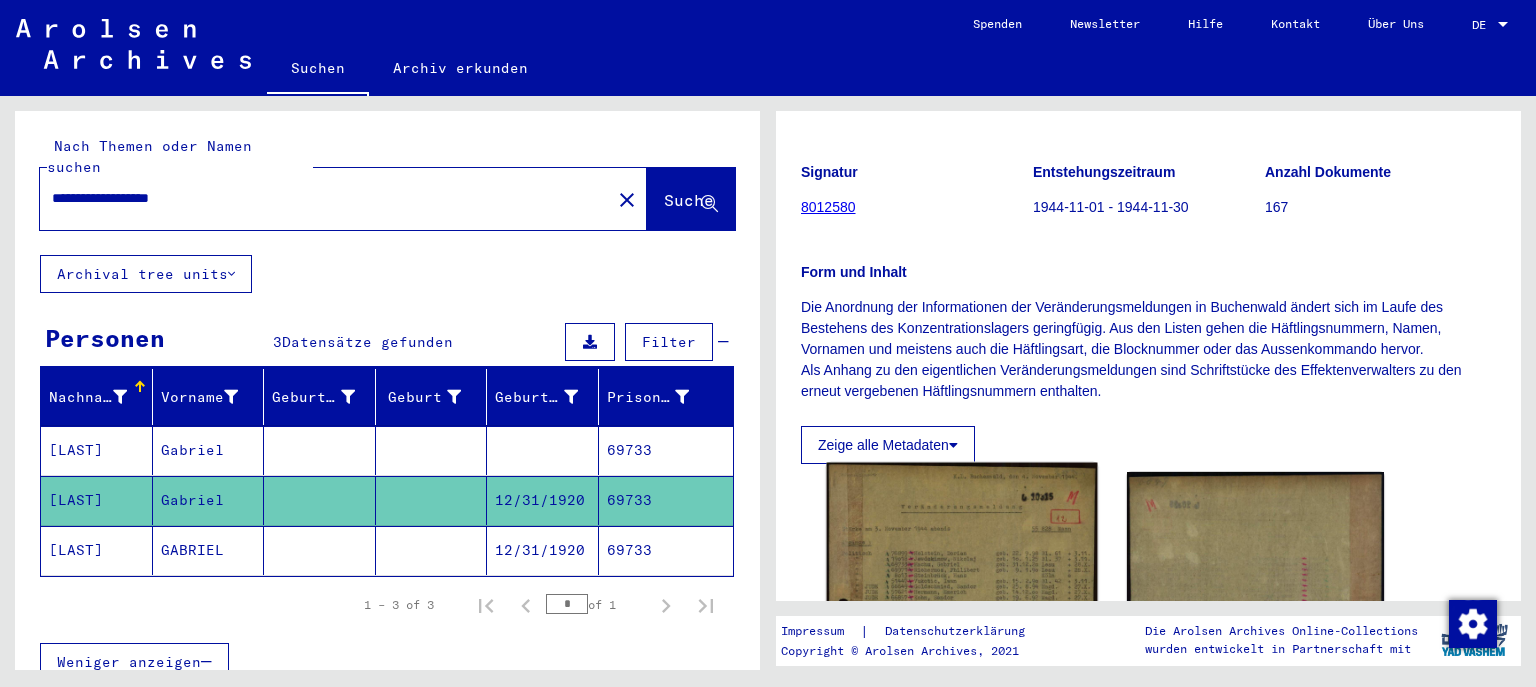 click 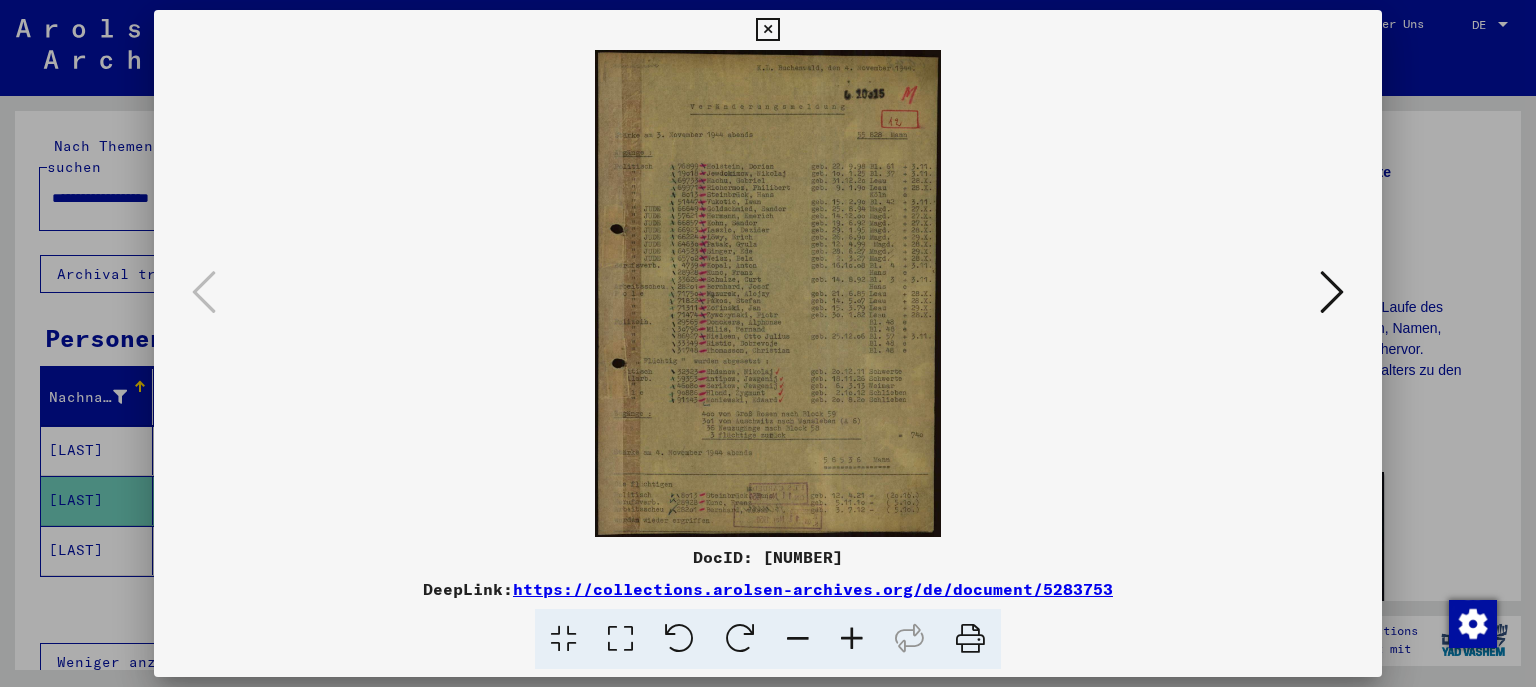 click at bounding box center (852, 639) 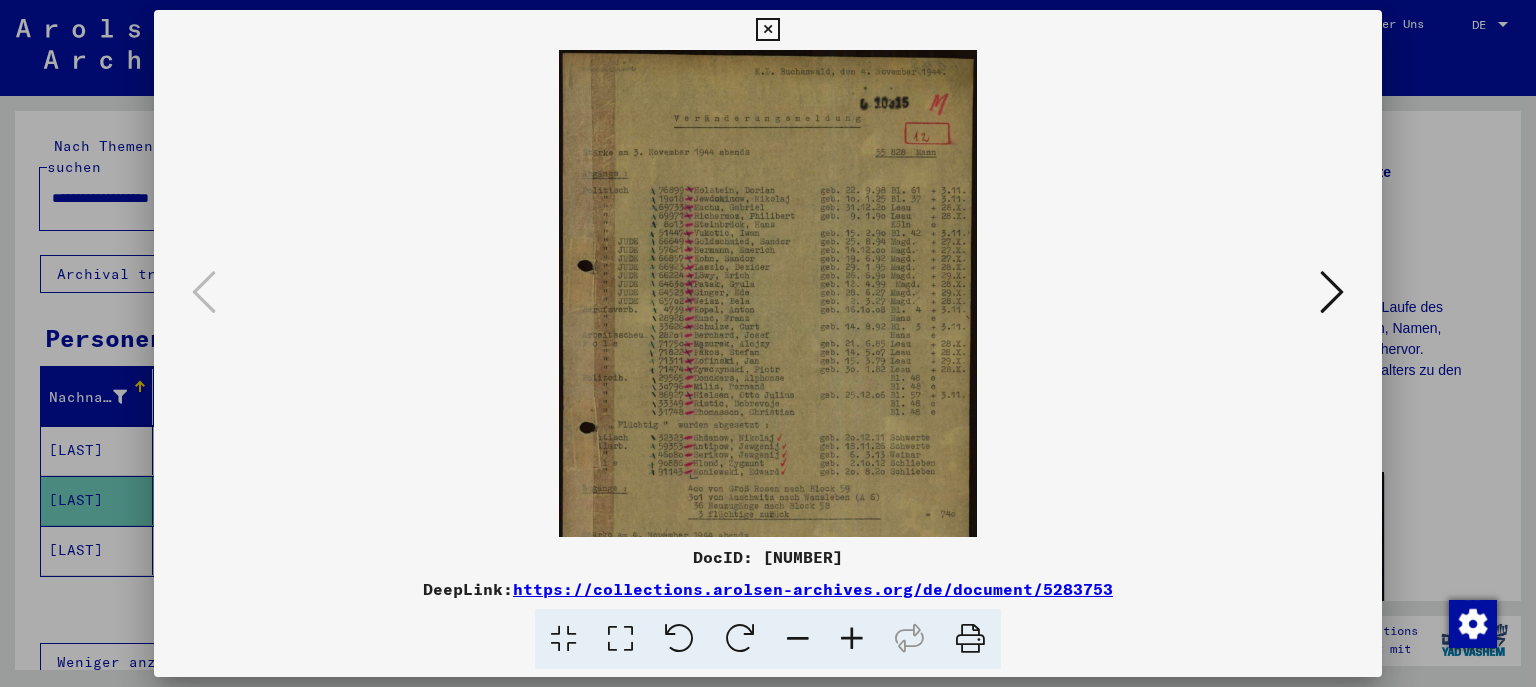 click at bounding box center (852, 639) 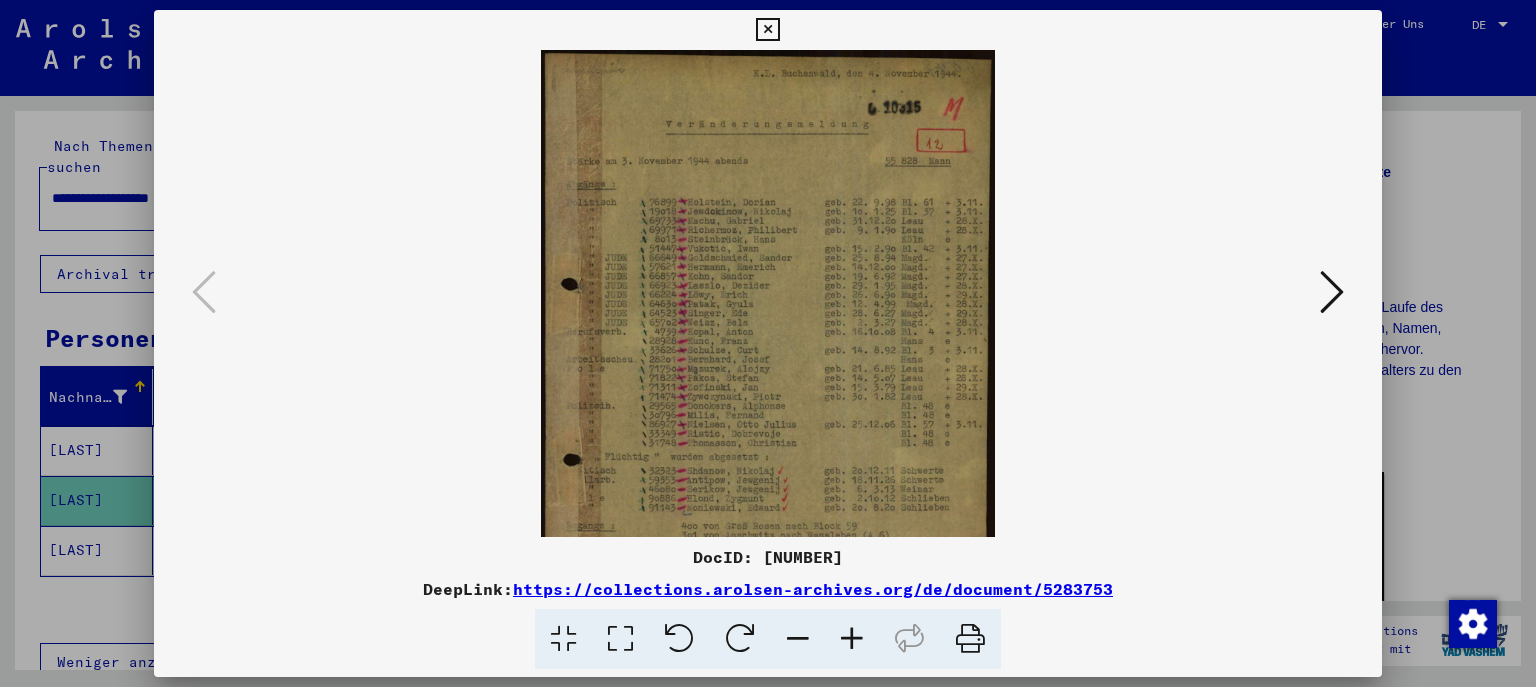 click at bounding box center (852, 639) 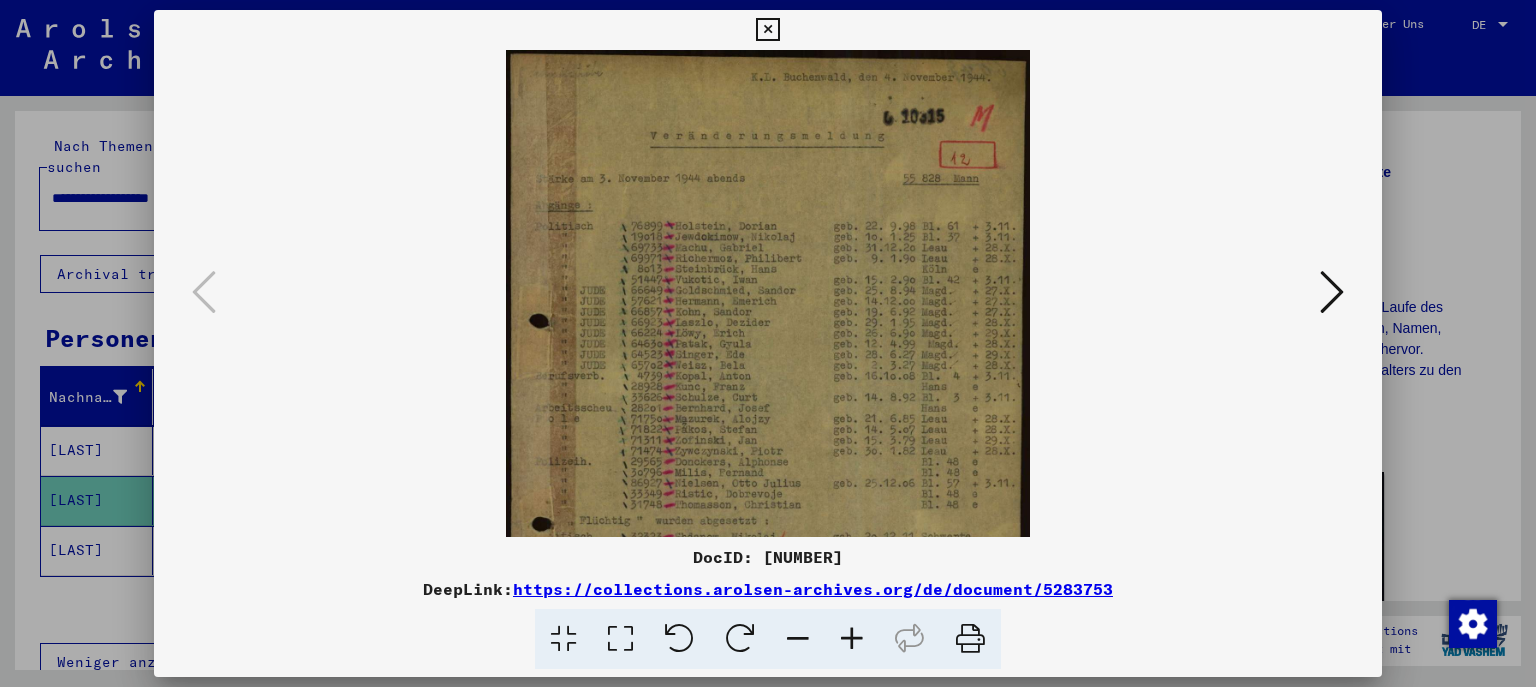 click at bounding box center (852, 639) 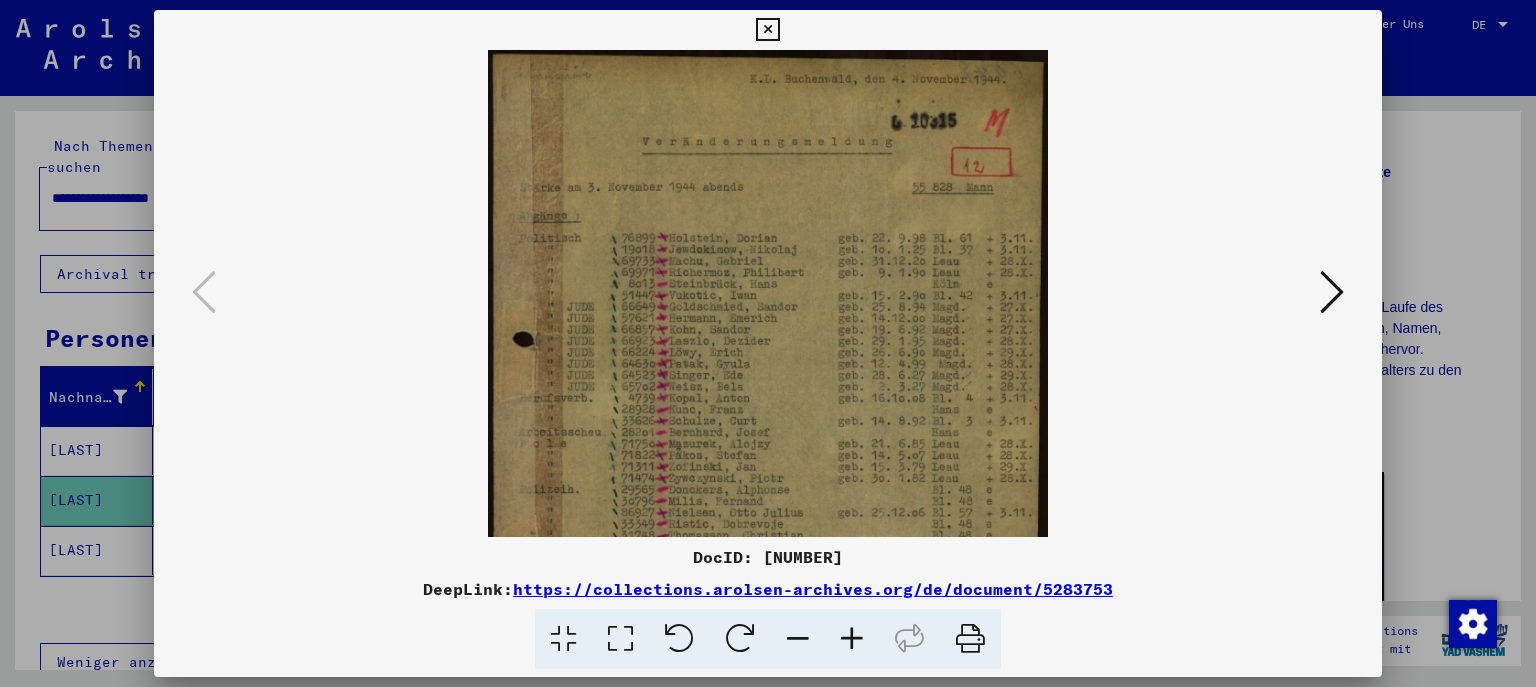 click at bounding box center (852, 639) 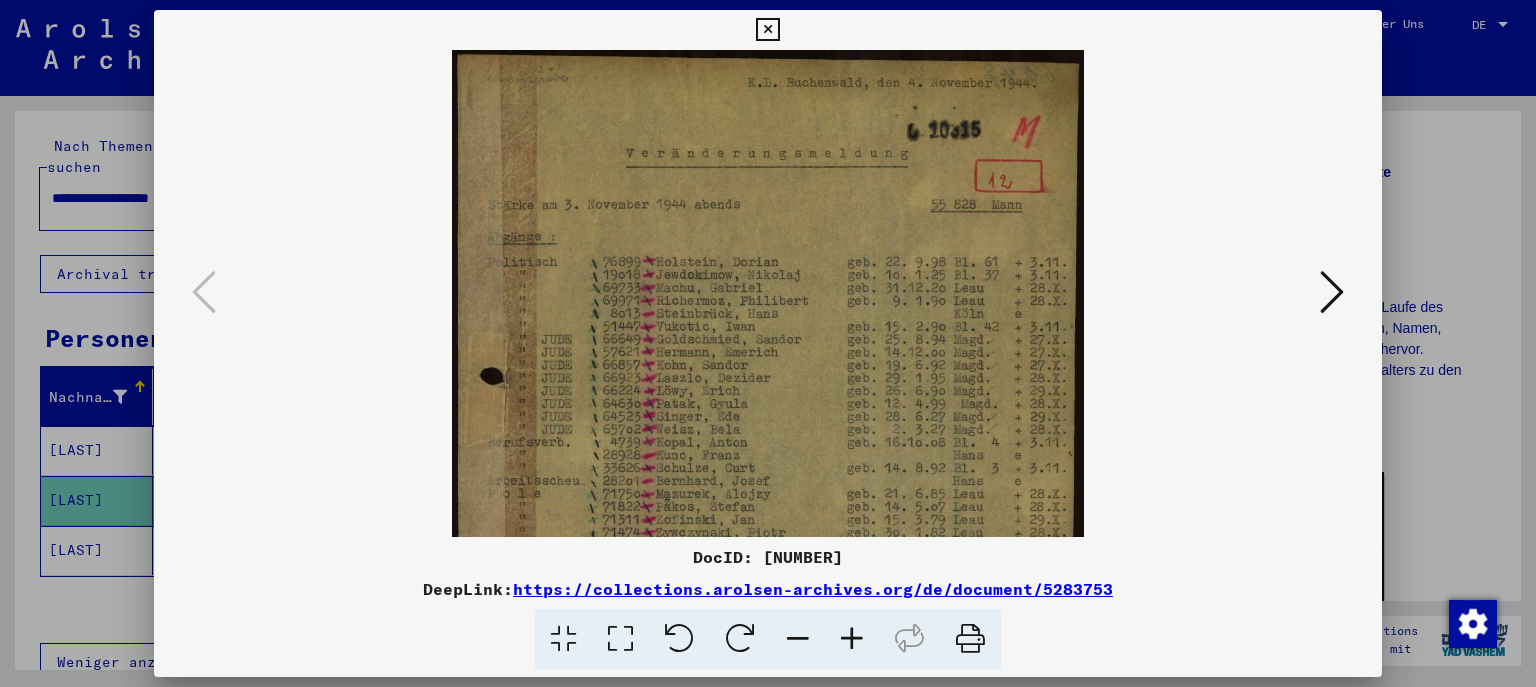 click at bounding box center (852, 639) 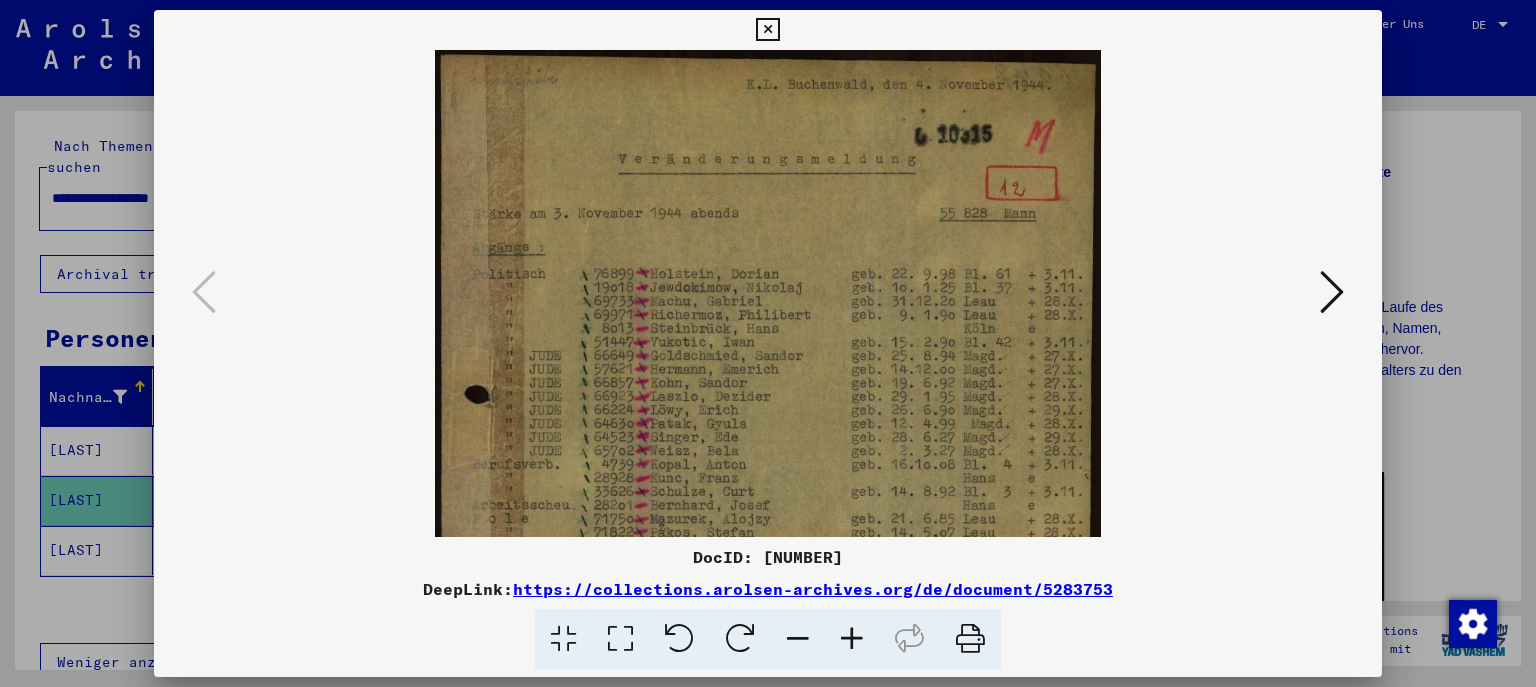 click at bounding box center (852, 639) 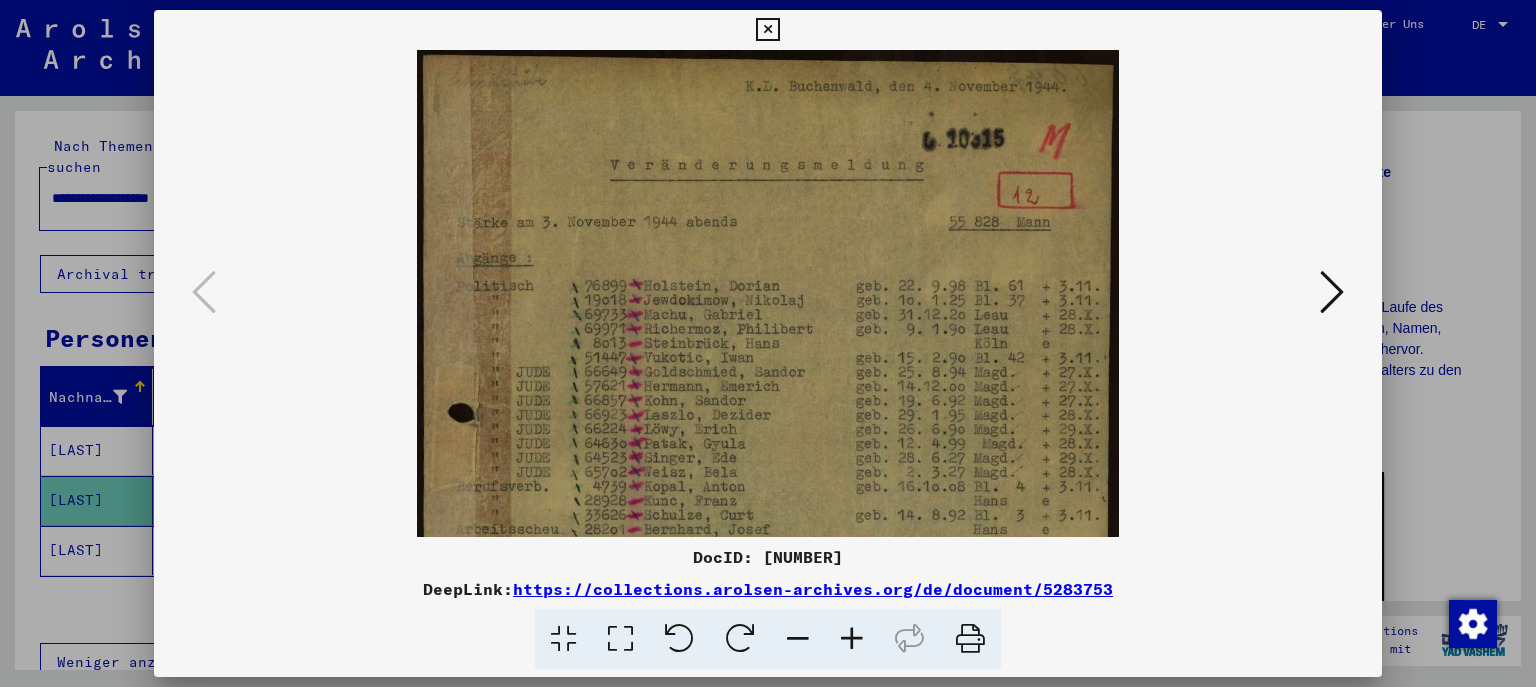 click at bounding box center (852, 639) 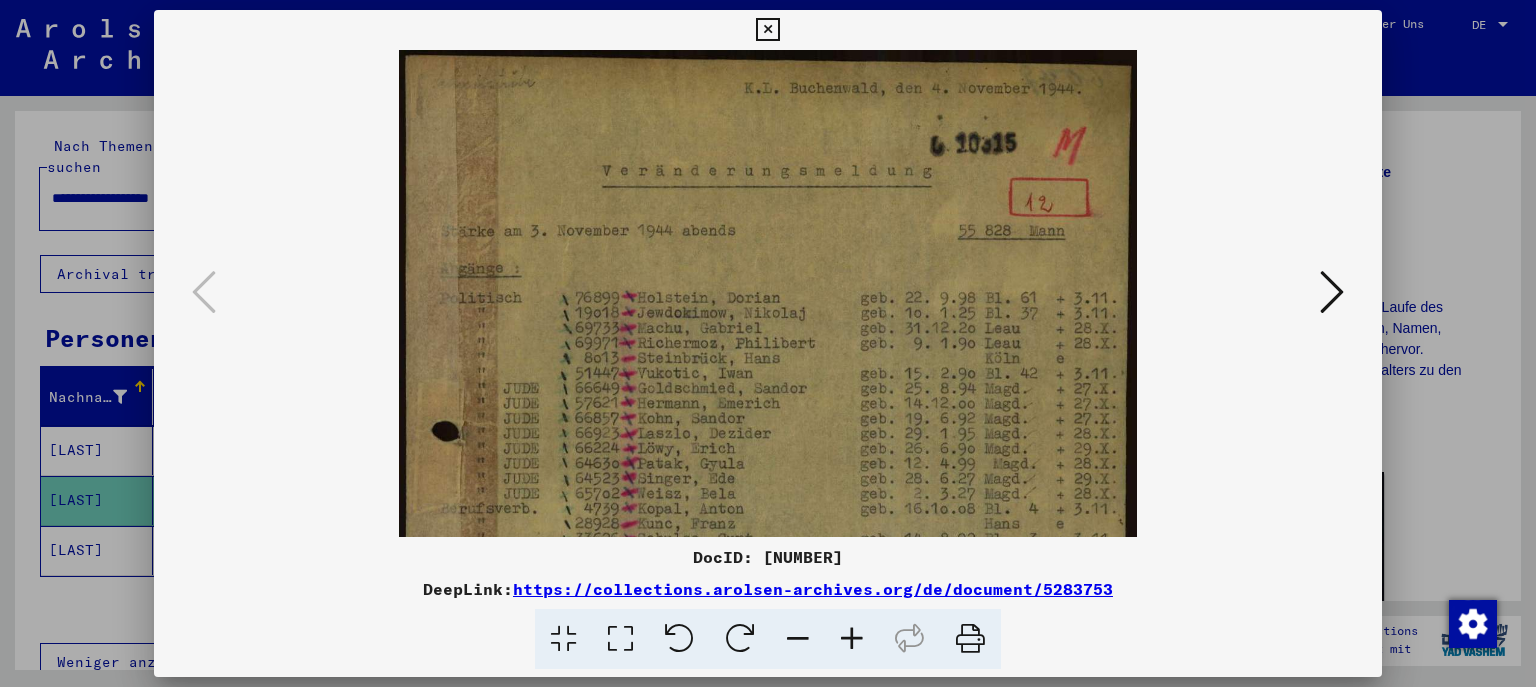 click at bounding box center (767, 30) 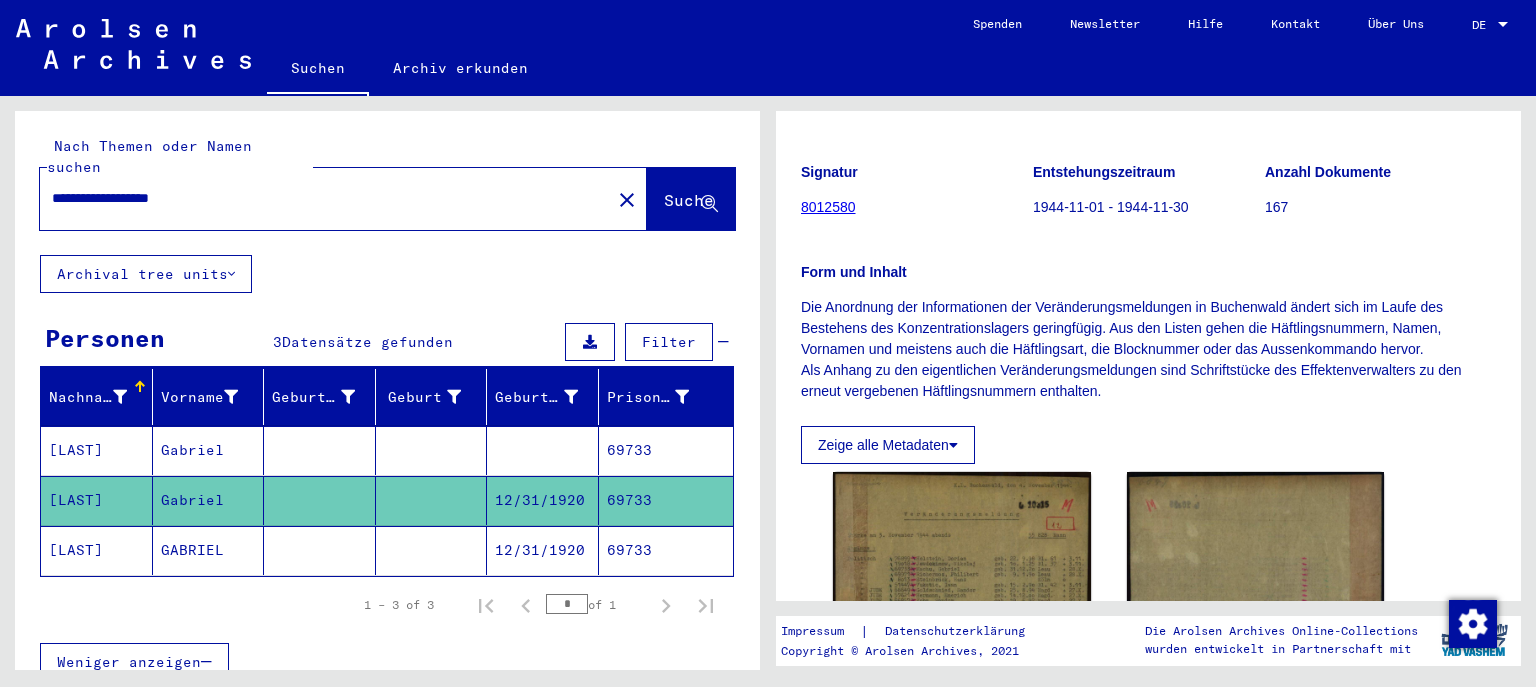 click on "Form und Inhalt" 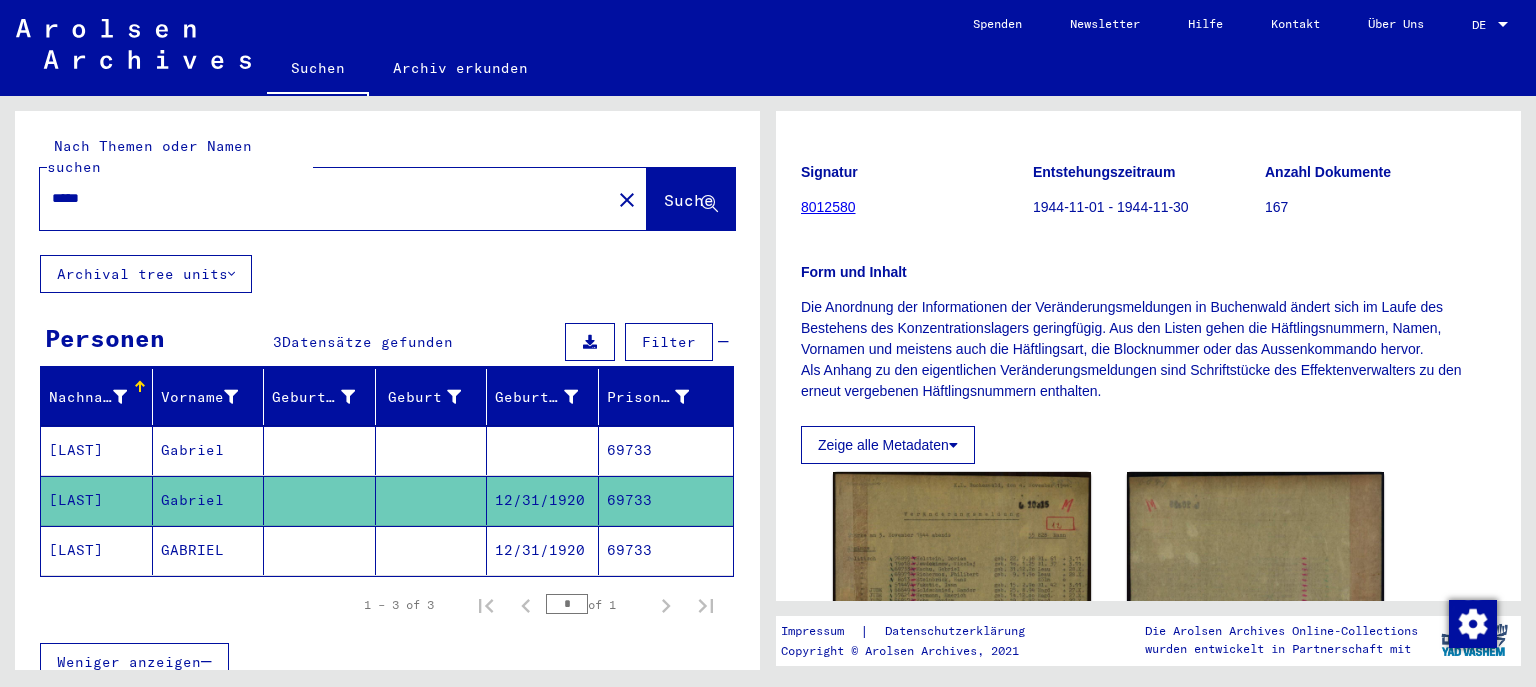 type on "*****" 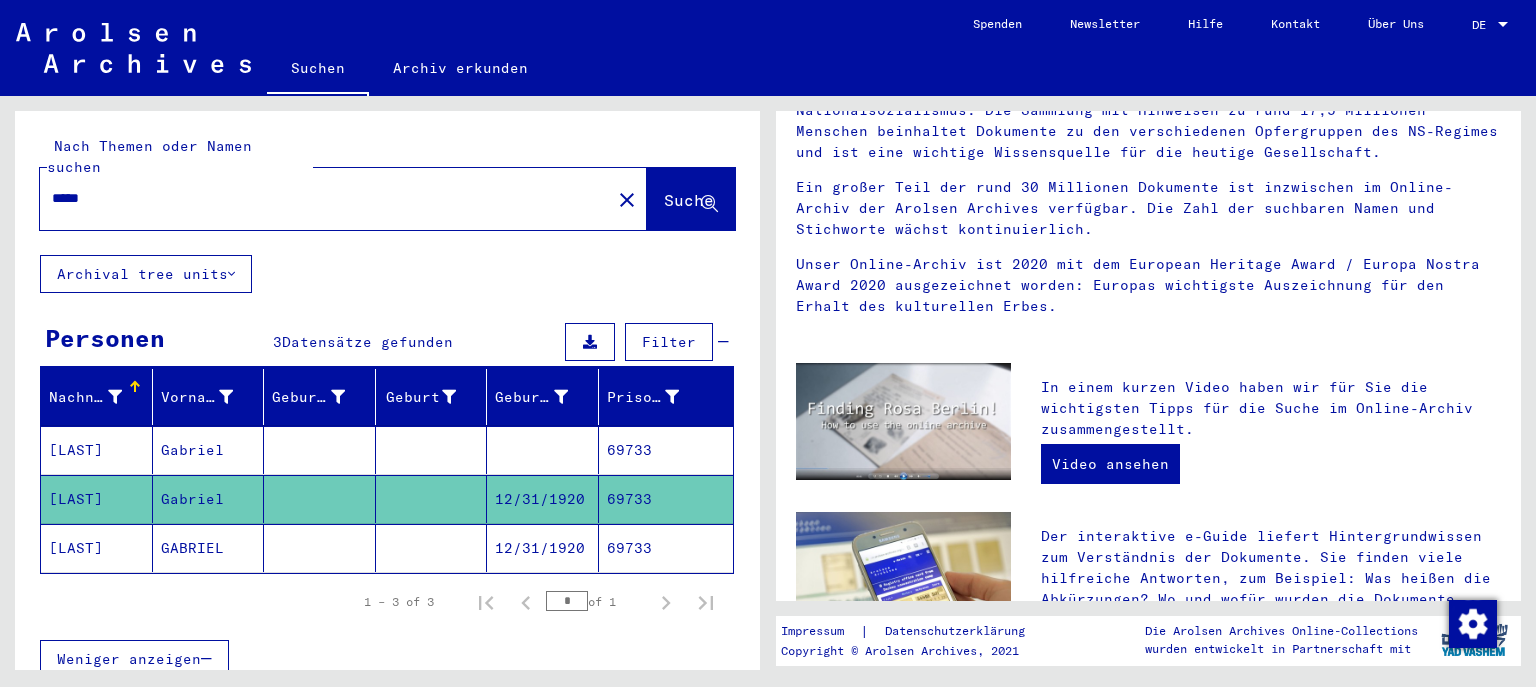 scroll, scrollTop: 0, scrollLeft: 0, axis: both 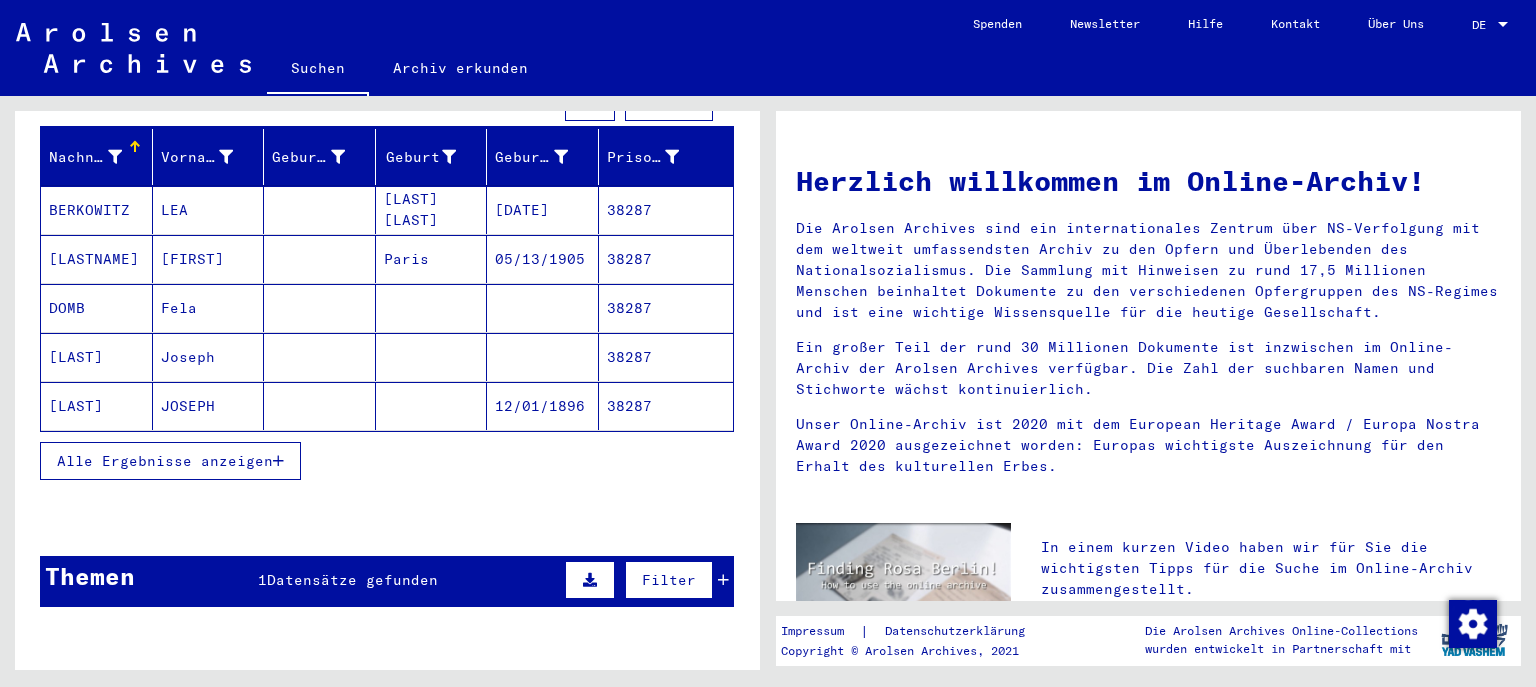 click at bounding box center [278, 461] 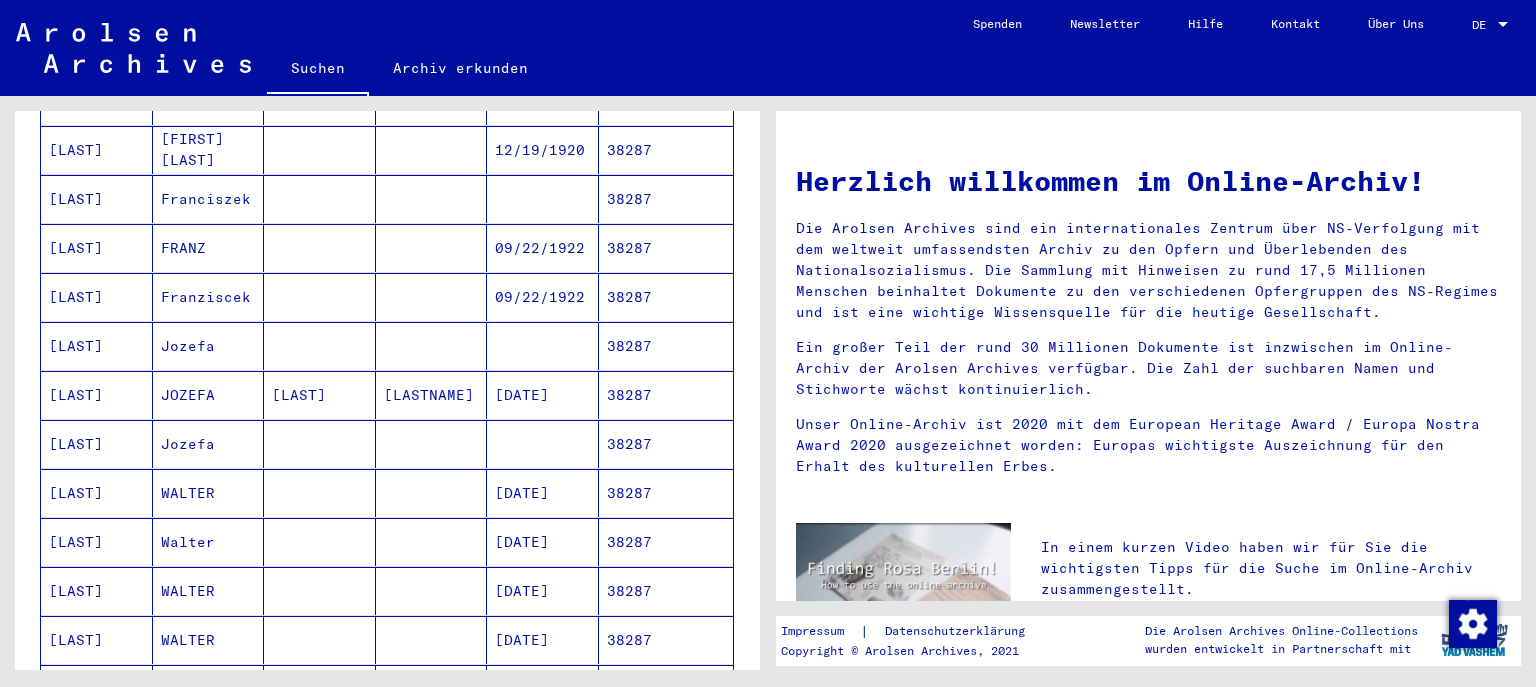 scroll, scrollTop: 1040, scrollLeft: 0, axis: vertical 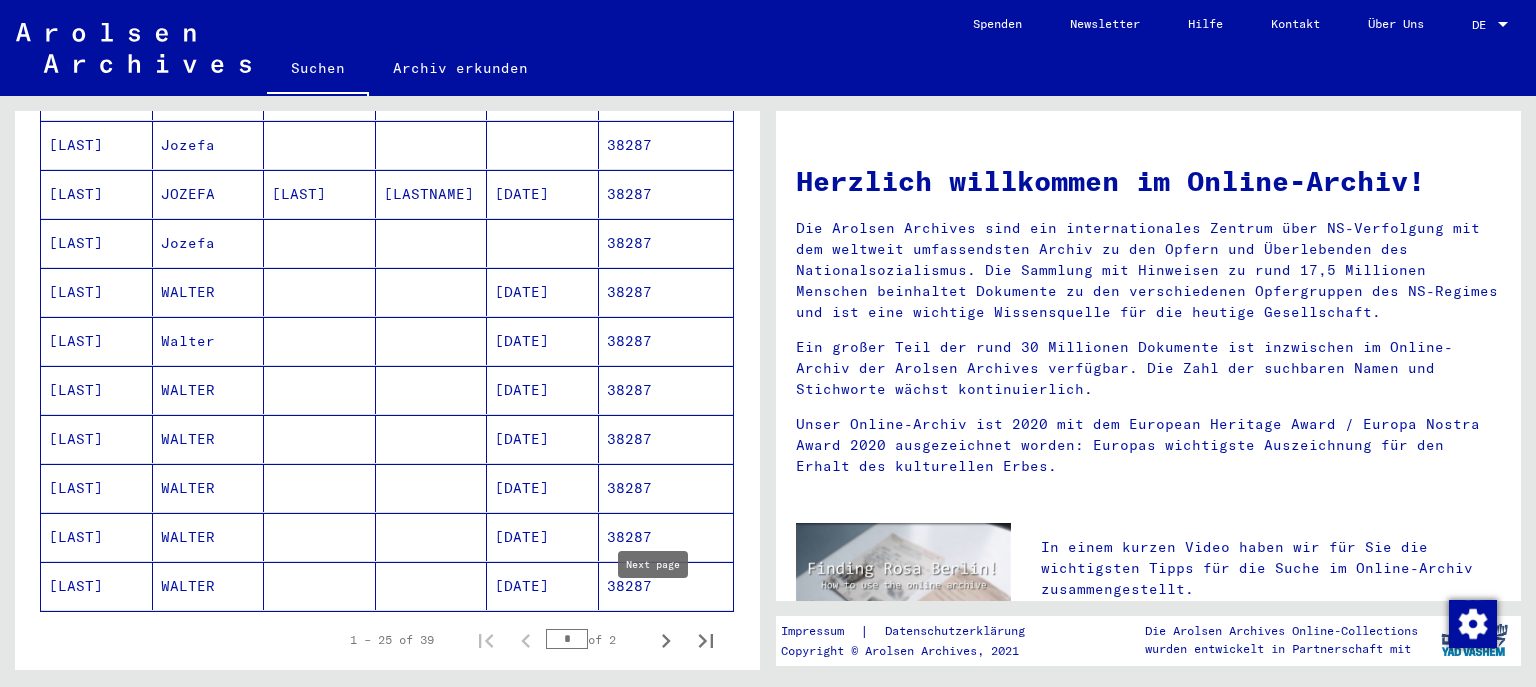 click 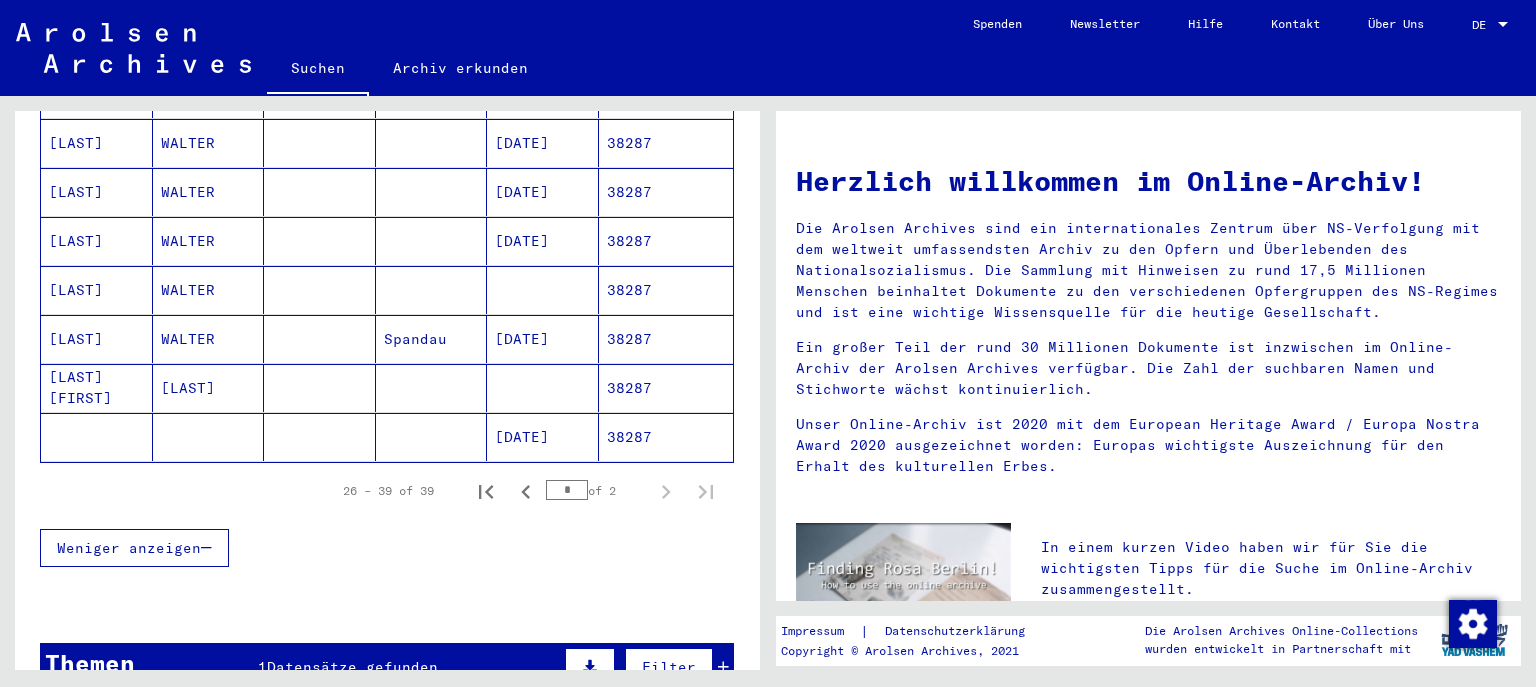 scroll, scrollTop: 336, scrollLeft: 0, axis: vertical 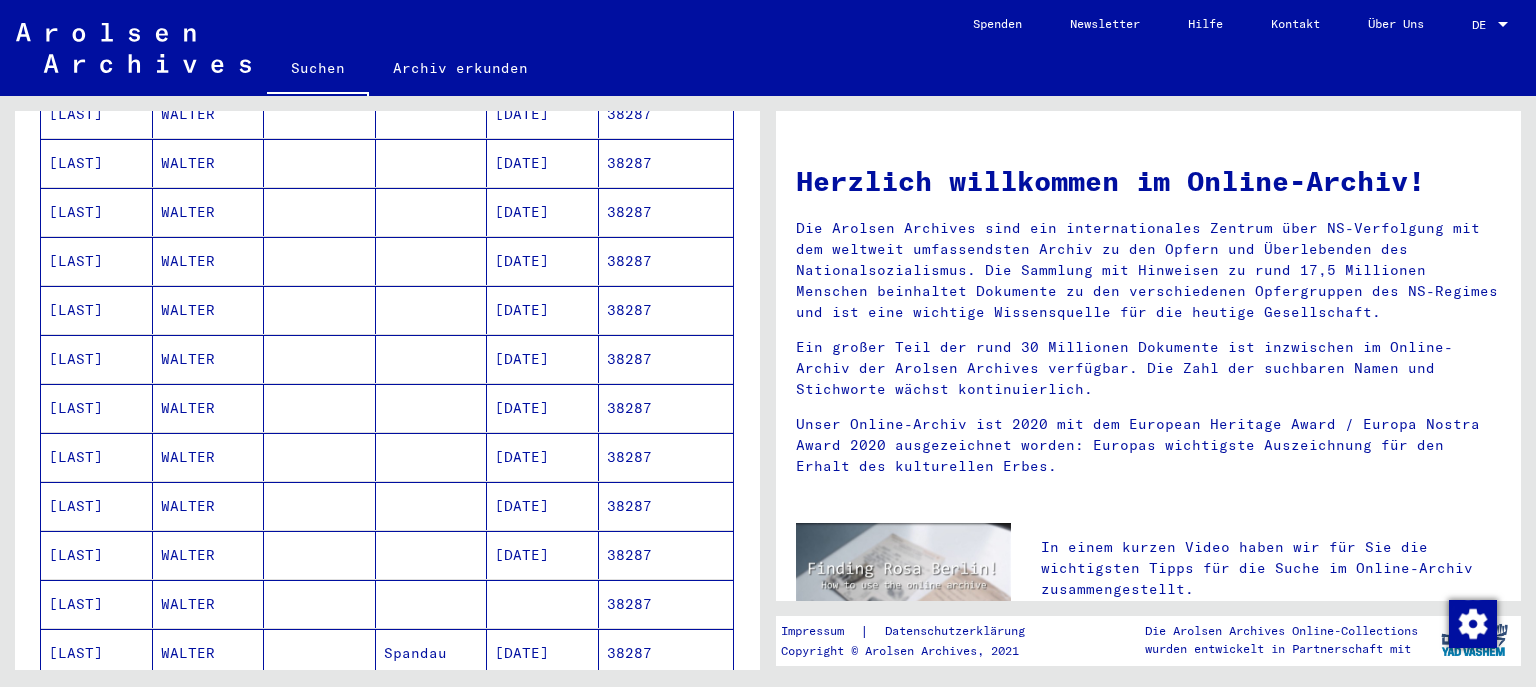 click on "Ein großer Teil der rund 30 Millionen Dokumente ist inzwischen im Online-Archiv der Arolsen Archives verfügbar. Die Zahl der suchbaren Namen und Stichworte wächst kontinuierlich." at bounding box center (1148, 368) 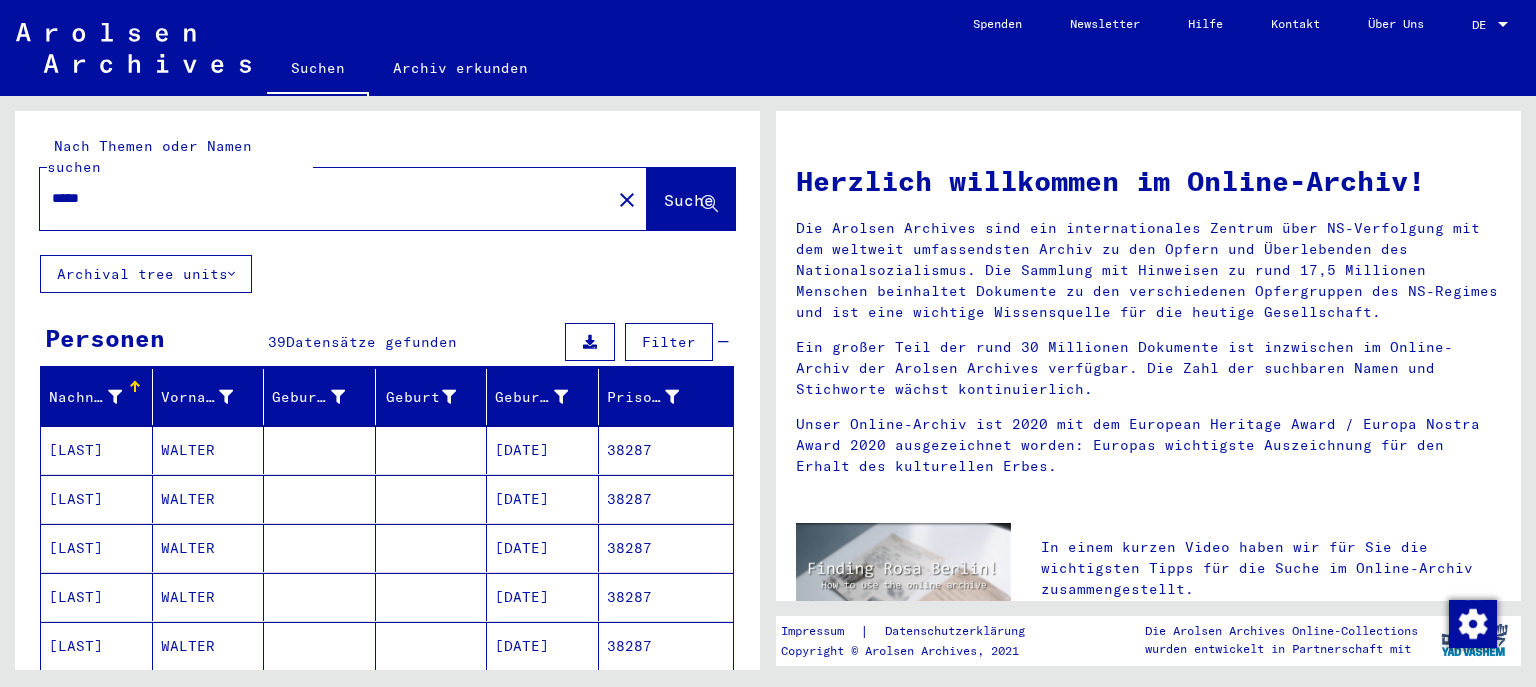 drag, startPoint x: 111, startPoint y: 175, endPoint x: -11, endPoint y: 162, distance: 122.69067 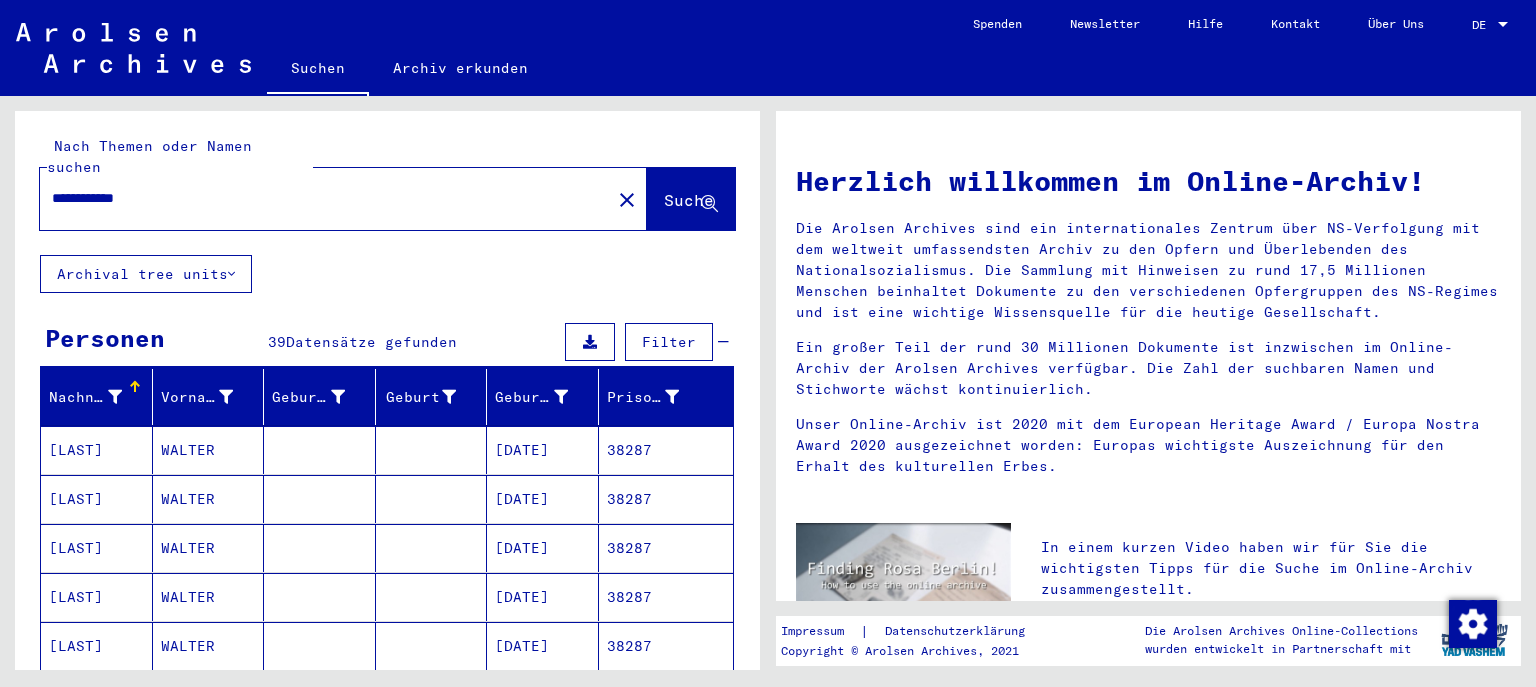 type on "**********" 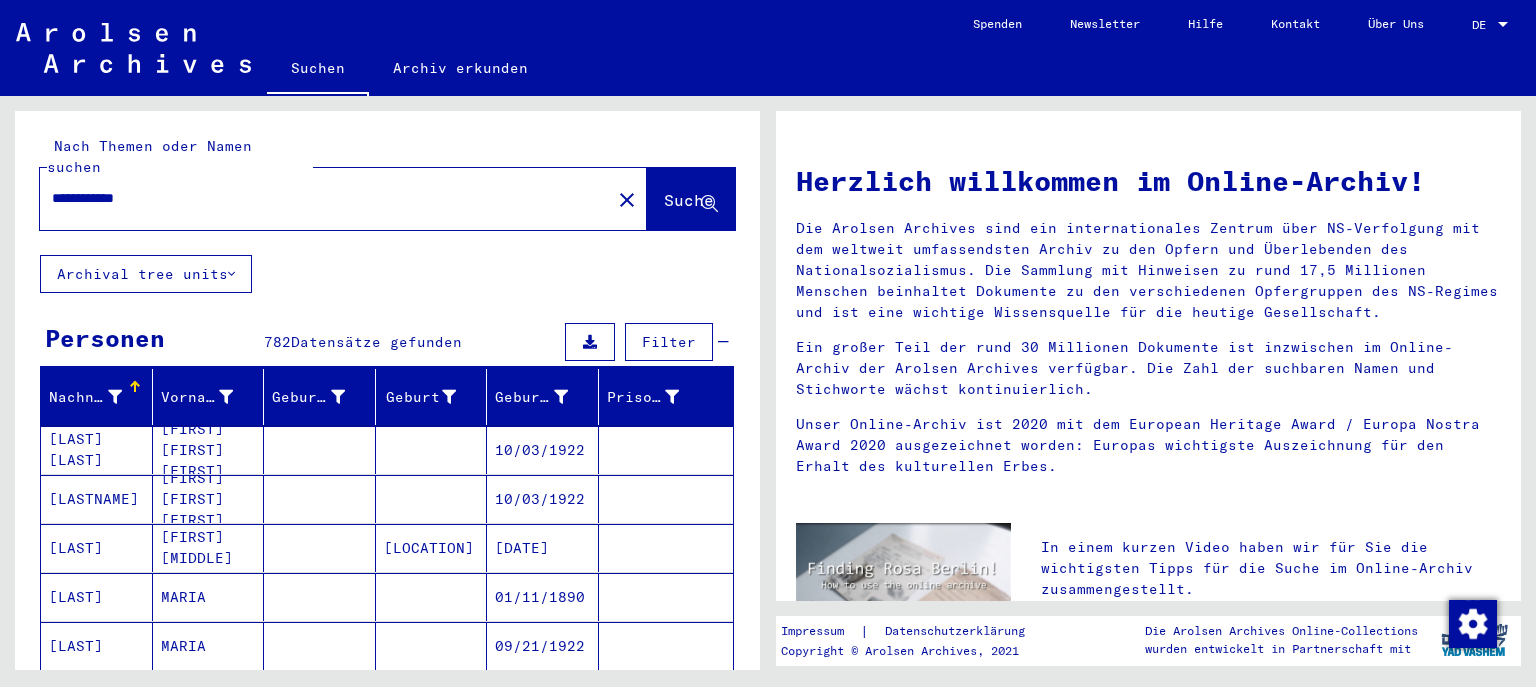click on "Die Arolsen Archives sind ein internationales Zentrum über NS-Verfolgung mit dem weltweit umfassendsten Archiv zu den Opfern und Überlebenden des Nationalsozialismus. Die Sammlung mit Hinweisen zu rund 17,5 Millionen Menschen beinhaltet Dokumente zu den verschiedenen Opfergruppen des NS-Regimes und ist eine wichtige Wissensquelle für die heutige Gesellschaft." at bounding box center [1148, 270] 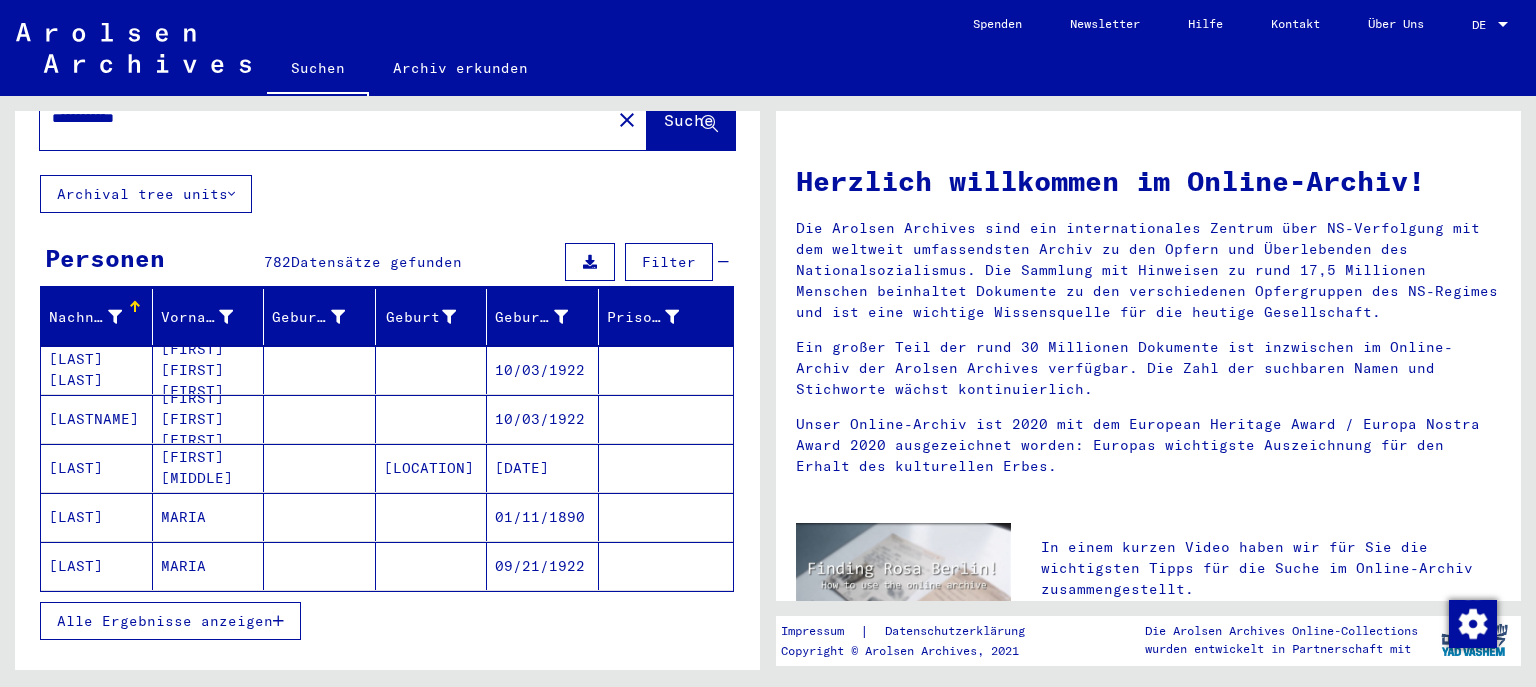 click at bounding box center [278, 621] 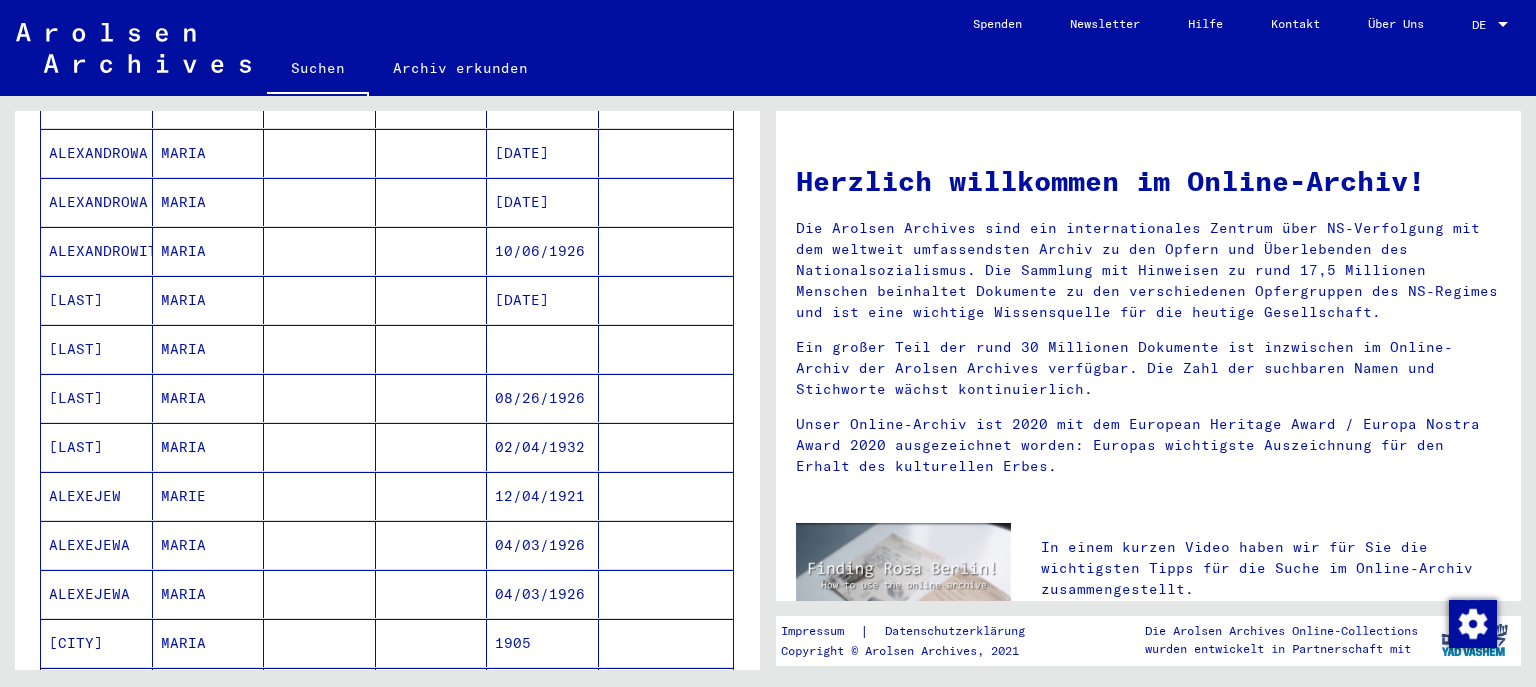 scroll, scrollTop: 240, scrollLeft: 0, axis: vertical 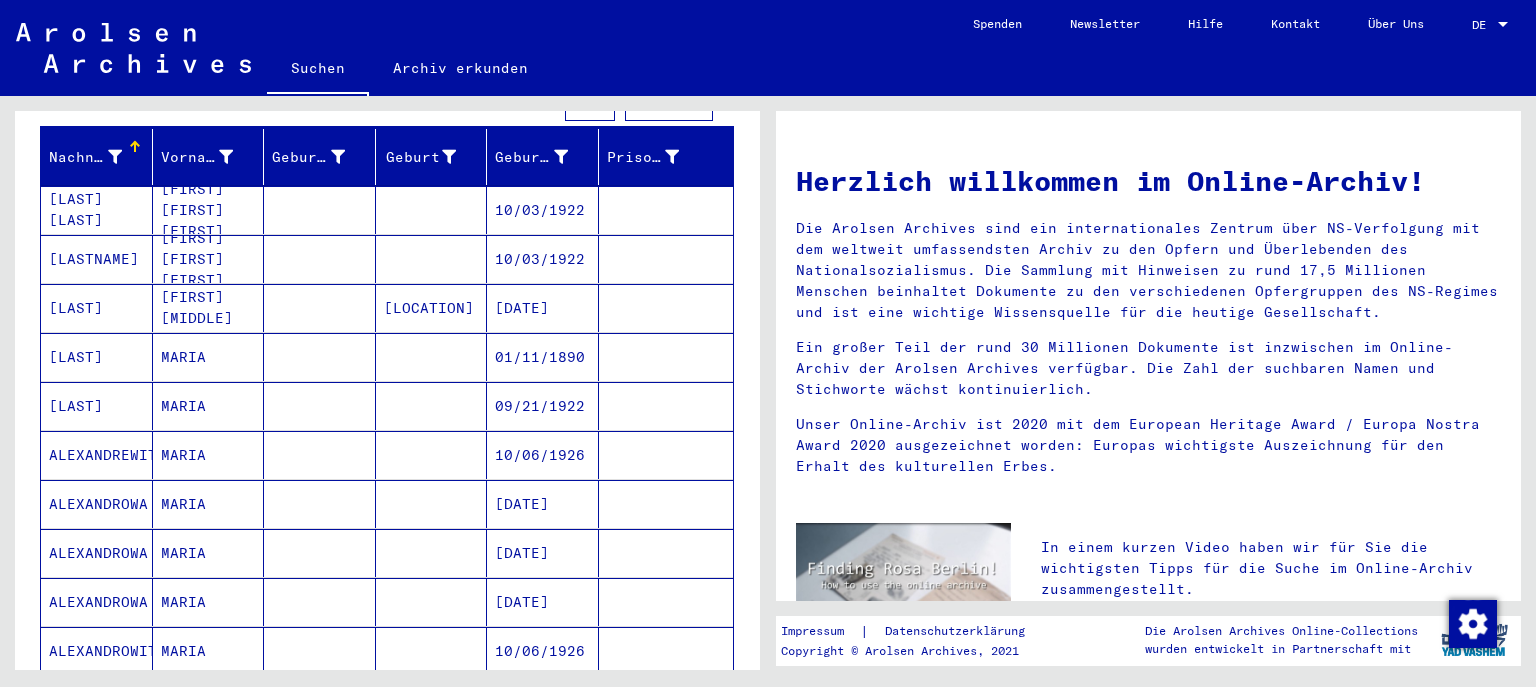 click at bounding box center (115, 157) 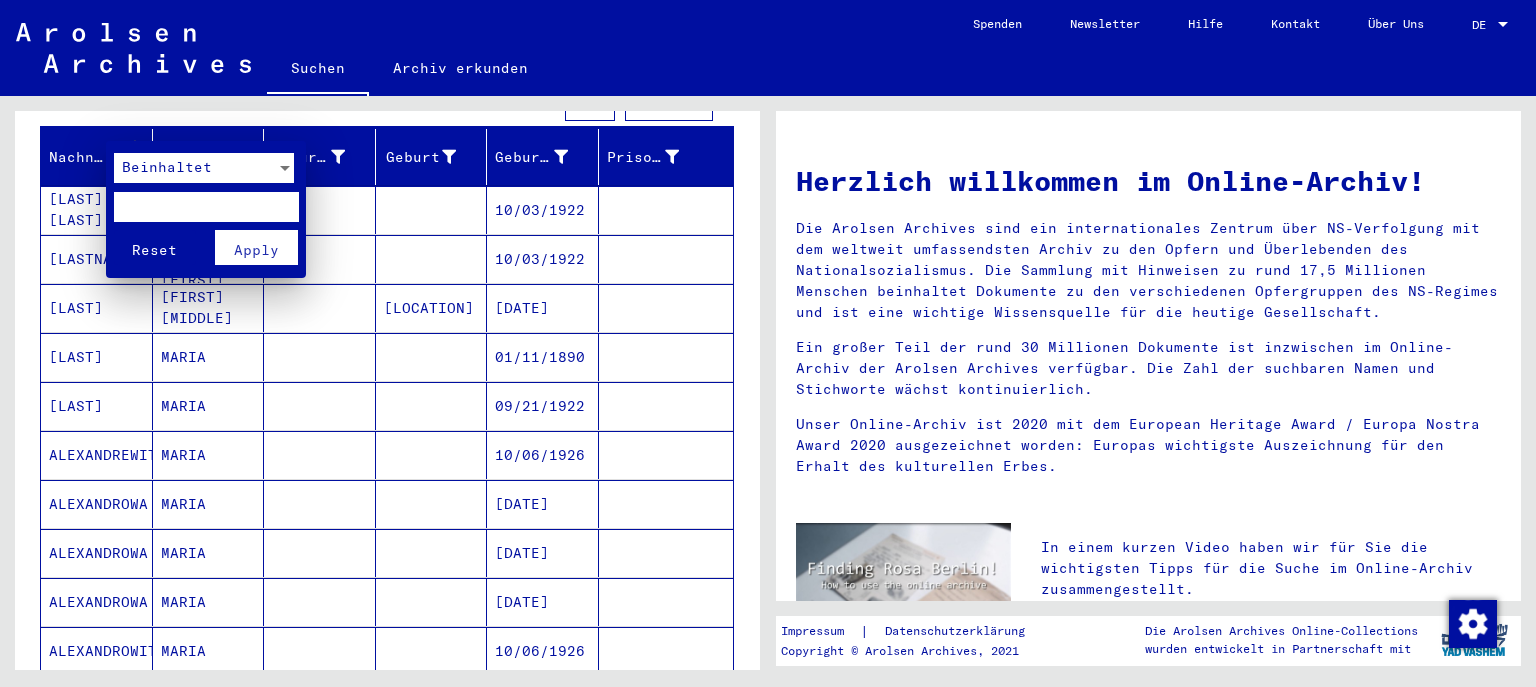 click at bounding box center [206, 207] 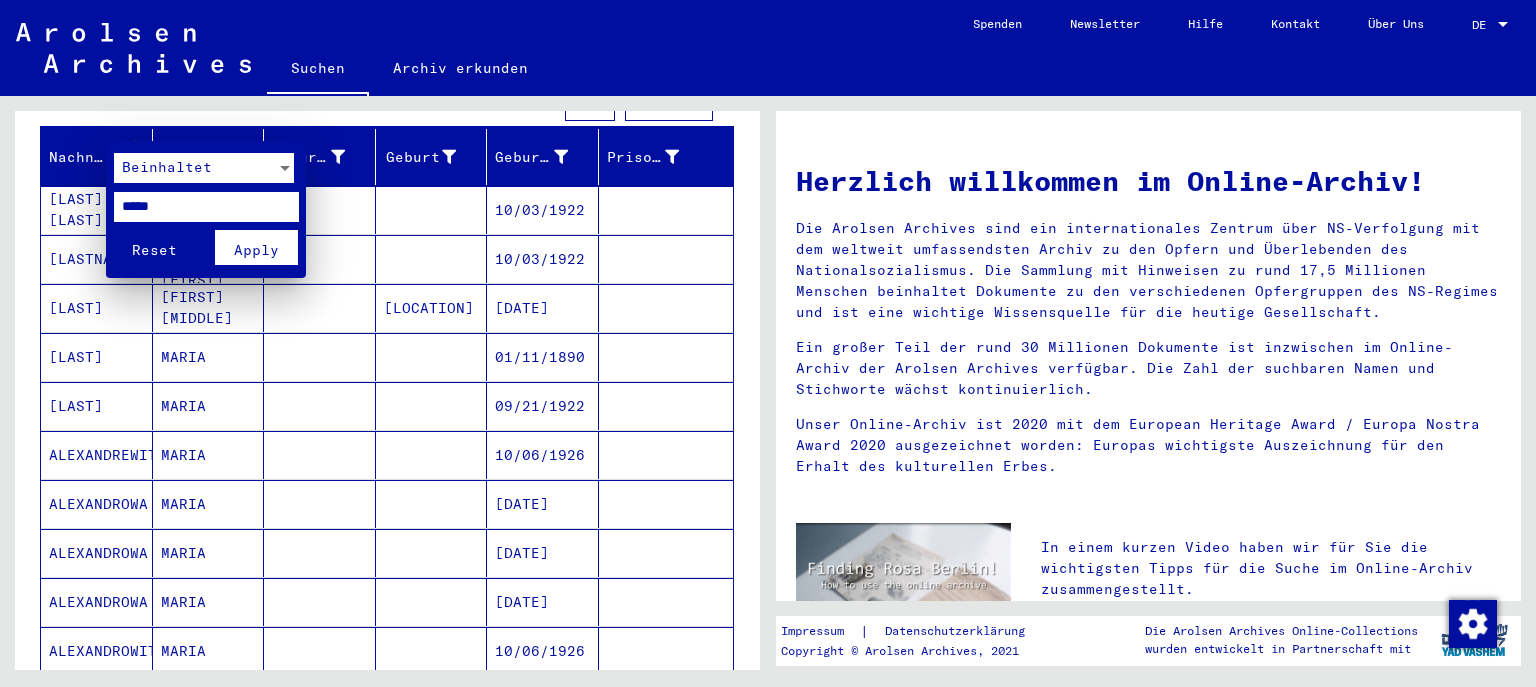 type on "*****" 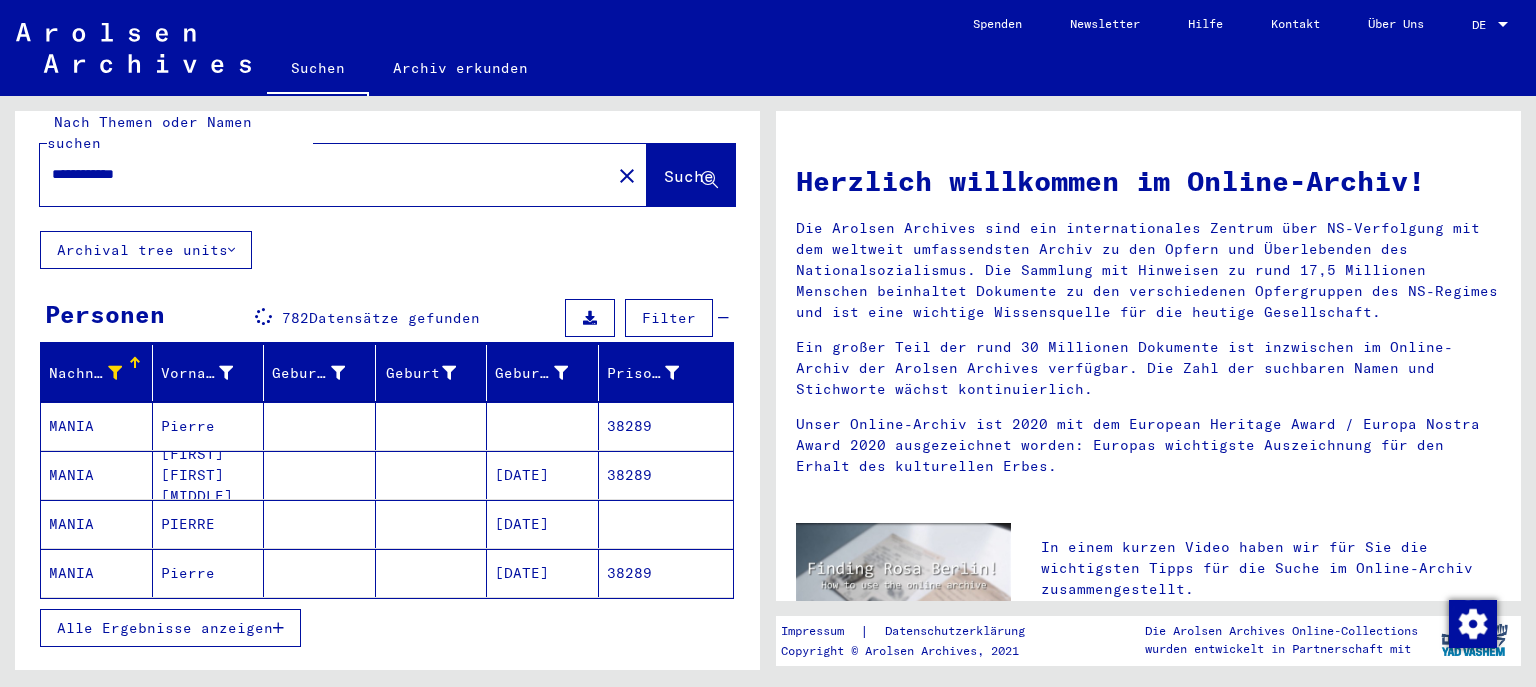 scroll, scrollTop: 240, scrollLeft: 0, axis: vertical 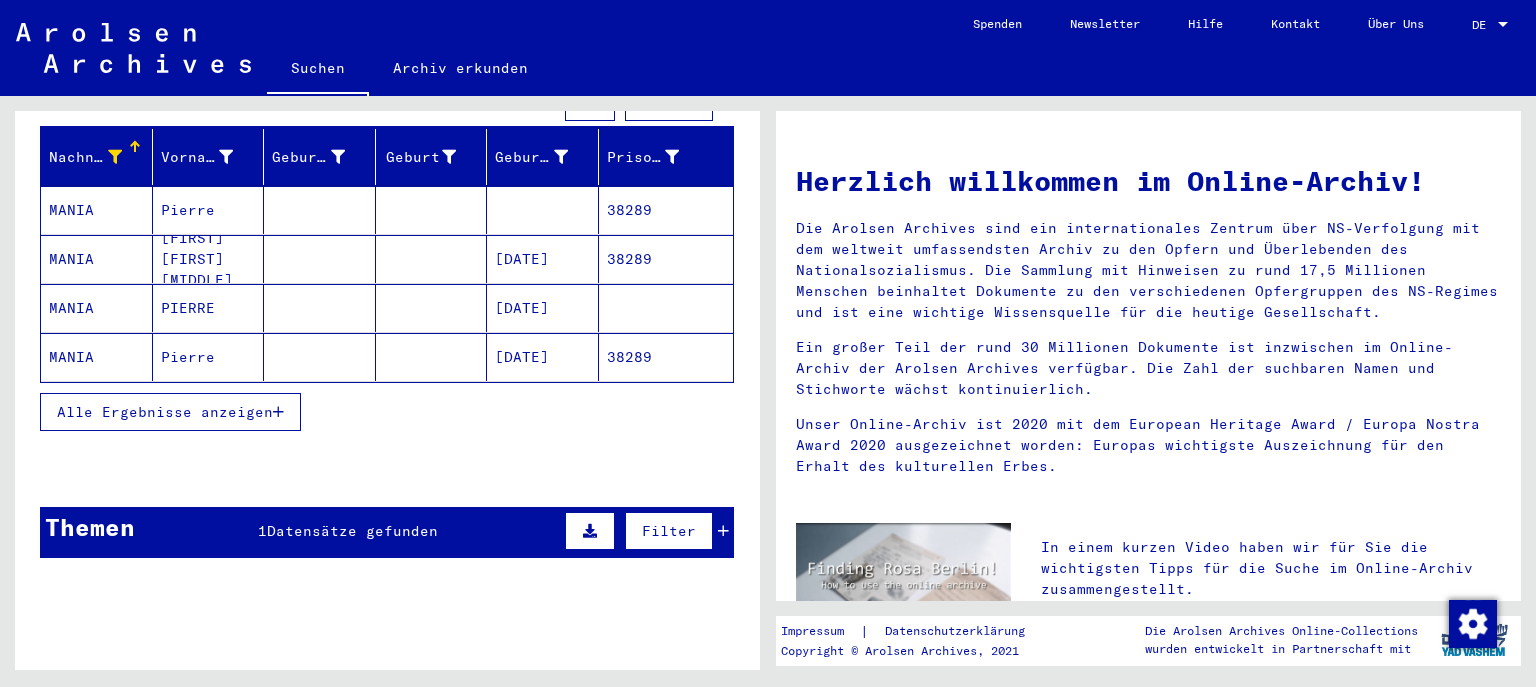 click on "38289" at bounding box center (666, 308) 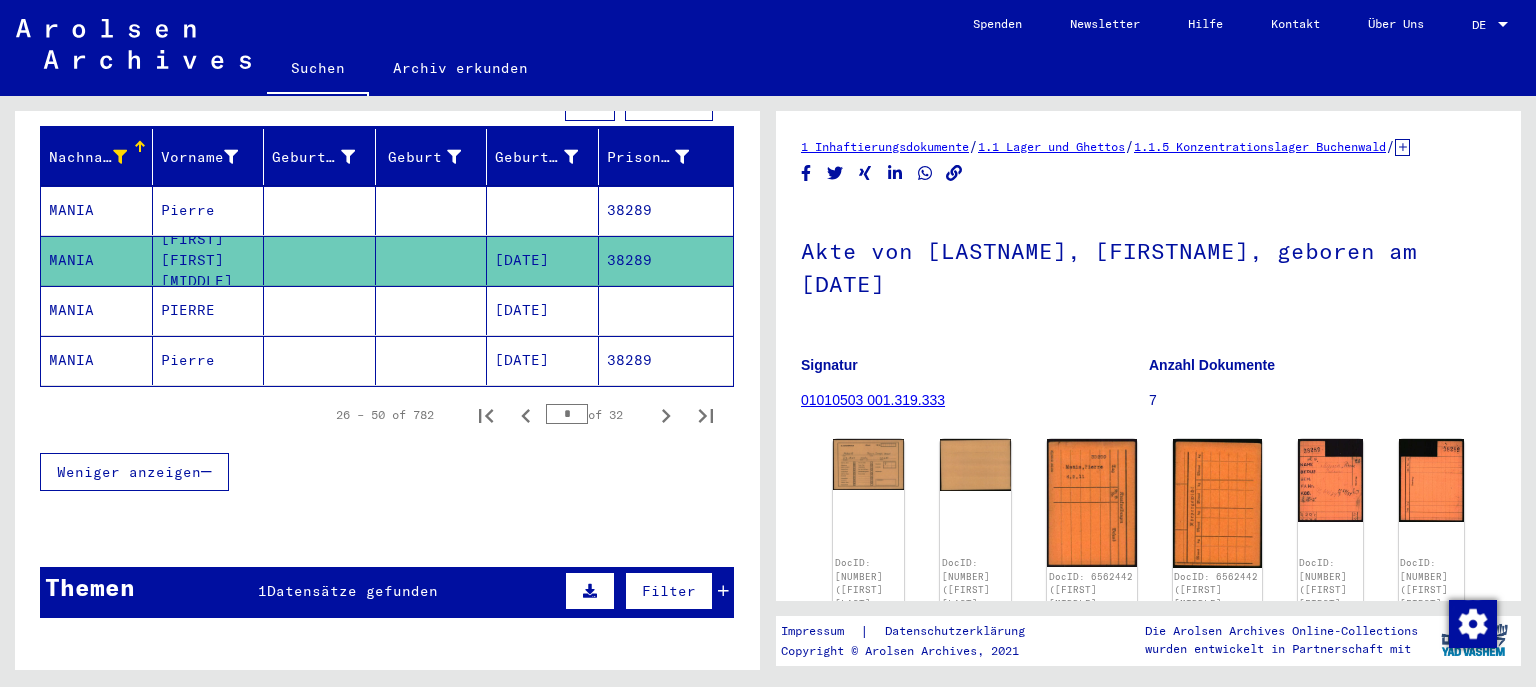 scroll, scrollTop: 0, scrollLeft: 0, axis: both 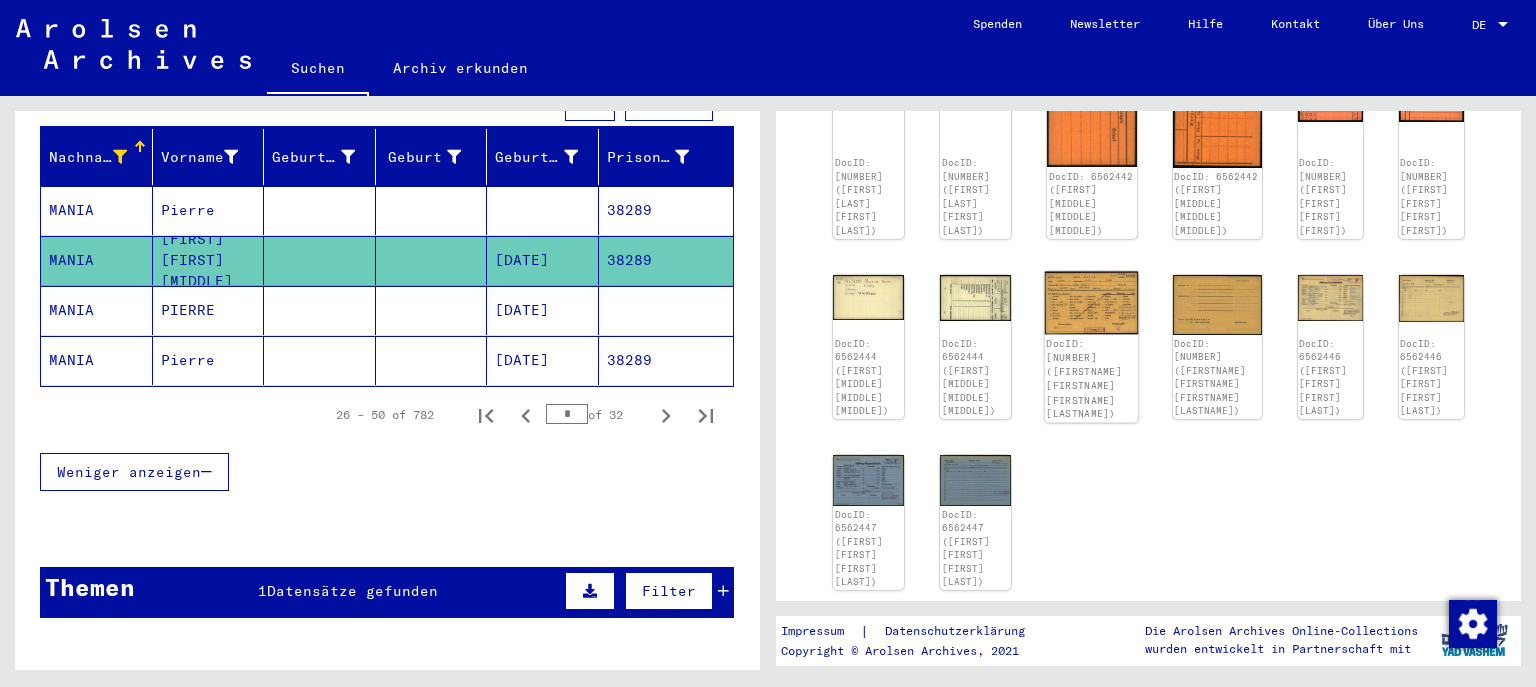 click 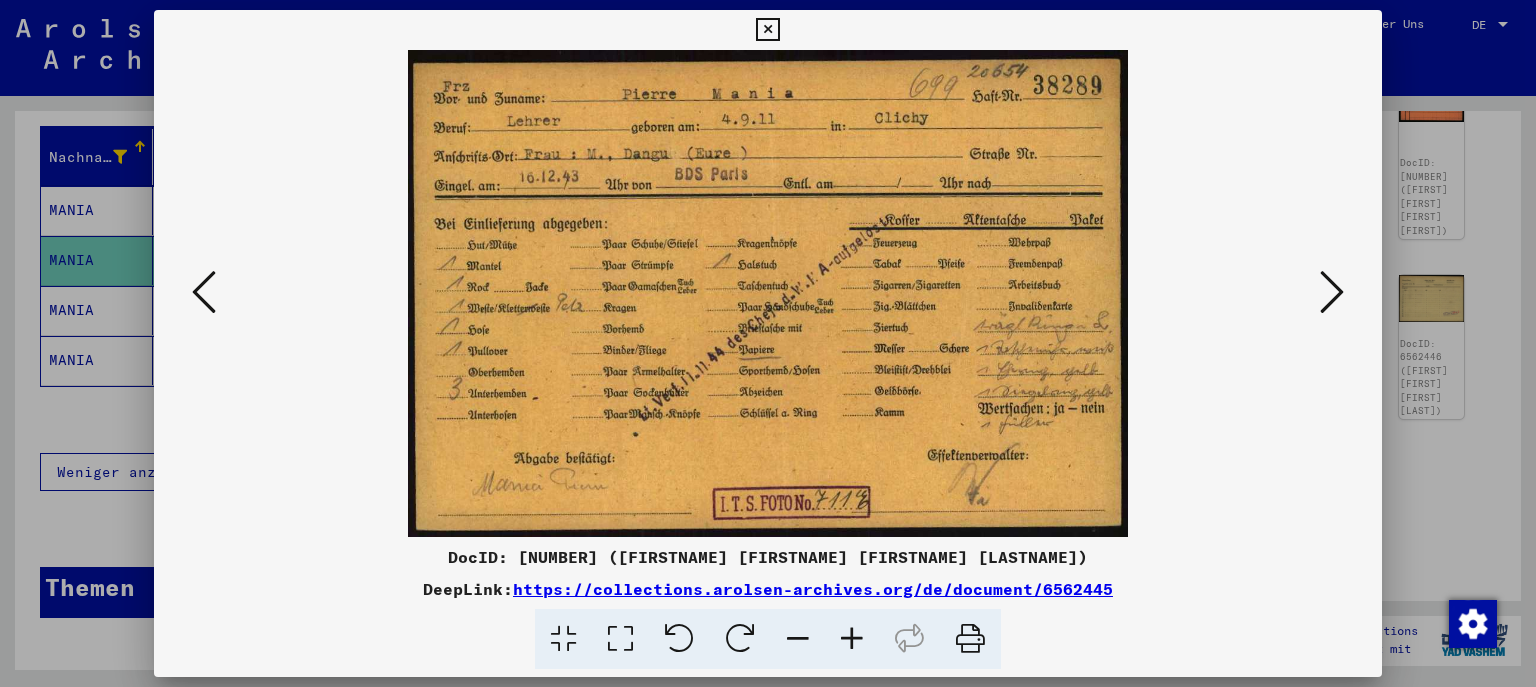 click at bounding box center (204, 292) 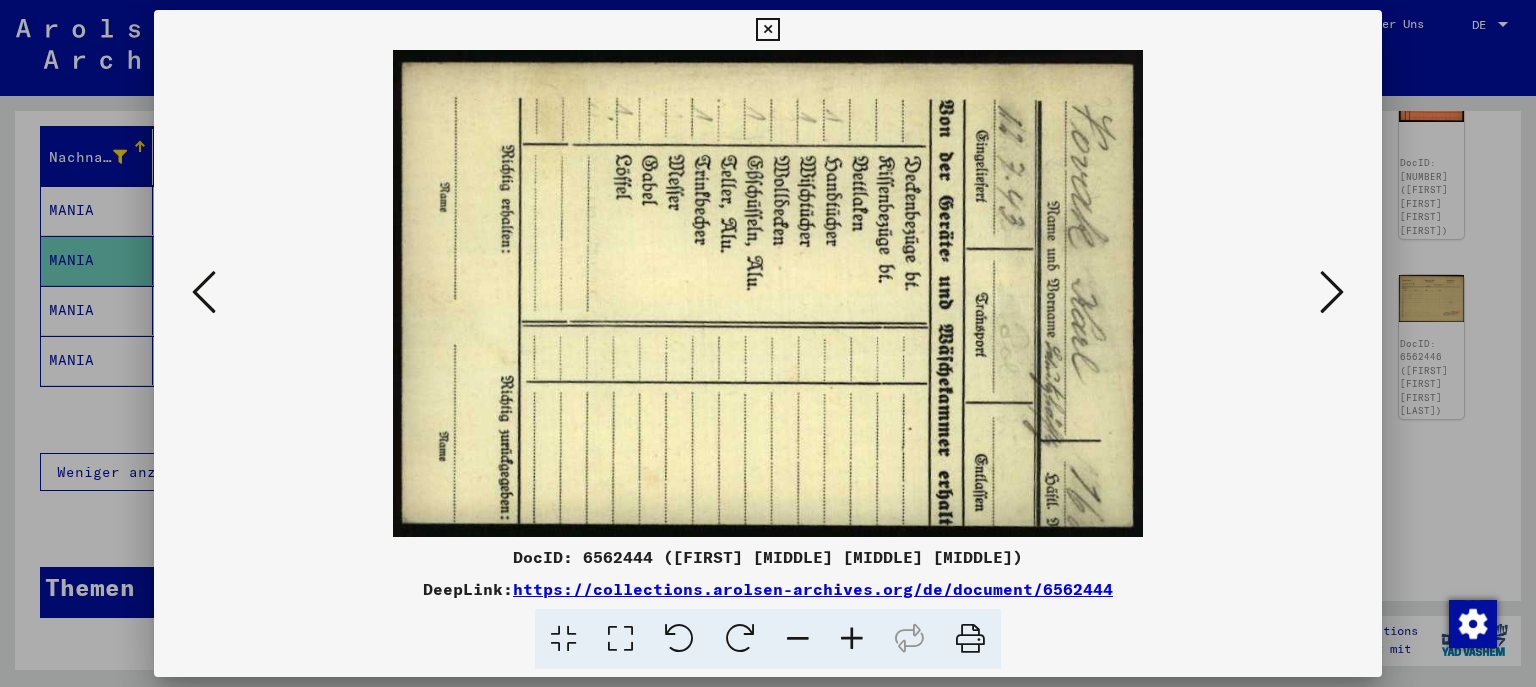 click at bounding box center [204, 292] 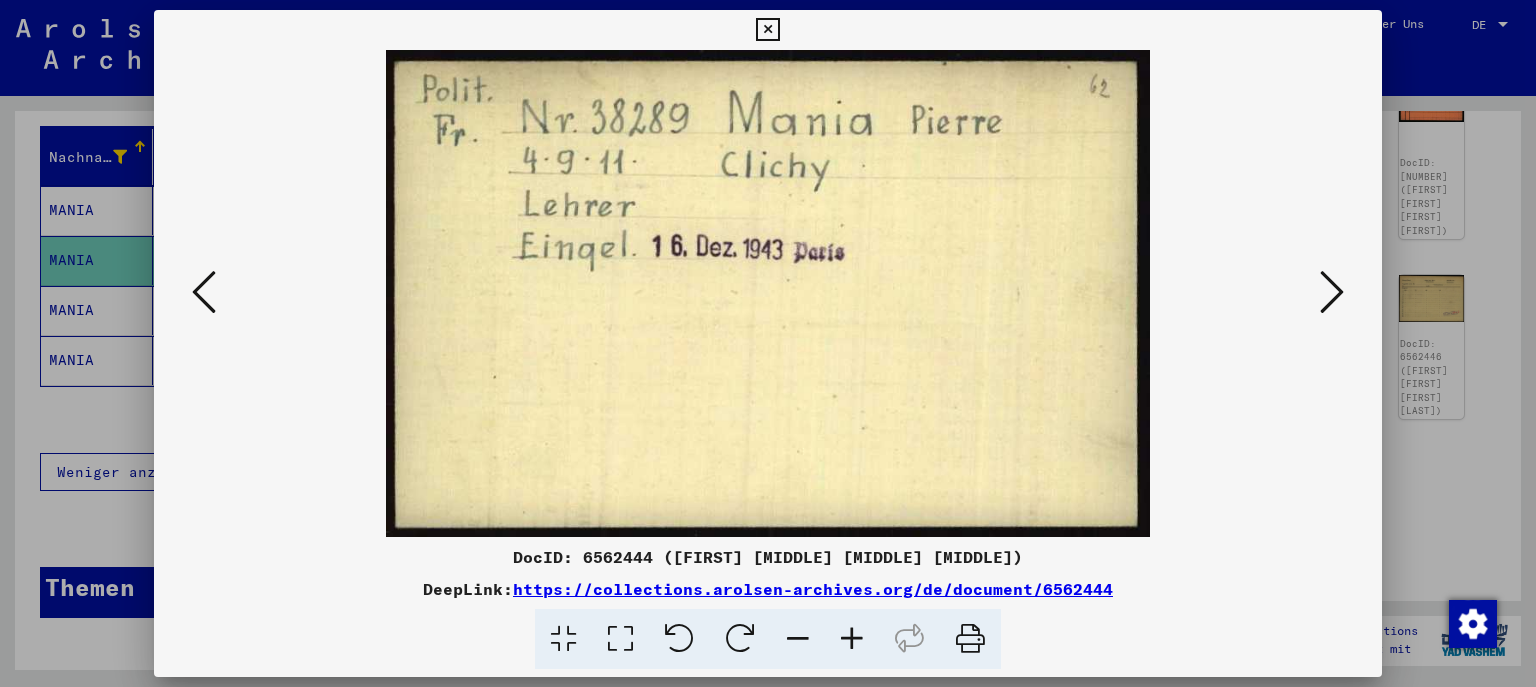 click at bounding box center (1332, 292) 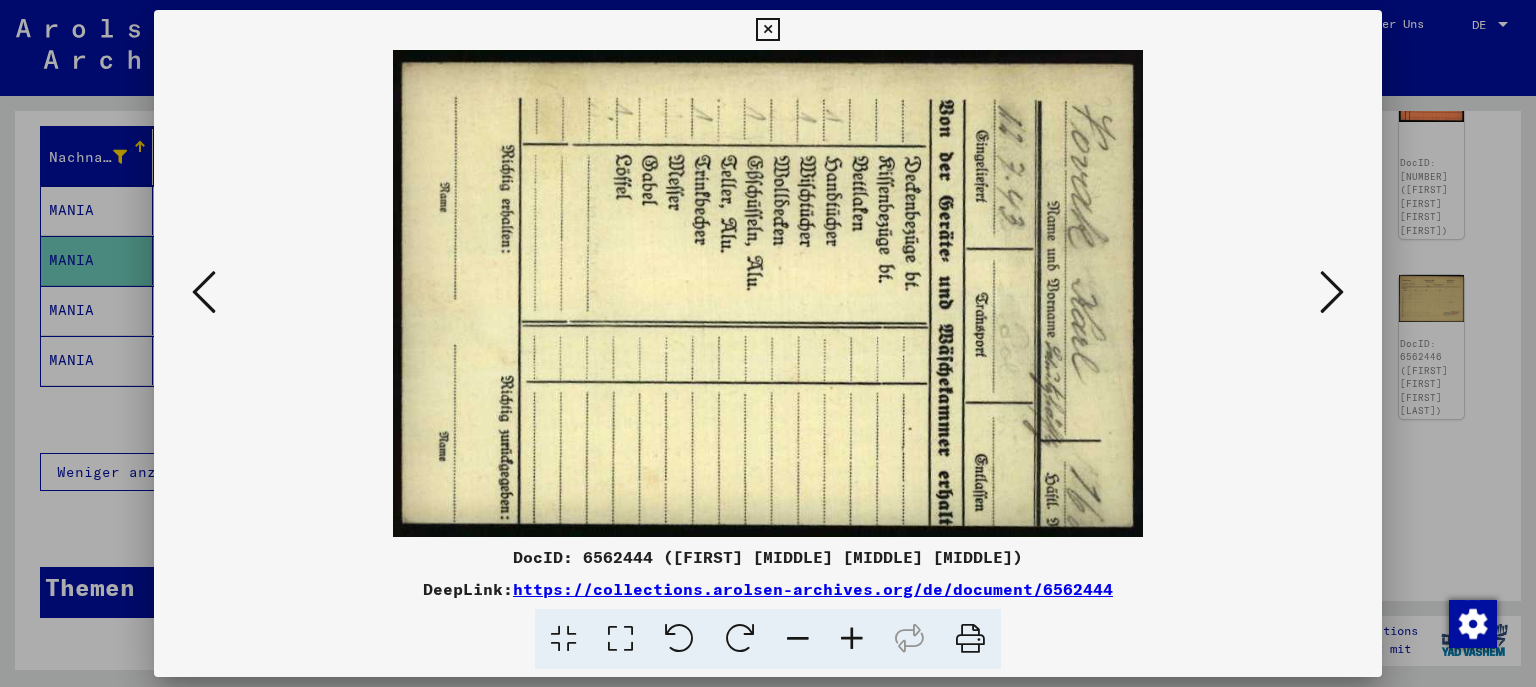 click at bounding box center [1332, 292] 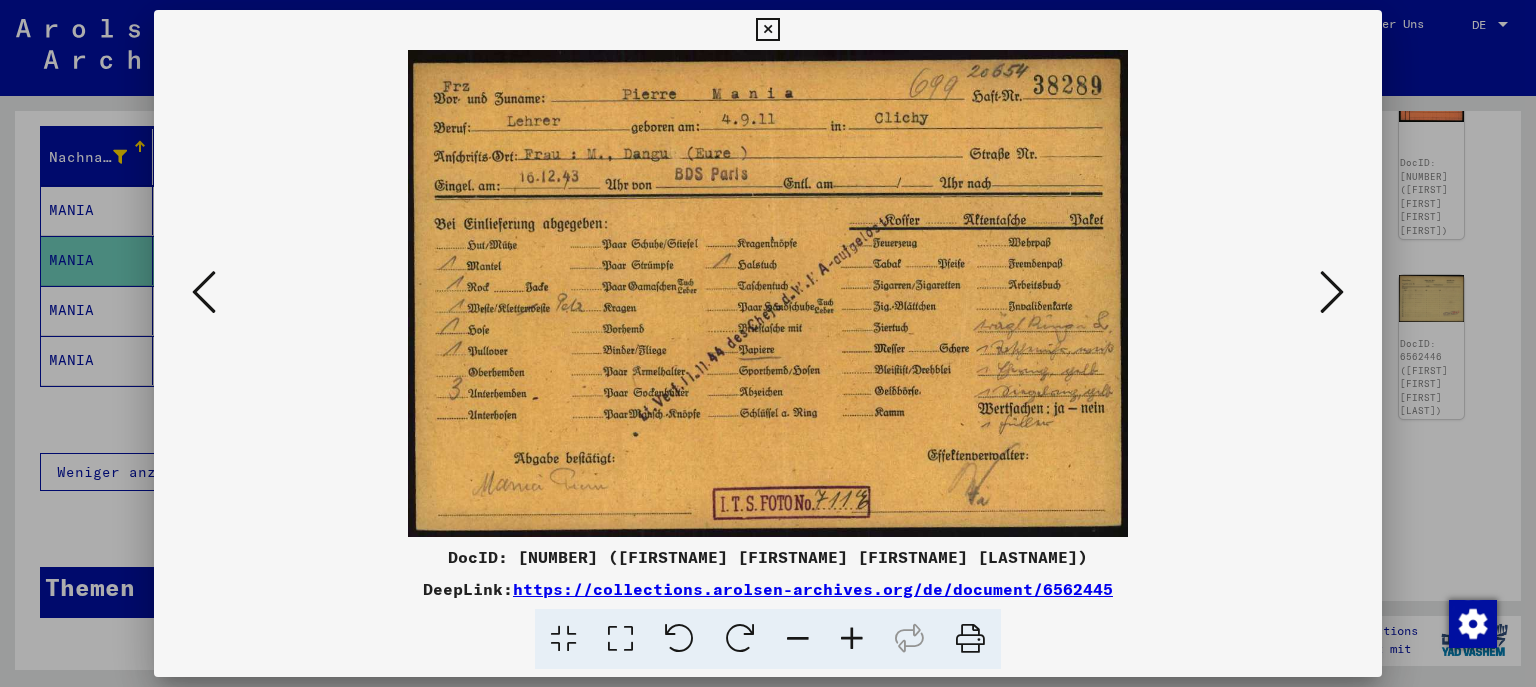 click at bounding box center (1332, 292) 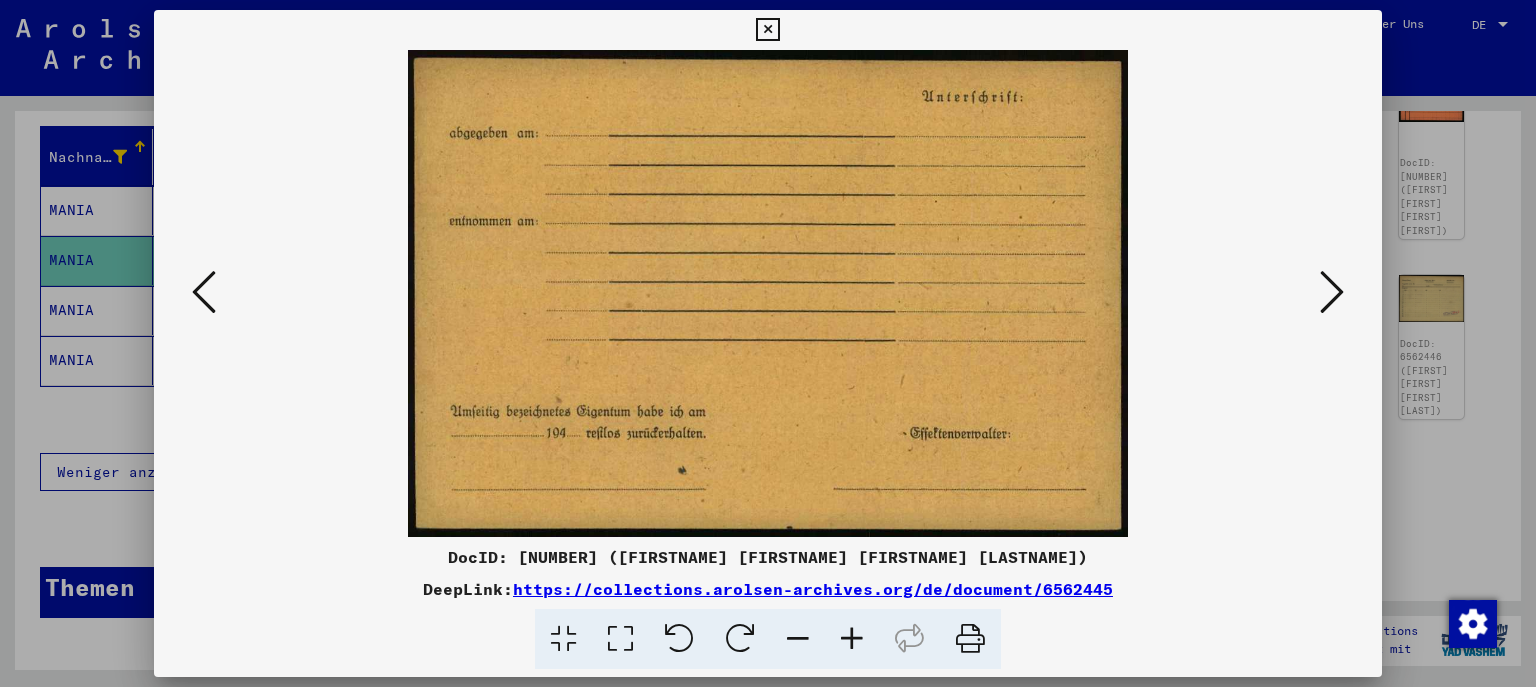 click at bounding box center (1332, 292) 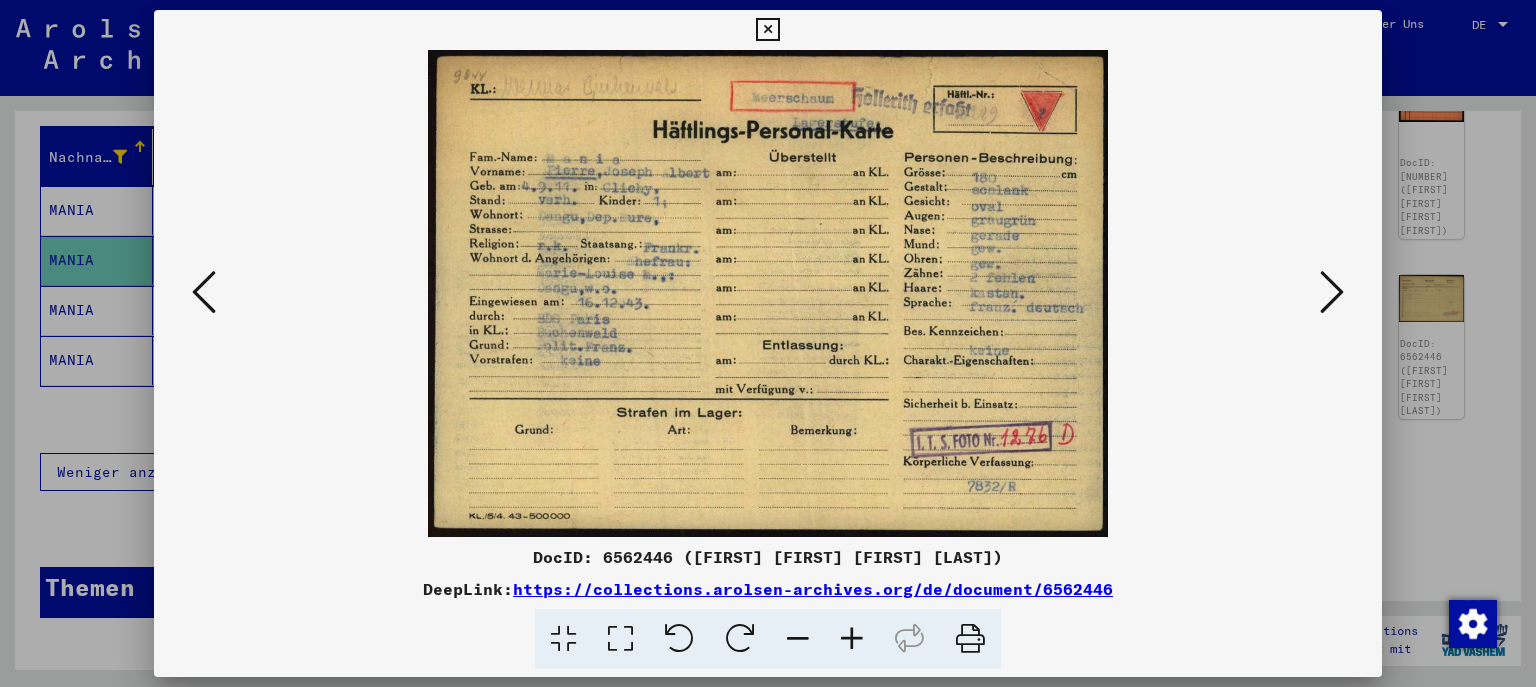 click at bounding box center (1332, 292) 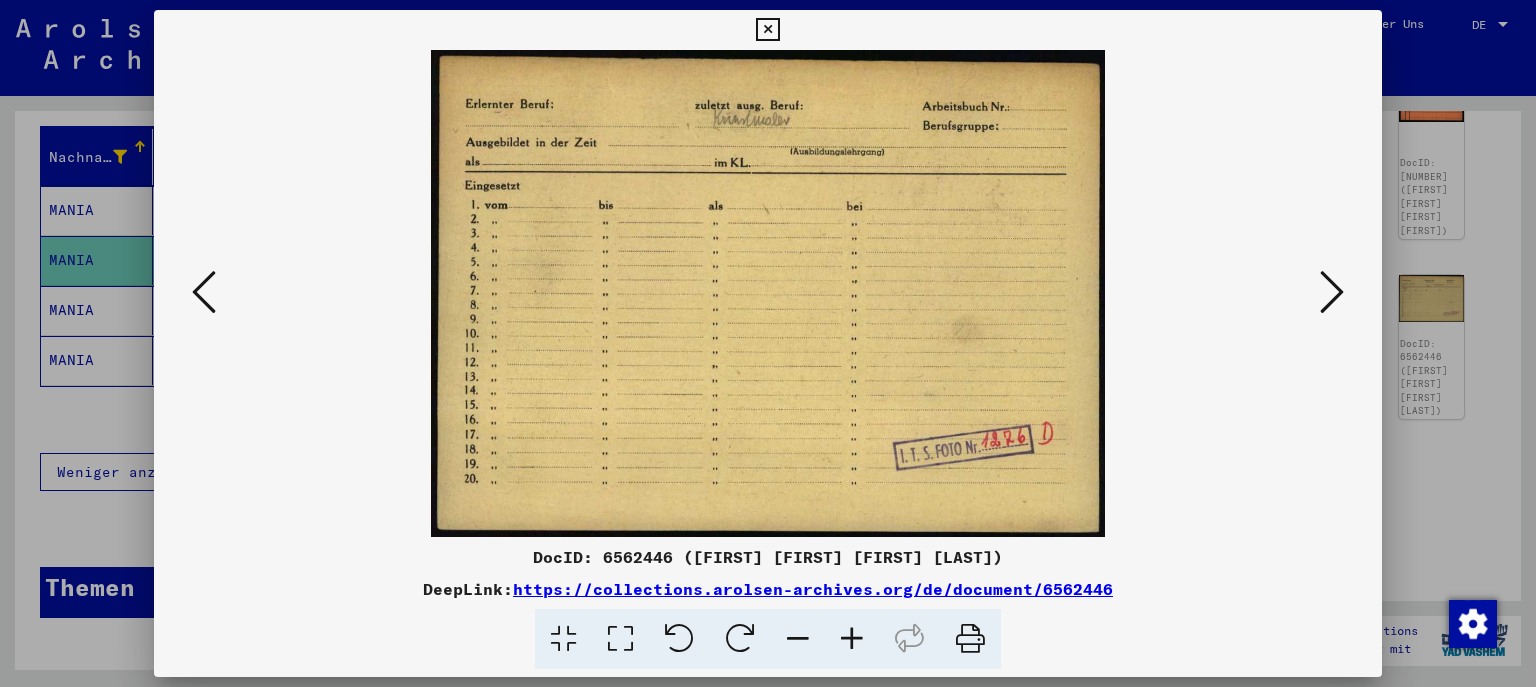 click at bounding box center (1332, 292) 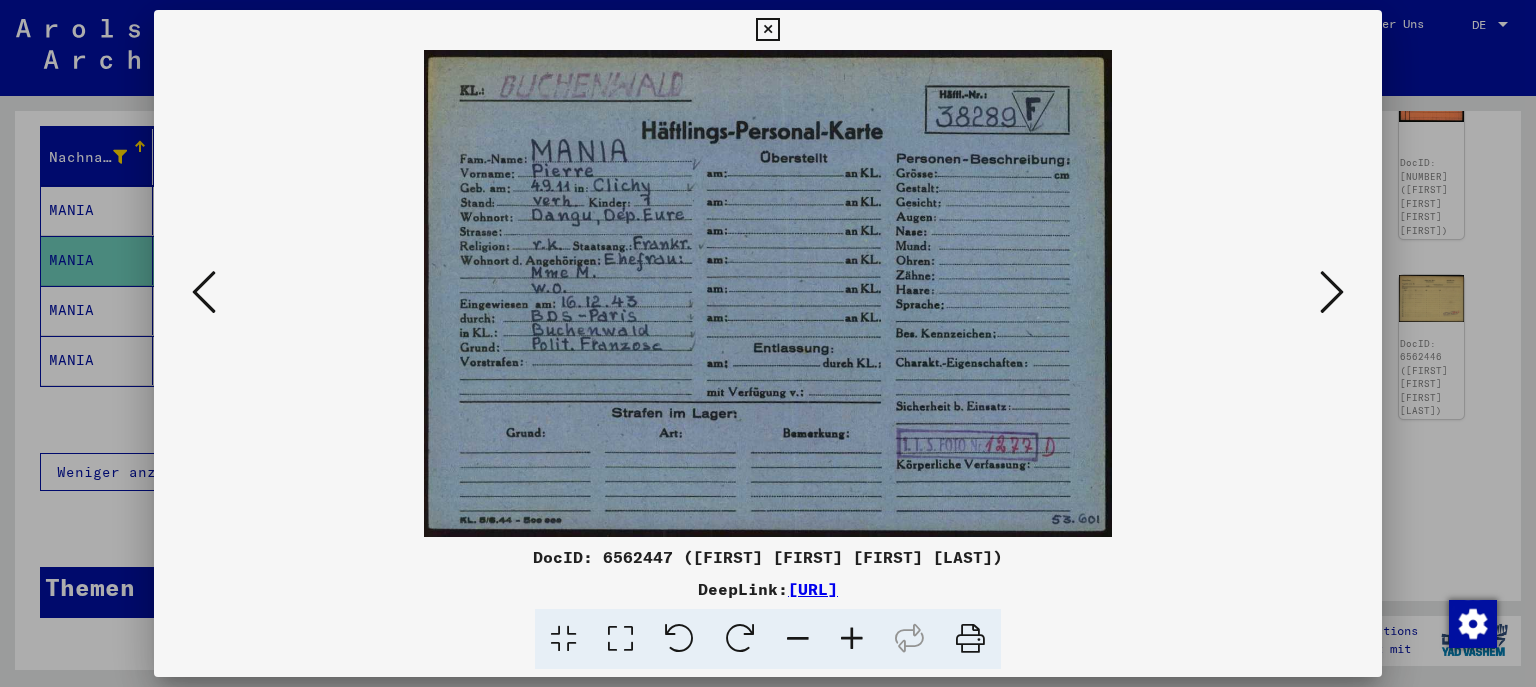 click at bounding box center (1332, 292) 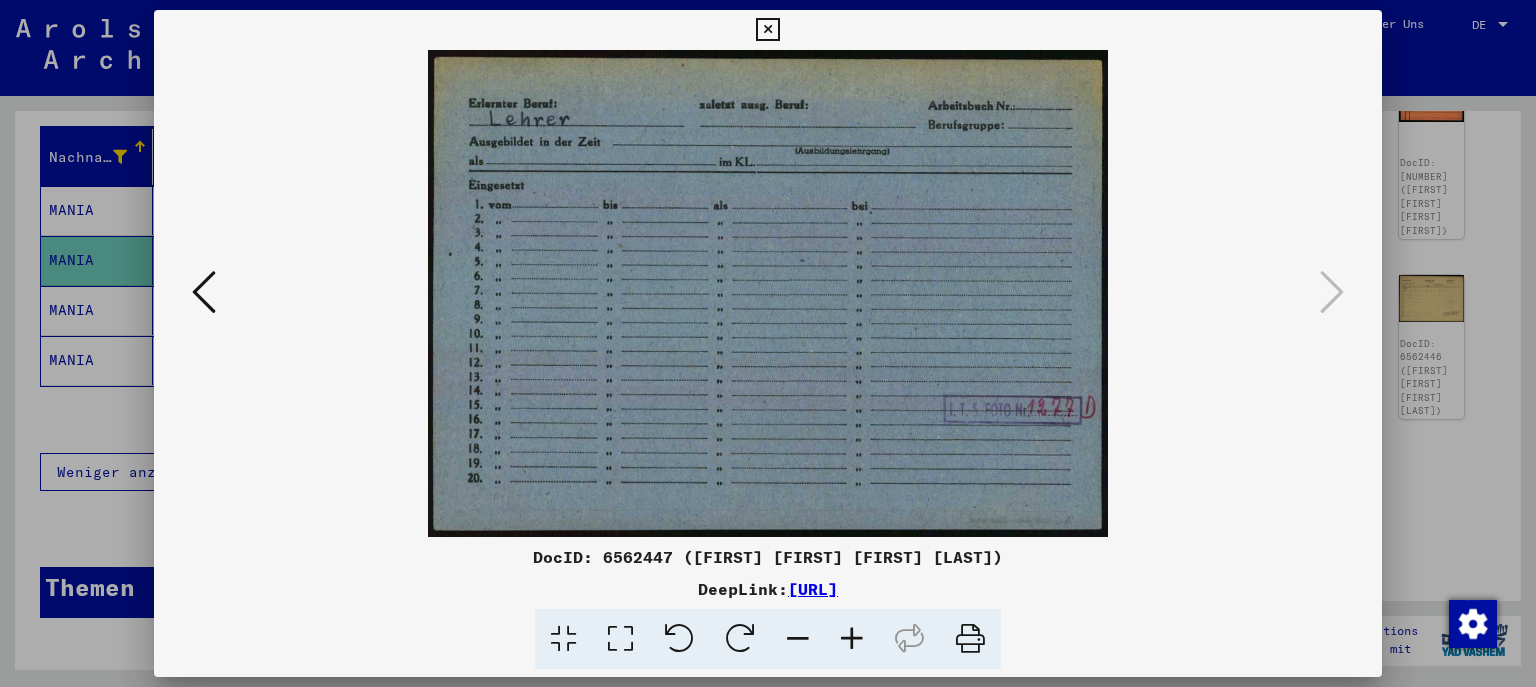 click at bounding box center [767, 30] 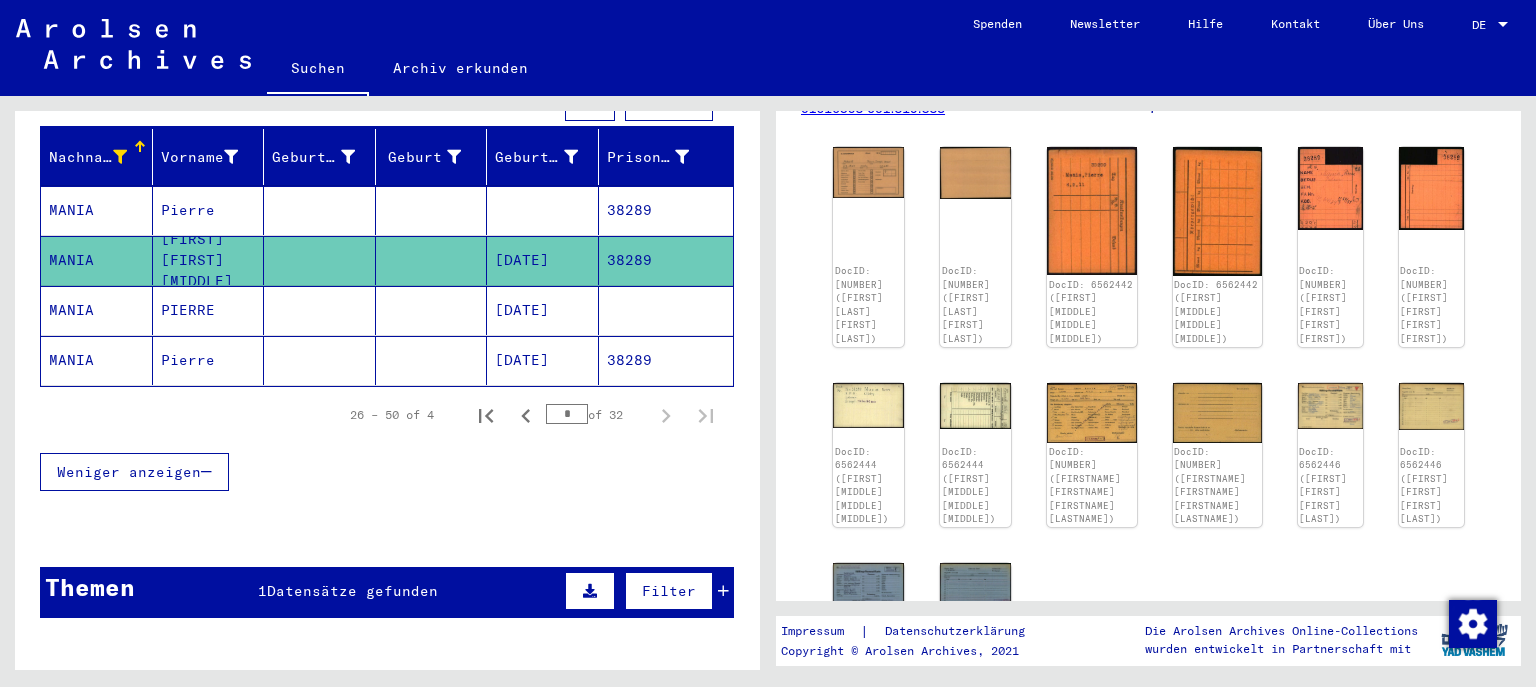 scroll, scrollTop: 80, scrollLeft: 0, axis: vertical 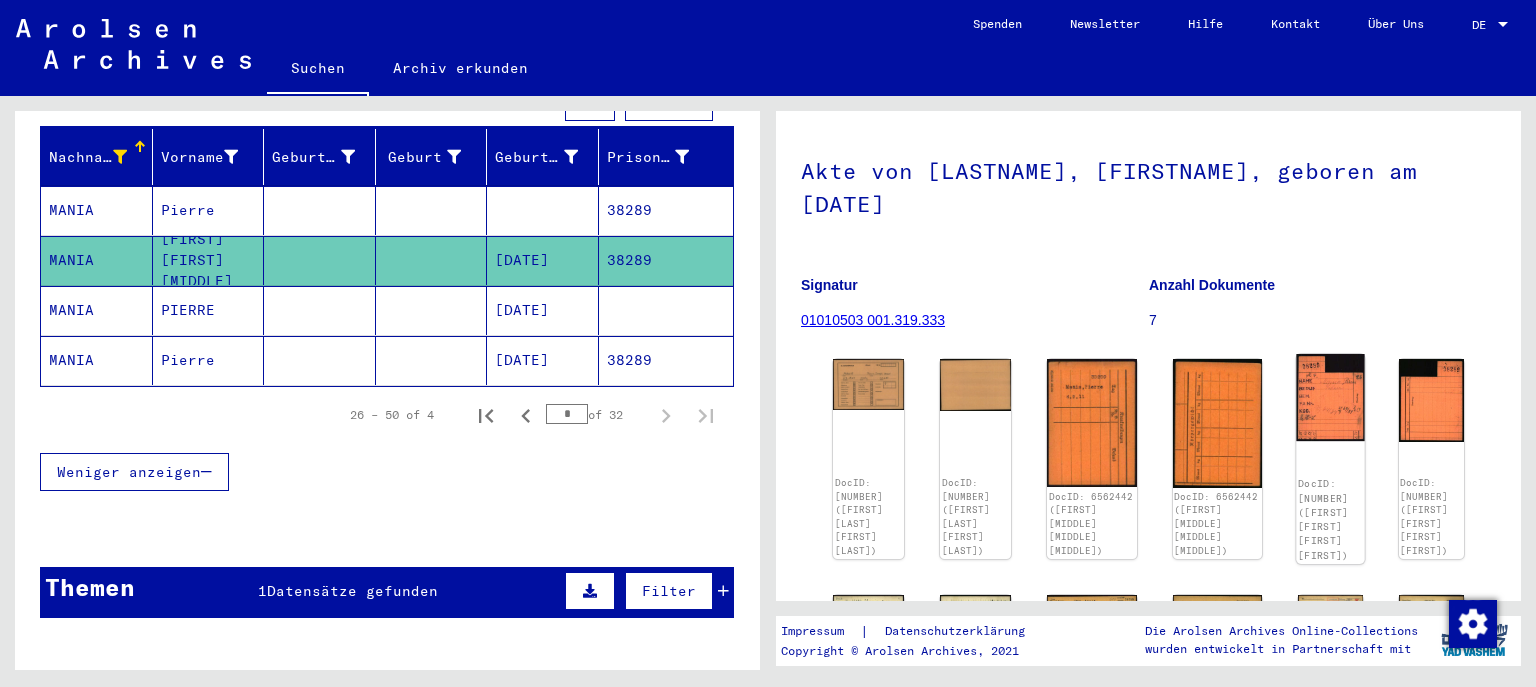 click 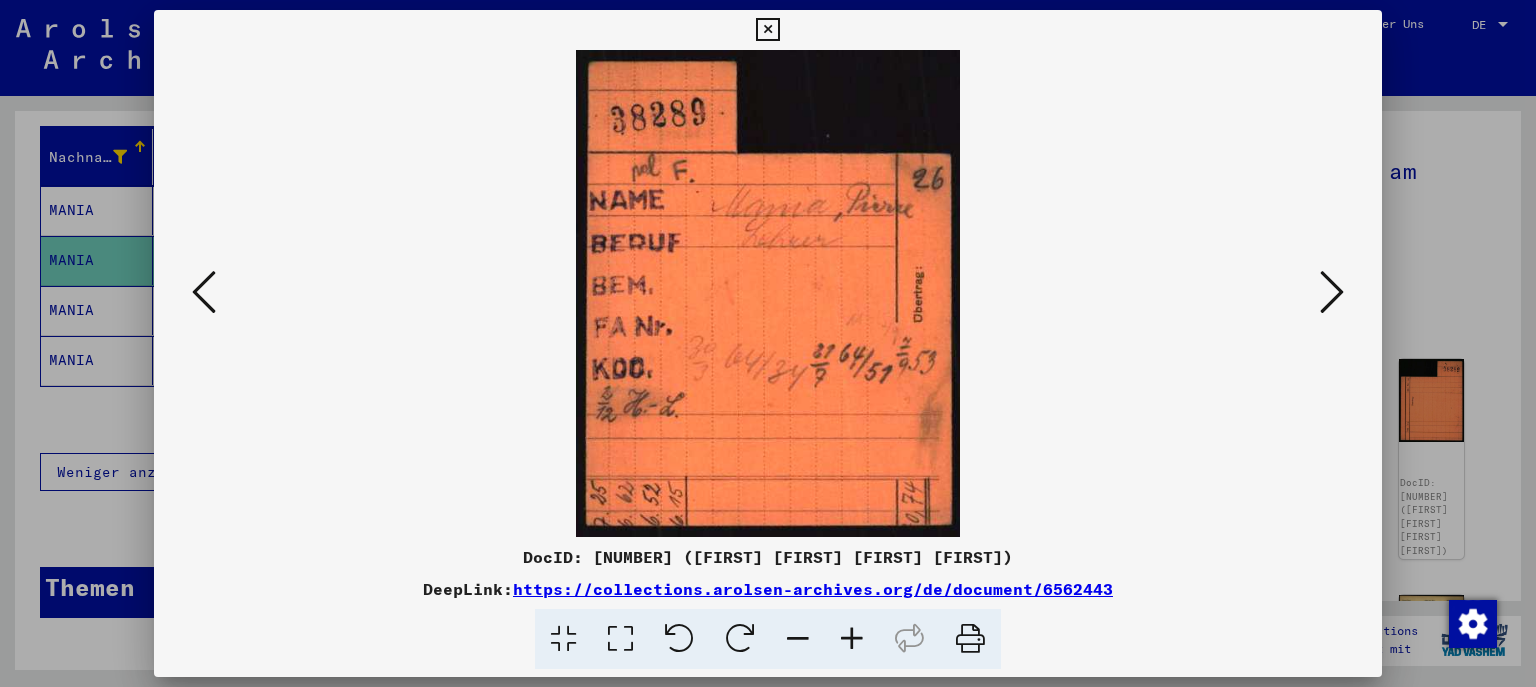 click at bounding box center [767, 30] 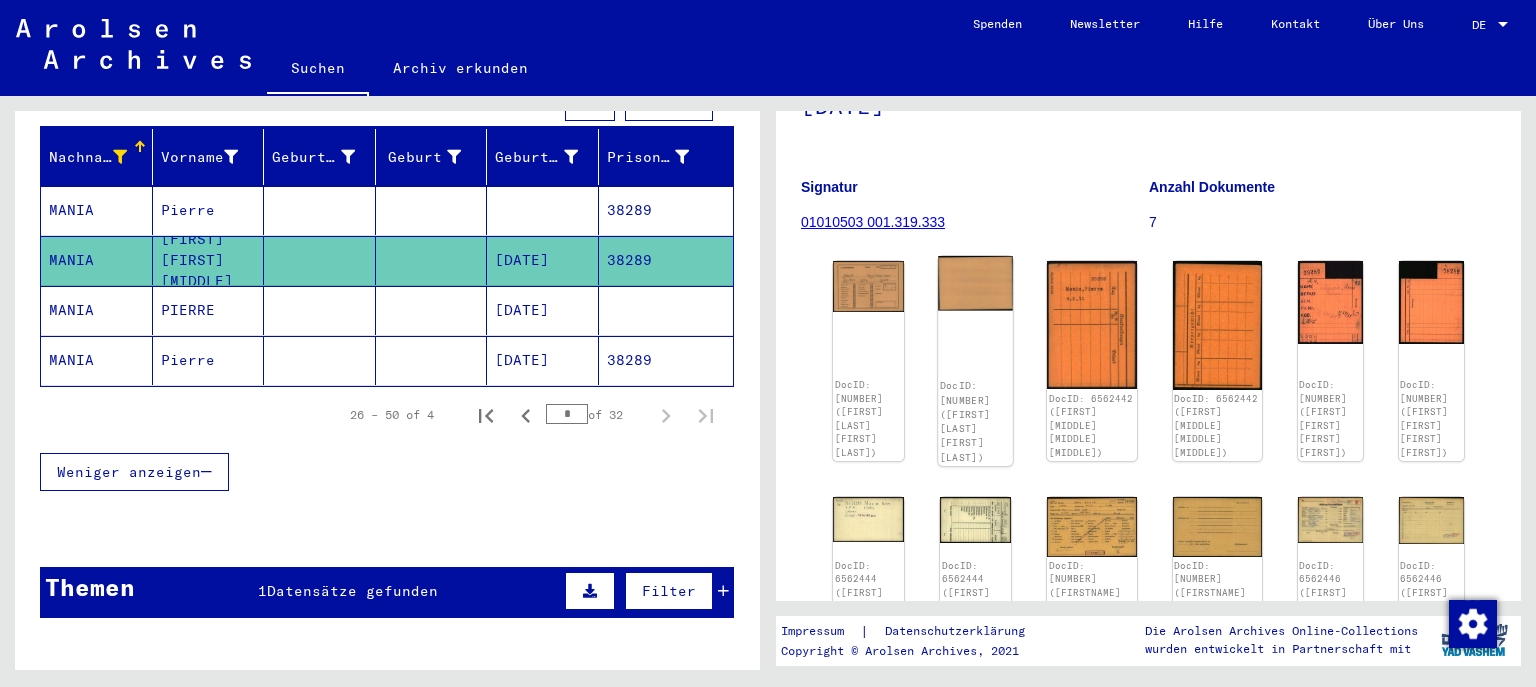 scroll, scrollTop: 320, scrollLeft: 0, axis: vertical 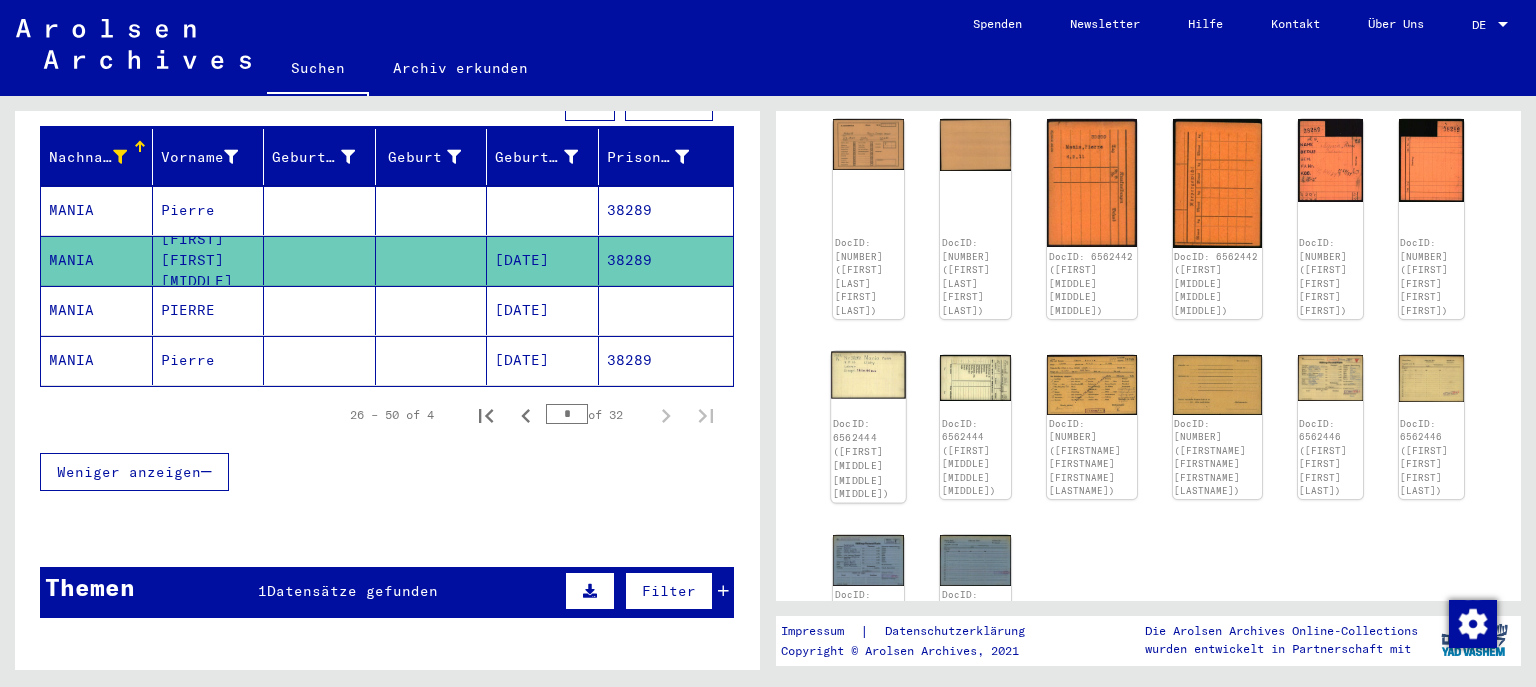 click 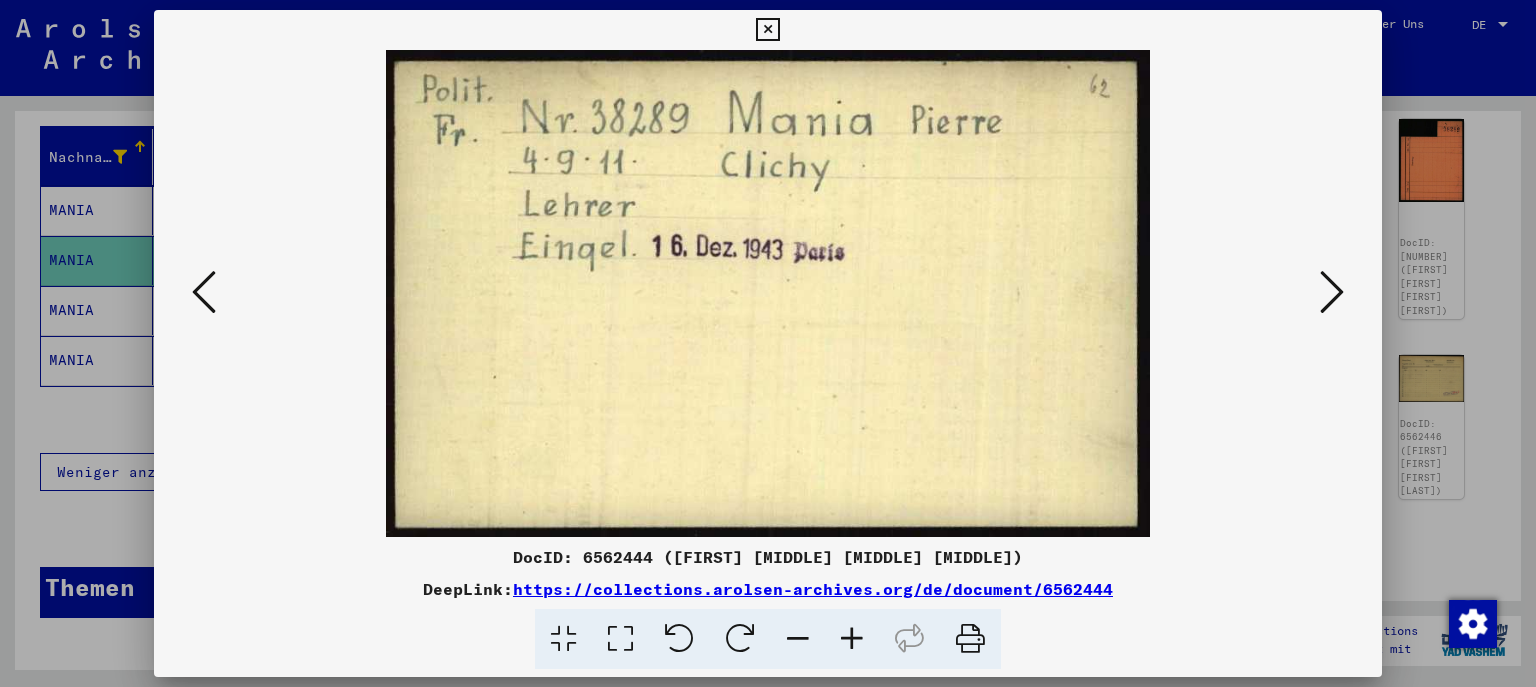 click at bounding box center [767, 30] 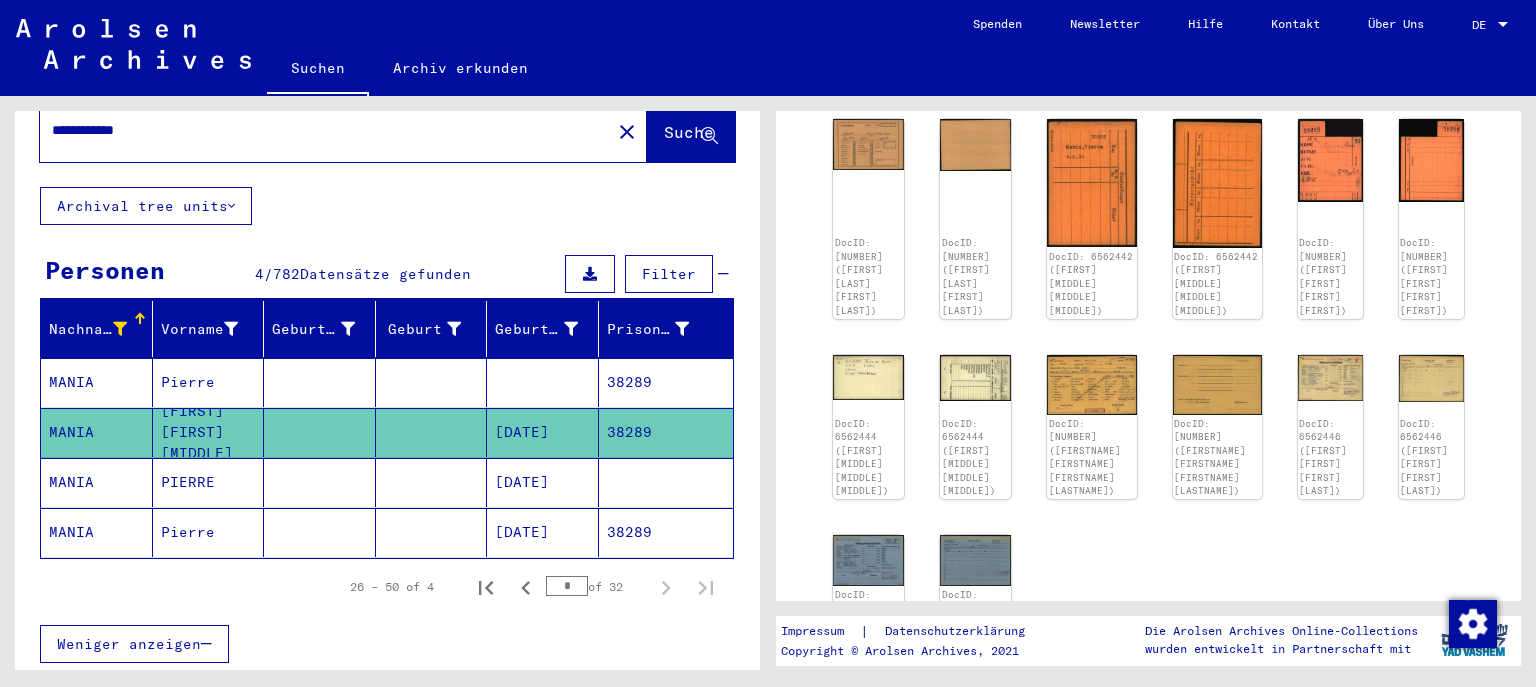 scroll, scrollTop: 0, scrollLeft: 0, axis: both 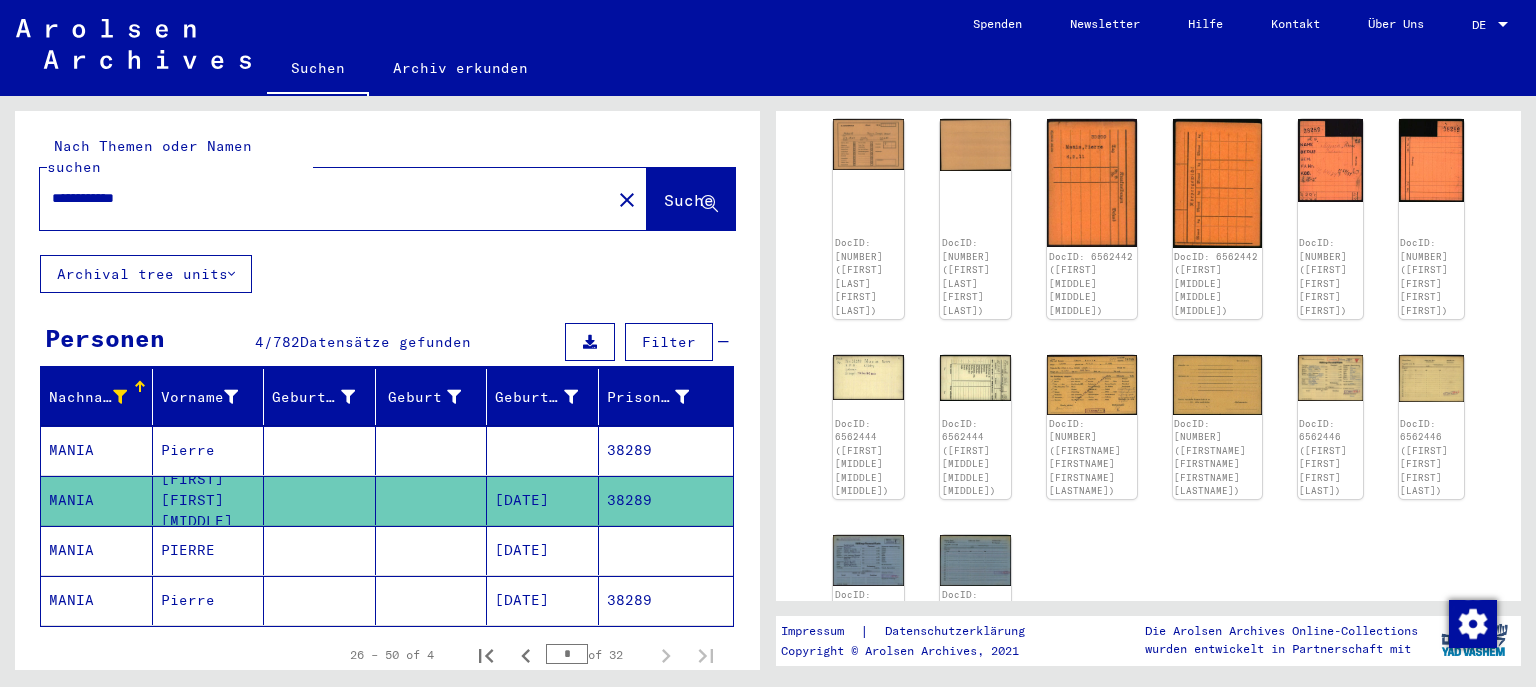 drag, startPoint x: 158, startPoint y: 180, endPoint x: -101, endPoint y: 166, distance: 259.3781 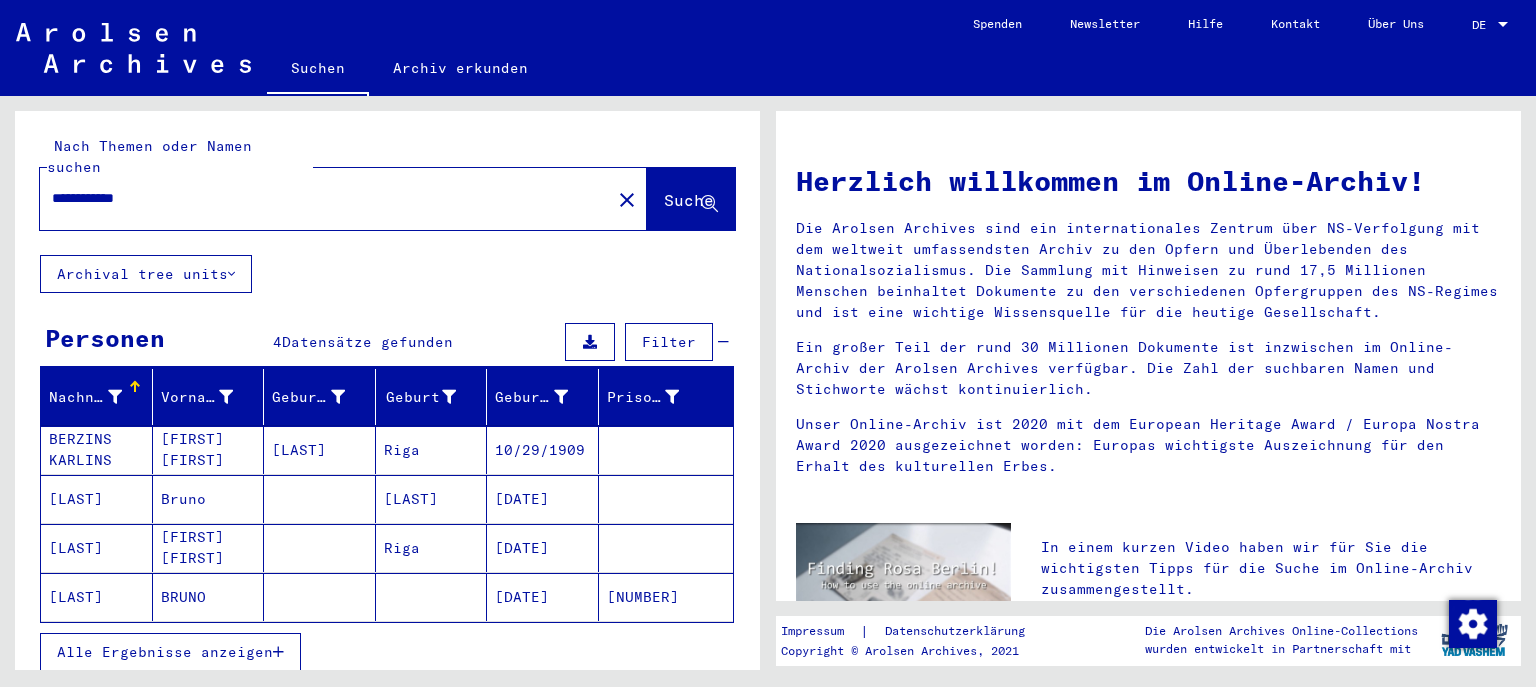 click on "Alle Ergebnisse anzeigen" at bounding box center (170, 652) 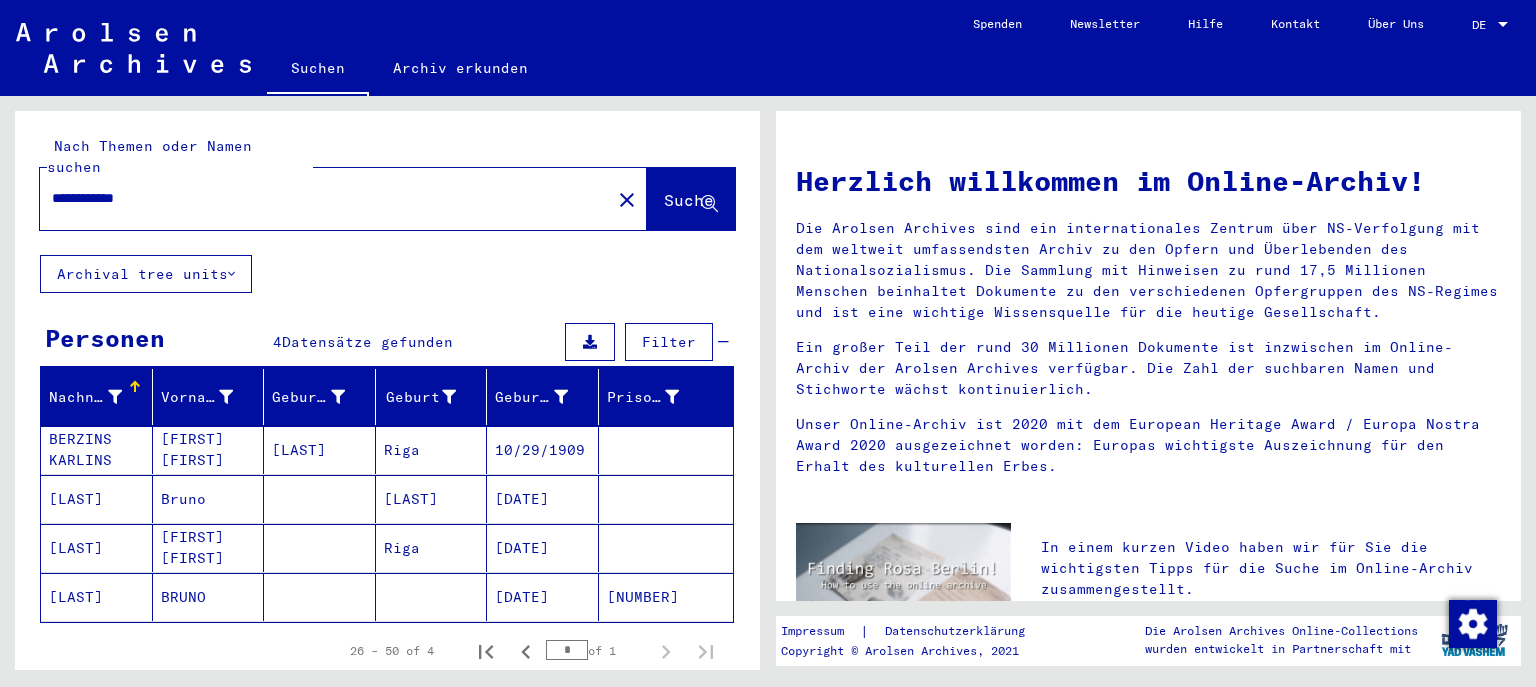 click on "[NUMBER]" 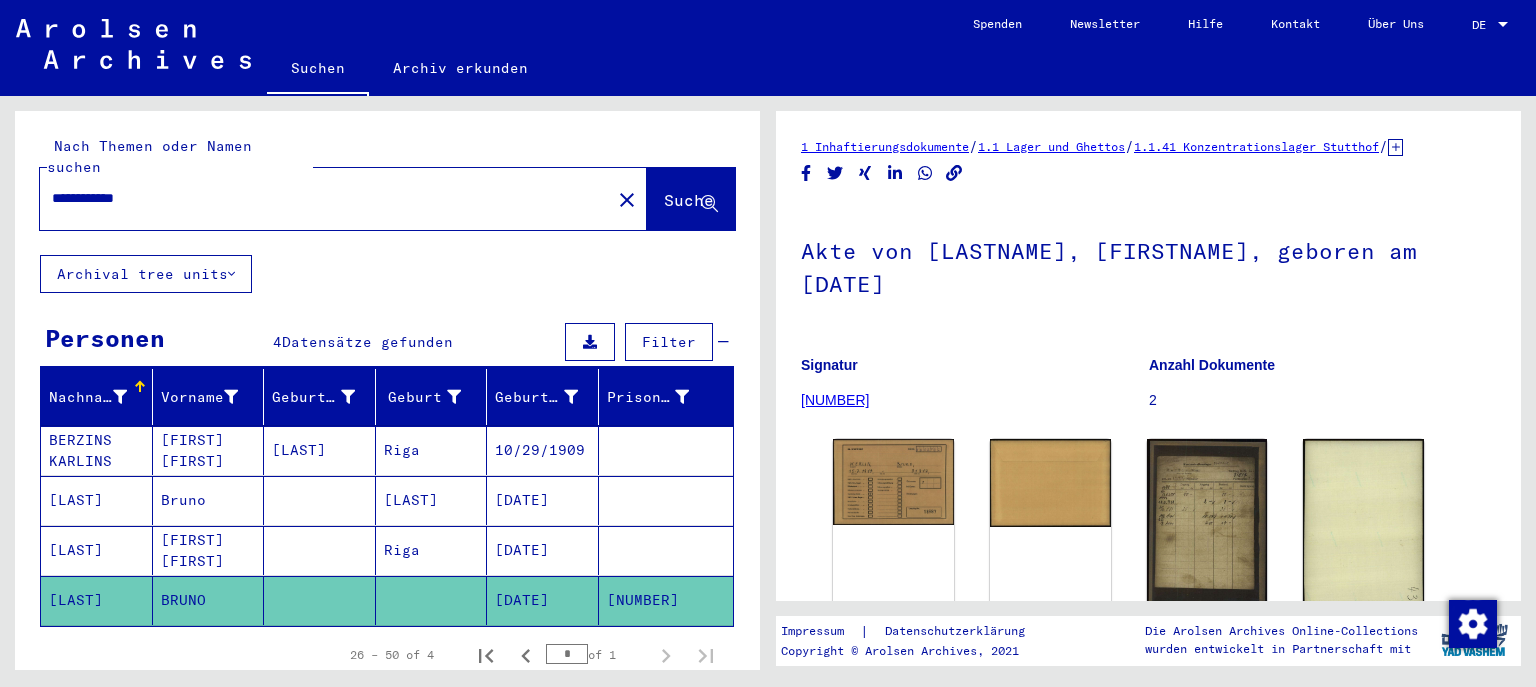 scroll, scrollTop: 0, scrollLeft: 0, axis: both 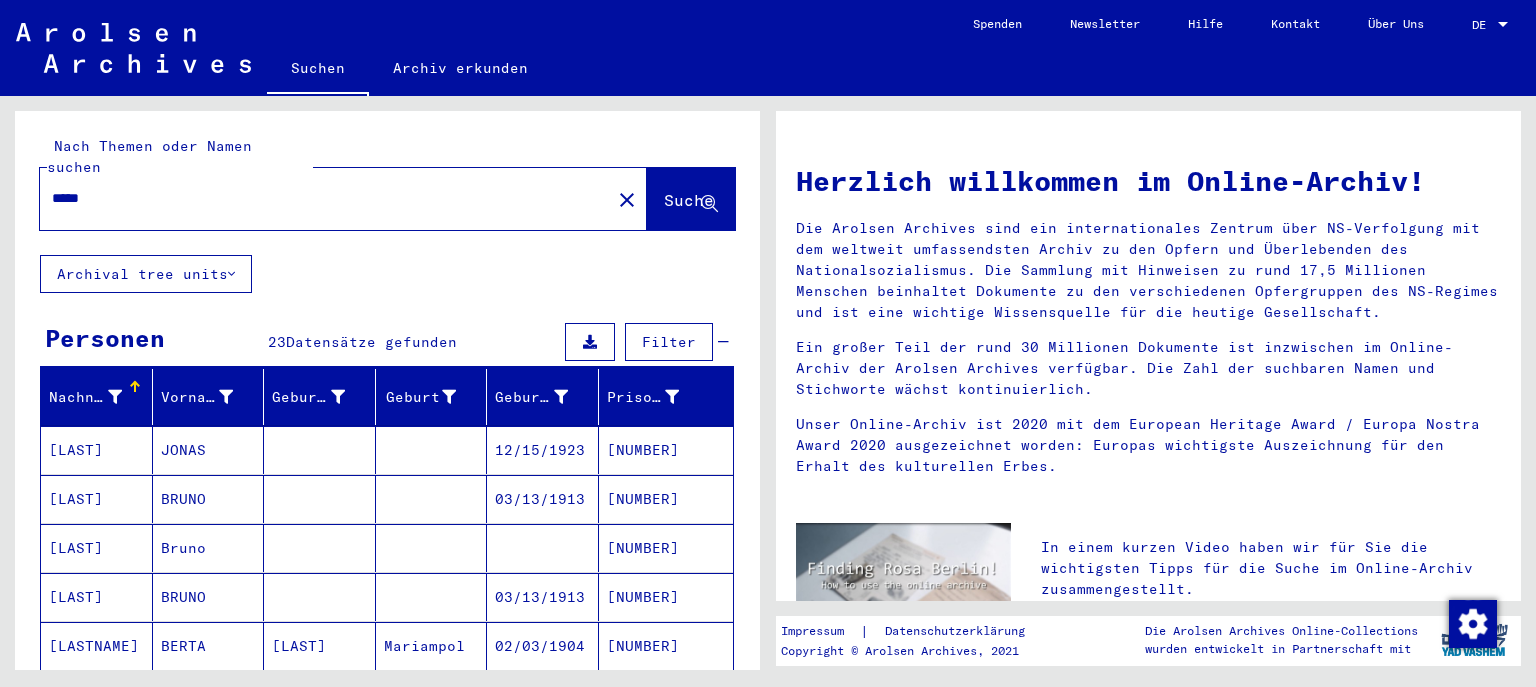 click on "[NUMBER]" at bounding box center [666, 548] 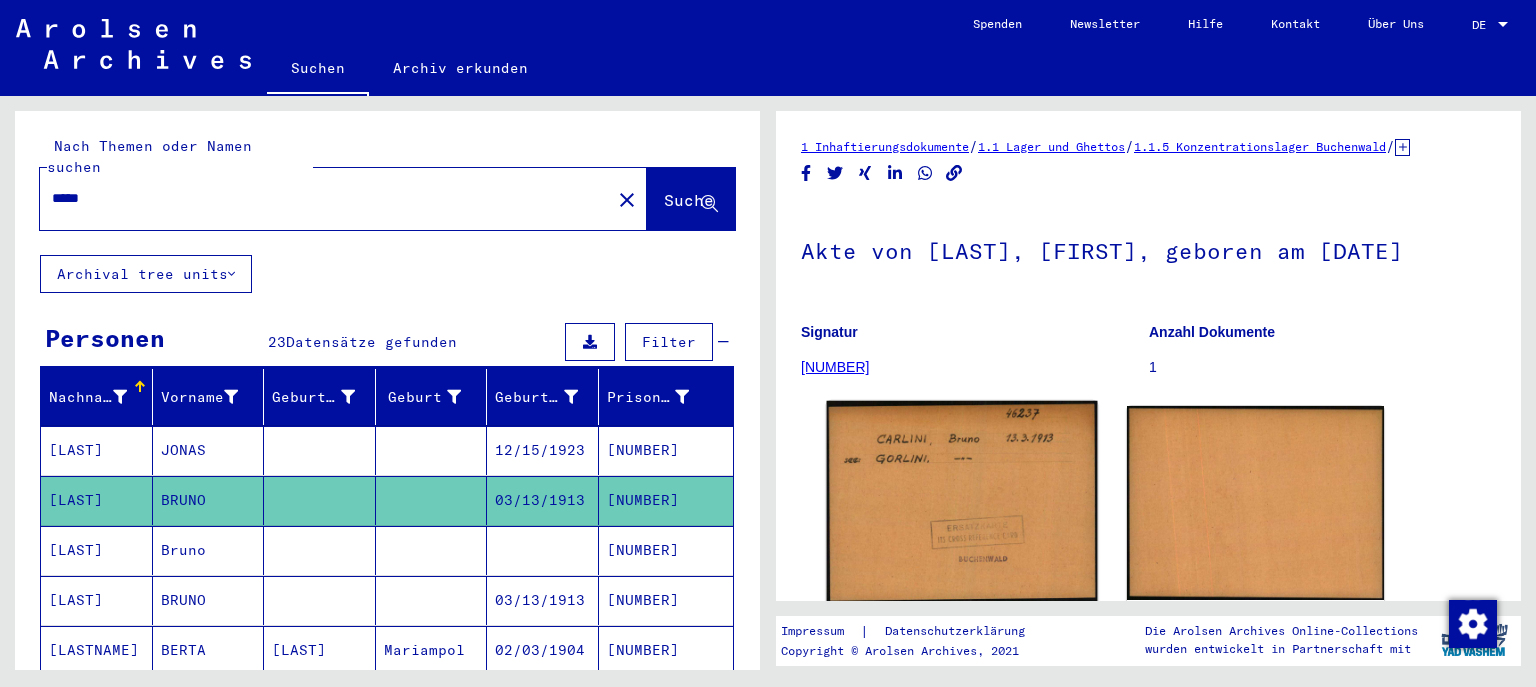 scroll, scrollTop: 0, scrollLeft: 0, axis: both 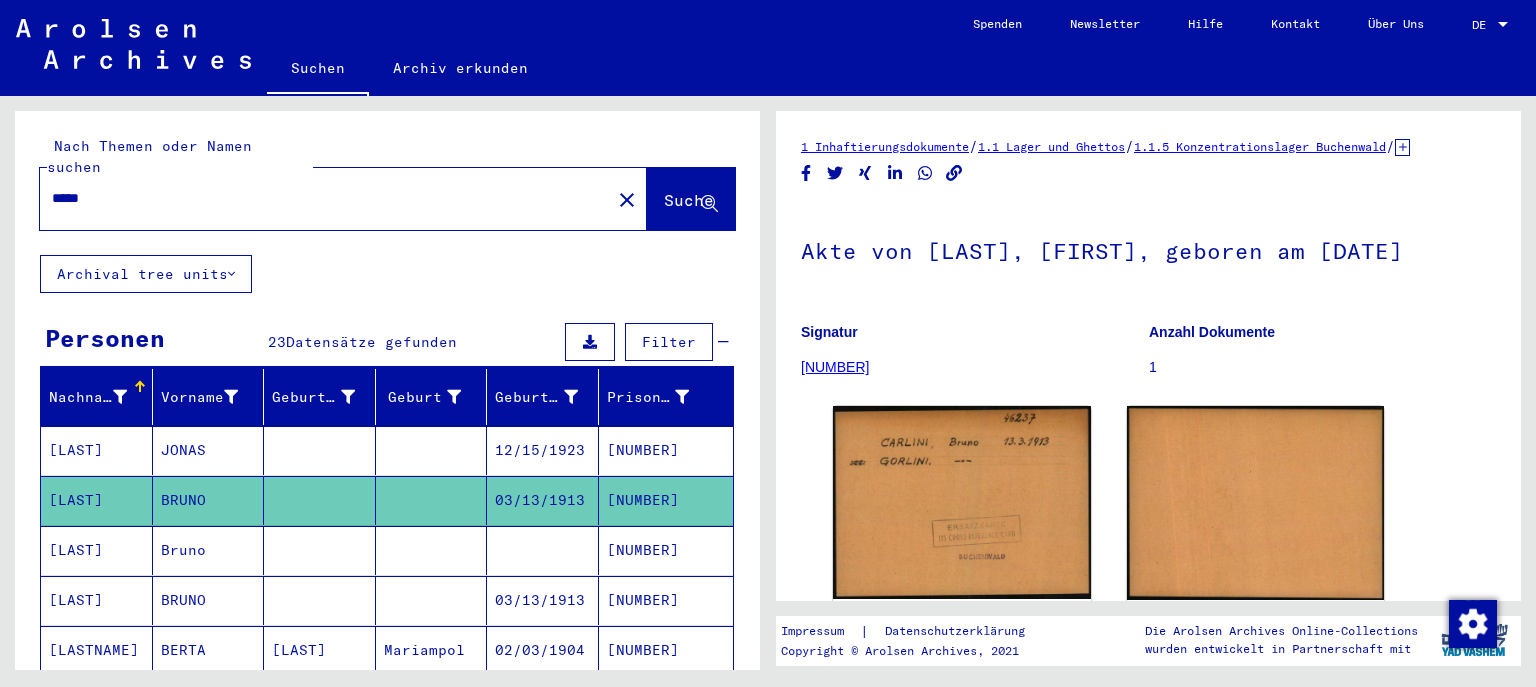 click on "[NUMBER]" at bounding box center [666, 500] 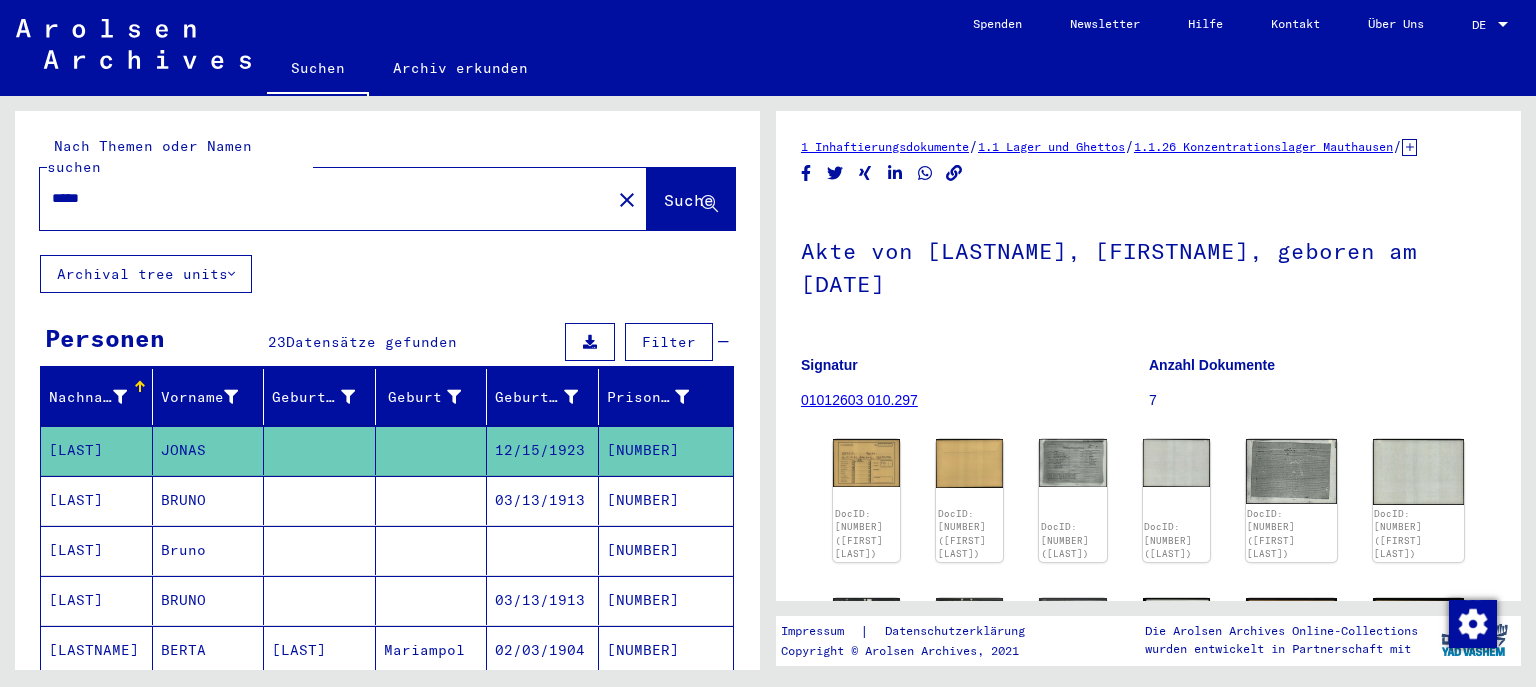 scroll, scrollTop: 0, scrollLeft: 0, axis: both 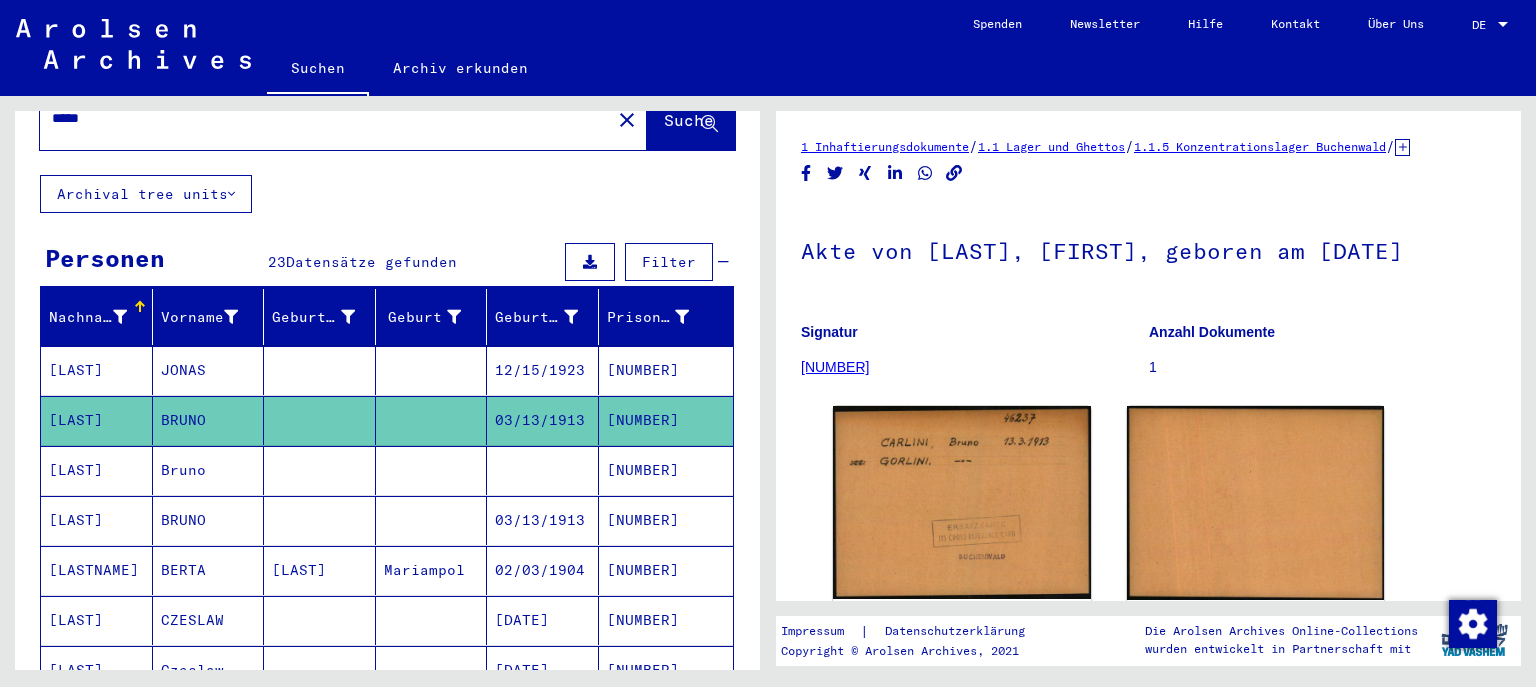 click on "[NUMBER]" at bounding box center [666, 570] 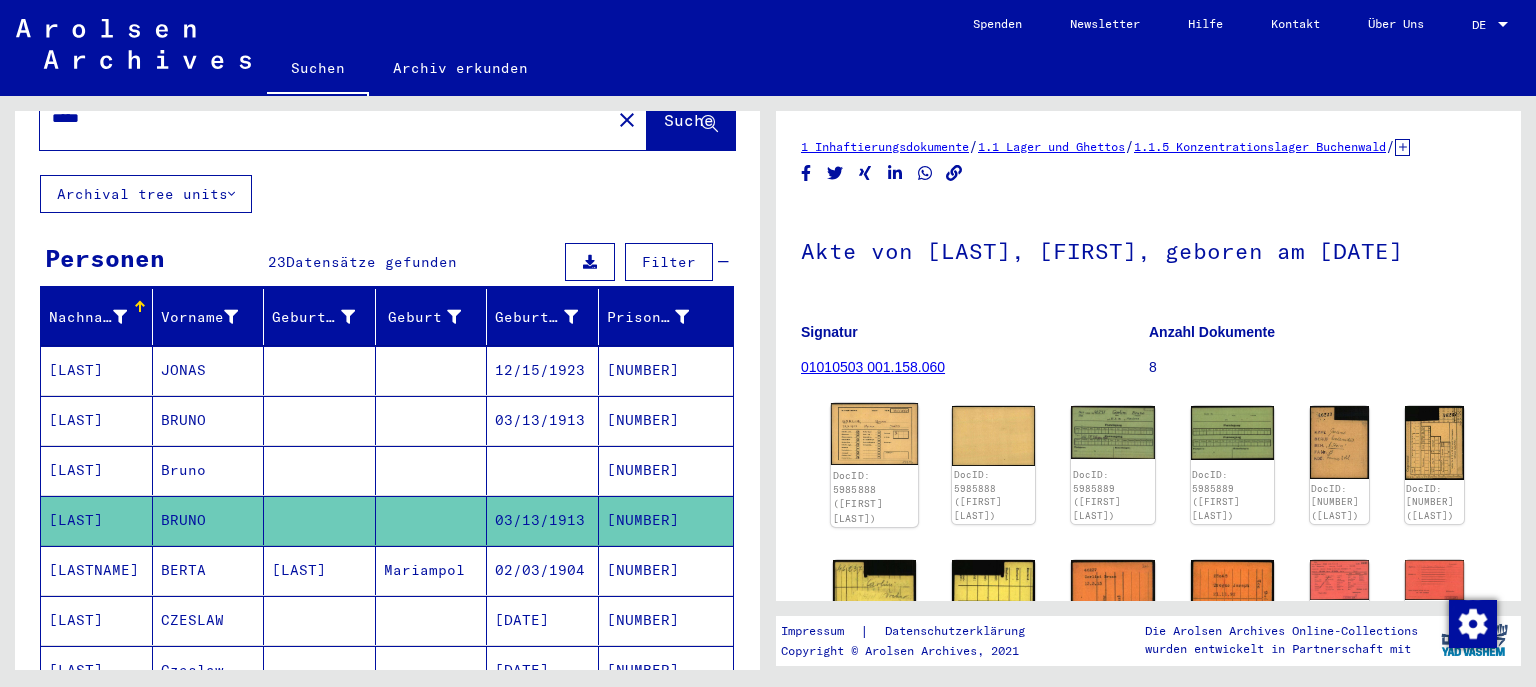 scroll, scrollTop: 0, scrollLeft: 0, axis: both 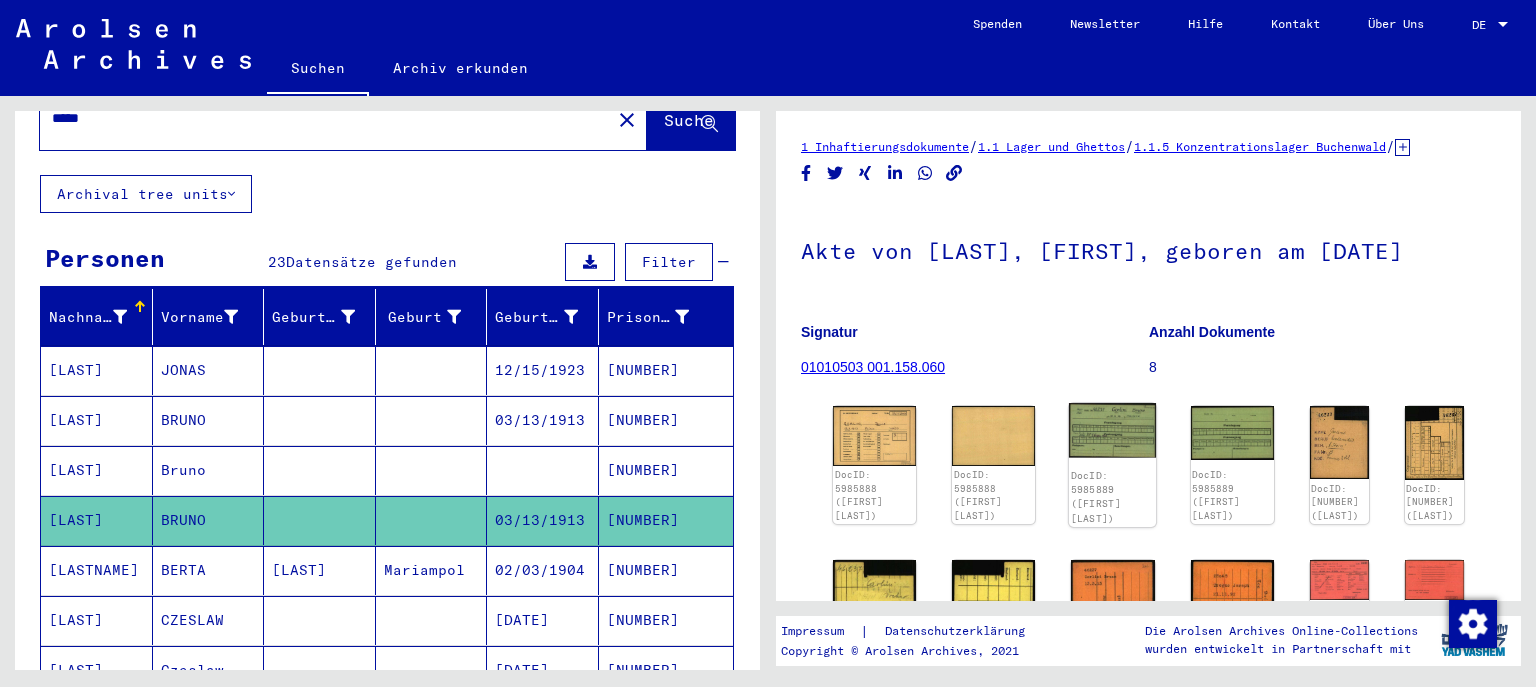 click 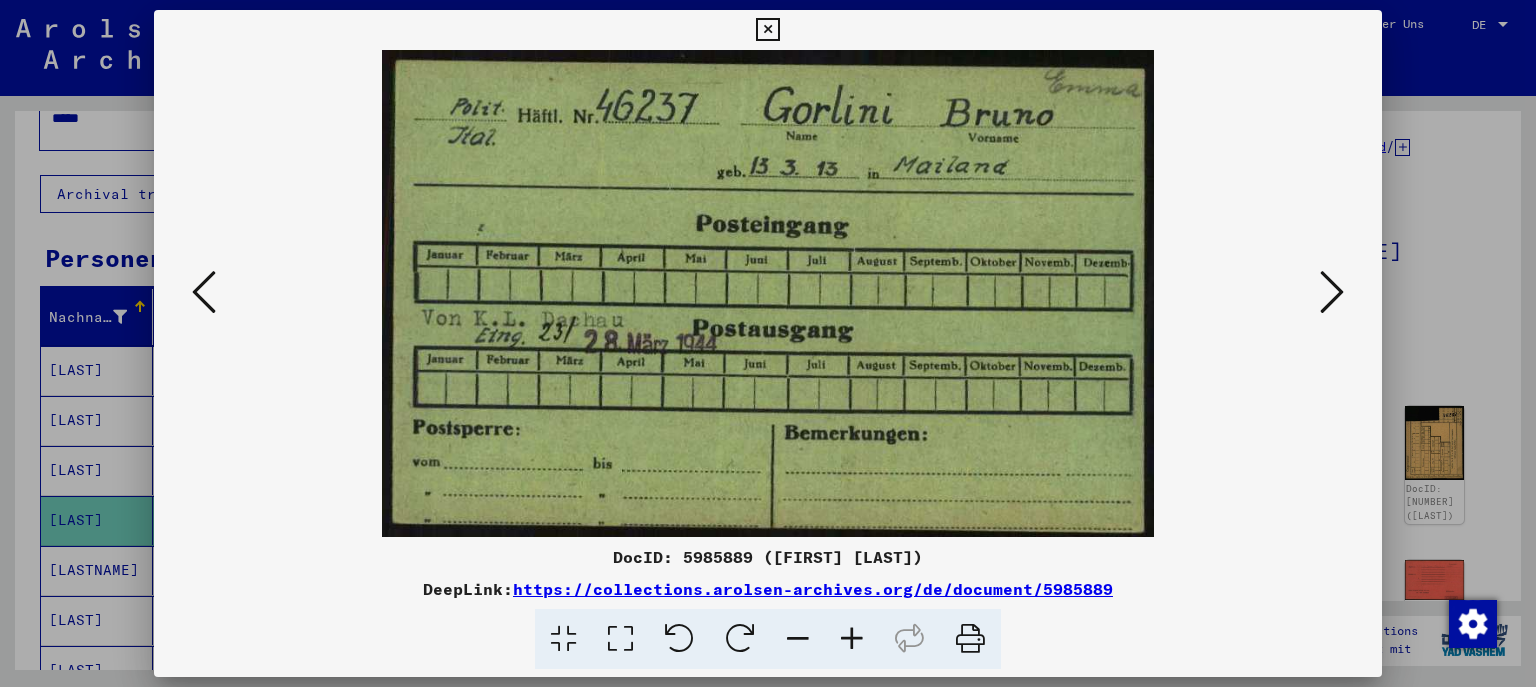 click at bounding box center [1332, 292] 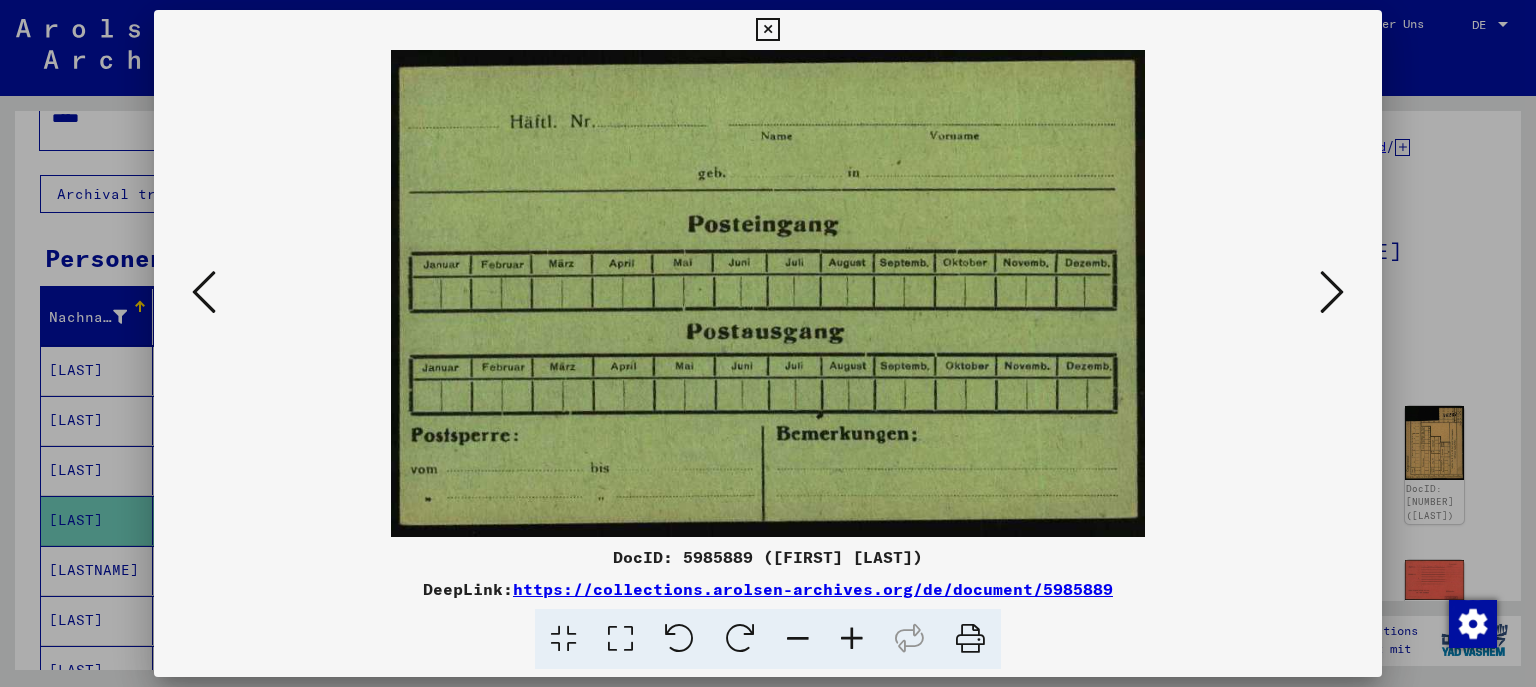 click at bounding box center [1332, 292] 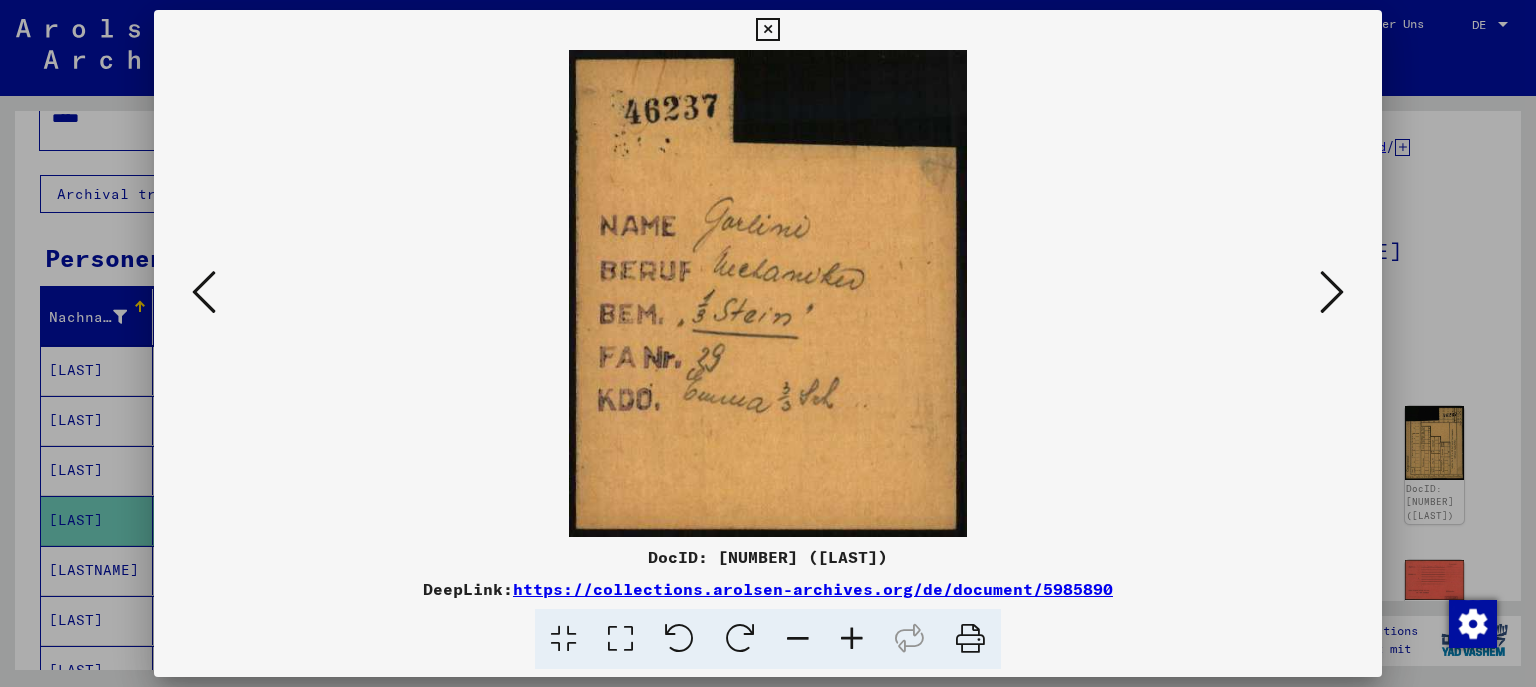 click at bounding box center [767, 30] 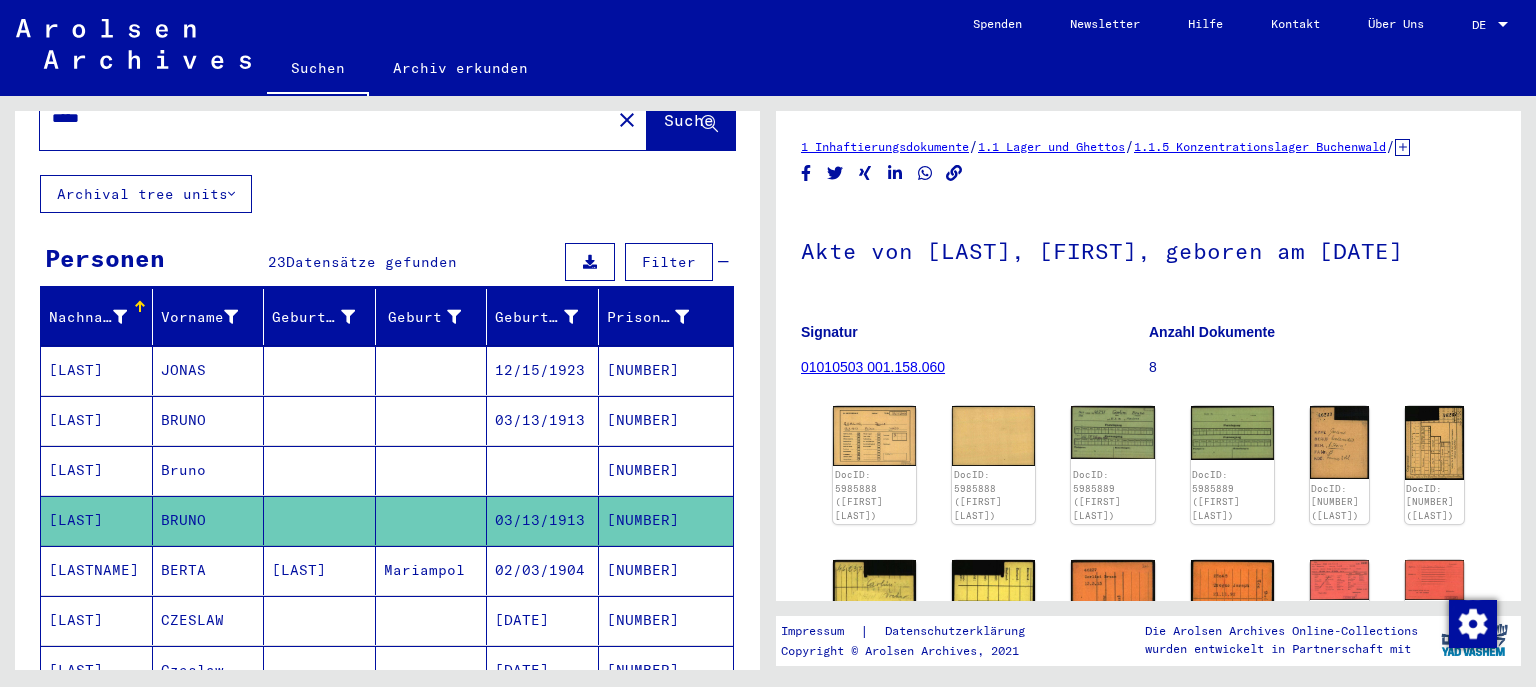 scroll, scrollTop: 0, scrollLeft: 0, axis: both 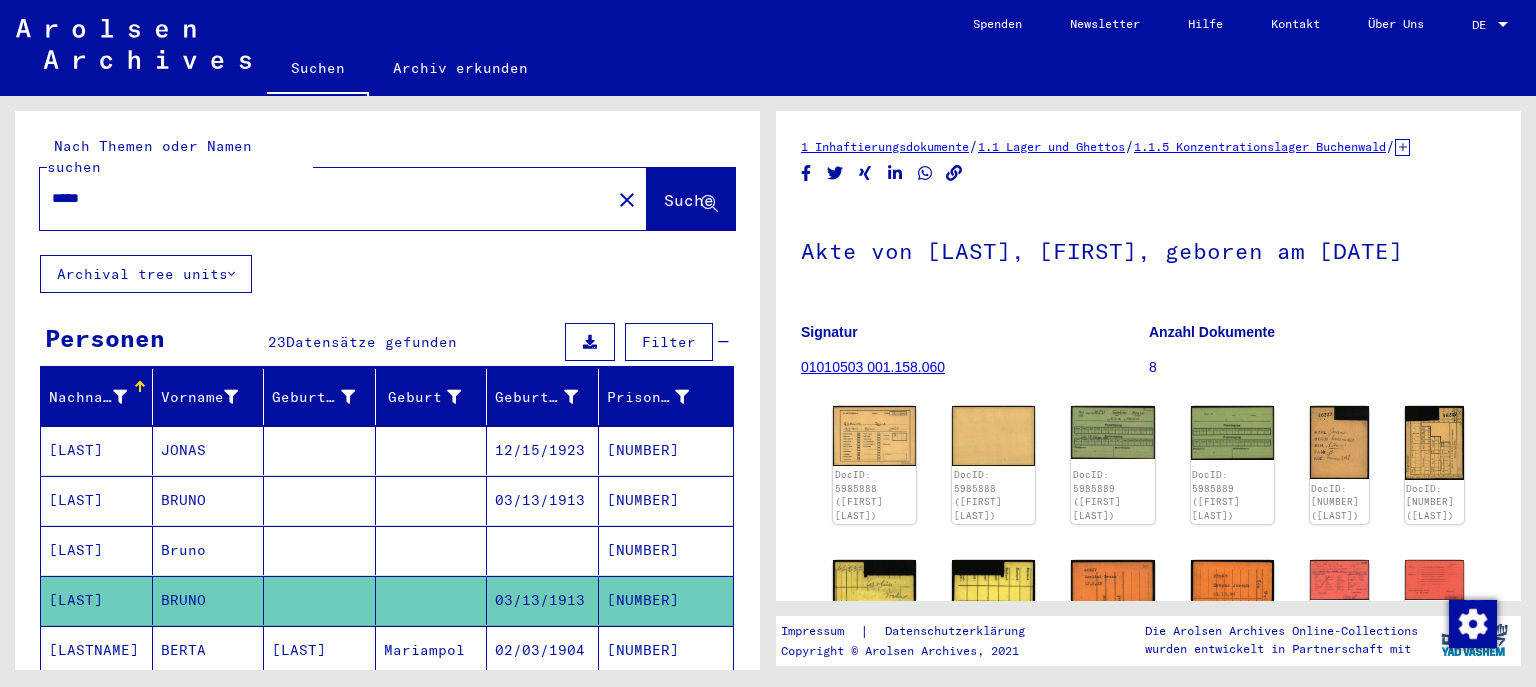 drag, startPoint x: 151, startPoint y: 179, endPoint x: -113, endPoint y: 167, distance: 264.27258 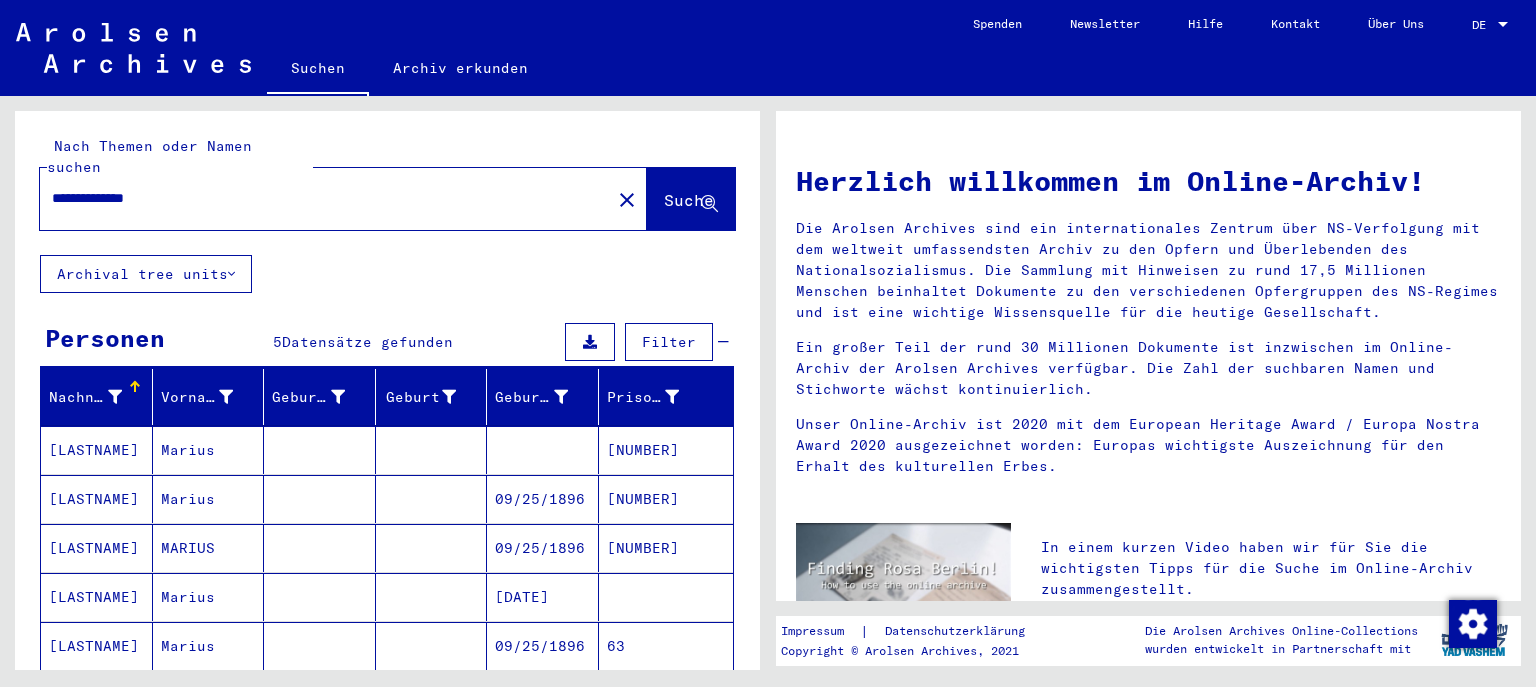 click on "[NUMBER]" at bounding box center (666, 597) 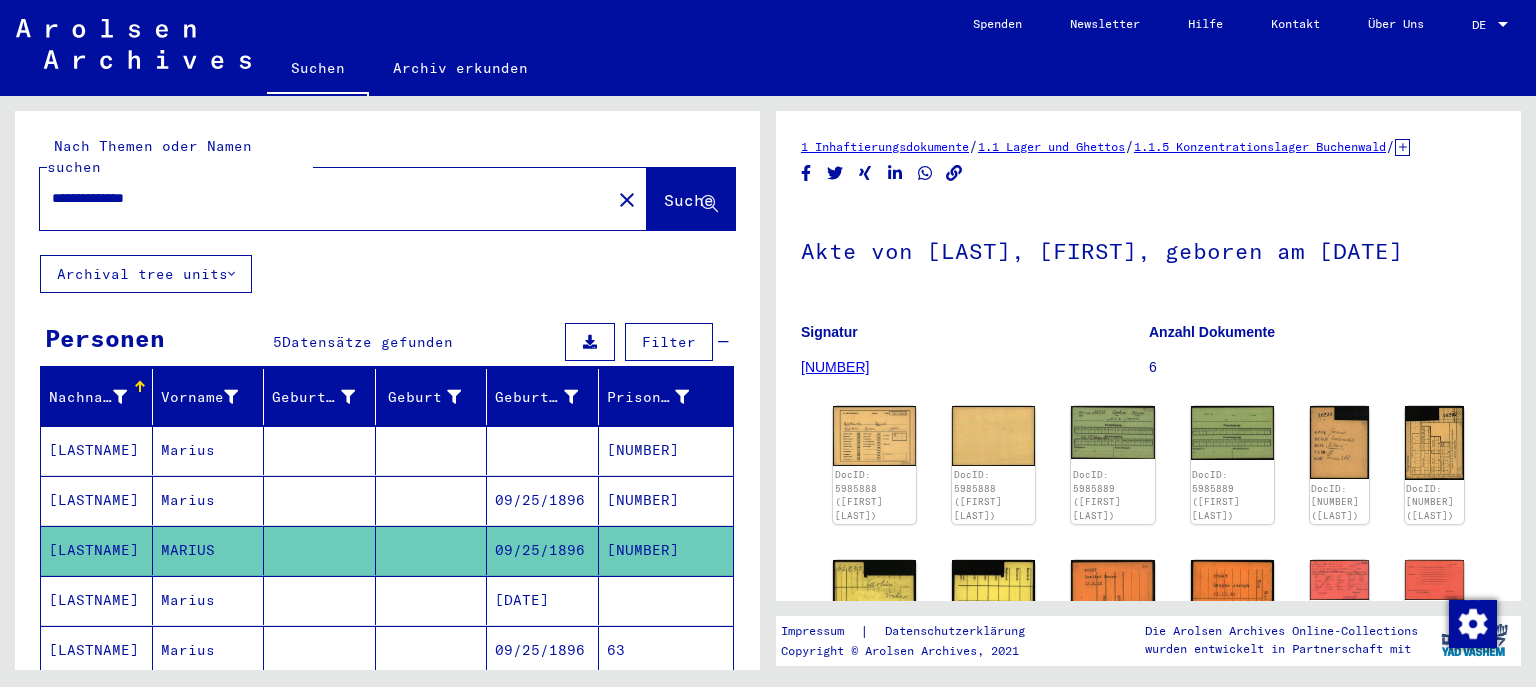 scroll, scrollTop: 0, scrollLeft: 0, axis: both 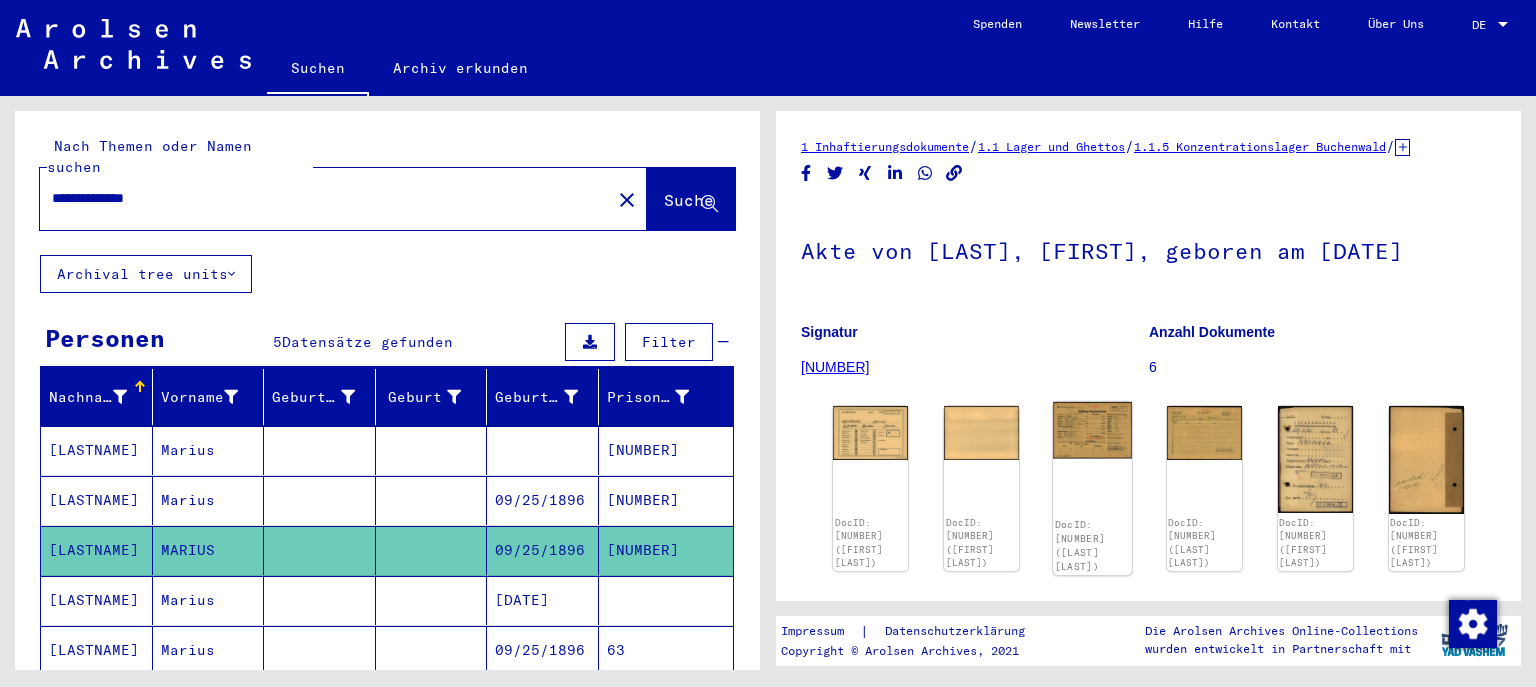 click 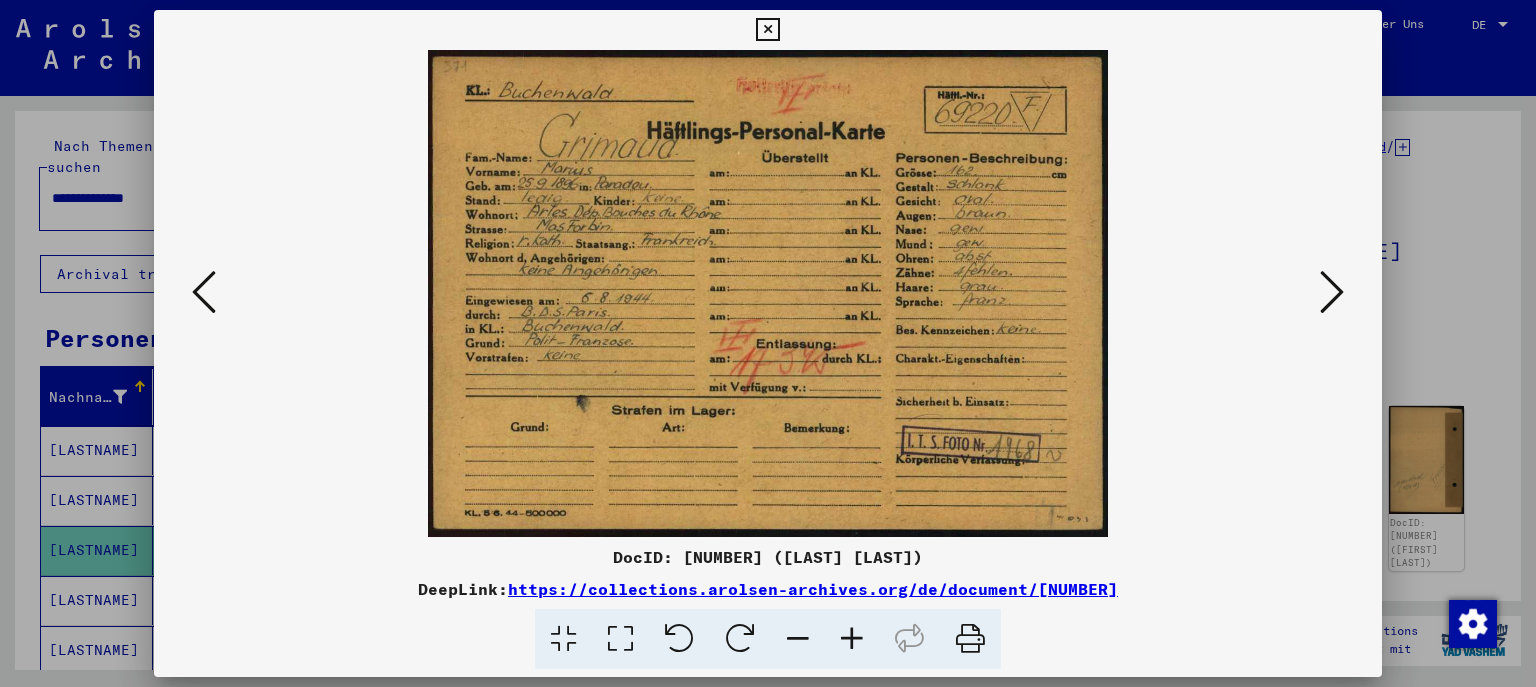 click at bounding box center (1332, 292) 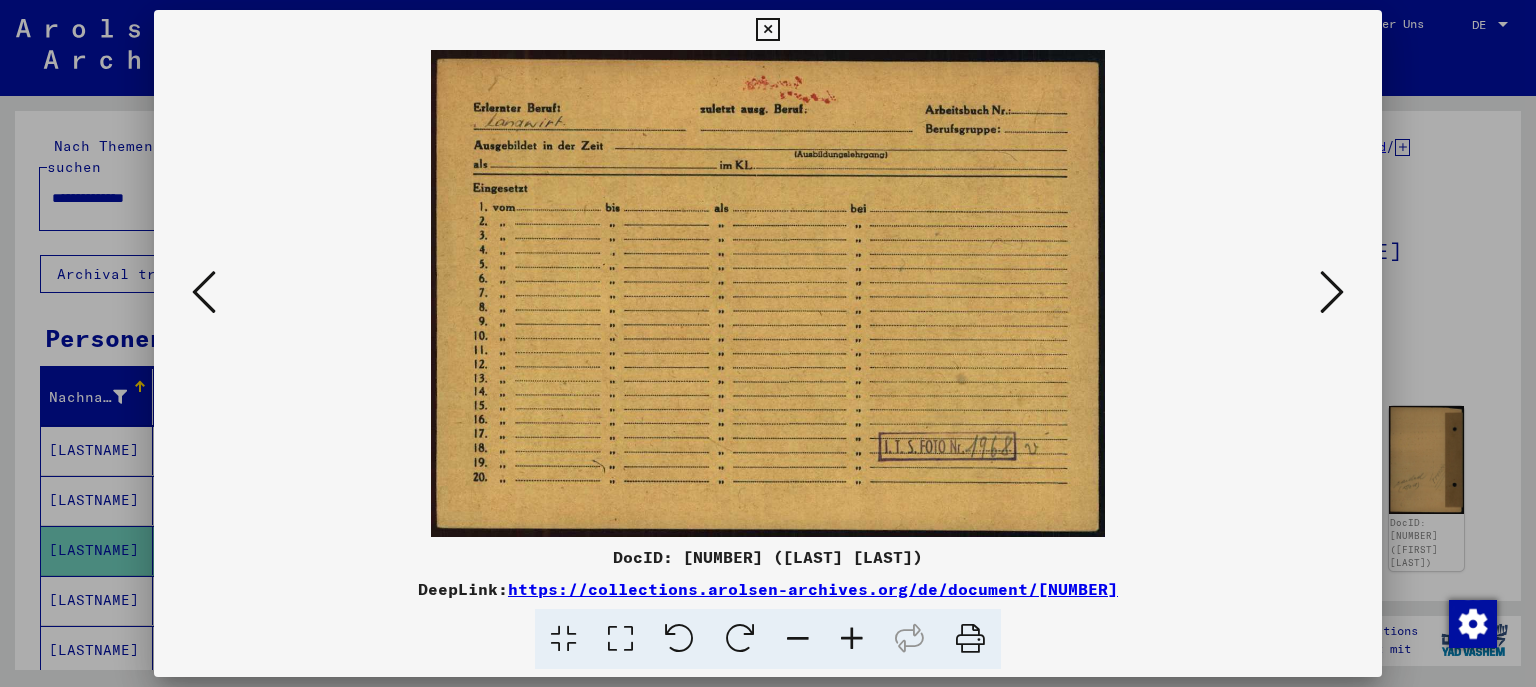 click at bounding box center (1332, 292) 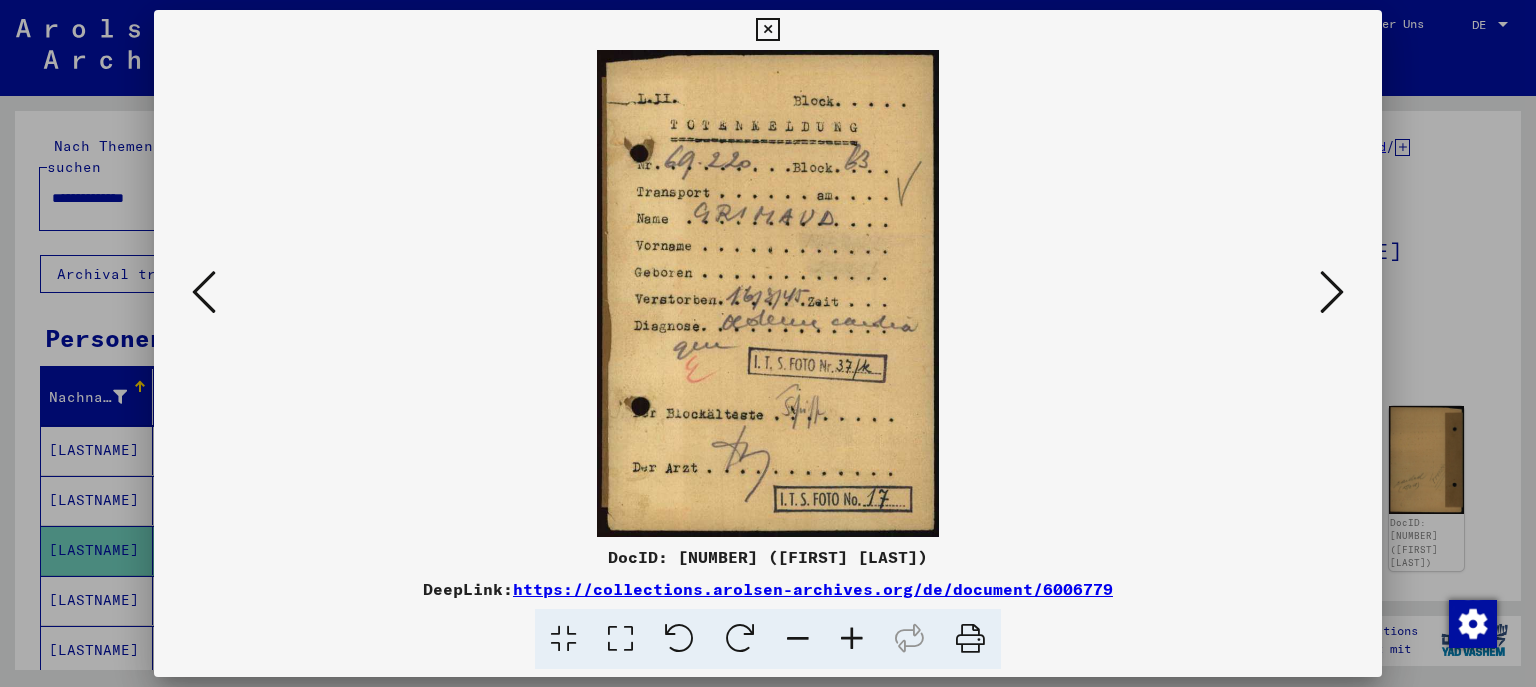 click at bounding box center (1332, 292) 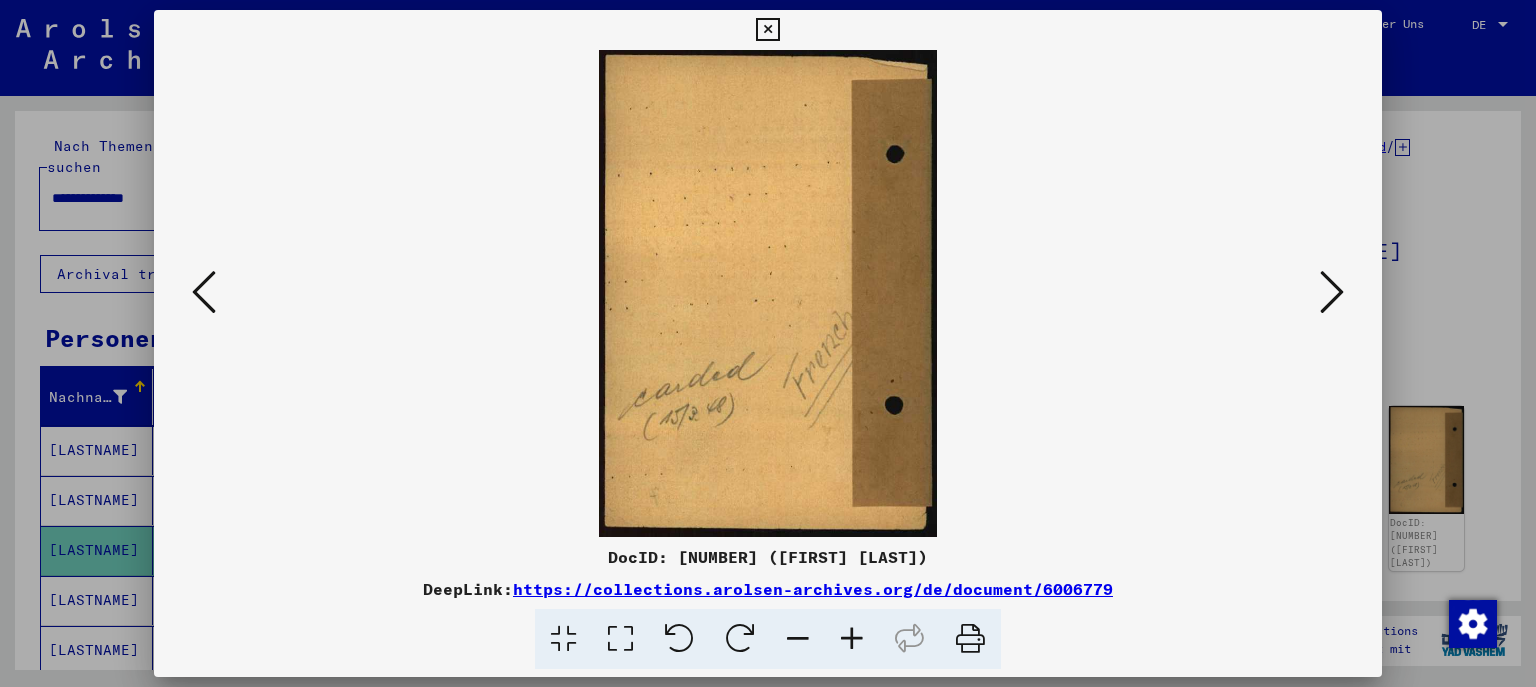 click at bounding box center (1332, 292) 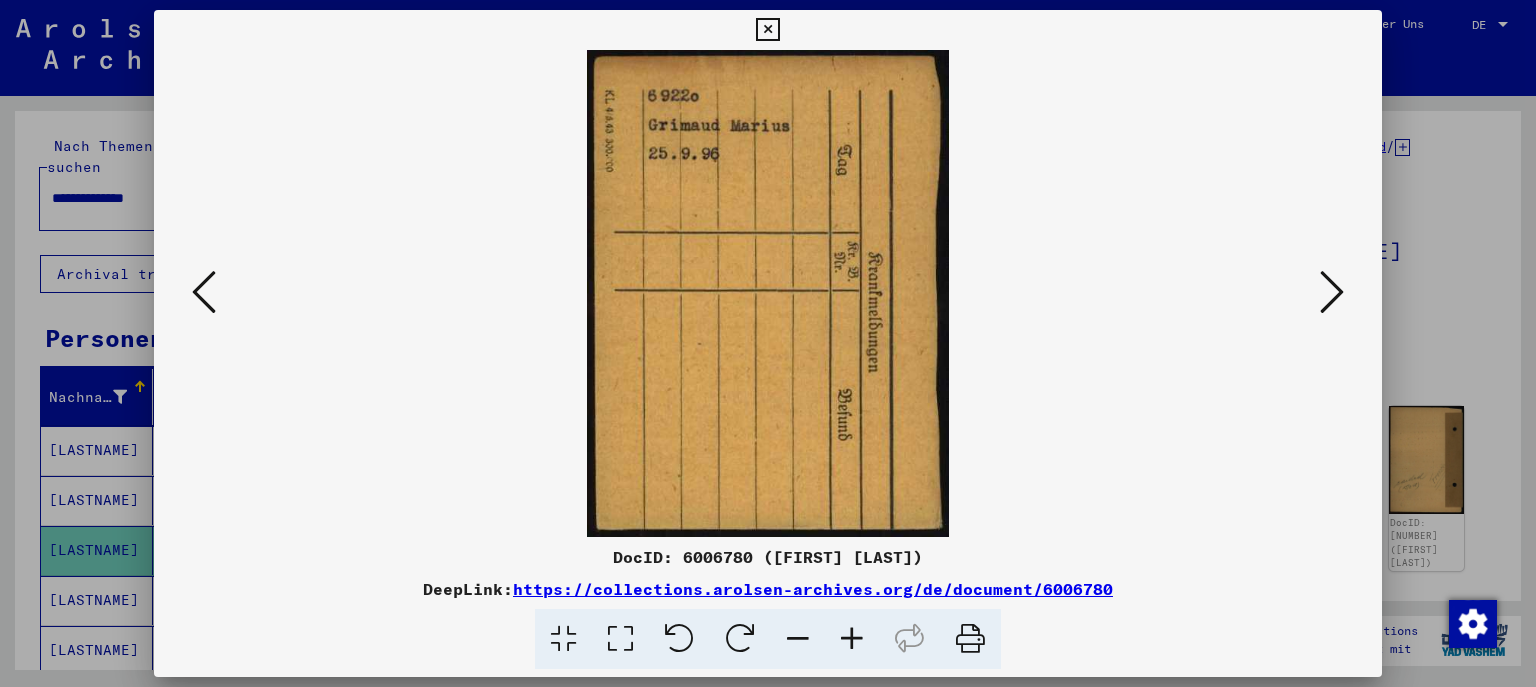 click at bounding box center [1332, 292] 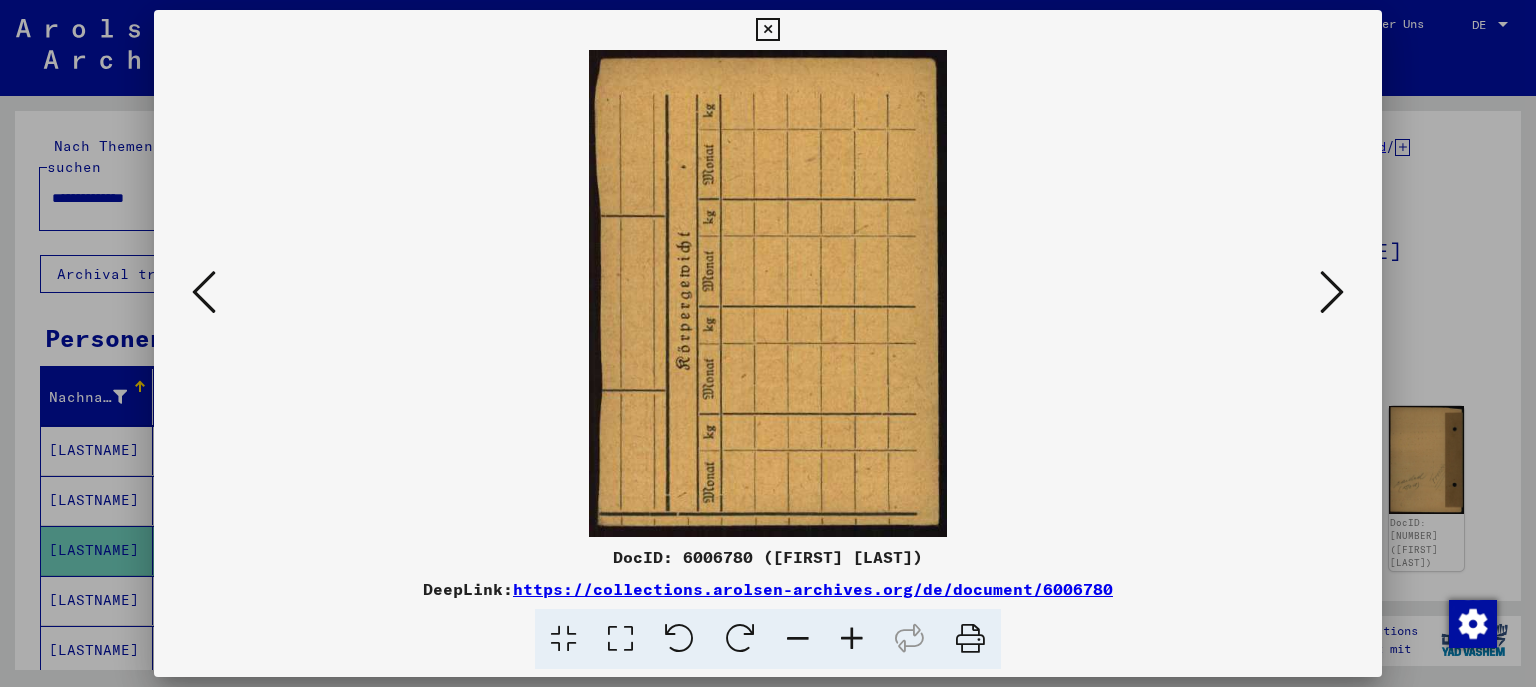 click at bounding box center (1332, 292) 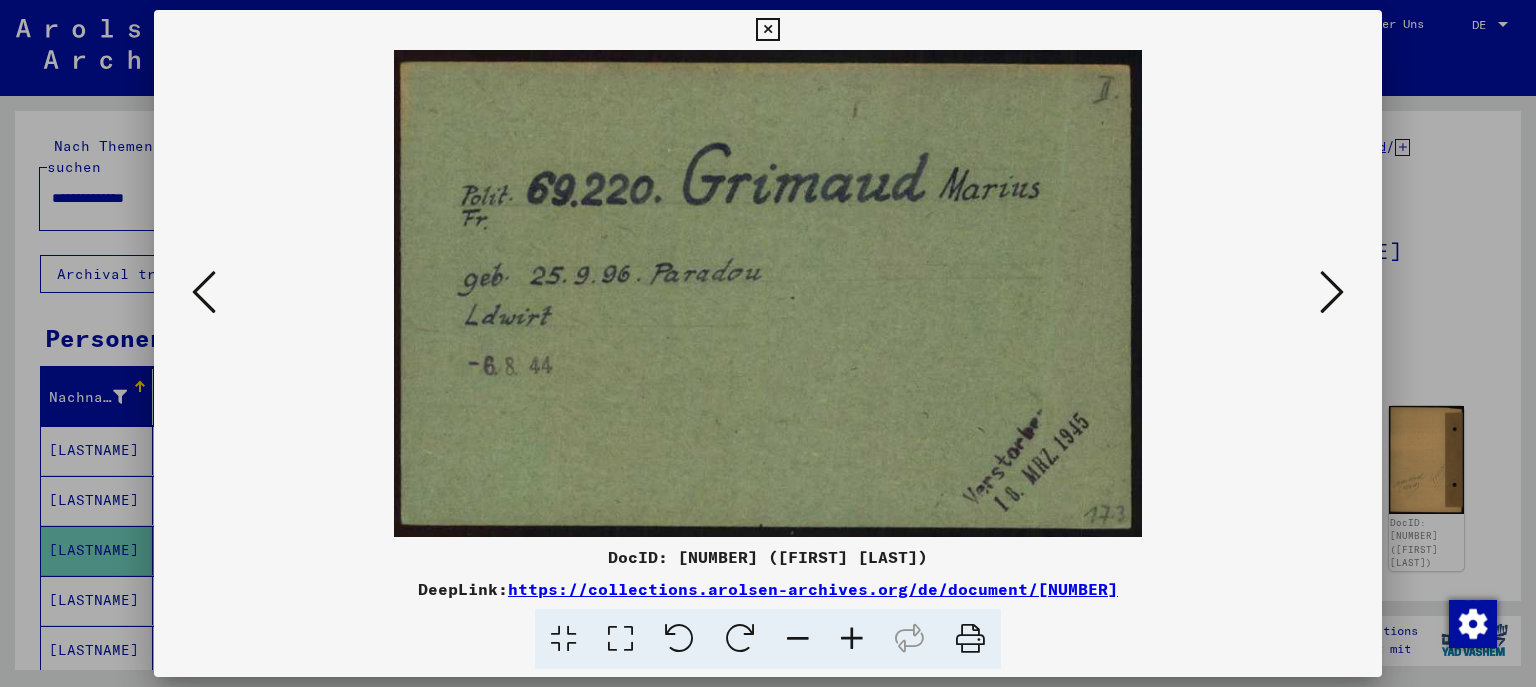 click at bounding box center [1332, 292] 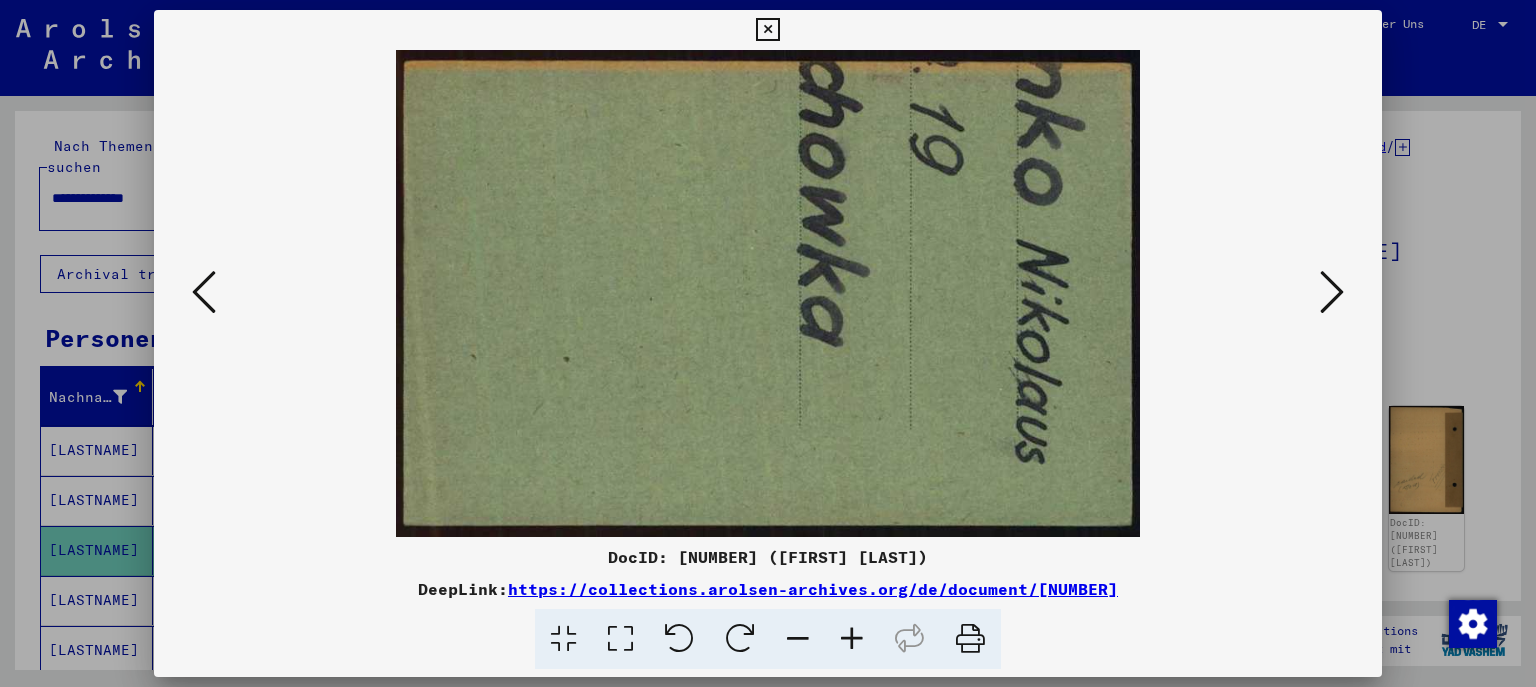 click at bounding box center [1332, 292] 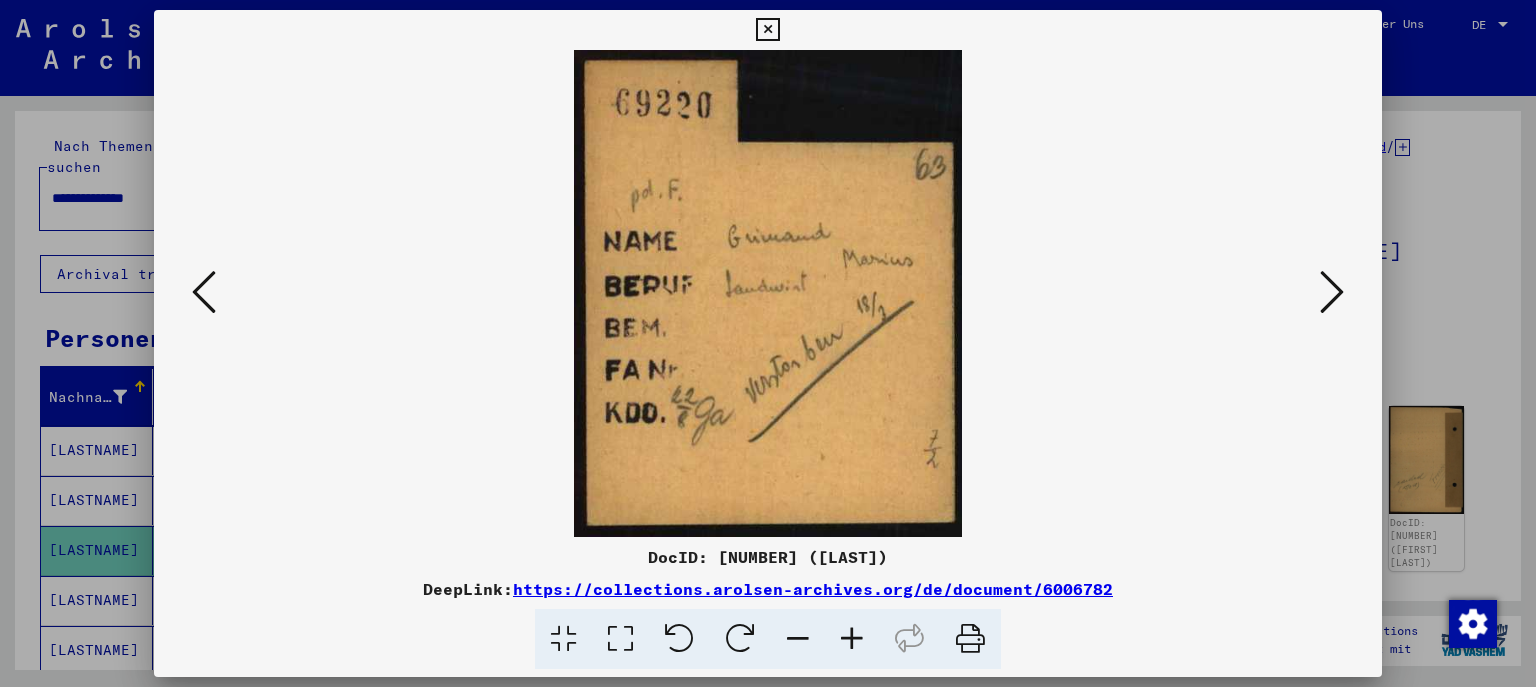click at bounding box center (768, 293) 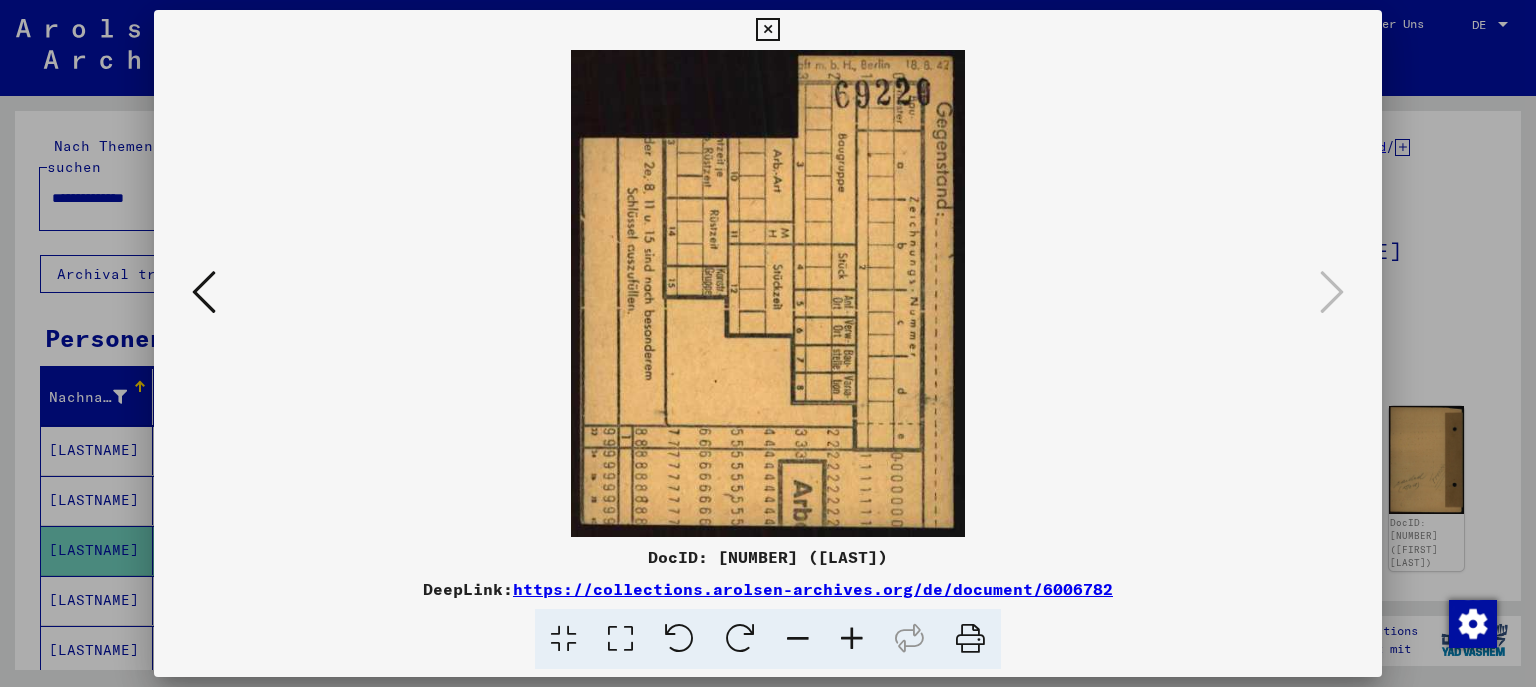 click at bounding box center [767, 30] 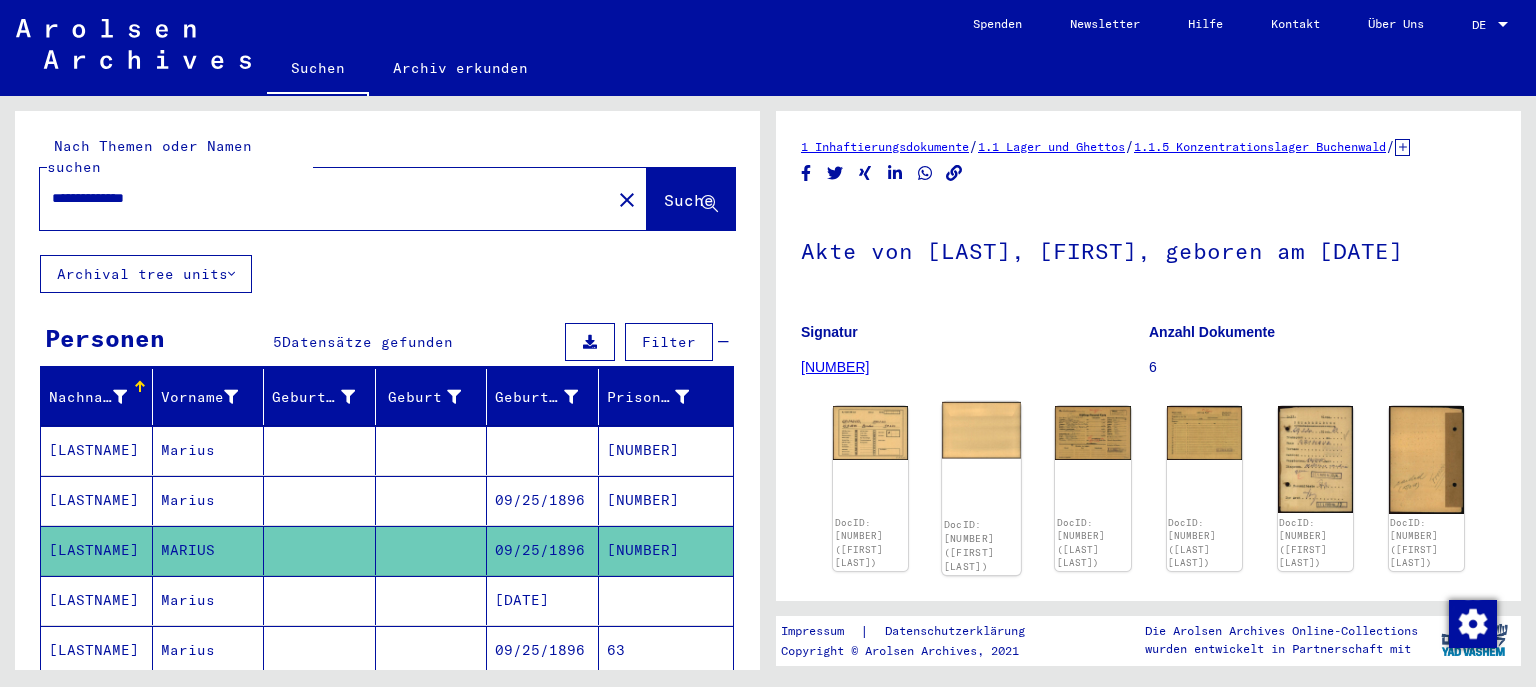 scroll, scrollTop: 400, scrollLeft: 0, axis: vertical 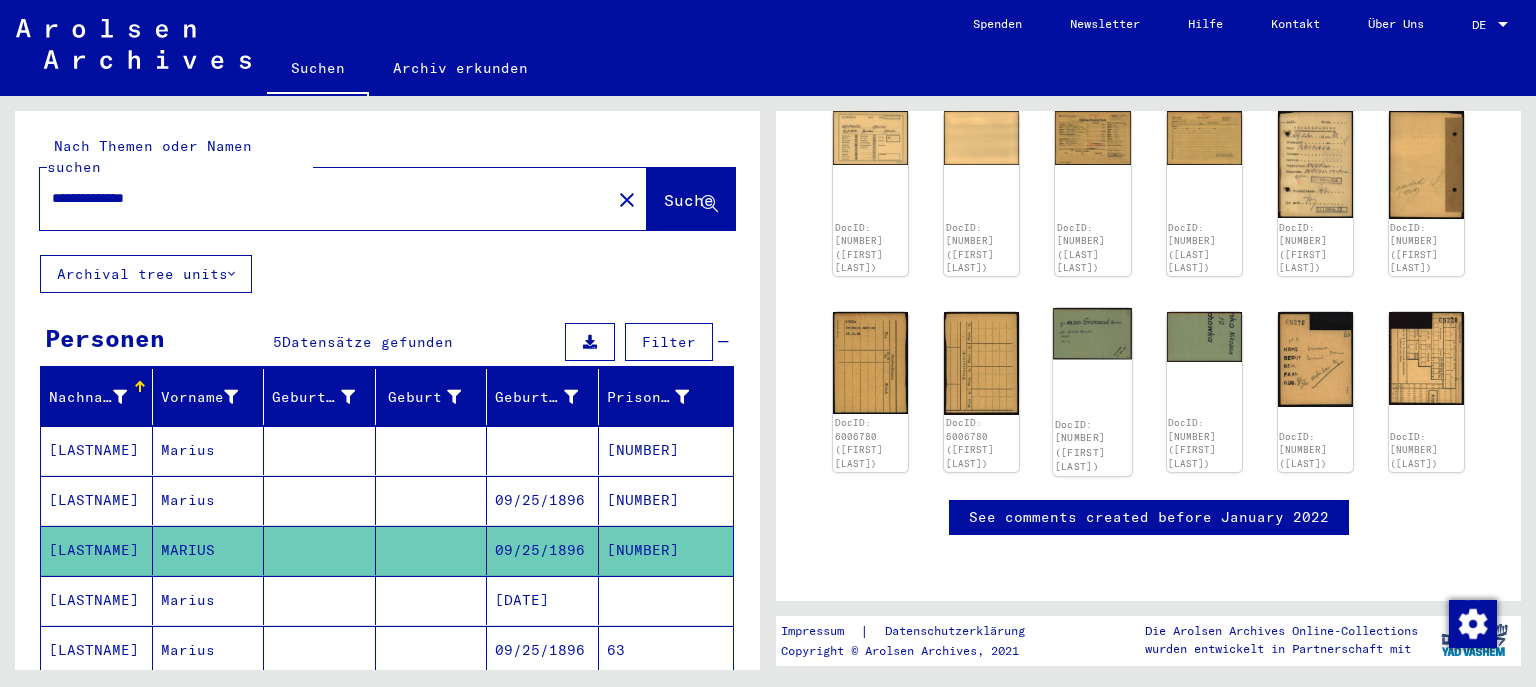 click 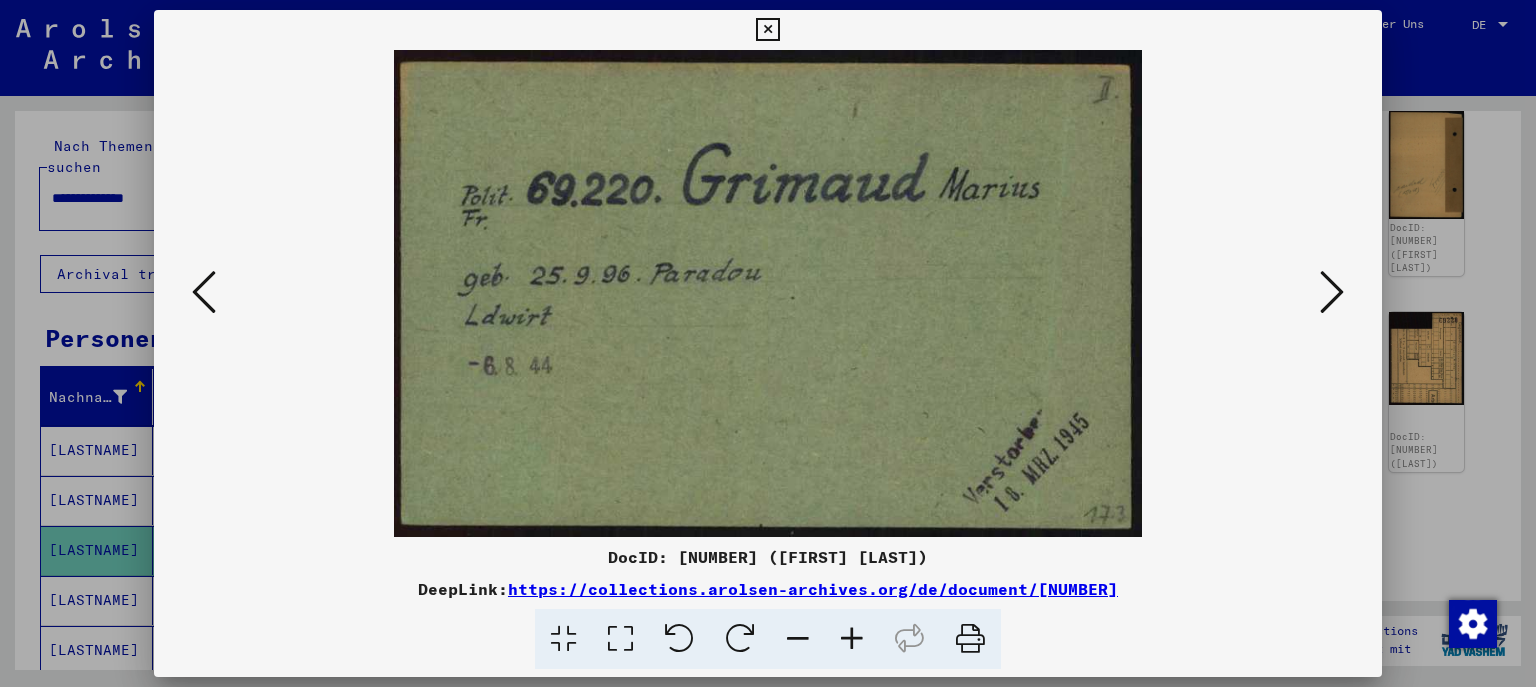 drag, startPoint x: 1364, startPoint y: 292, endPoint x: 1340, endPoint y: 292, distance: 24 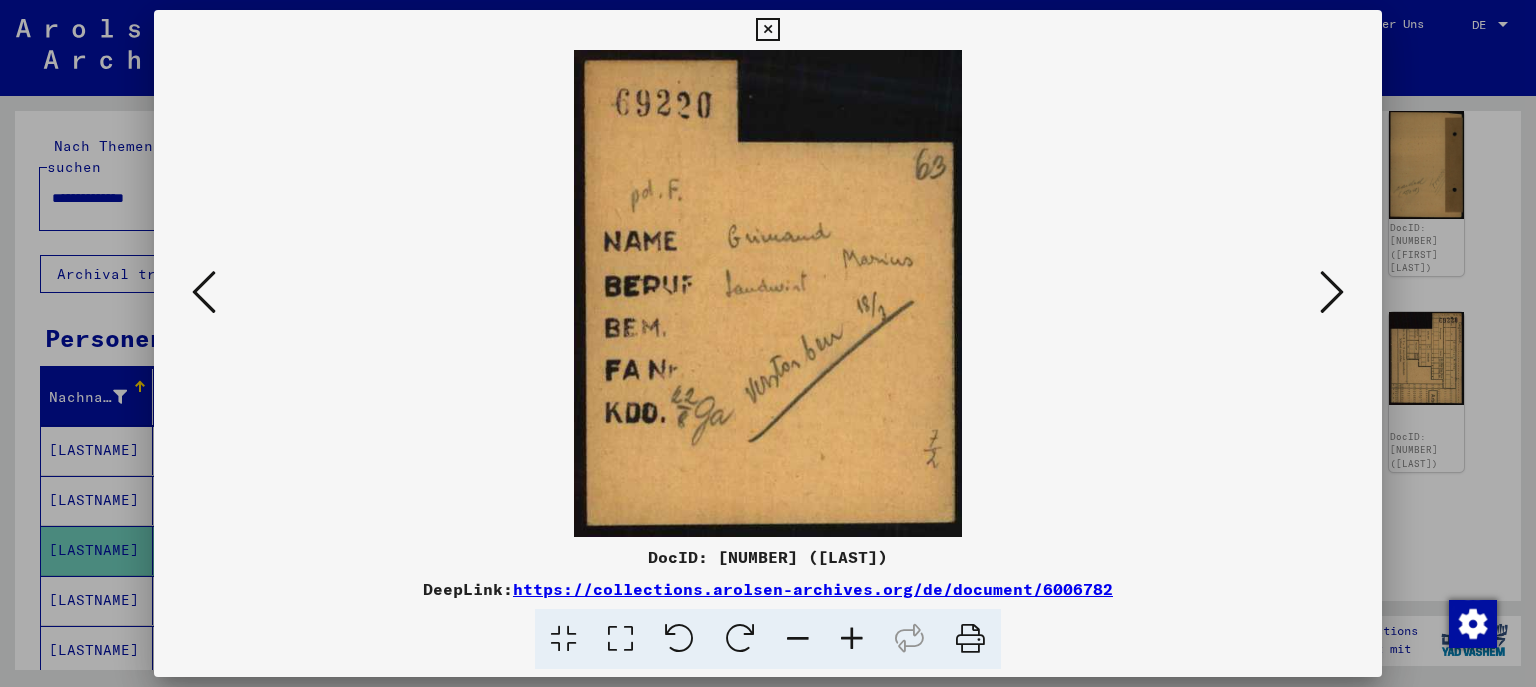 click at bounding box center [1332, 292] 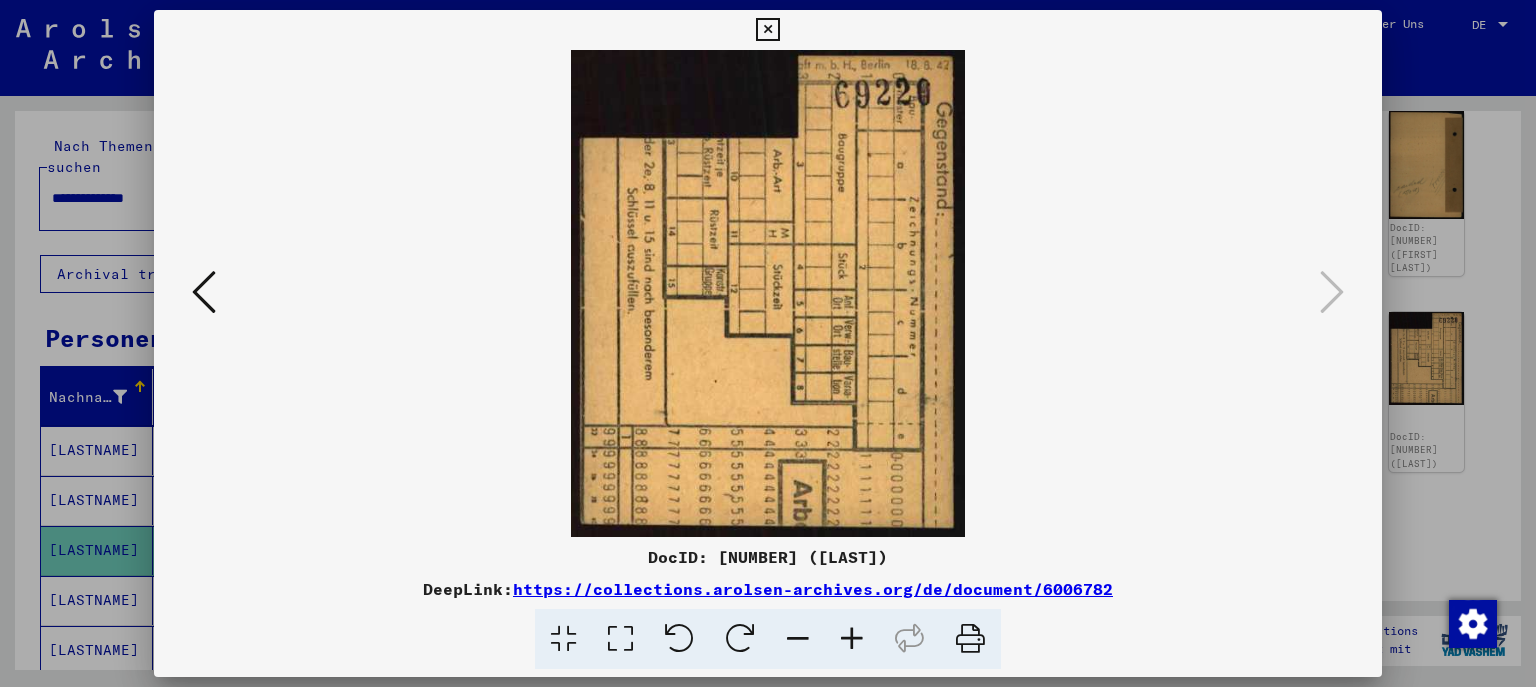 click at bounding box center (204, 293) 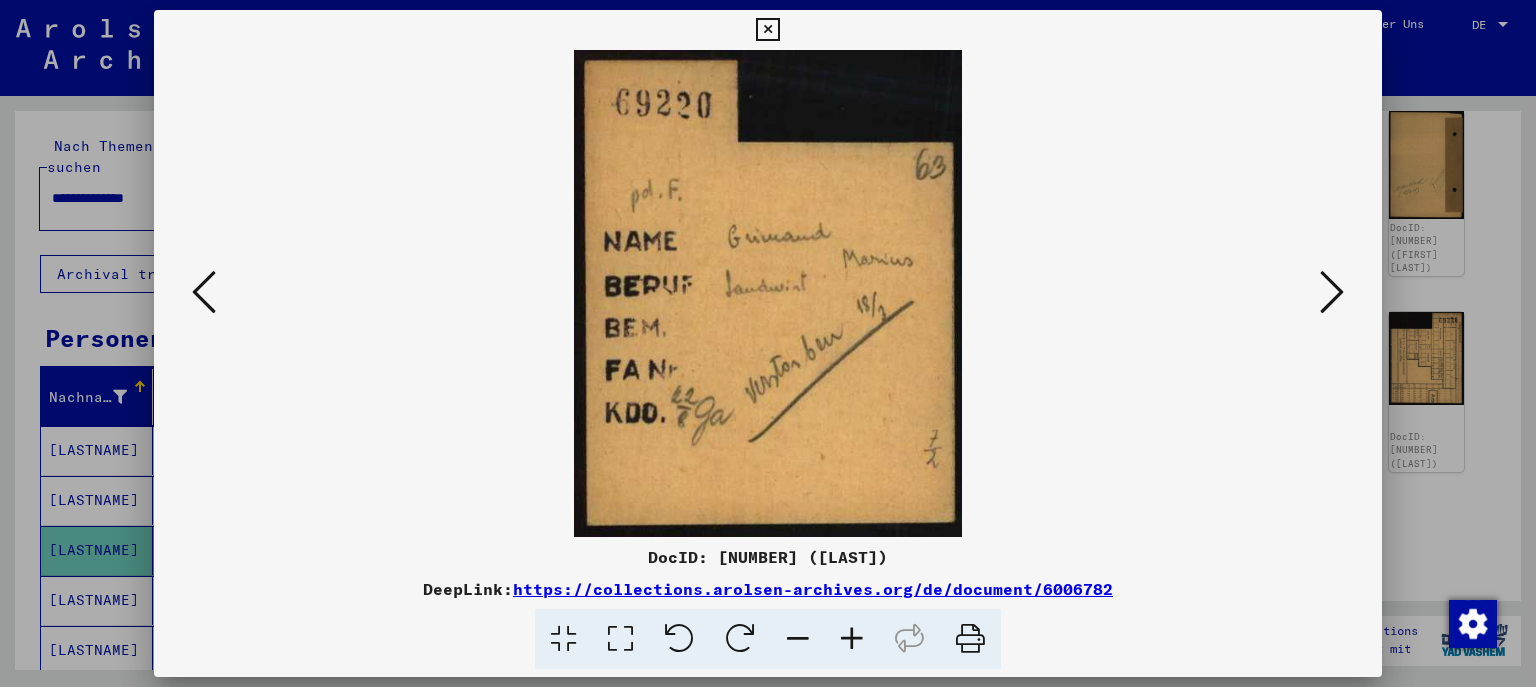 click at bounding box center (767, 30) 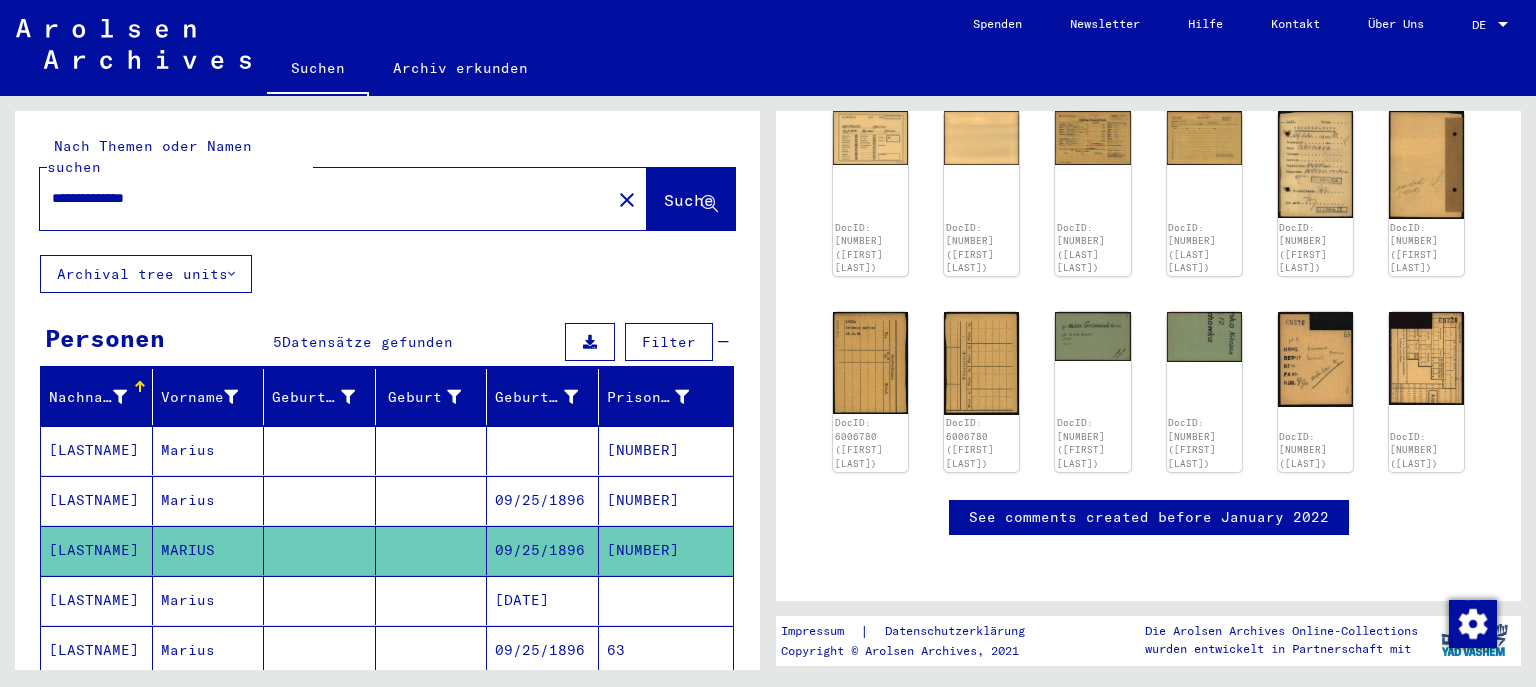 drag, startPoint x: 196, startPoint y: 184, endPoint x: 45, endPoint y: 168, distance: 151.84532 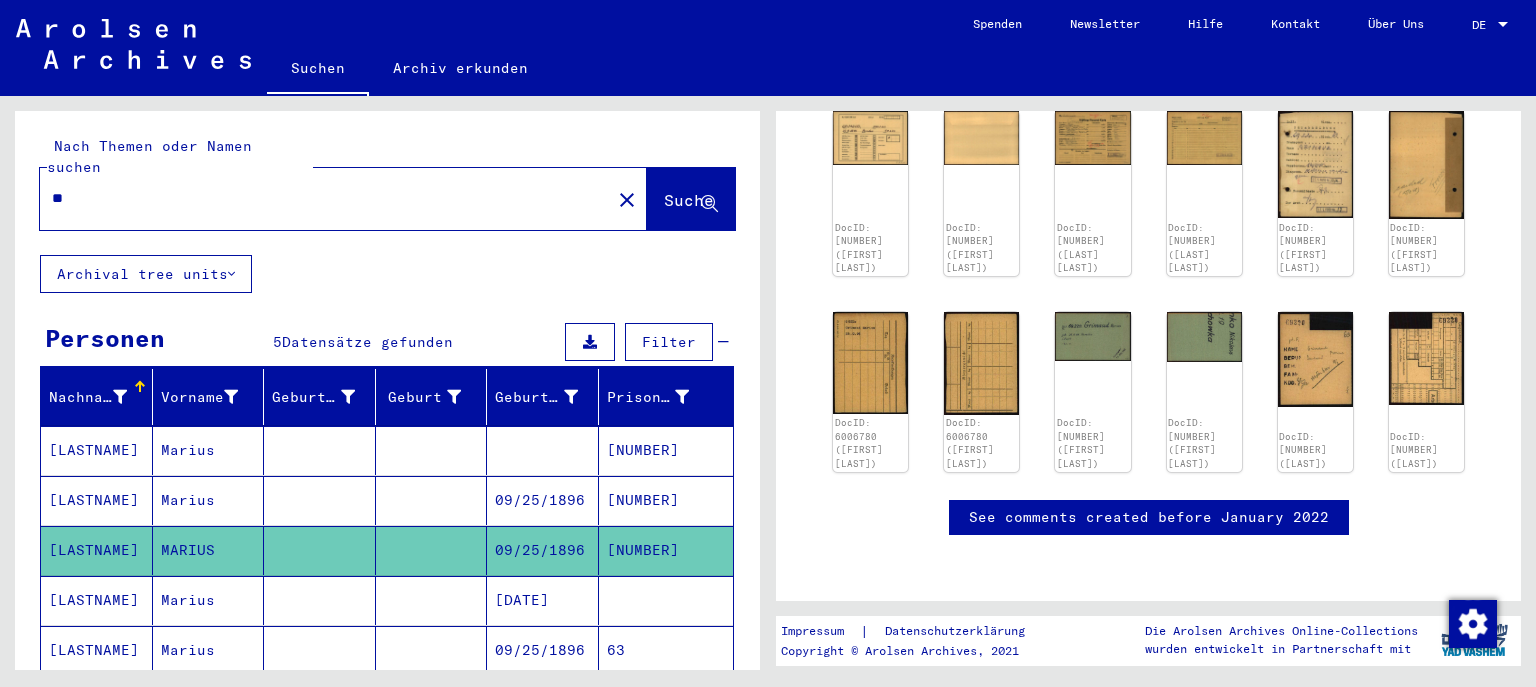 type on "*" 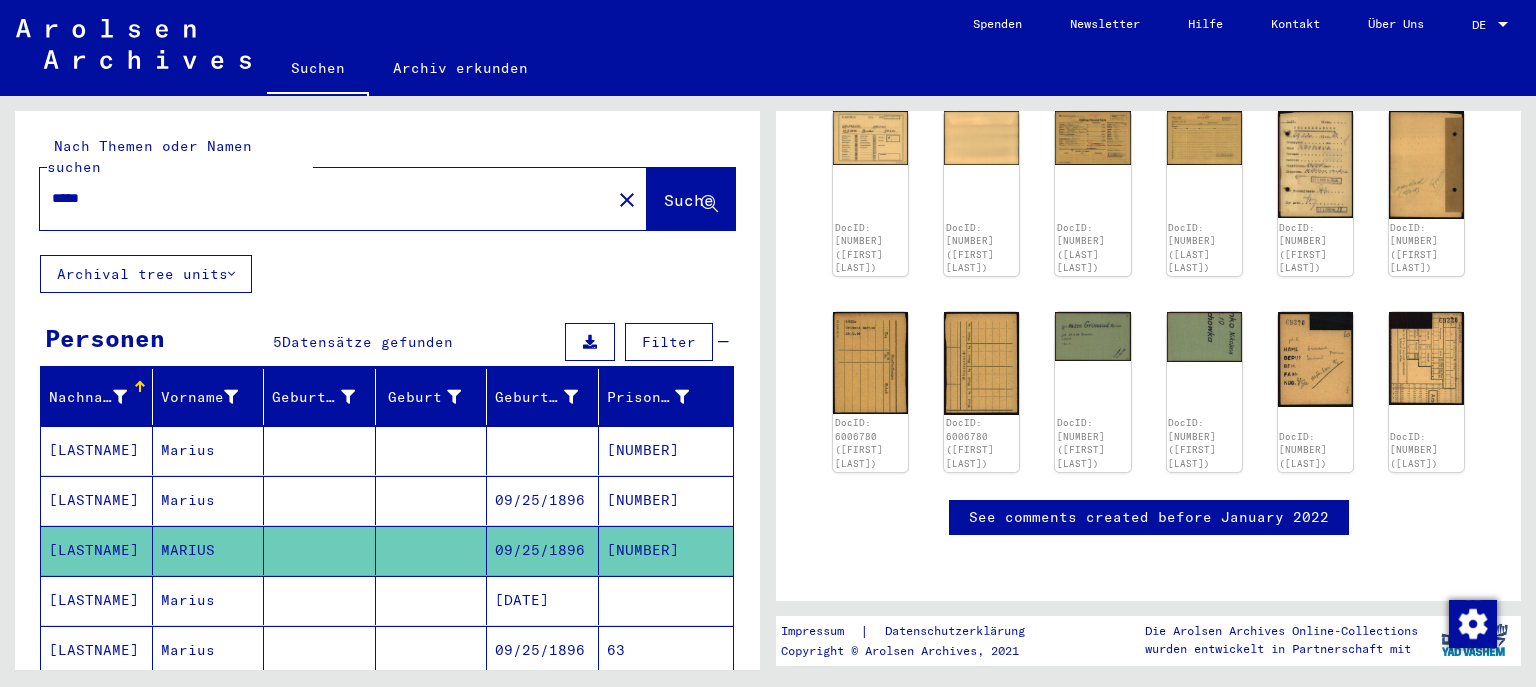 scroll, scrollTop: 0, scrollLeft: 0, axis: both 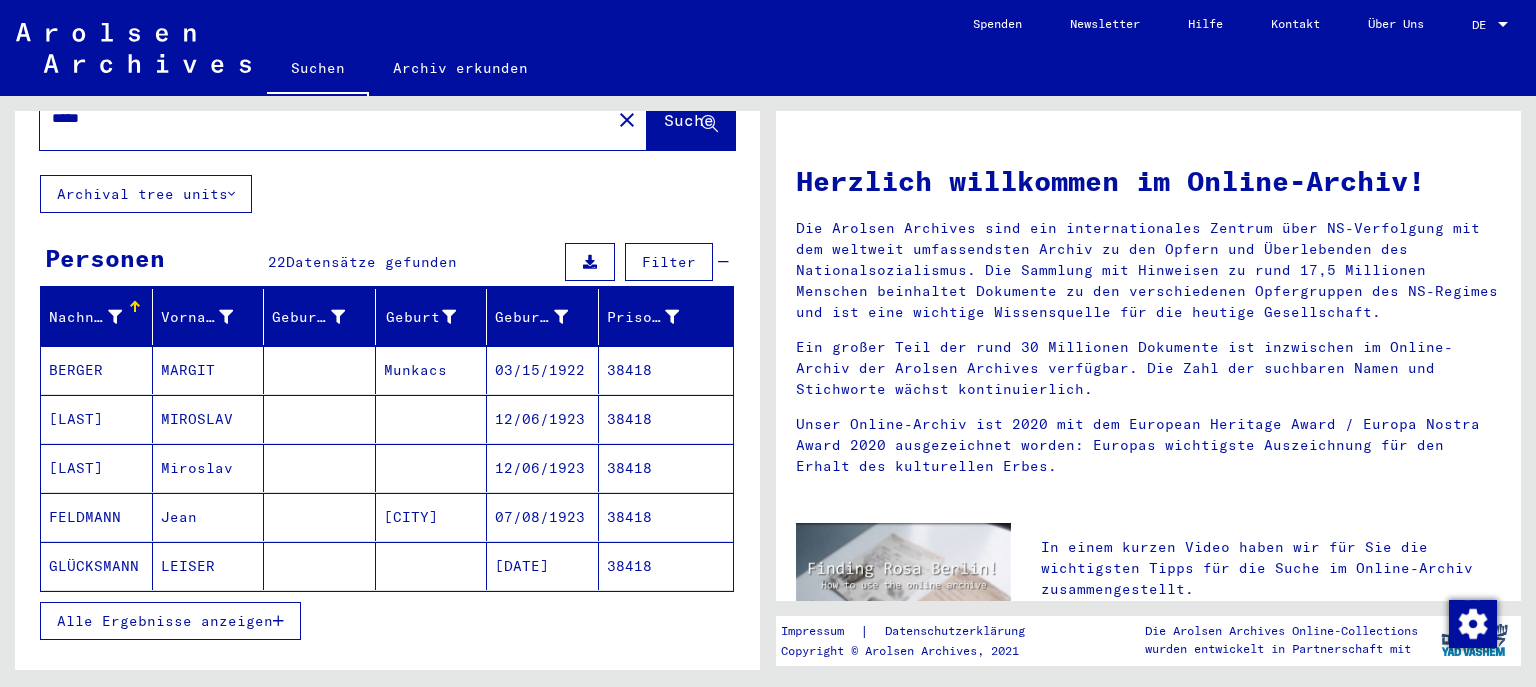 click on "Alle Ergebnisse anzeigen" at bounding box center [170, 621] 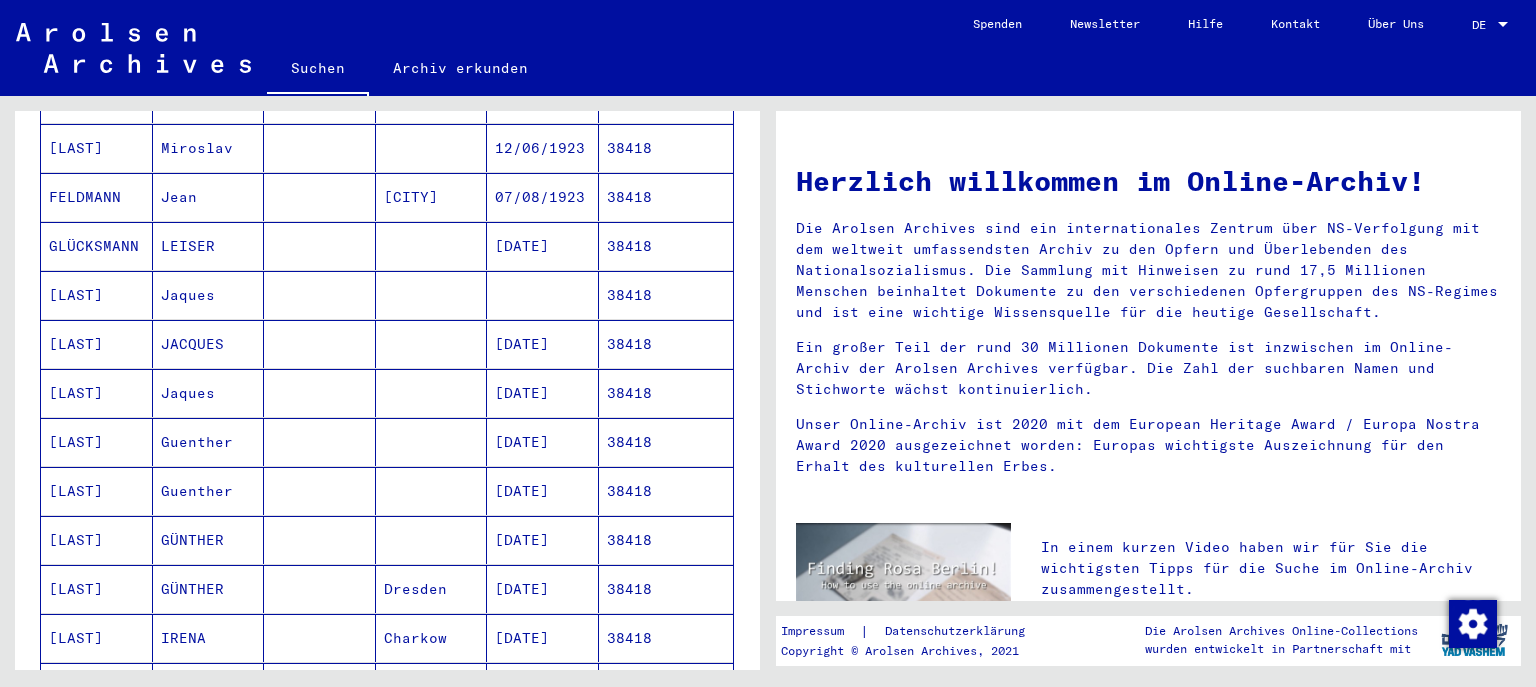 click on "38418" at bounding box center [666, 442] 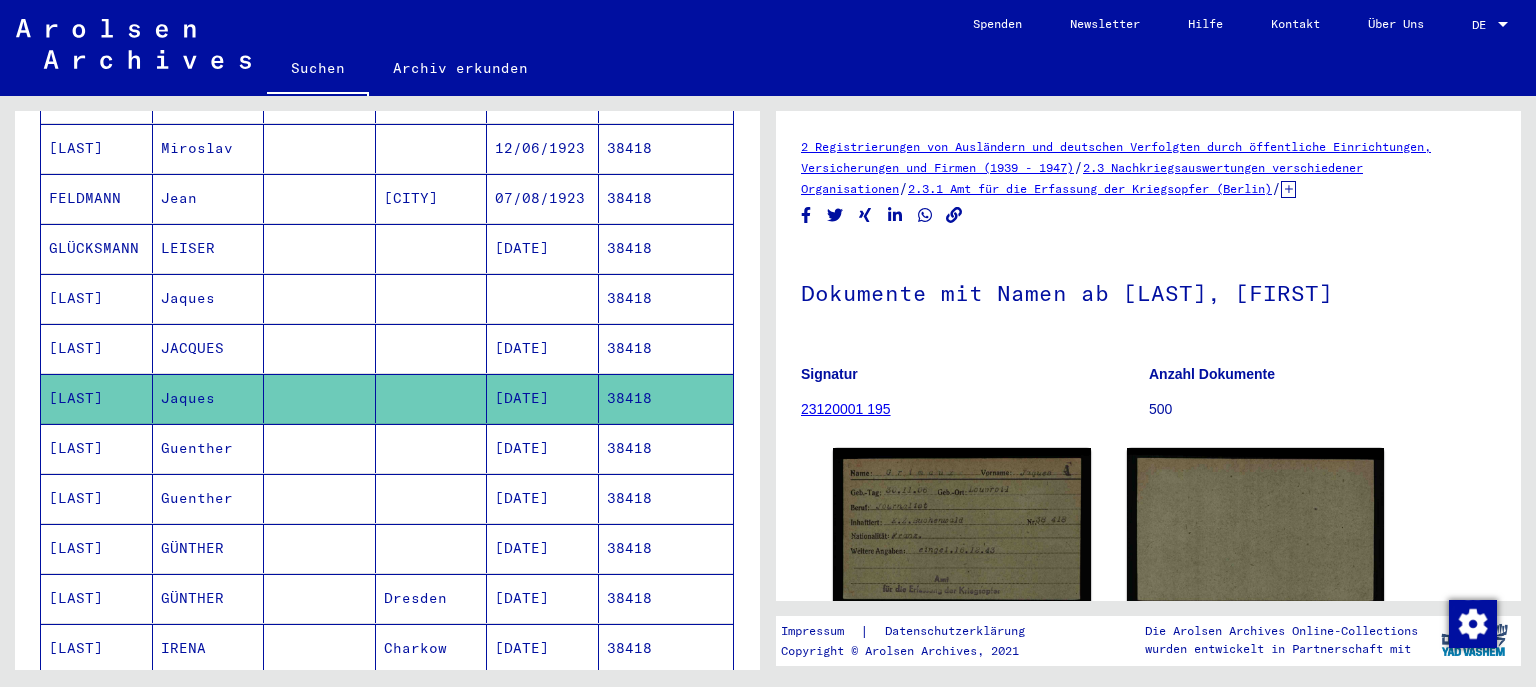 scroll, scrollTop: 0, scrollLeft: 0, axis: both 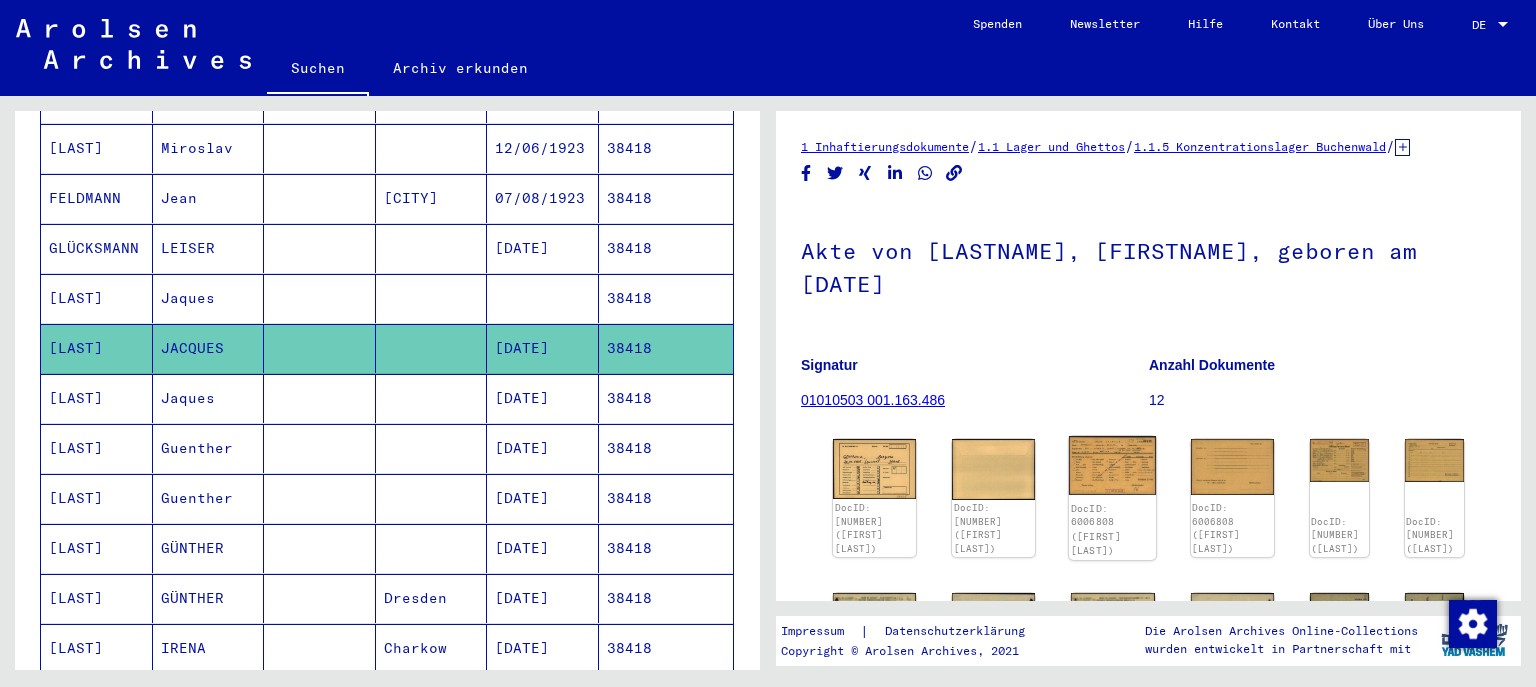 click 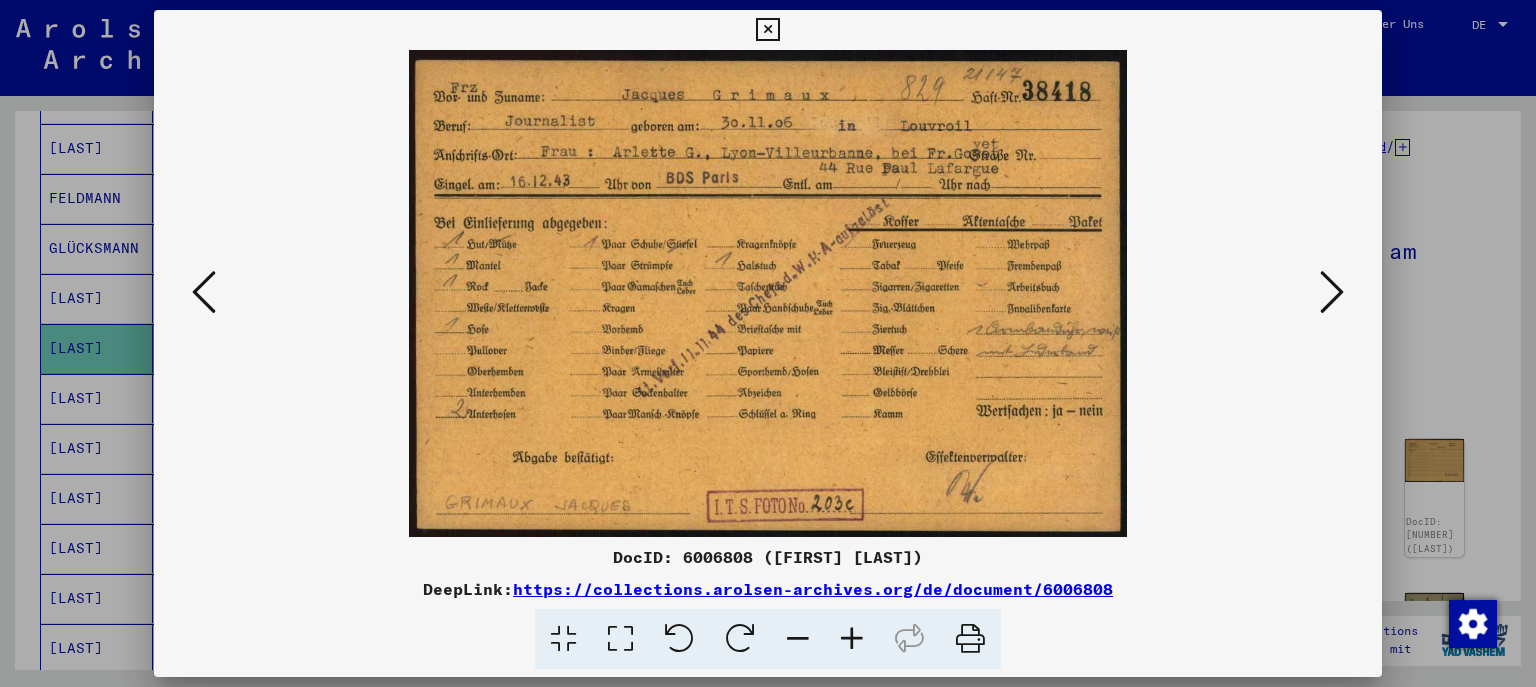 click at bounding box center (1332, 293) 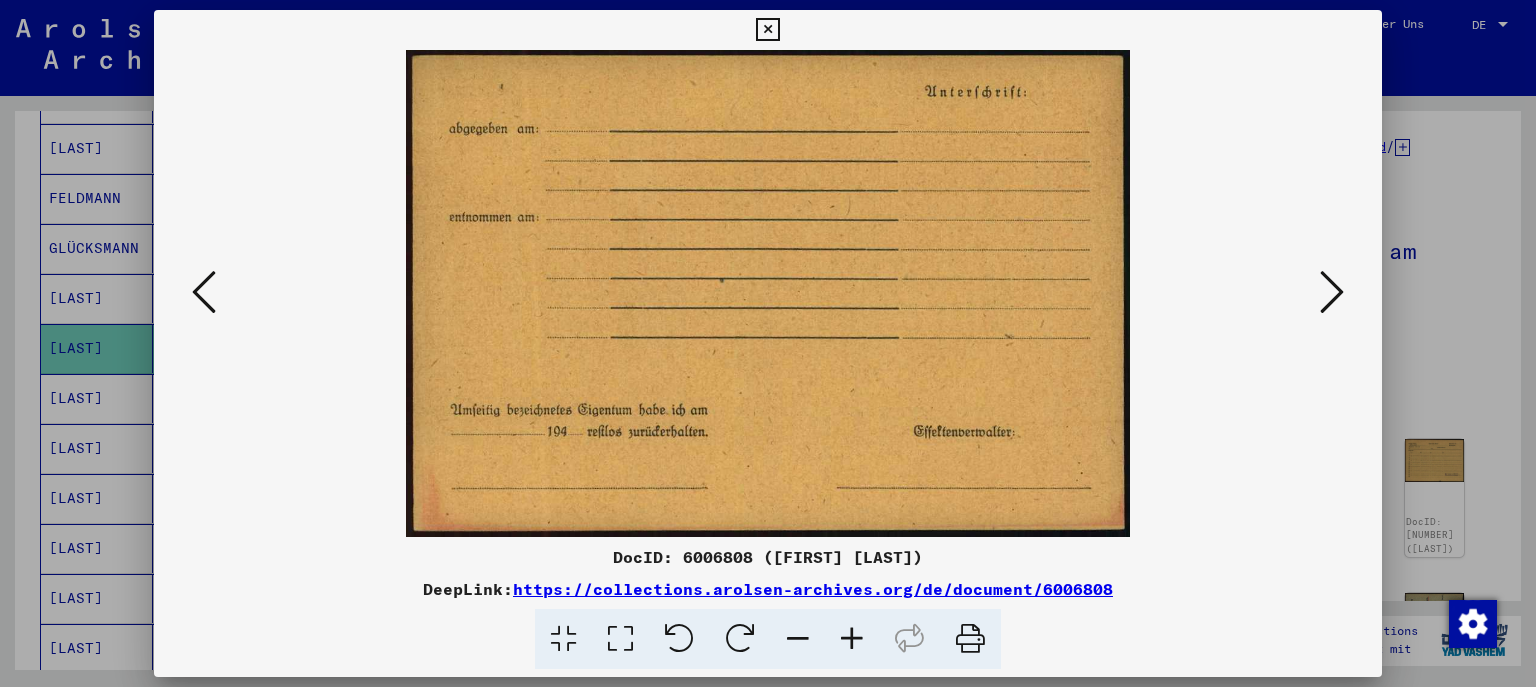 click at bounding box center [1332, 293] 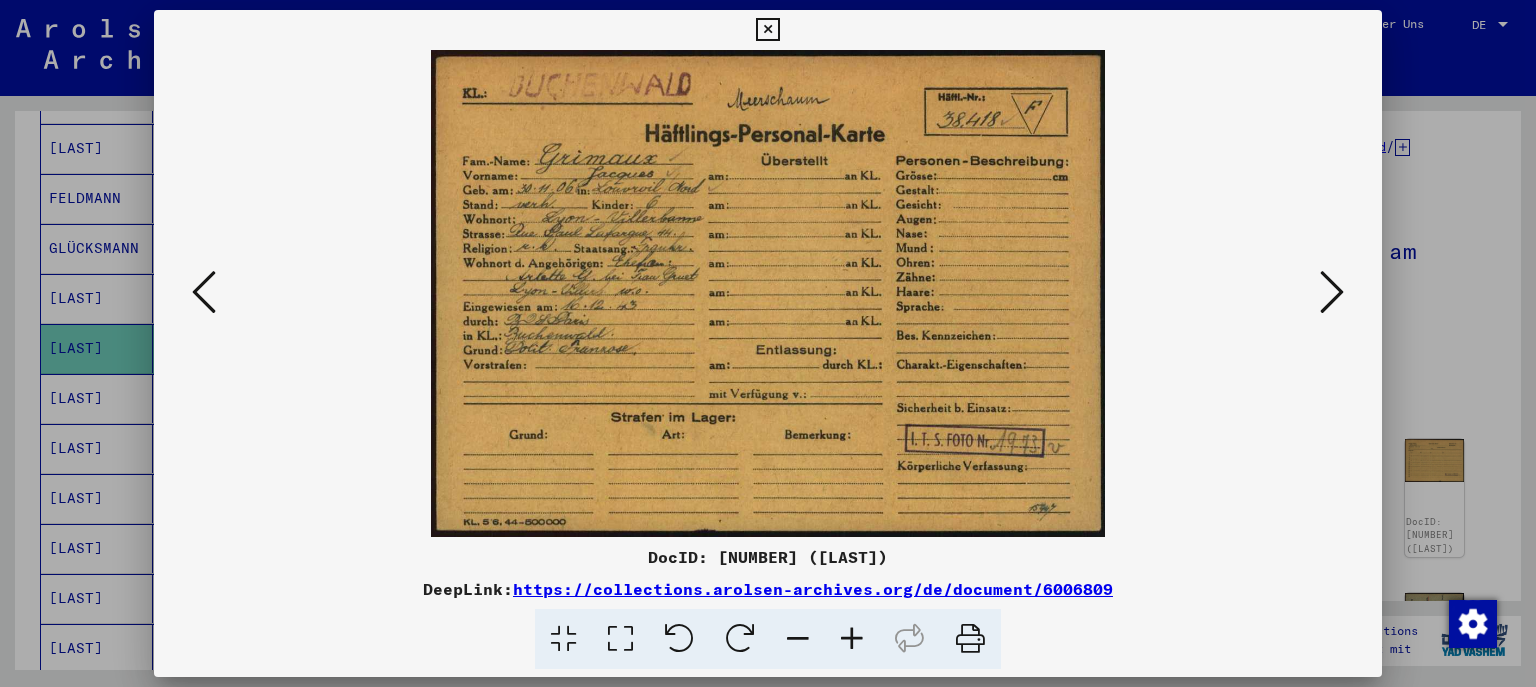 click at bounding box center (1332, 293) 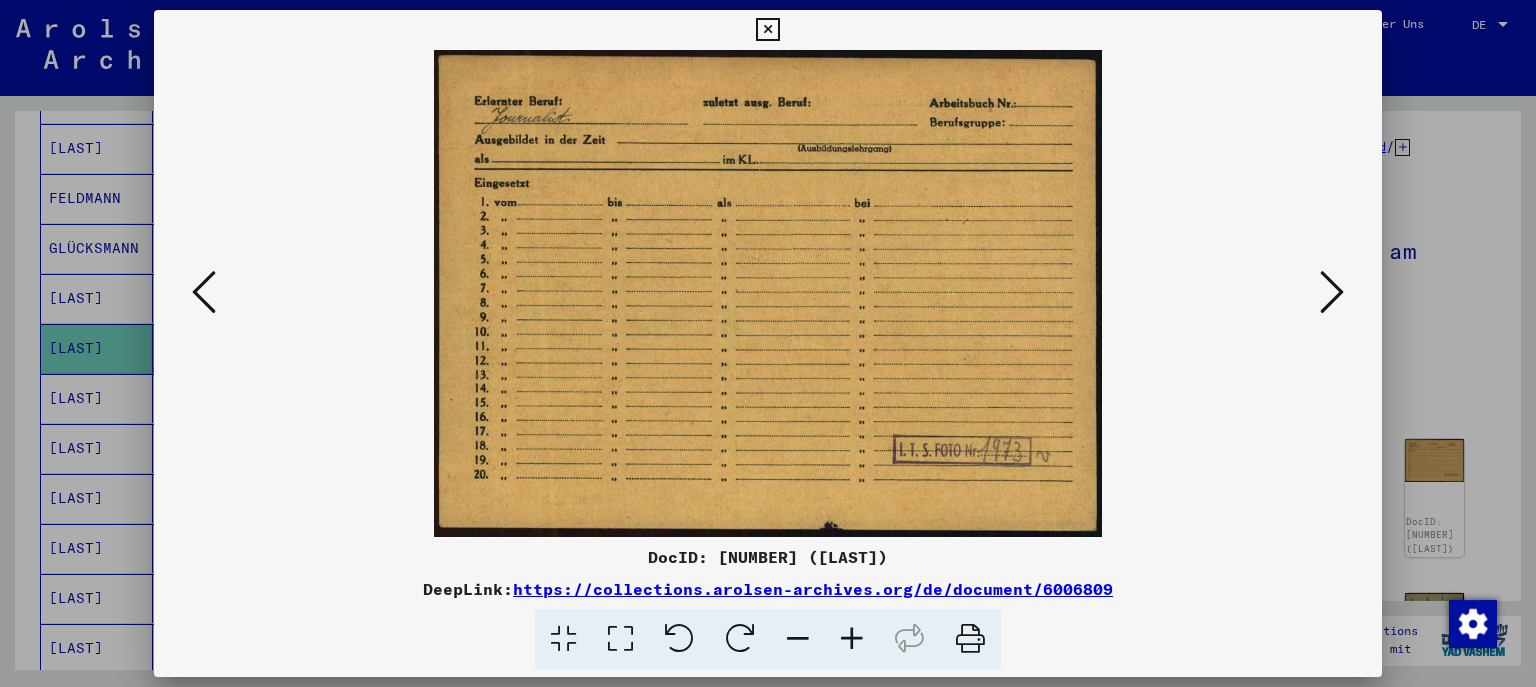 click at bounding box center (1332, 293) 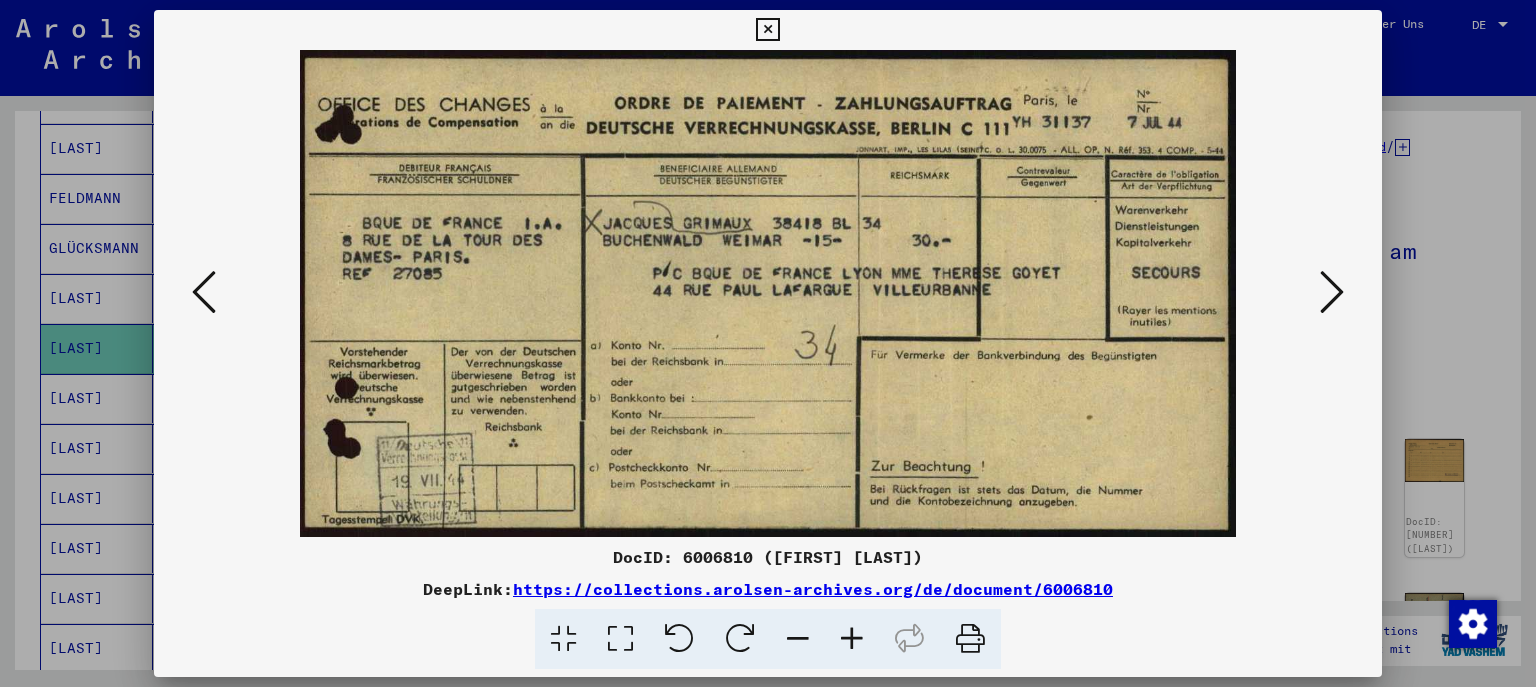 click at bounding box center (1332, 293) 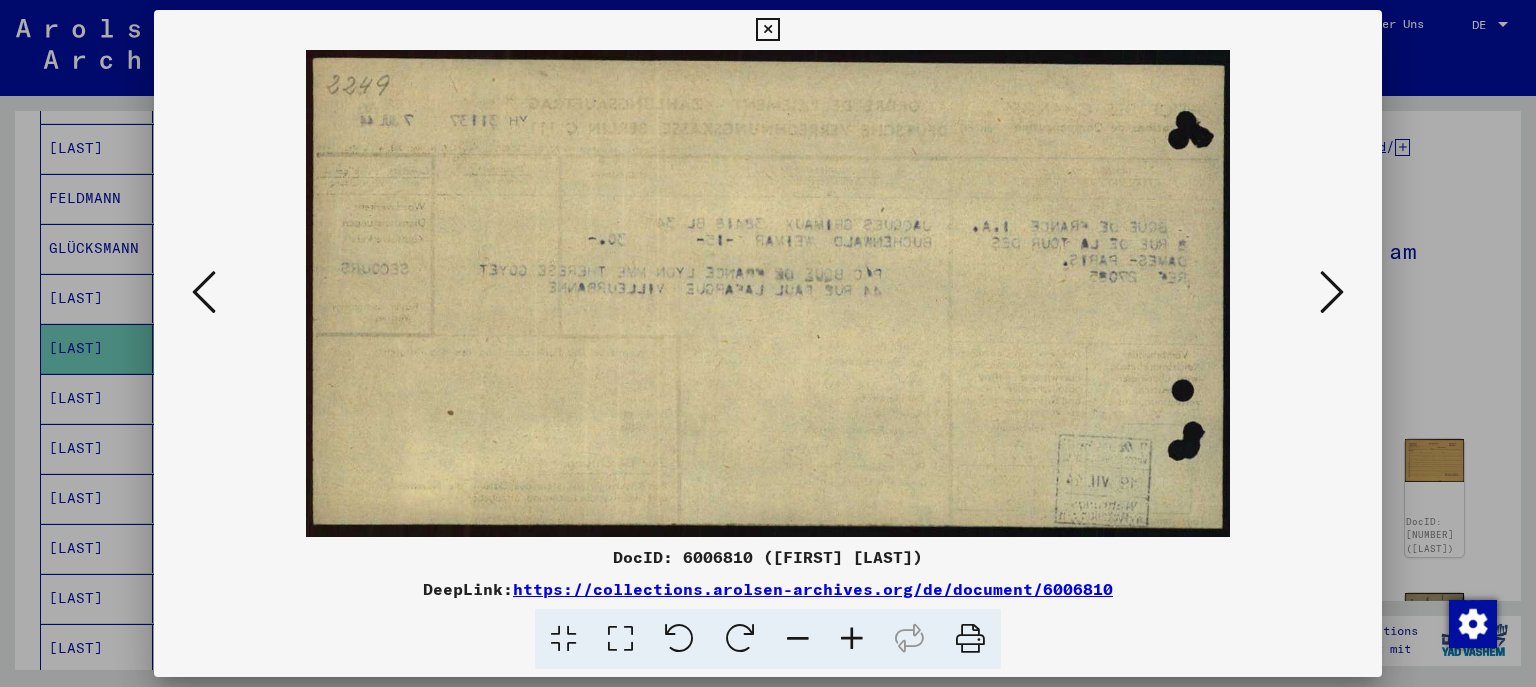 click at bounding box center [1332, 293] 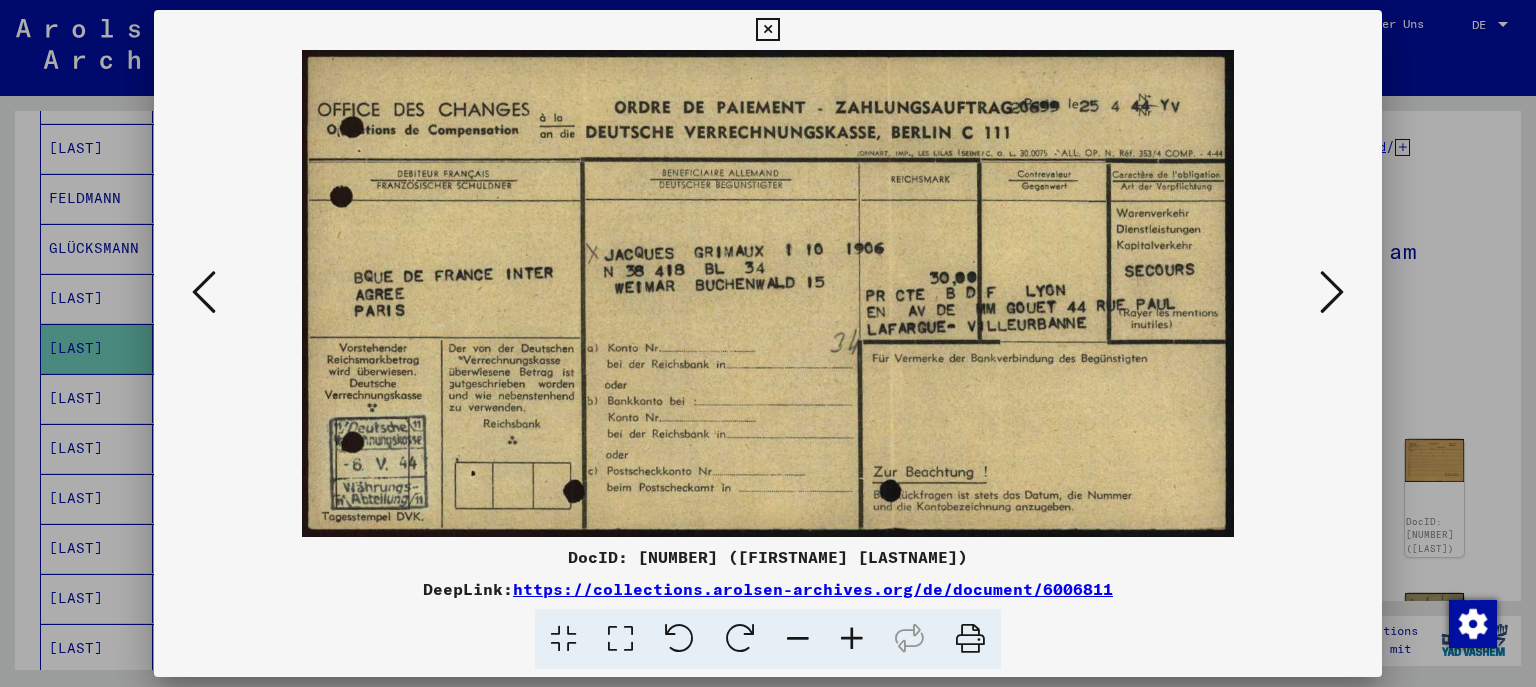 click at bounding box center [1332, 293] 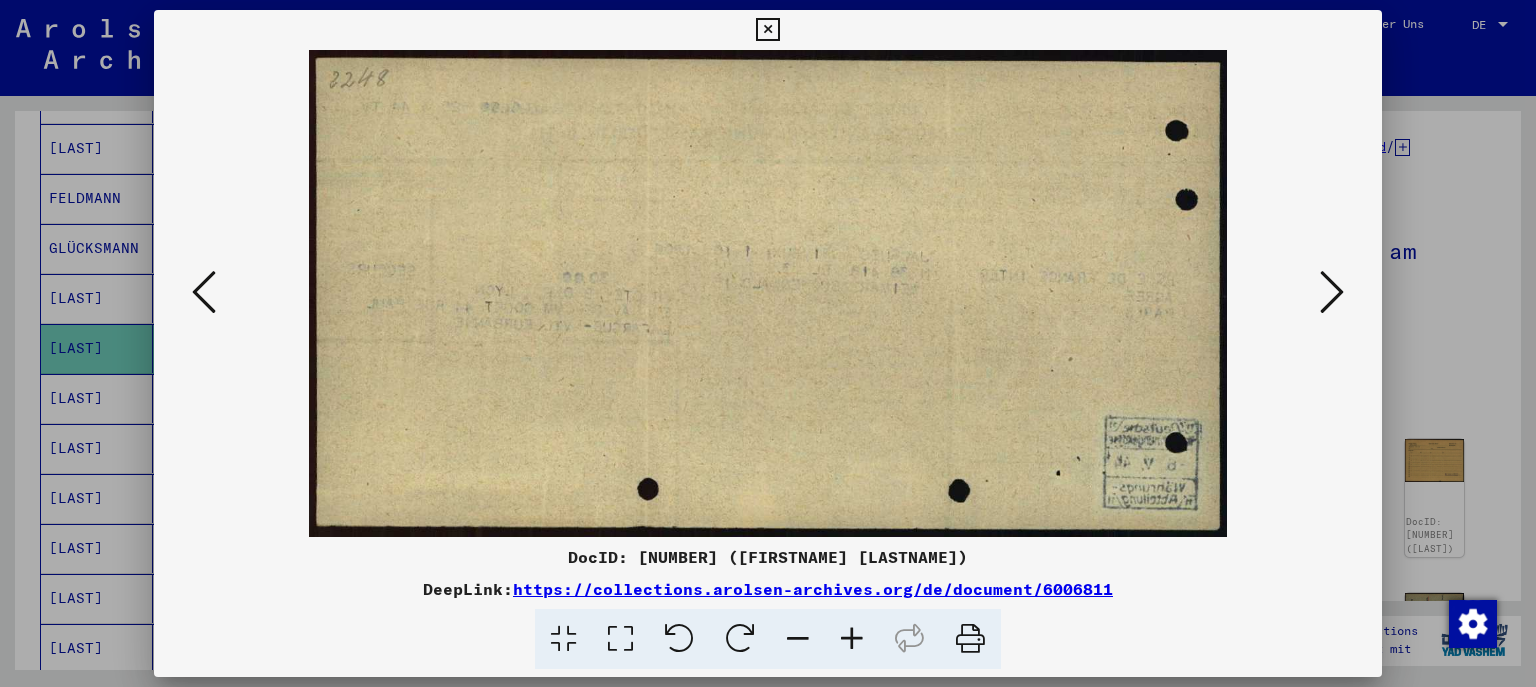 click at bounding box center [1332, 293] 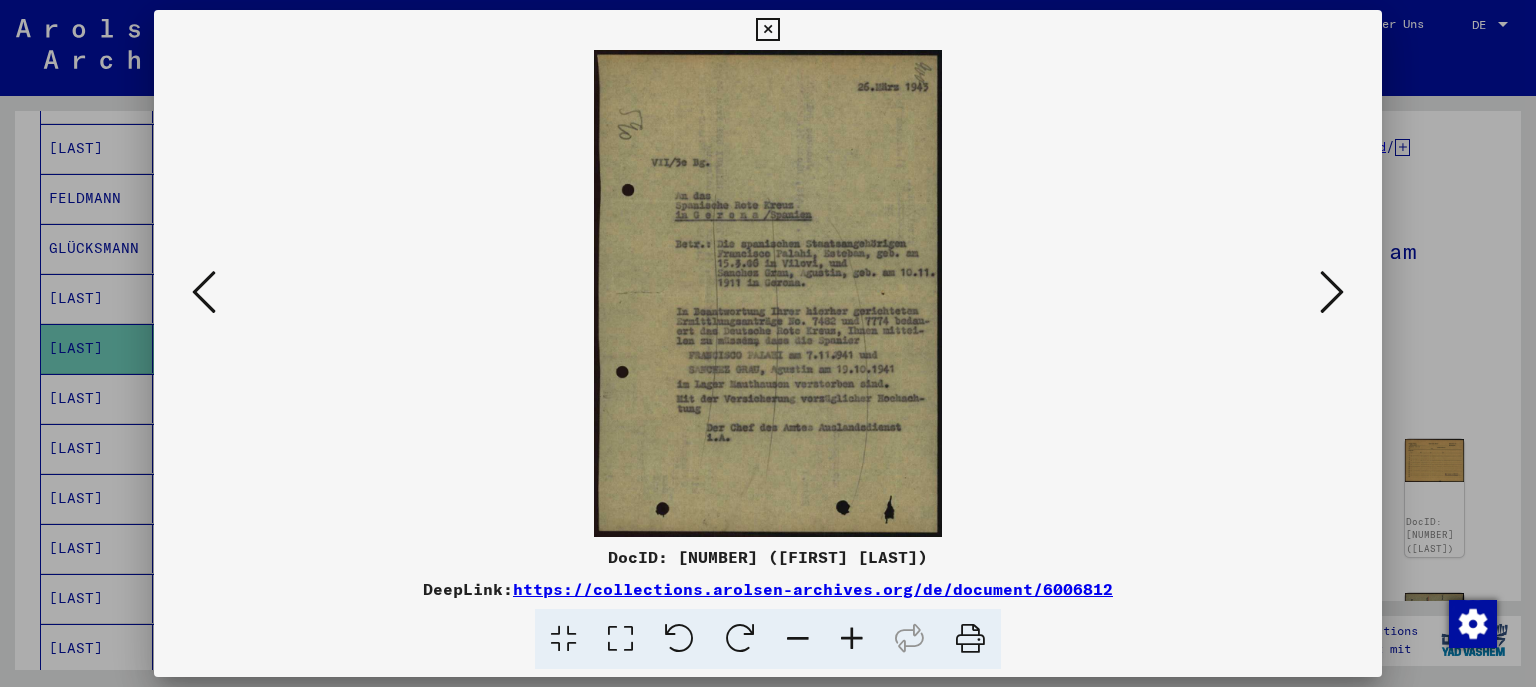 click at bounding box center (1332, 293) 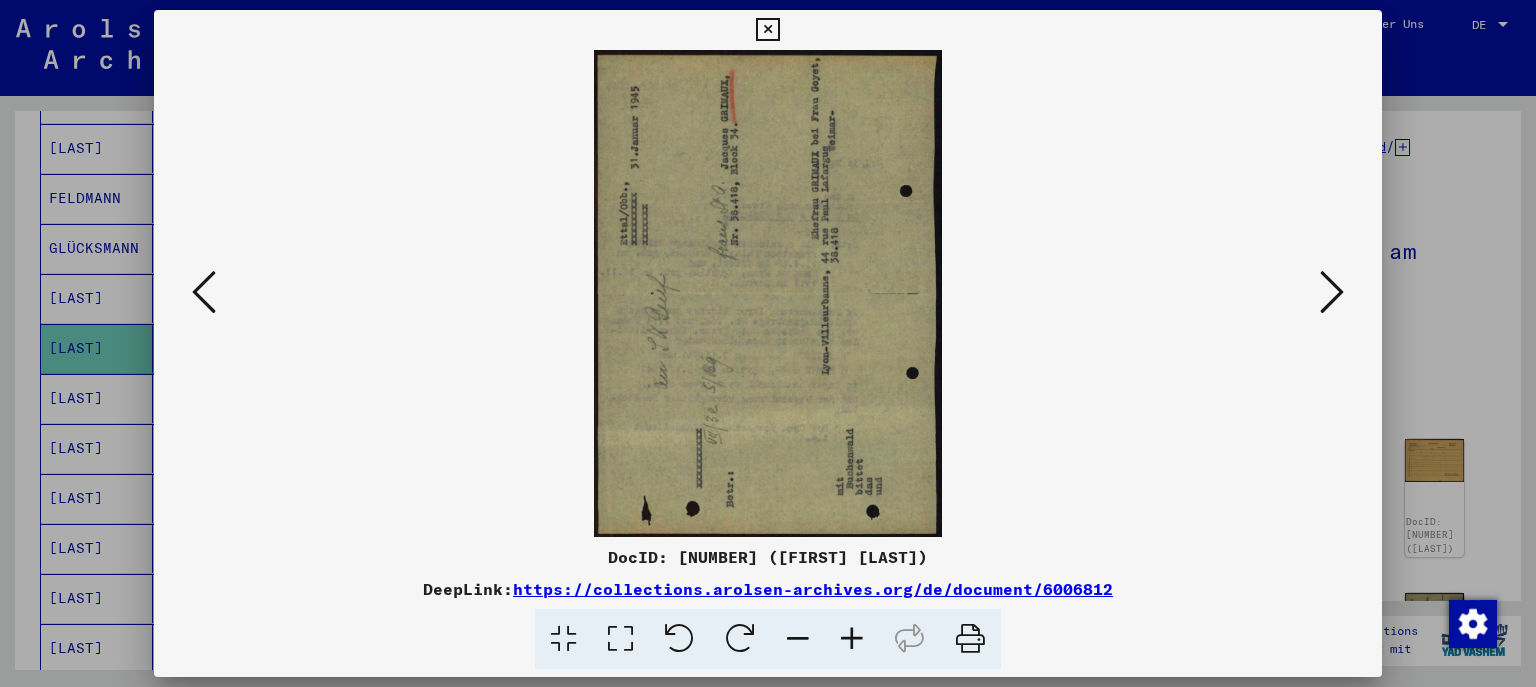 click at bounding box center (1332, 293) 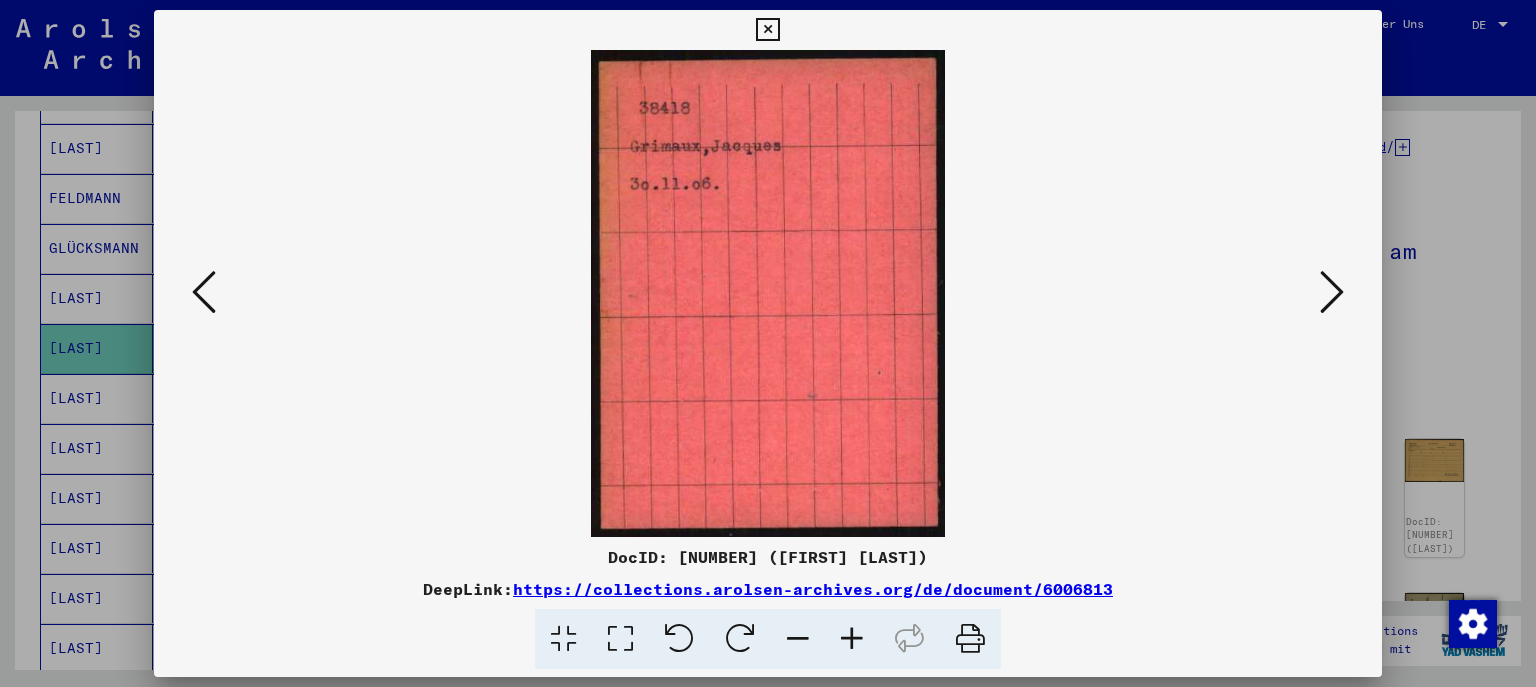 click at bounding box center [1332, 293] 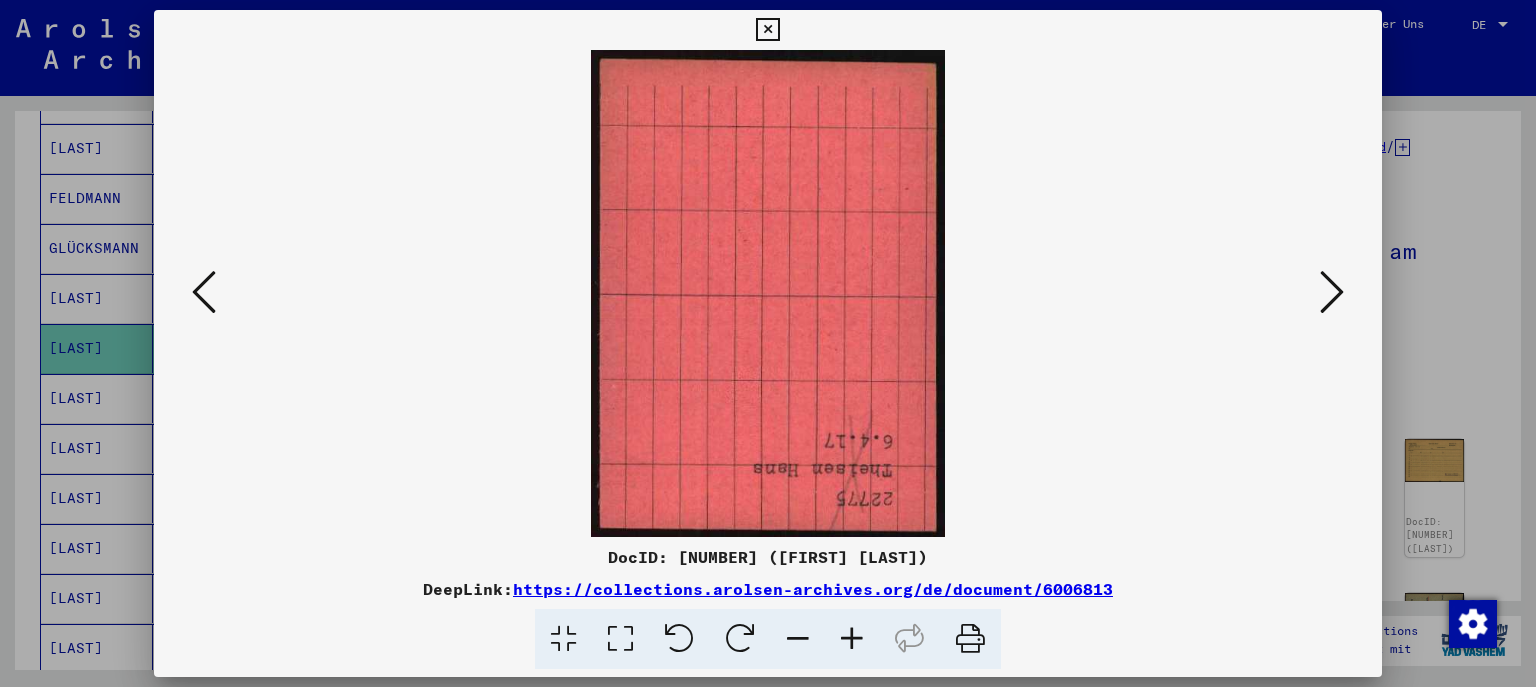 click at bounding box center [1332, 293] 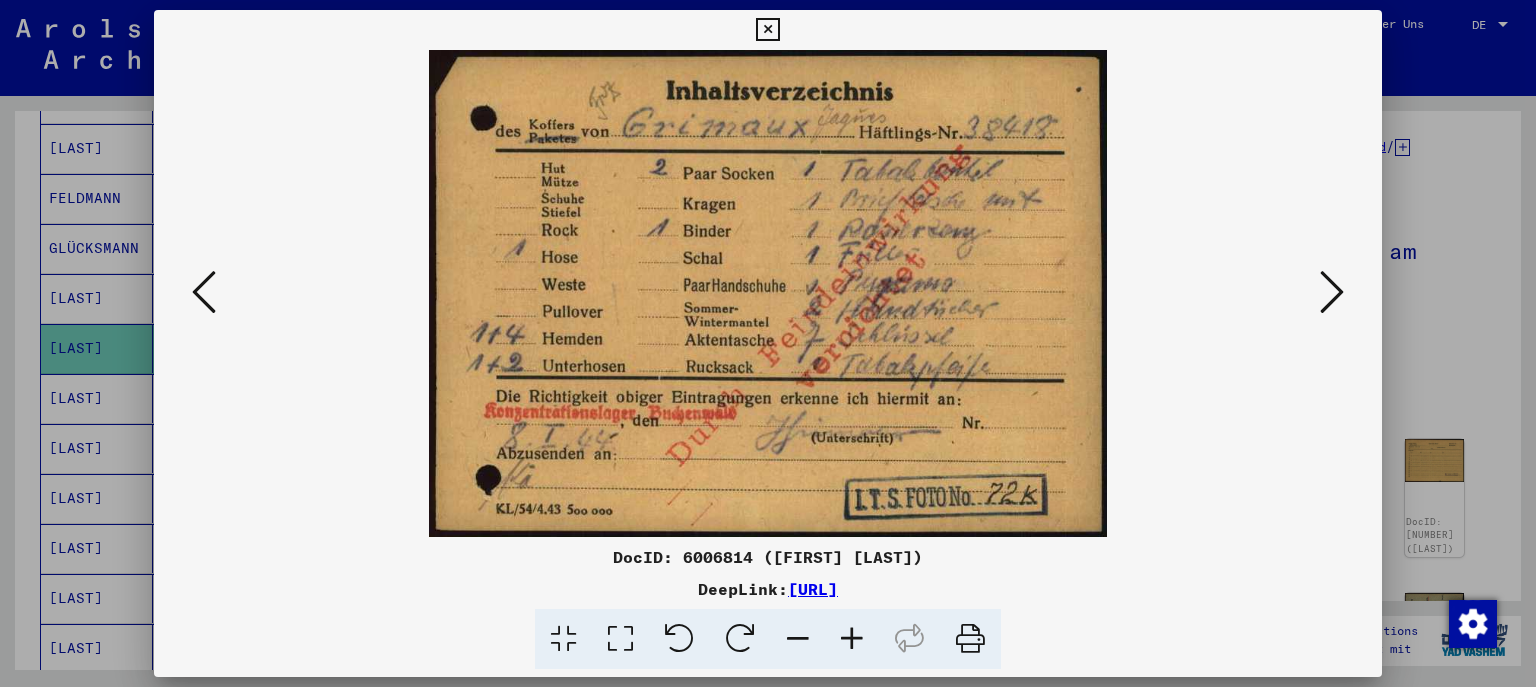 click at bounding box center [1332, 293] 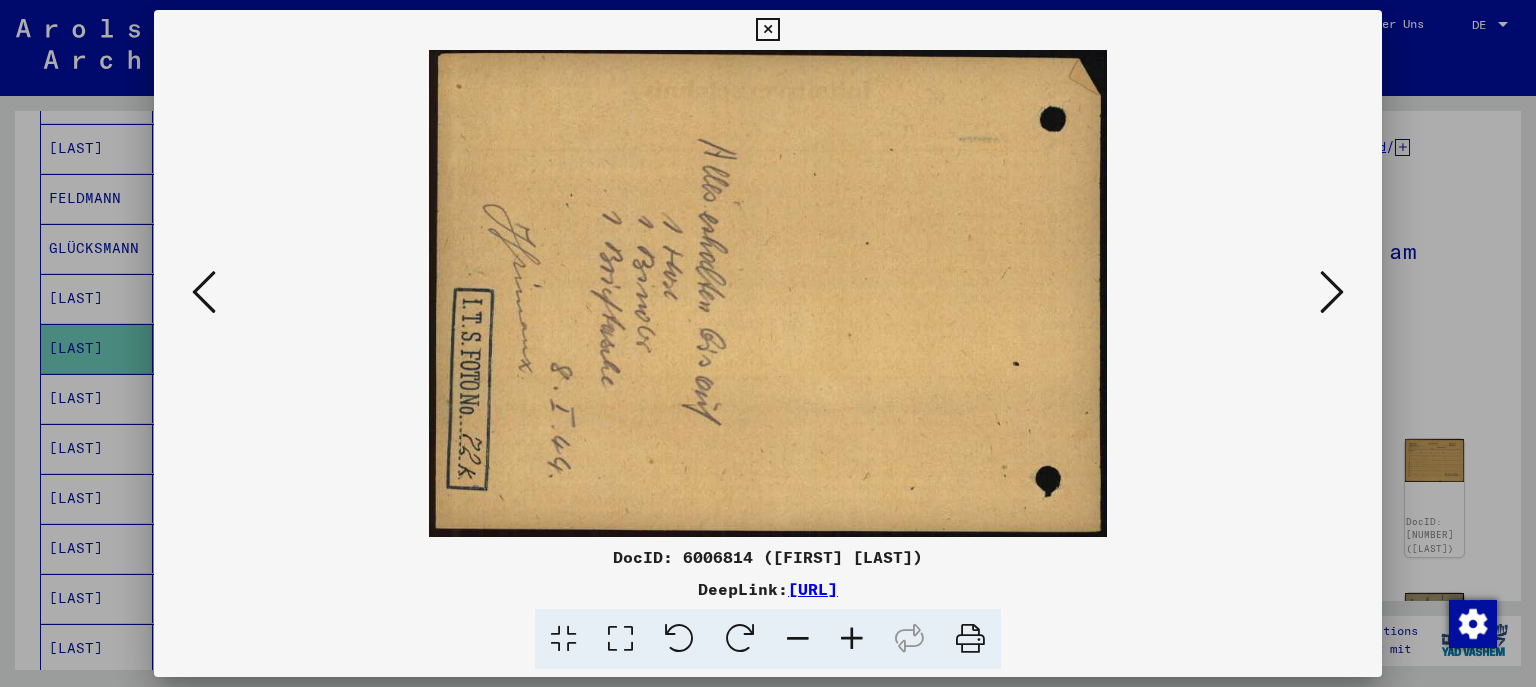 click at bounding box center (1332, 293) 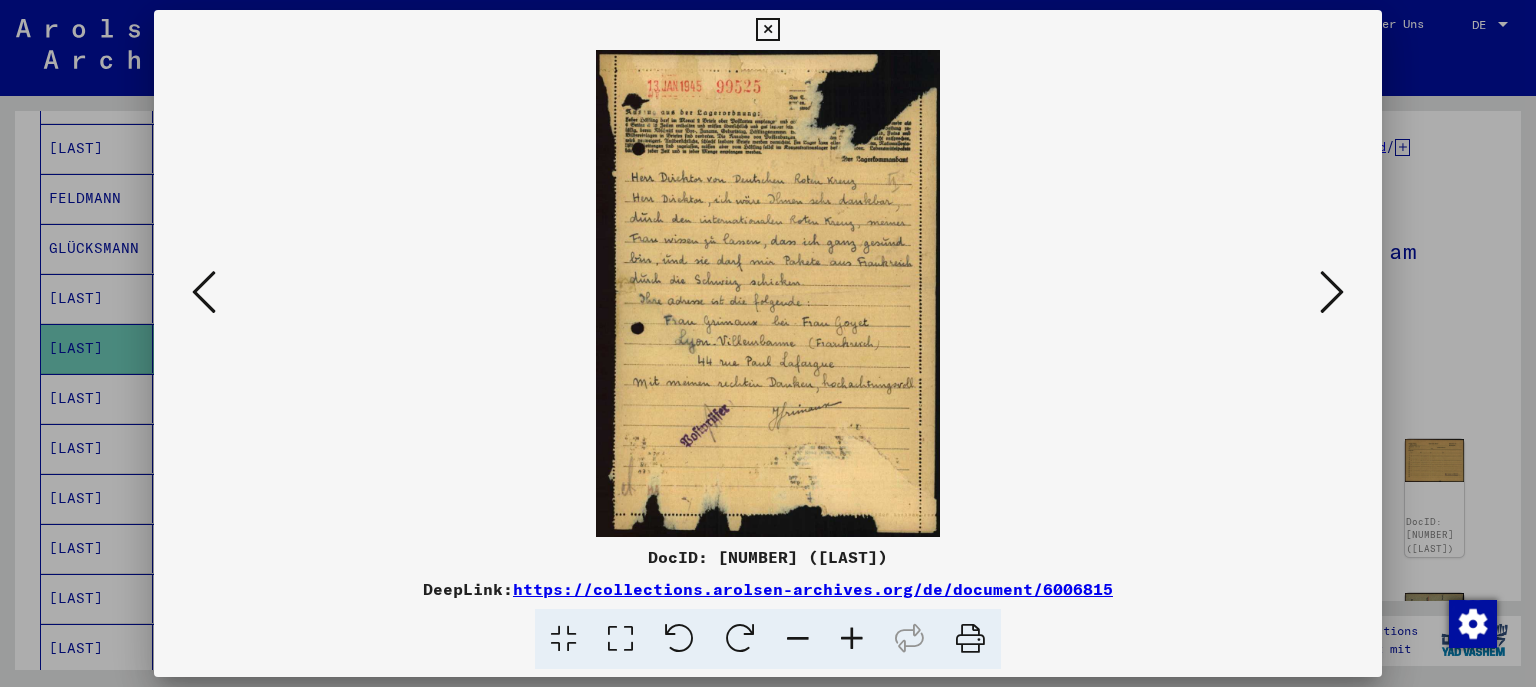 click at bounding box center (1332, 293) 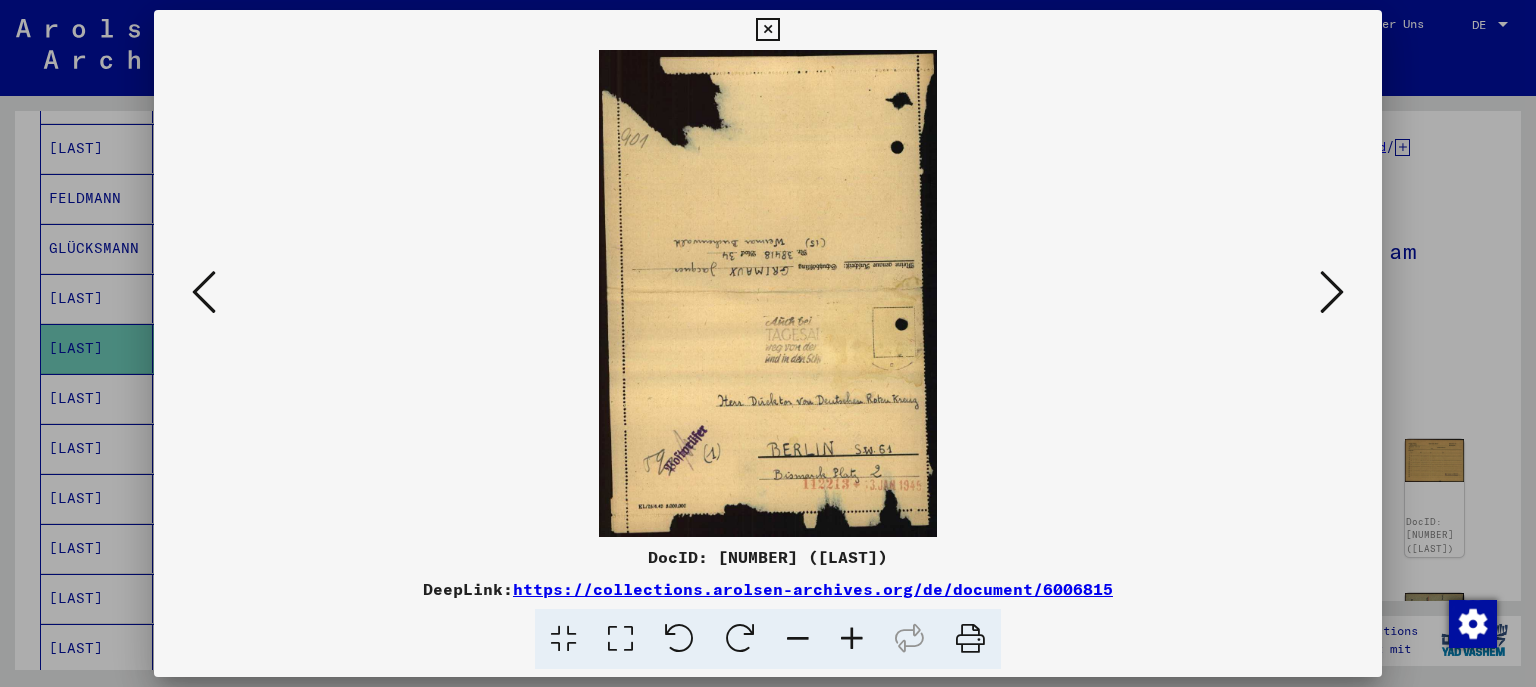 click at bounding box center [1332, 293] 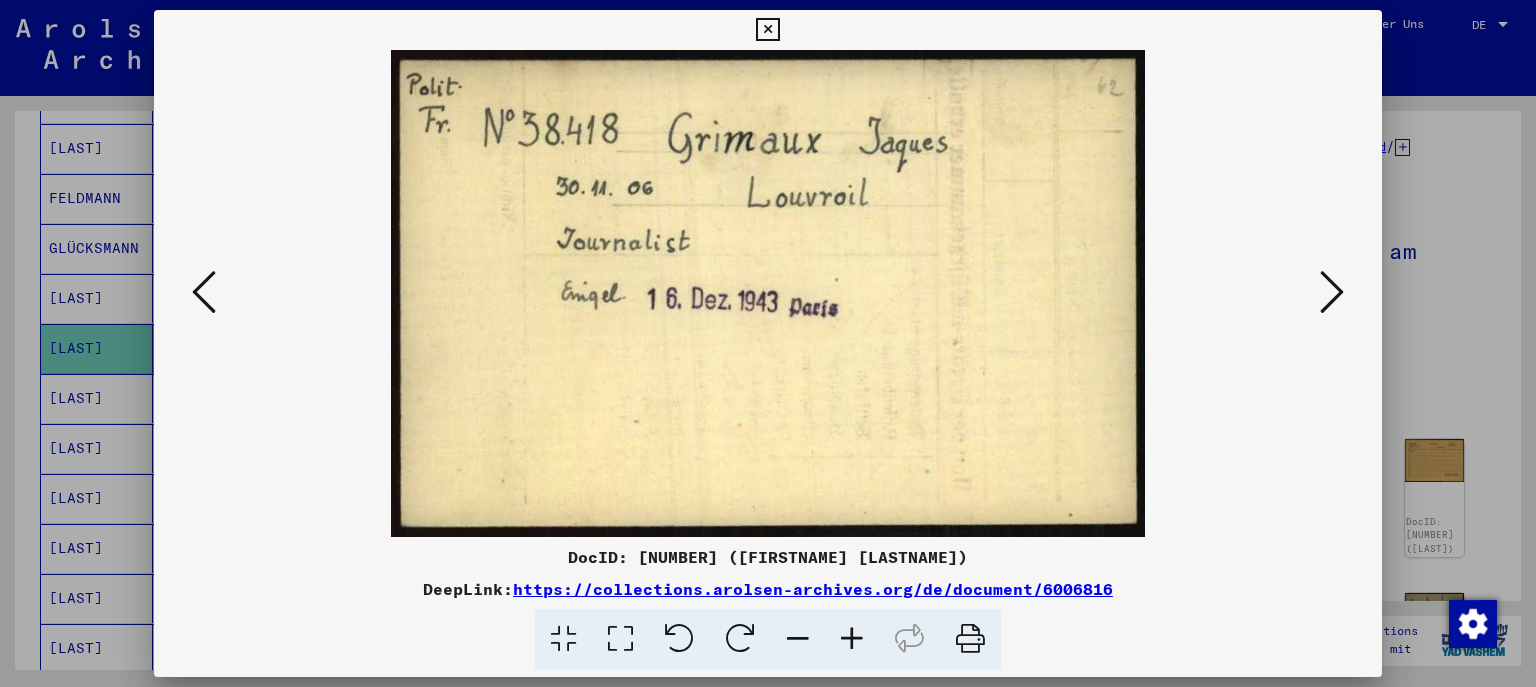 click at bounding box center [1332, 293] 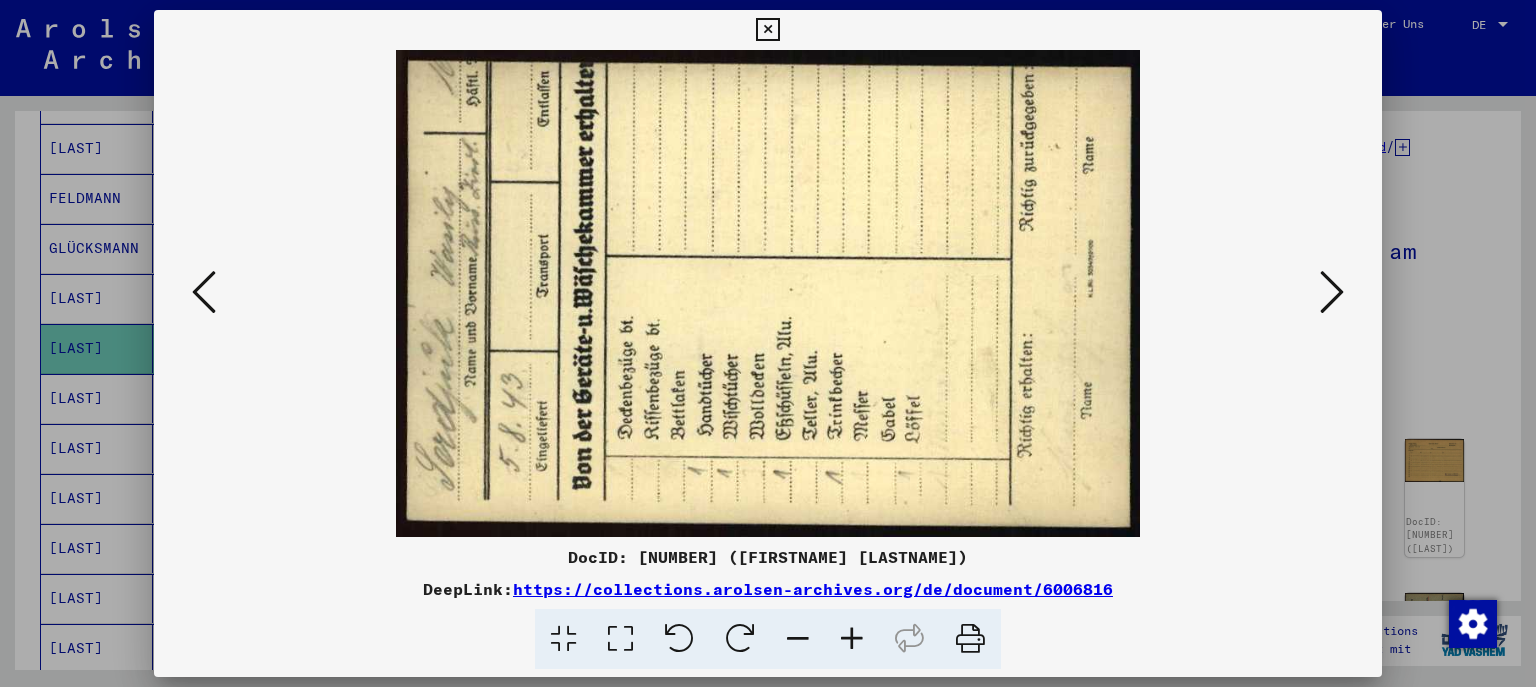 click at bounding box center (1332, 293) 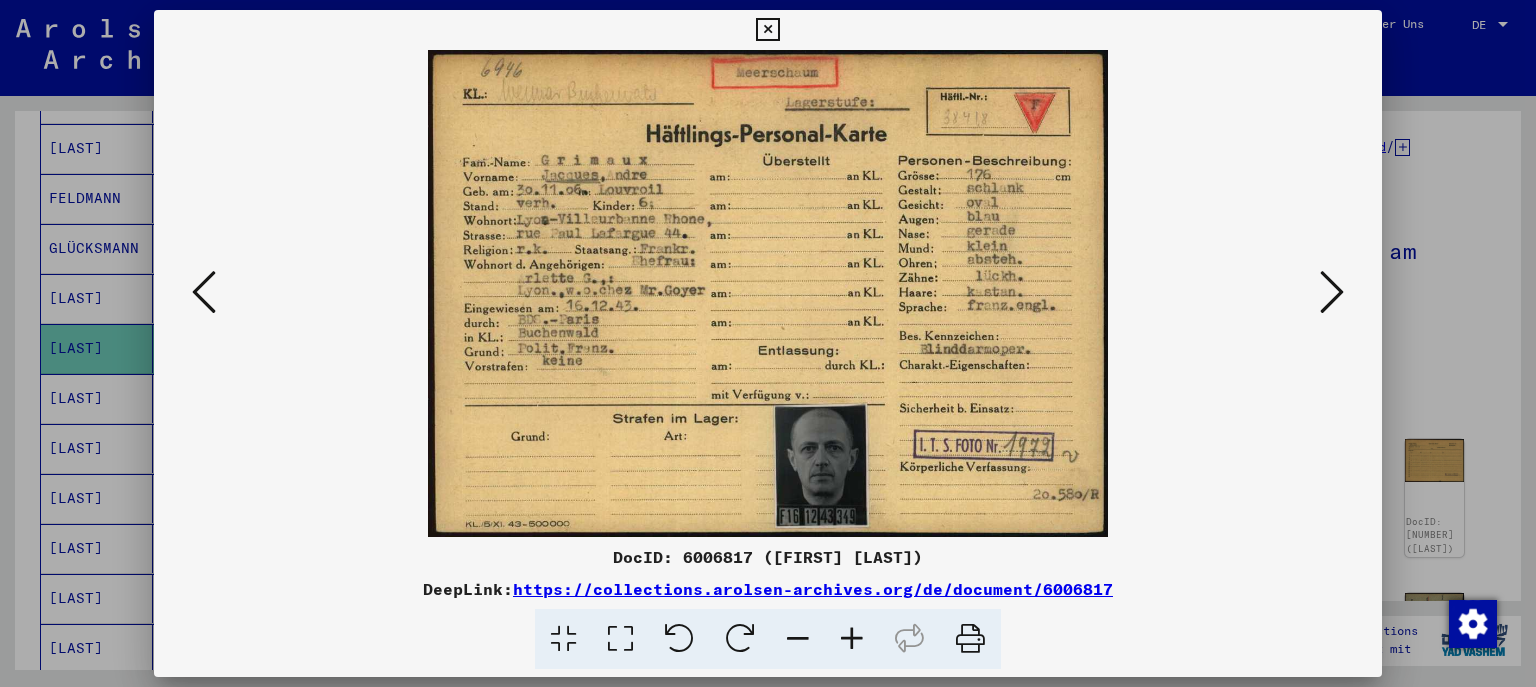 click at bounding box center [1332, 293] 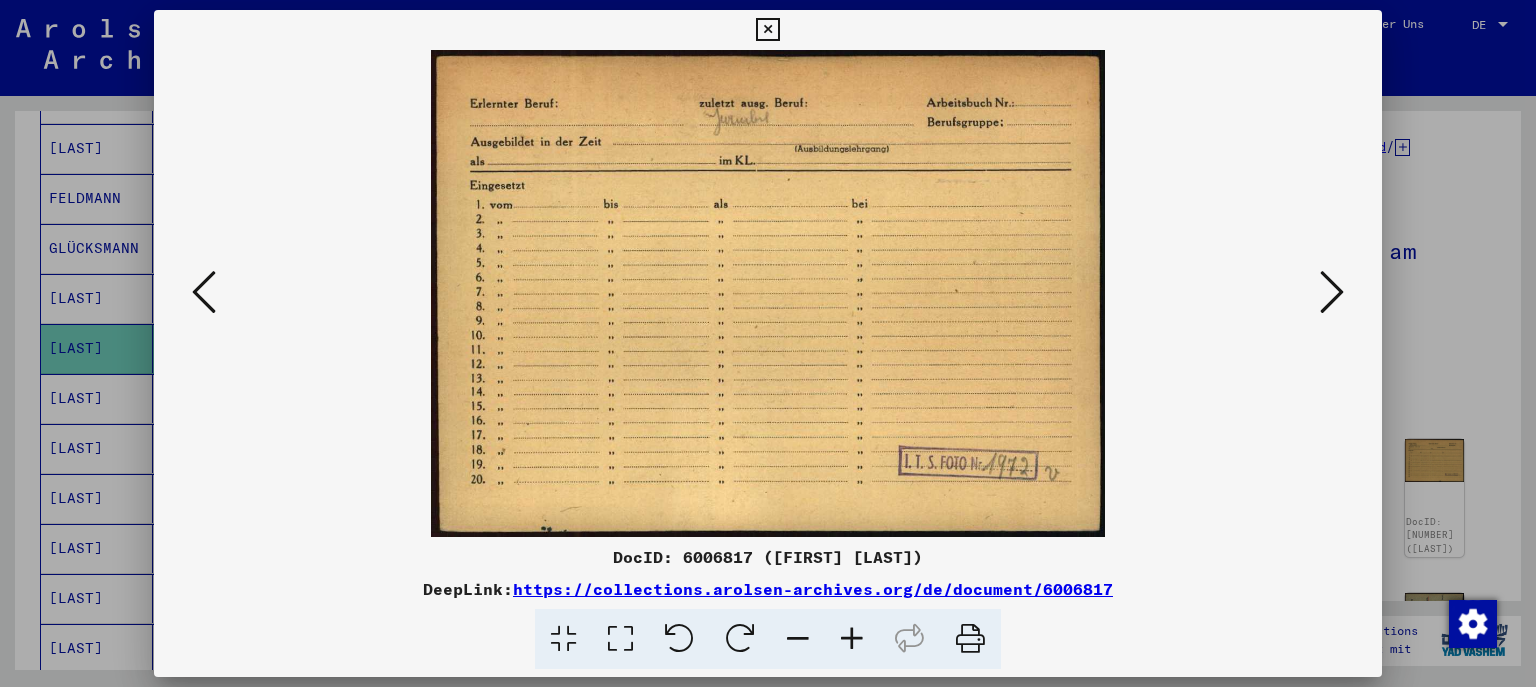 click at bounding box center [1332, 293] 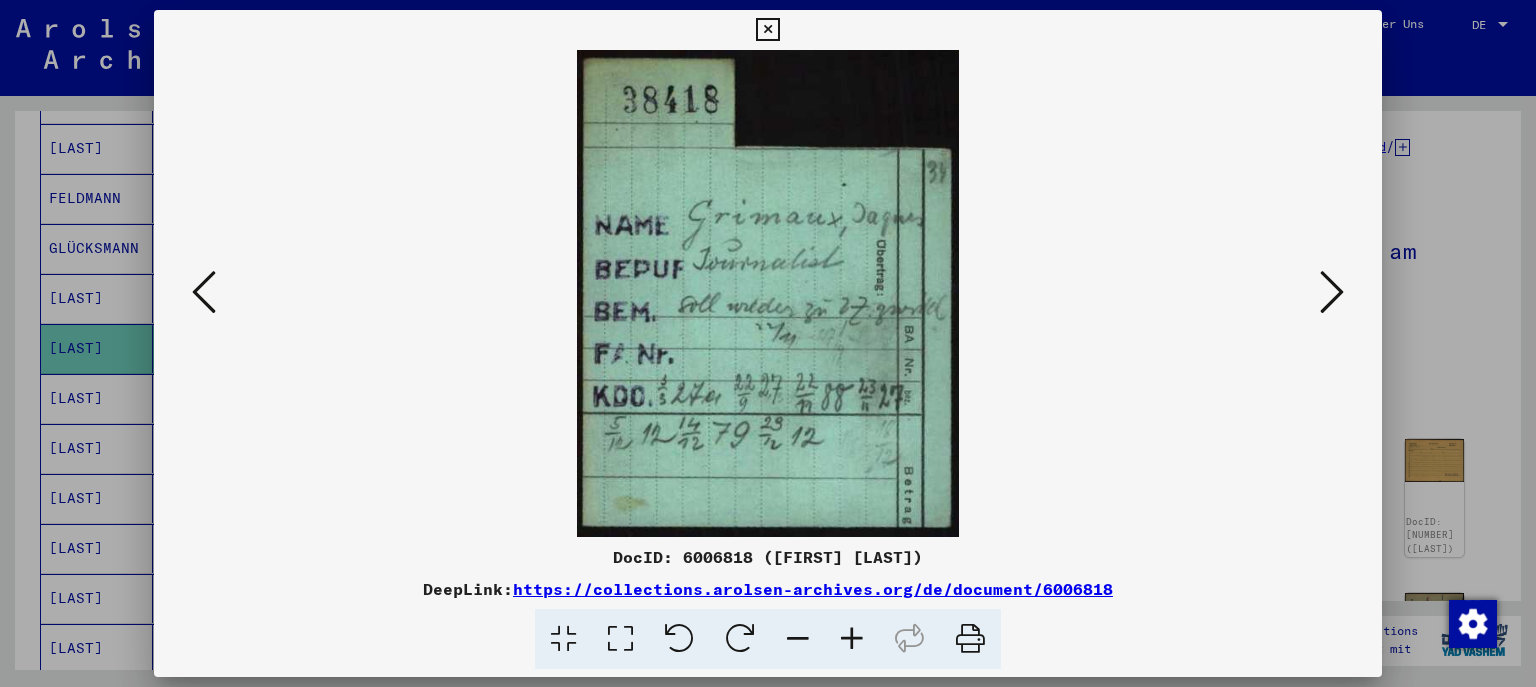 click at bounding box center [767, 30] 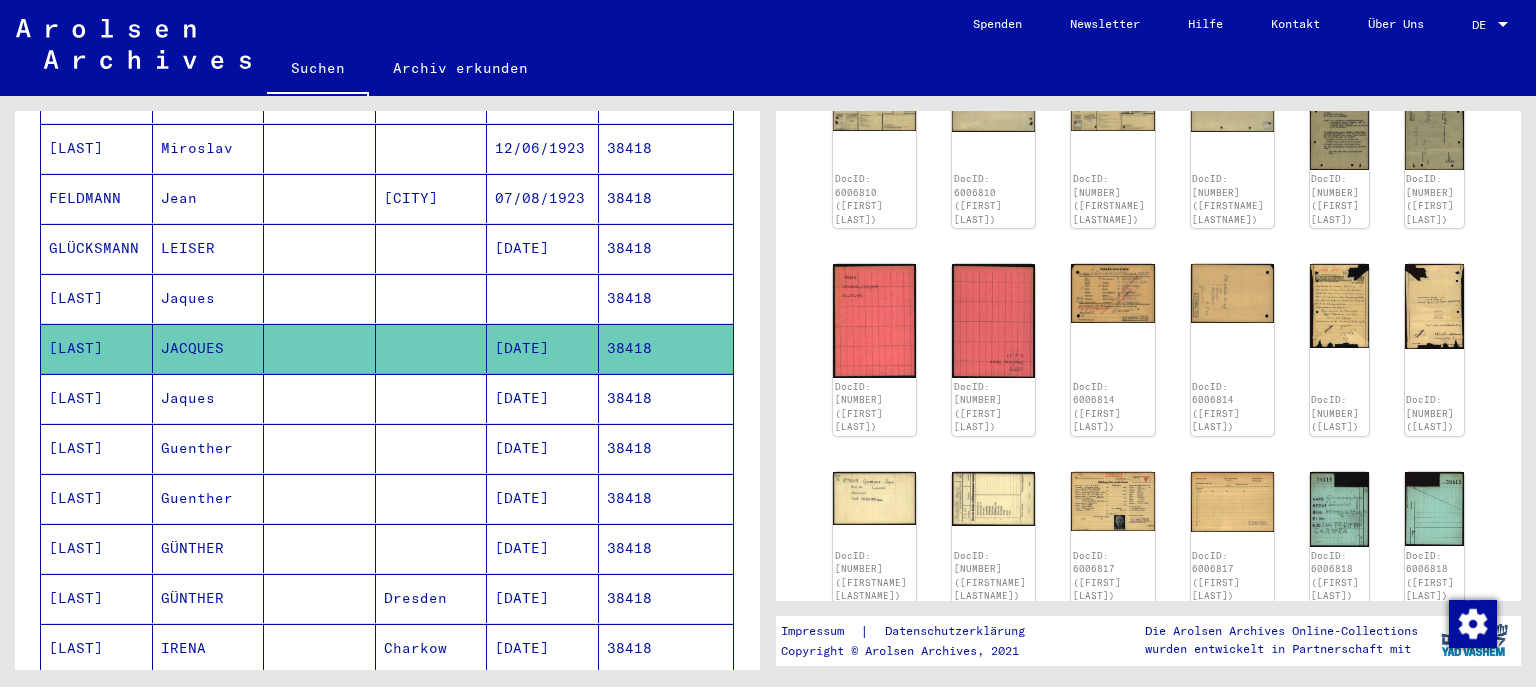 scroll, scrollTop: 720, scrollLeft: 0, axis: vertical 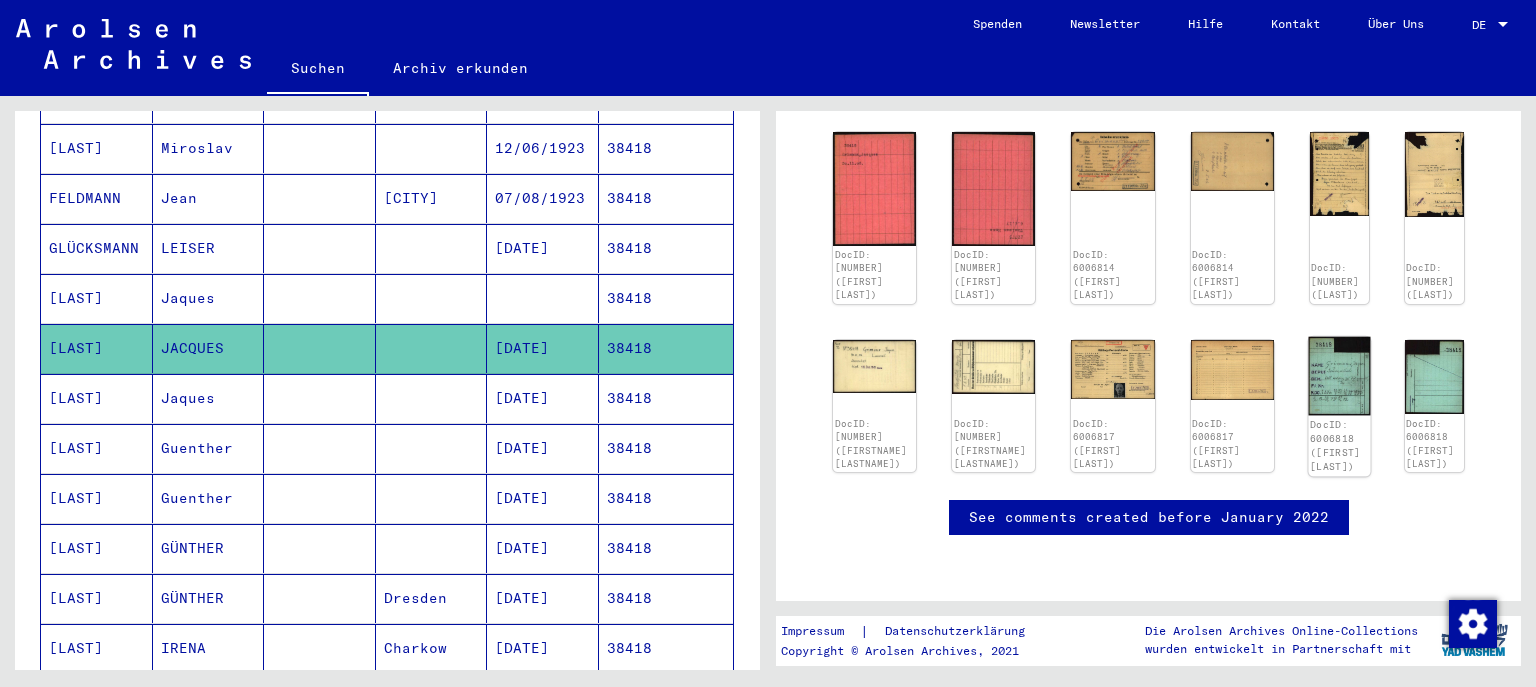 click 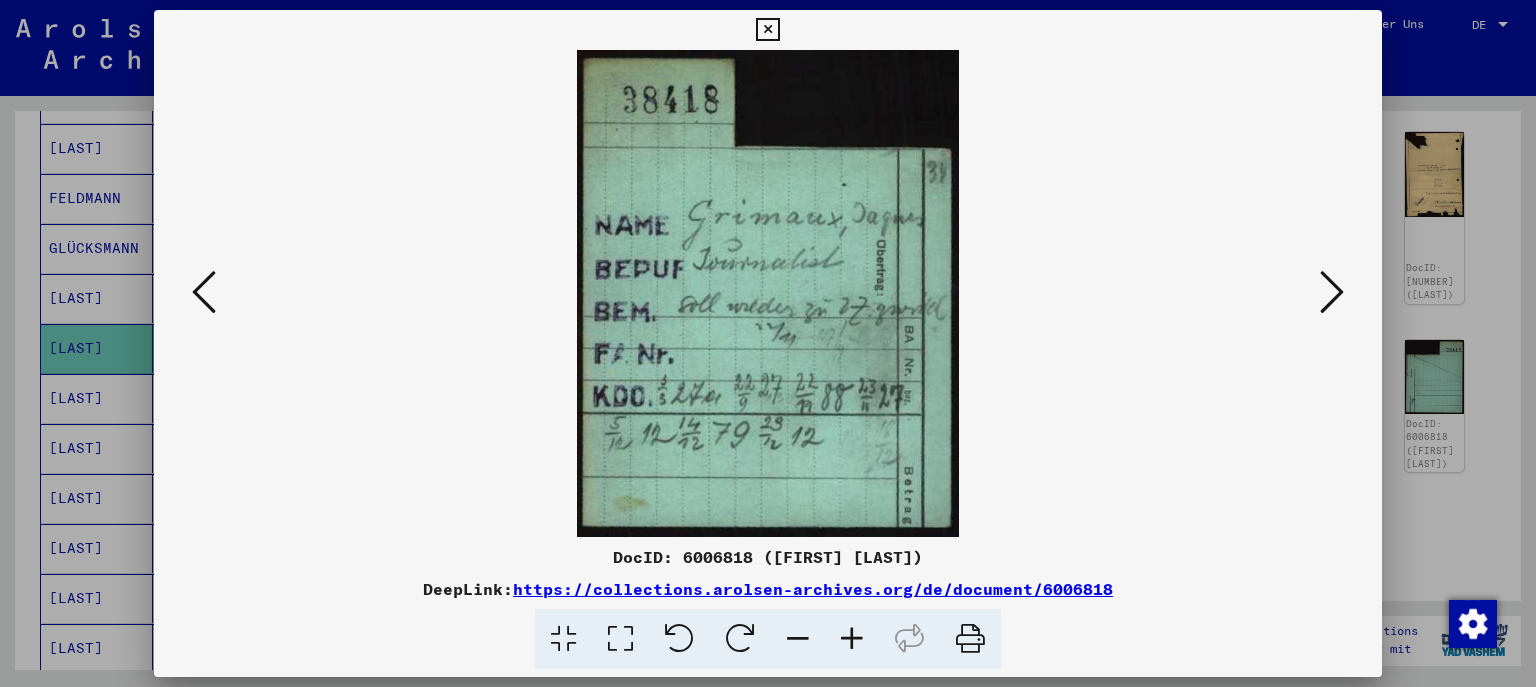 click at bounding box center [767, 30] 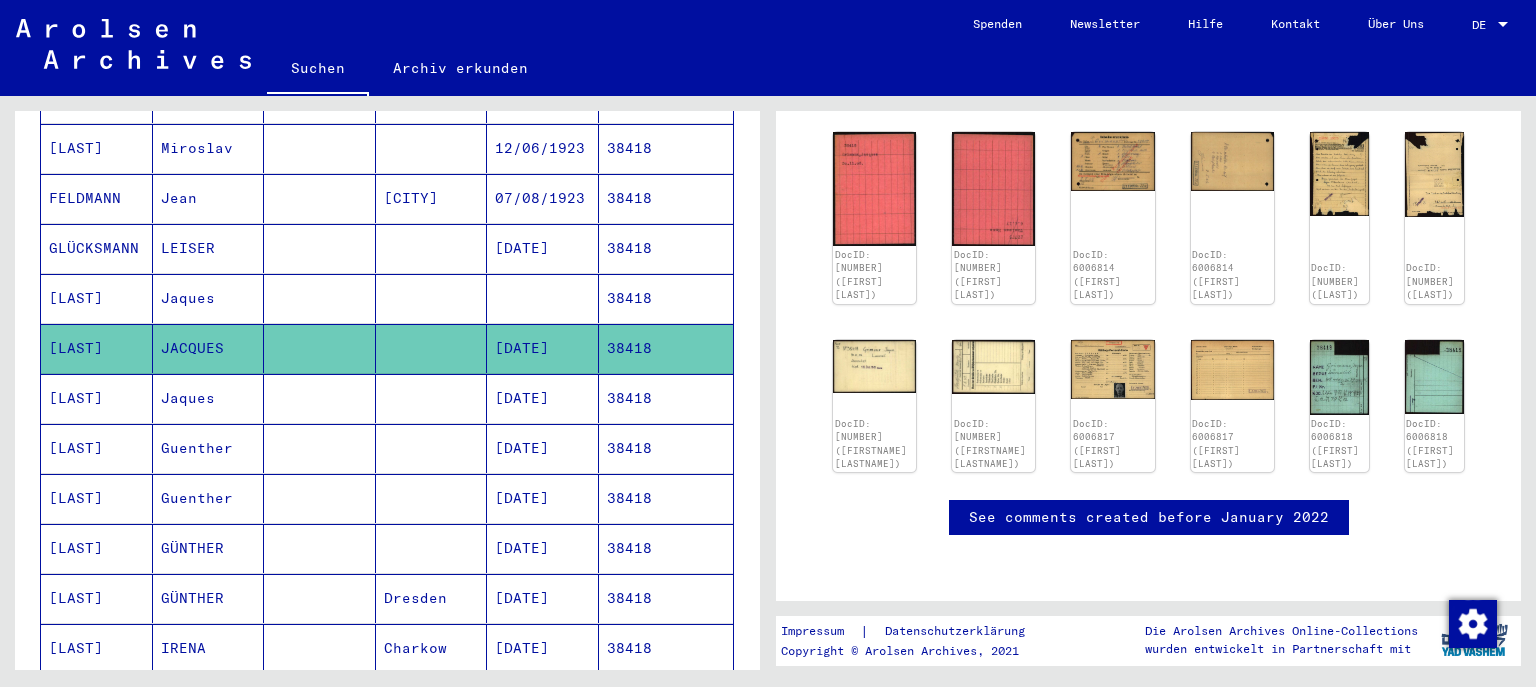 click on "Akte von [LAST], [FIRST], geboren am [DATE] Signatur 01010503 001.163.486 Anzahl Dokumente 12 DocID: 6006807 ([FIRST] [LAST]) DocID: 6006807 ([FIRST] [LAST]) DocID: 6006808 ([FIRST] [LAST]) DocID: 6006808 ([FIRST] [LAST]) DocID: 6006809 ([FIRST] [LAST]) DocID: 6006809 ([FIRST] [LAST]) DocID: 6006810 ([FIRST] [LAST]) DocID: 6006810 ([FIRST] [LAST]) DocID: 6006811 ([FIRST] [LAST]) DocID: 6006811 ([FIRST] [LAST]) DocID: 6006812 ([FIRST] [LAST]) DocID: 6006812 ([FIRST] [LAST]) DocID: 6006813 ([FIRST] [LAST]) DocID: 6006813 ([FIRST] [LAST]) DocID: 6006814 ([FIRST] [LAST]) DocID: 6006814 ([FIRST] [LAST]) DocID: 6006815 ([FIRST] [LAST]) DocID: 6006815 ([FIRST] [LAST])" 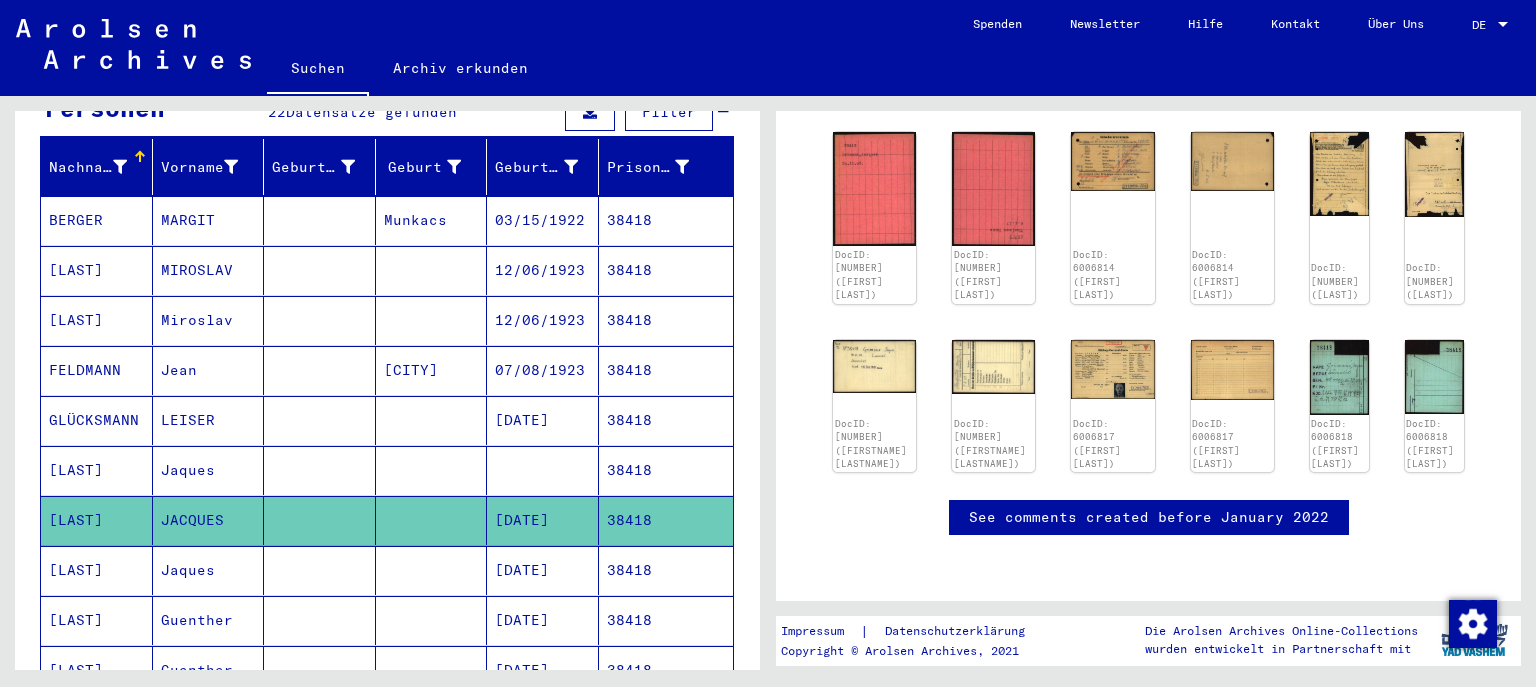 scroll, scrollTop: 0, scrollLeft: 0, axis: both 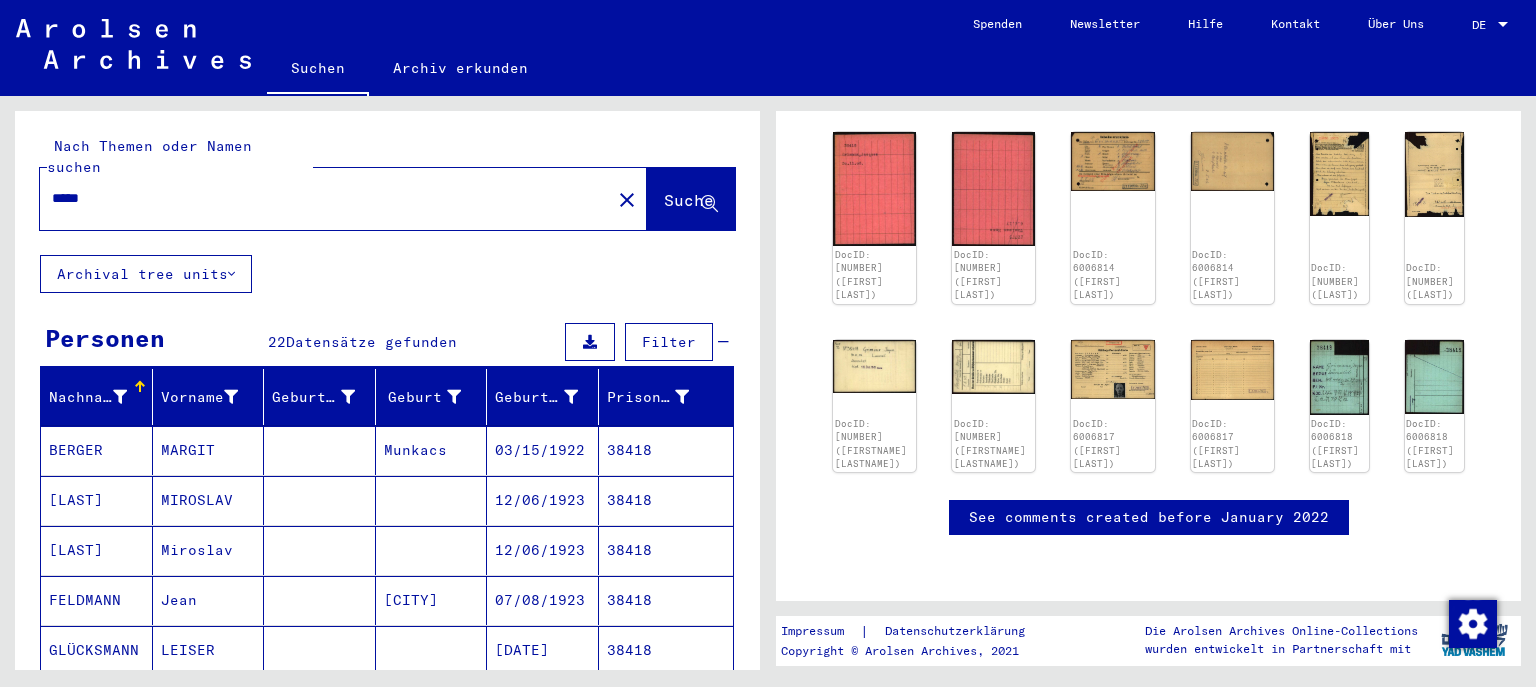 drag, startPoint x: 167, startPoint y: 184, endPoint x: -83, endPoint y: 153, distance: 251.91467 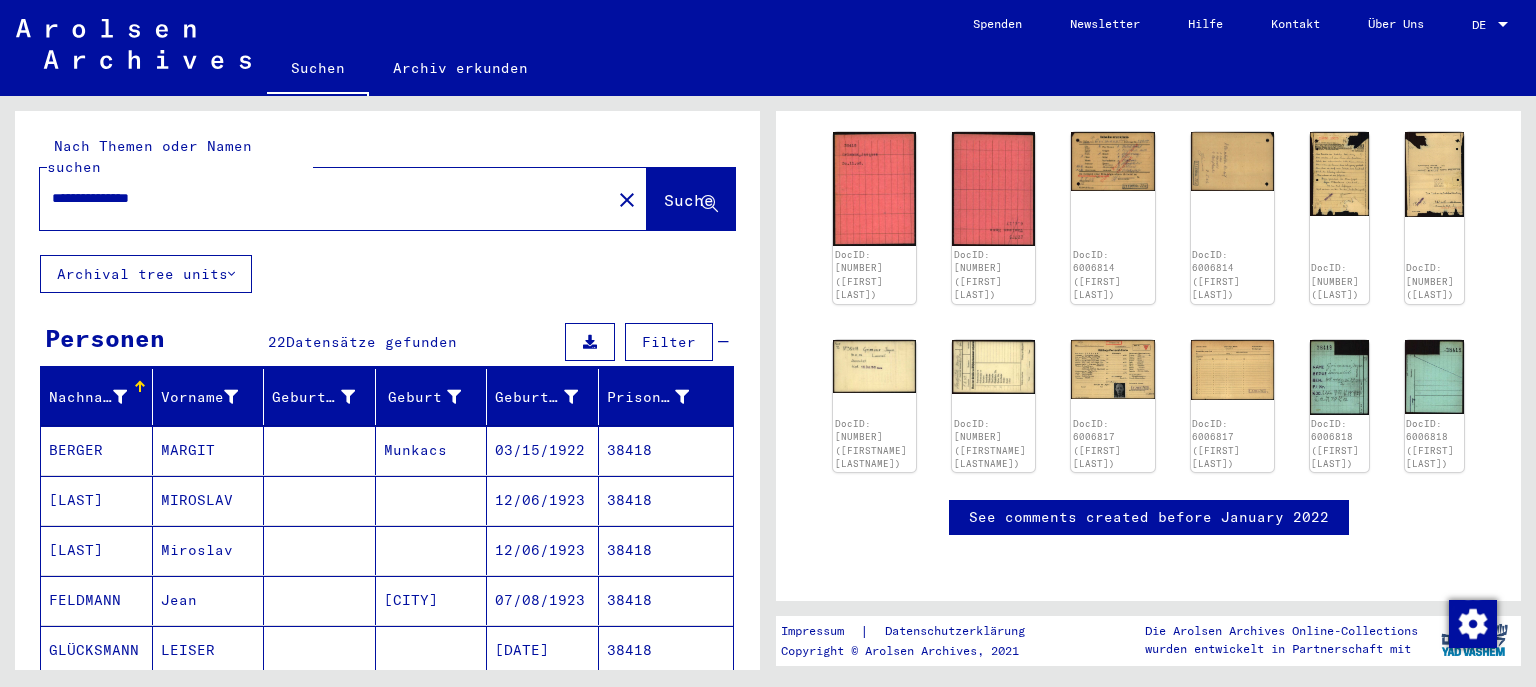 scroll, scrollTop: 0, scrollLeft: 0, axis: both 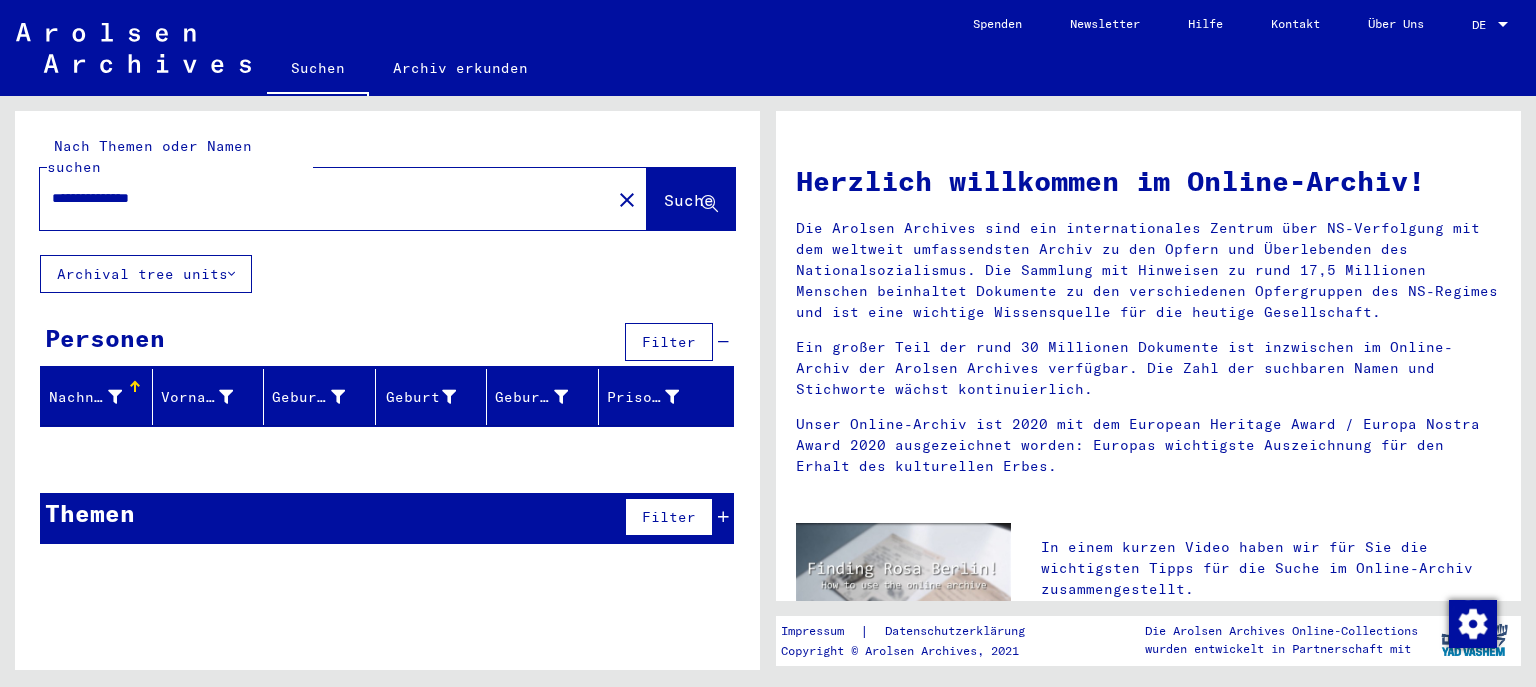 drag, startPoint x: 200, startPoint y: 173, endPoint x: -216, endPoint y: 138, distance: 417.46976 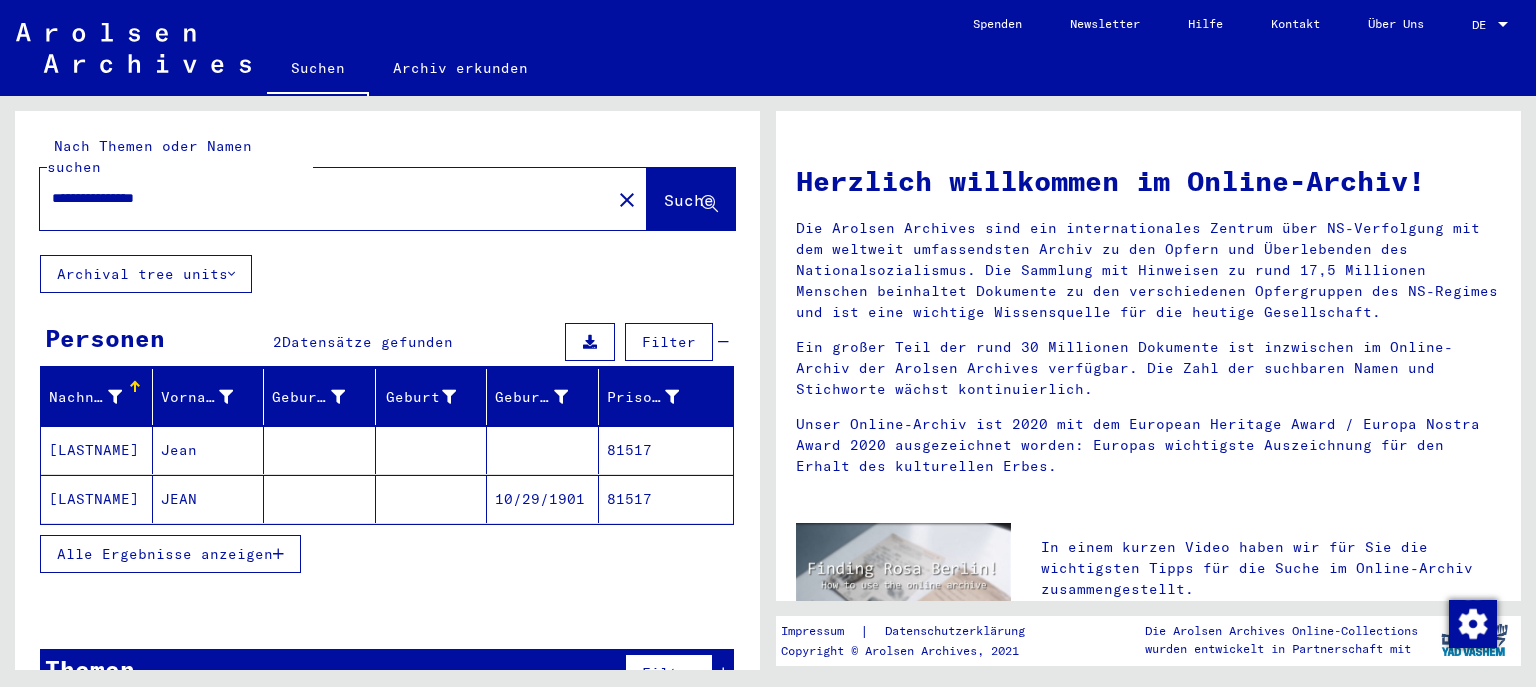 click 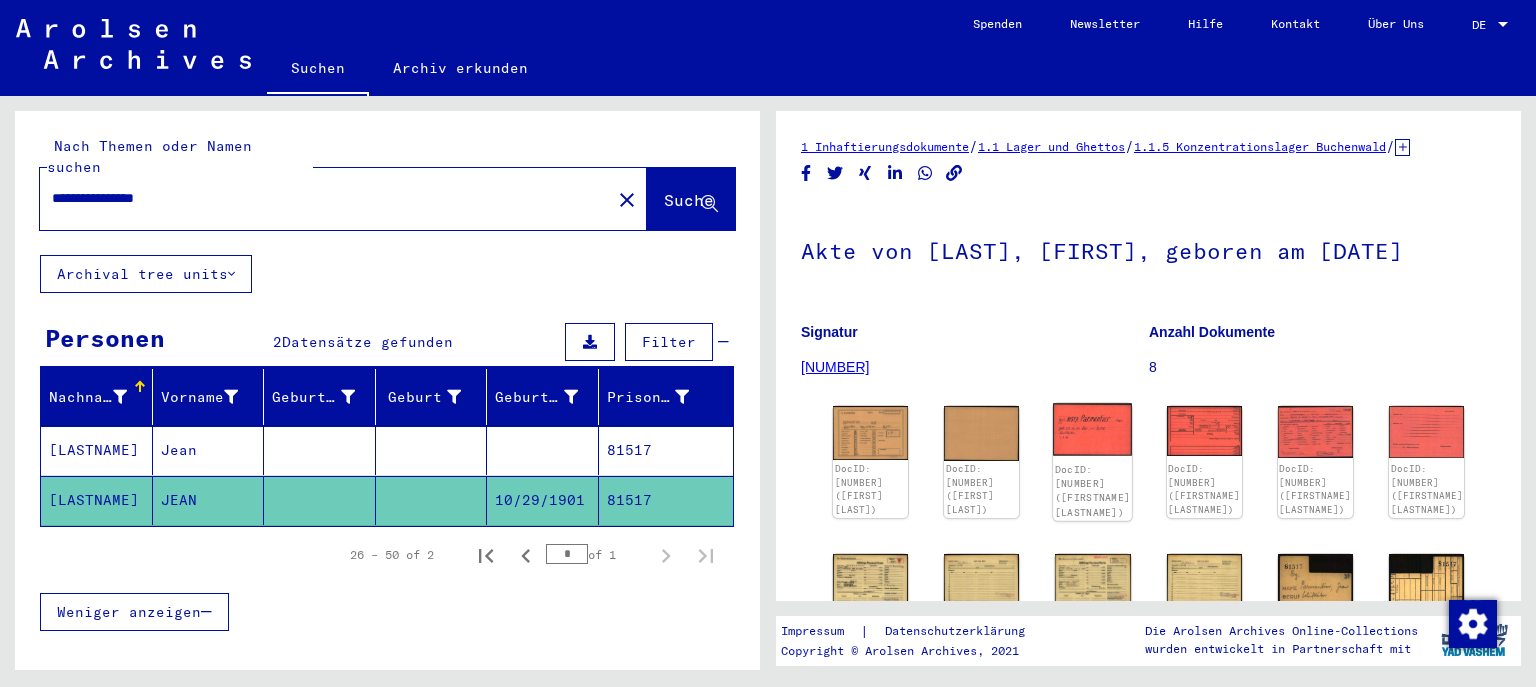 scroll, scrollTop: 0, scrollLeft: 0, axis: both 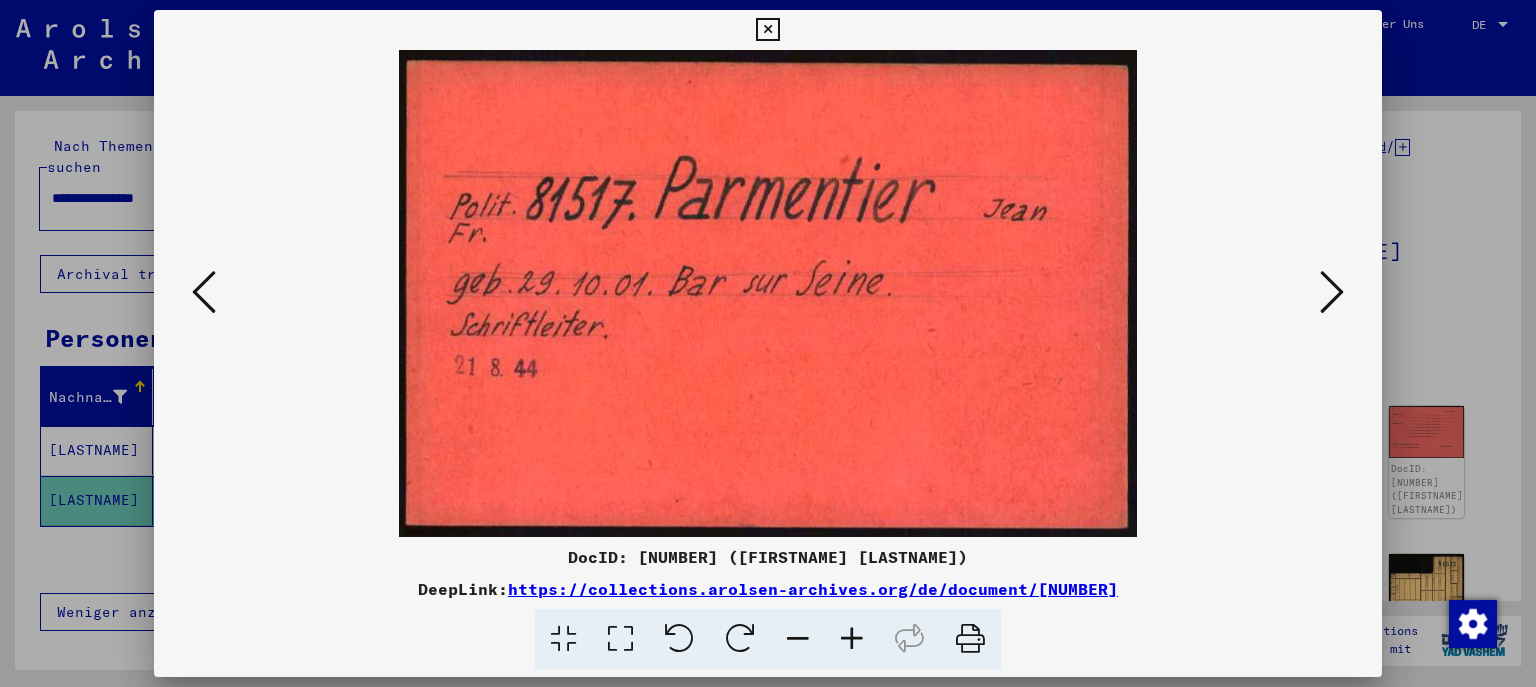 click at bounding box center (1332, 292) 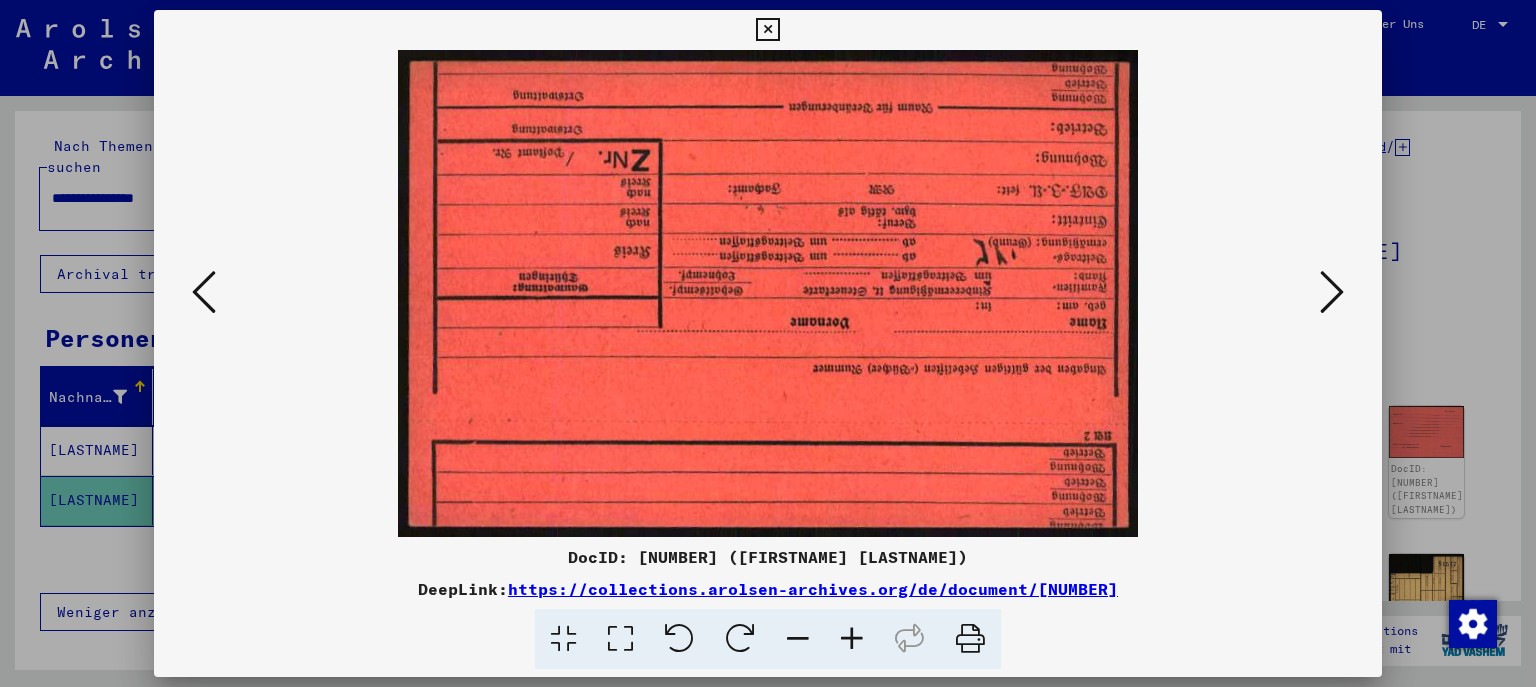 click at bounding box center [1332, 292] 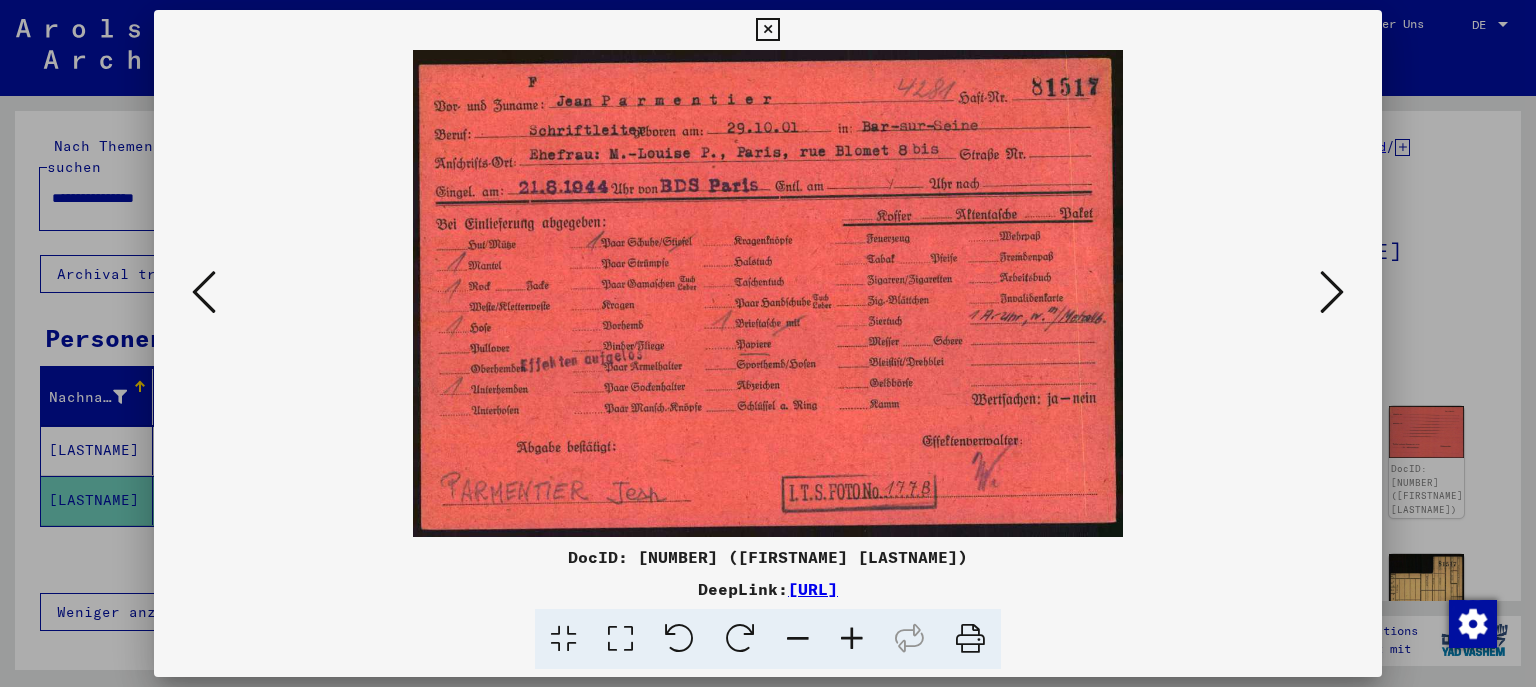 click at bounding box center [1332, 292] 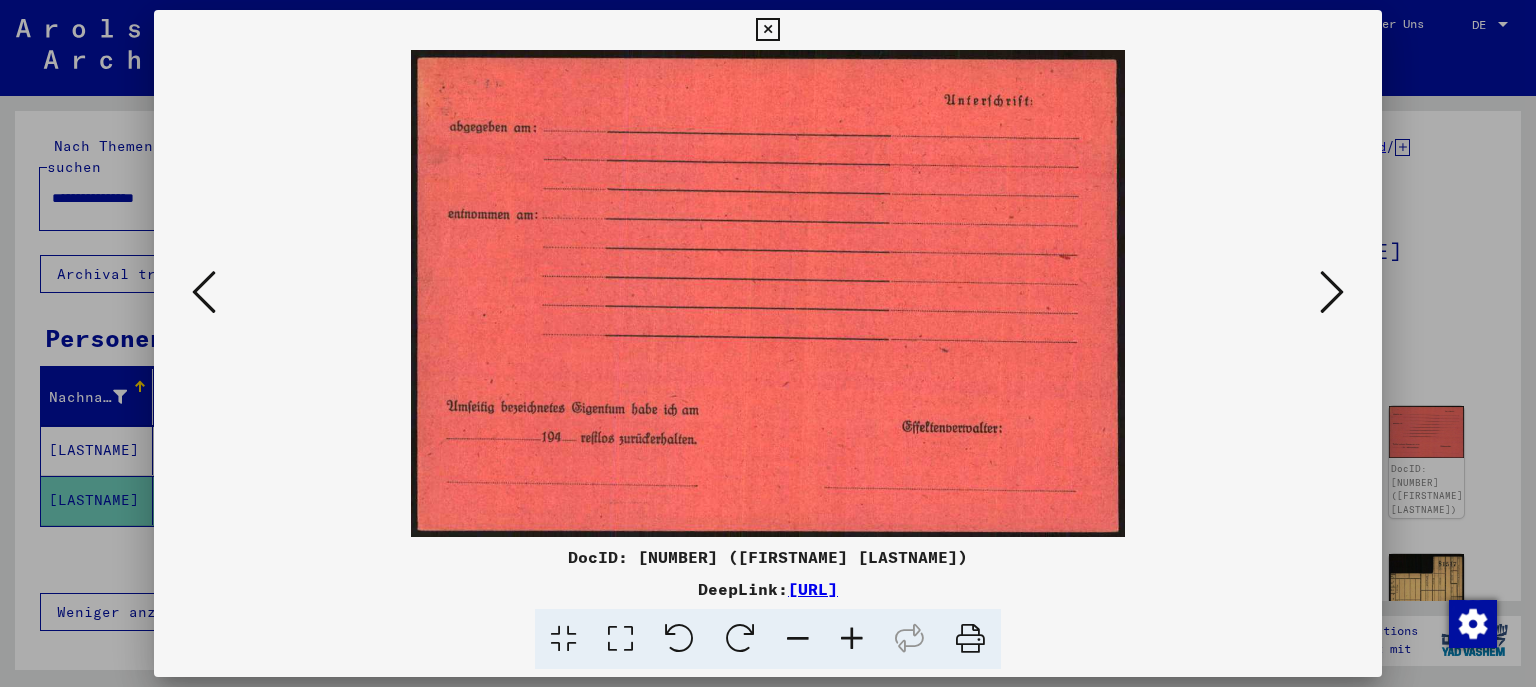 click at bounding box center (1332, 292) 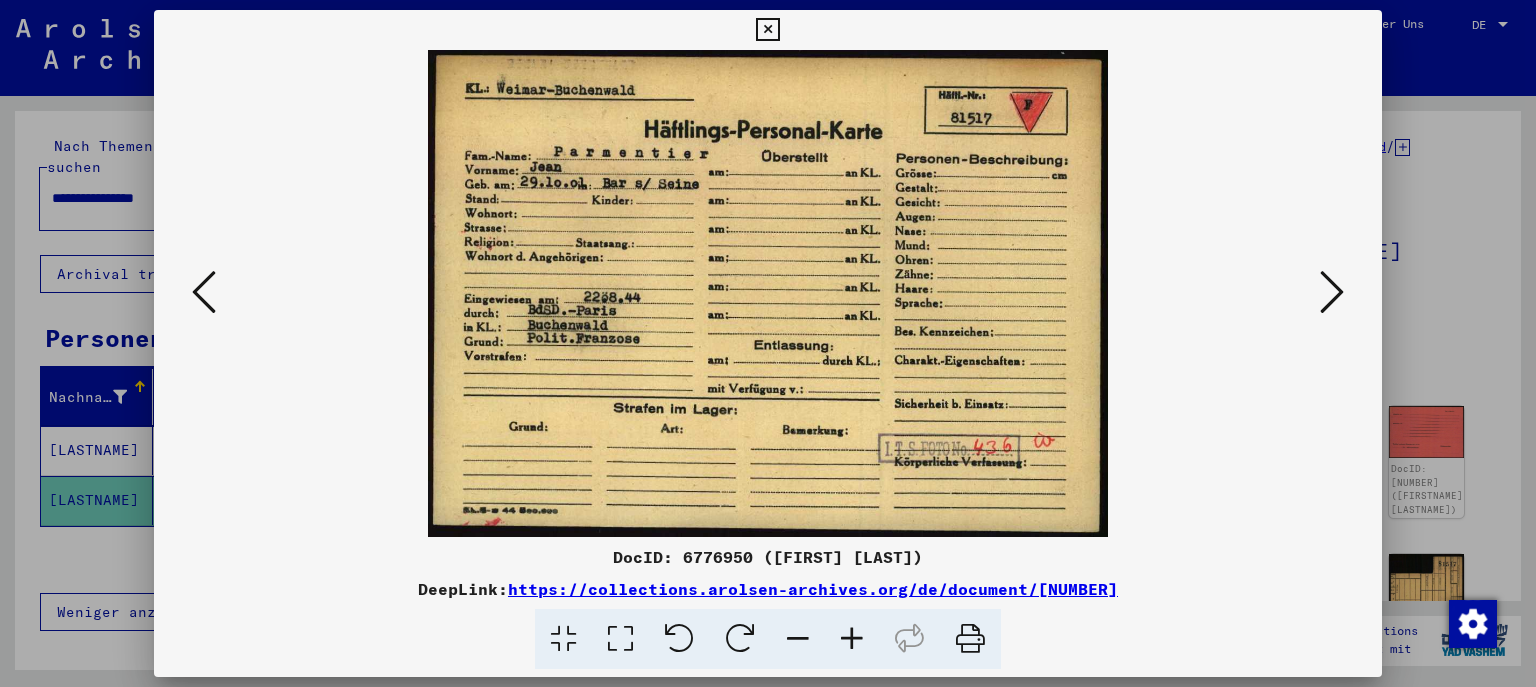 click at bounding box center (1332, 292) 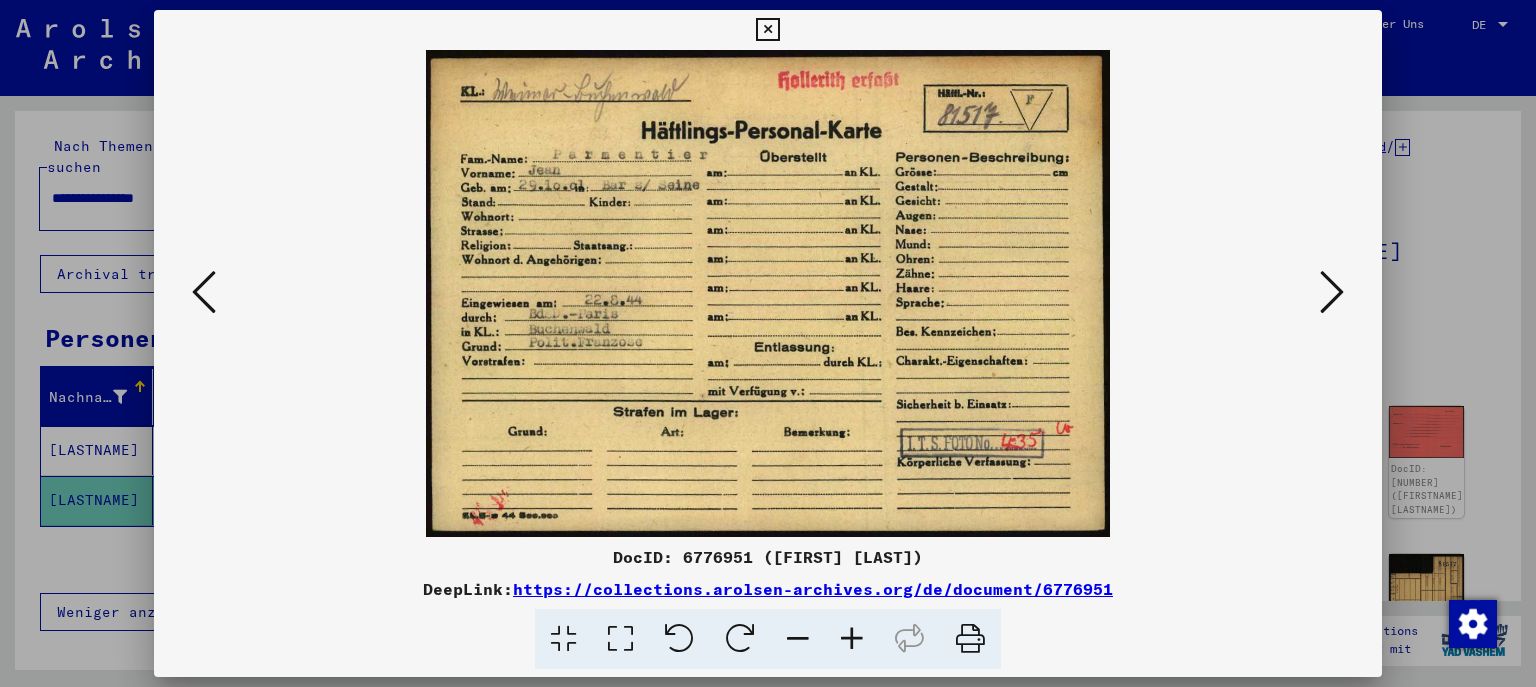 click at bounding box center [1332, 292] 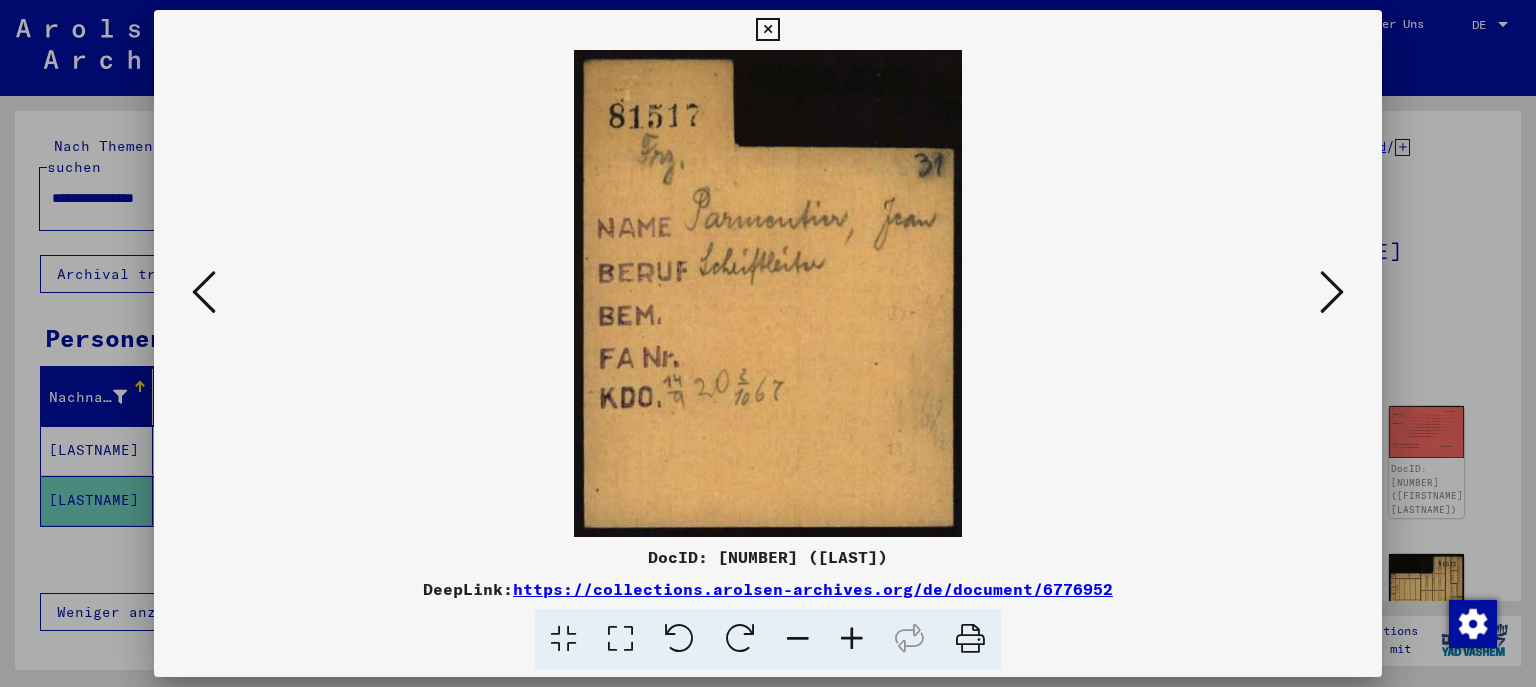 click at bounding box center (768, 293) 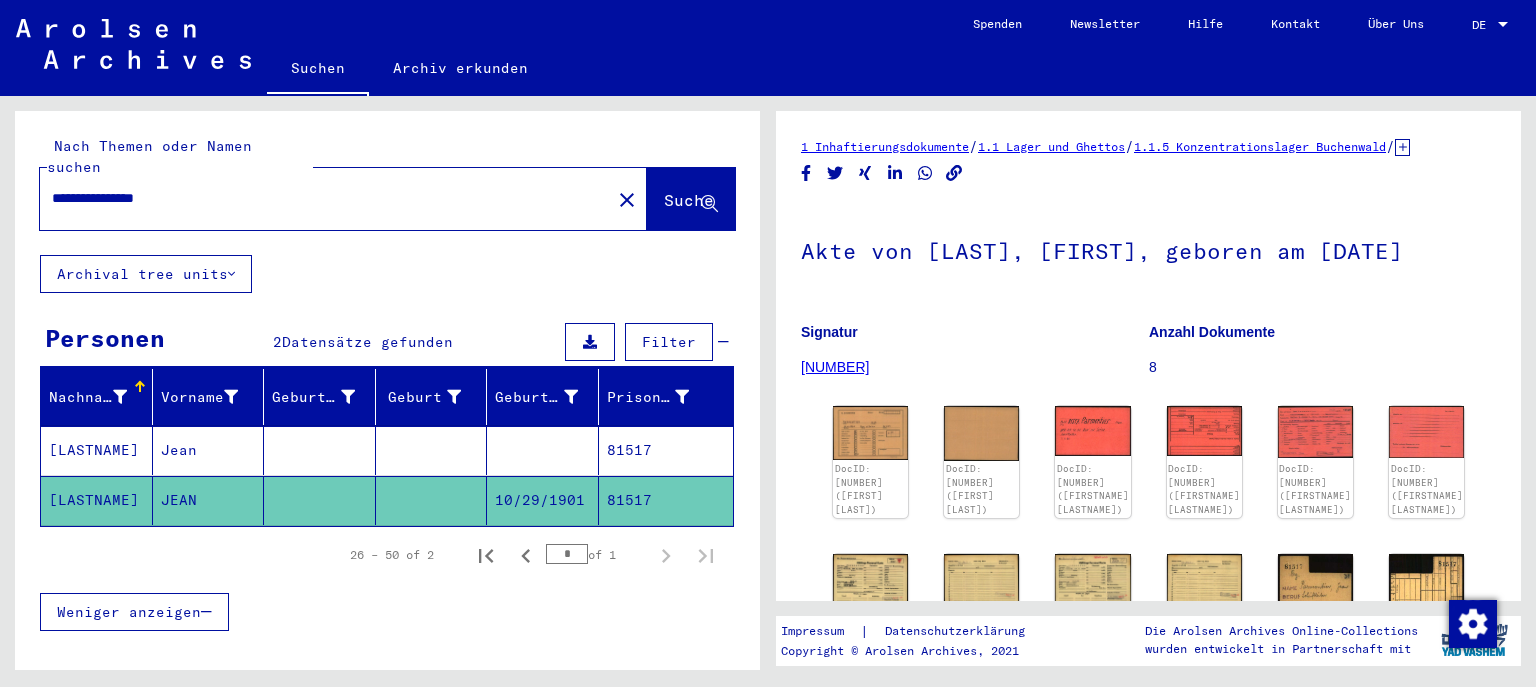 click on "DocID: 6776947 ([FIRST] [LAST]) DocID: 6776947 ([FIRST] [LAST]) DocID: 6776948 ([FIRST] [LAST]) DocID: 6776948 ([FIRST] [LAST]) DocID: 6776949 ([FIRST] [LAST]) DocID: 6776949 ([FIRST] [LAST]) DocID: 6776950 ([FIRST] [LAST]) DocID: 6776950 ([FIRST] [LAST]) DocID: 6776951 ([FIRST] [LAST]) DocID: 6776951 ([FIRST] [LAST]) DocID: 6776952 ([FIRST] [LAST]) DocID: 6776952 ([FIRST] [LAST]) DocID: 6776953 ([FIRST] [LAST]) DocID: 6776953 ([FIRST] [LAST]) DocID: 6776954 ([FIRST] [LAST]) DocID: 6776954 ([FIRST] [LAST])" 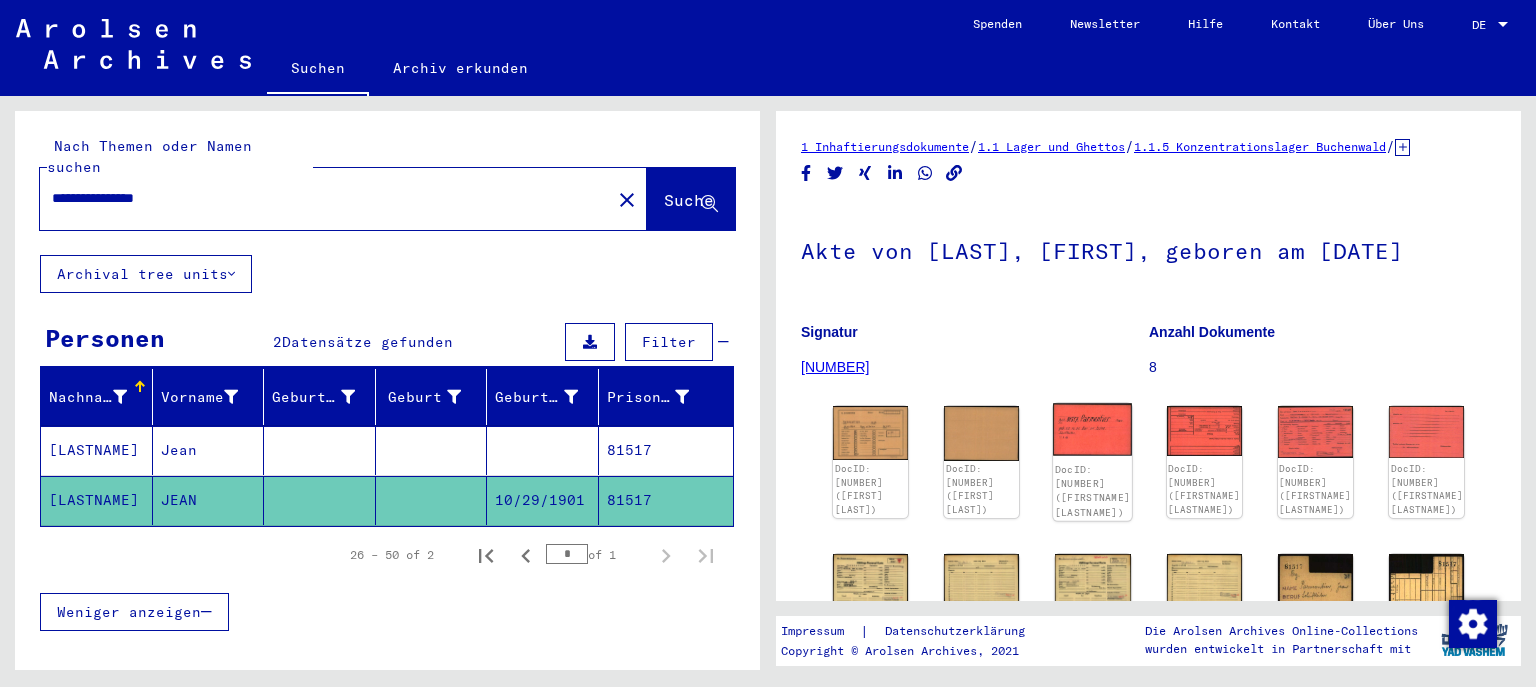 click 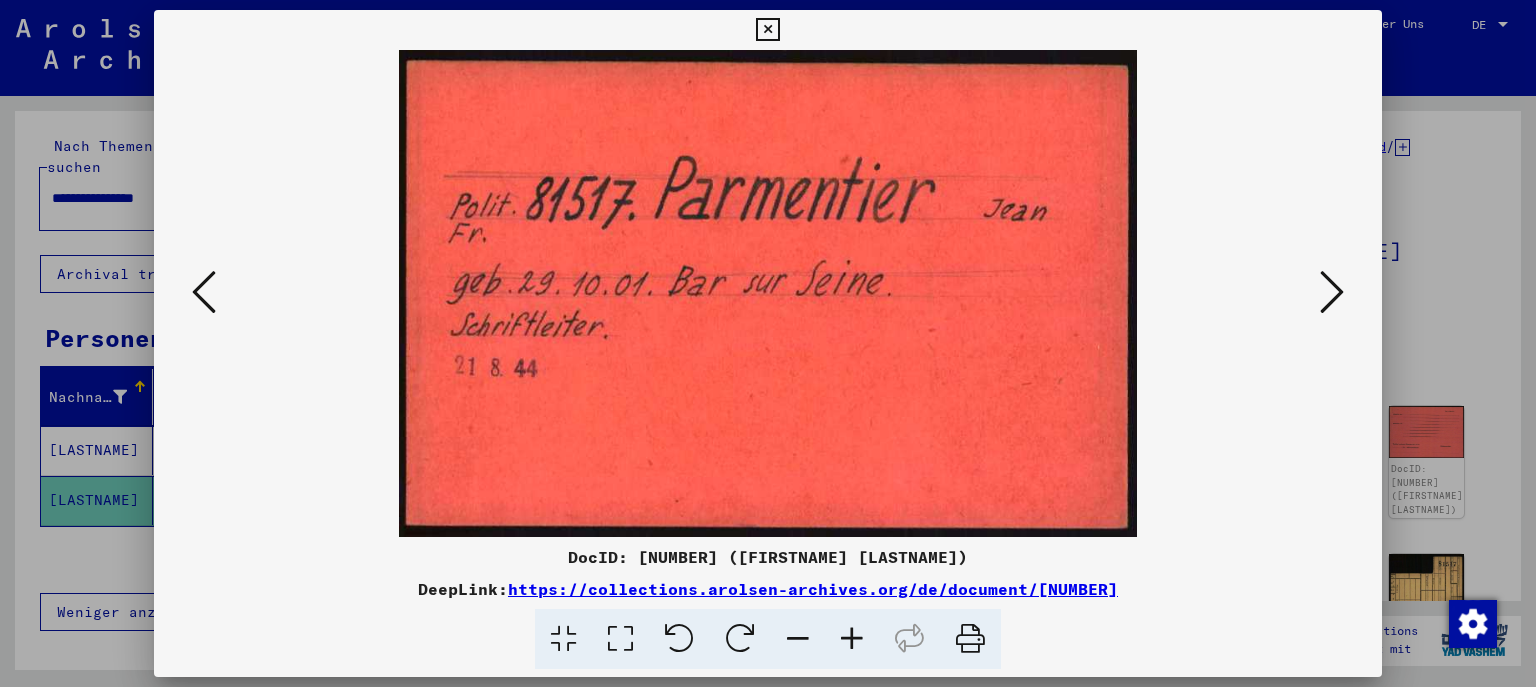 click at bounding box center (767, 30) 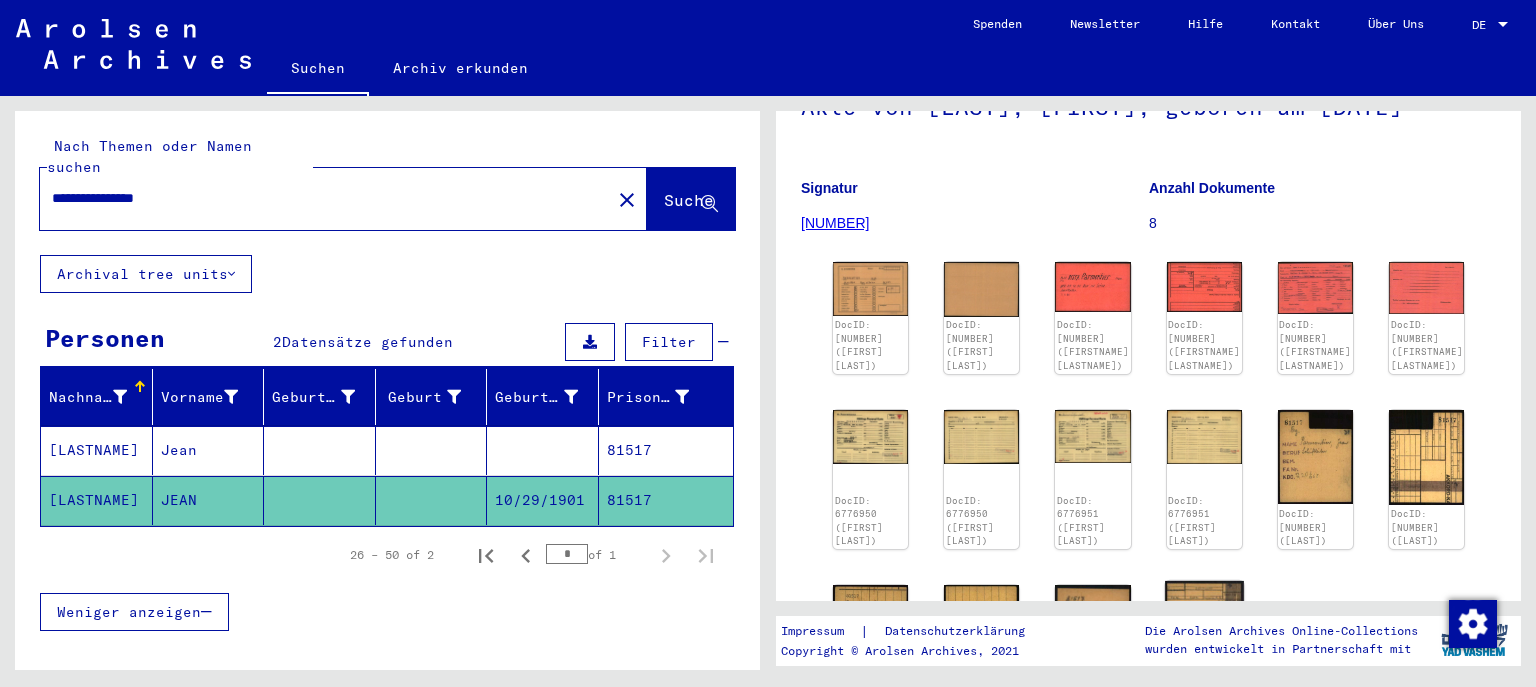 scroll, scrollTop: 320, scrollLeft: 0, axis: vertical 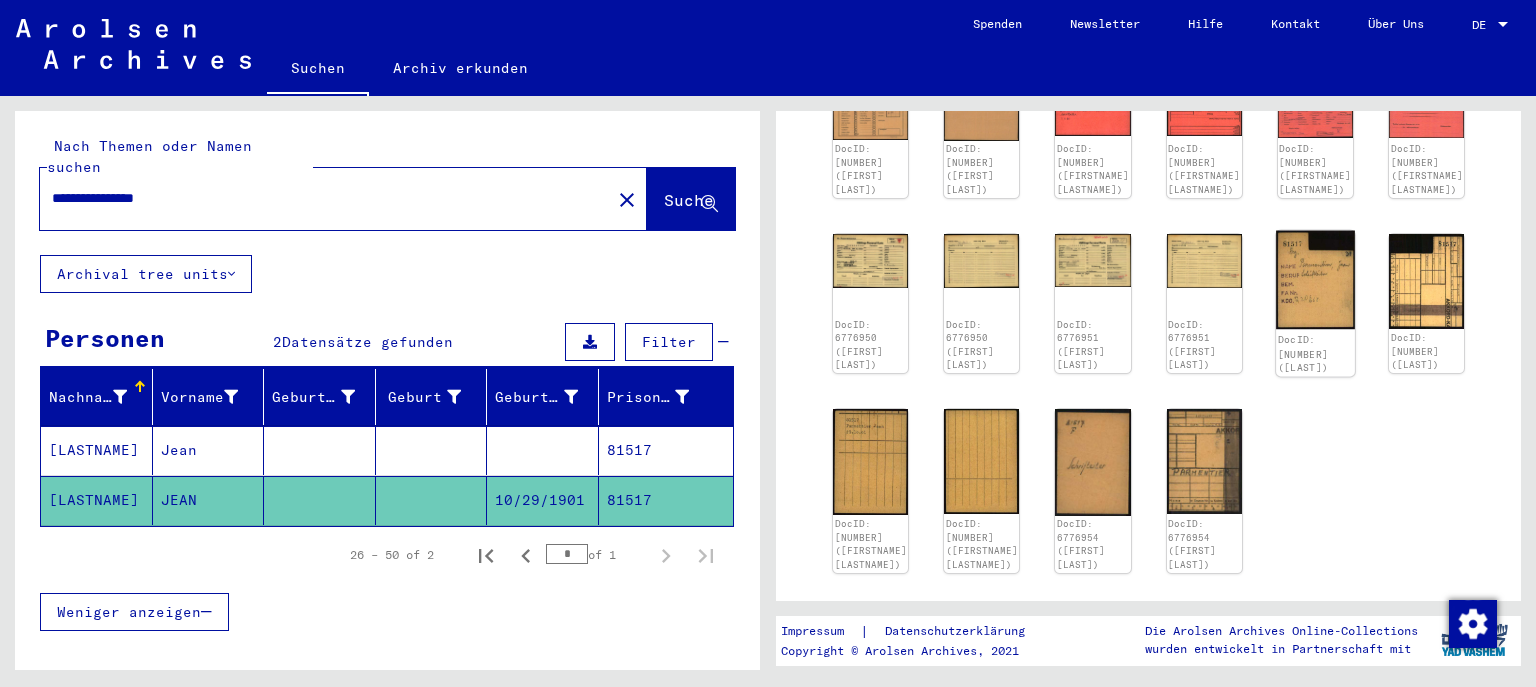 click 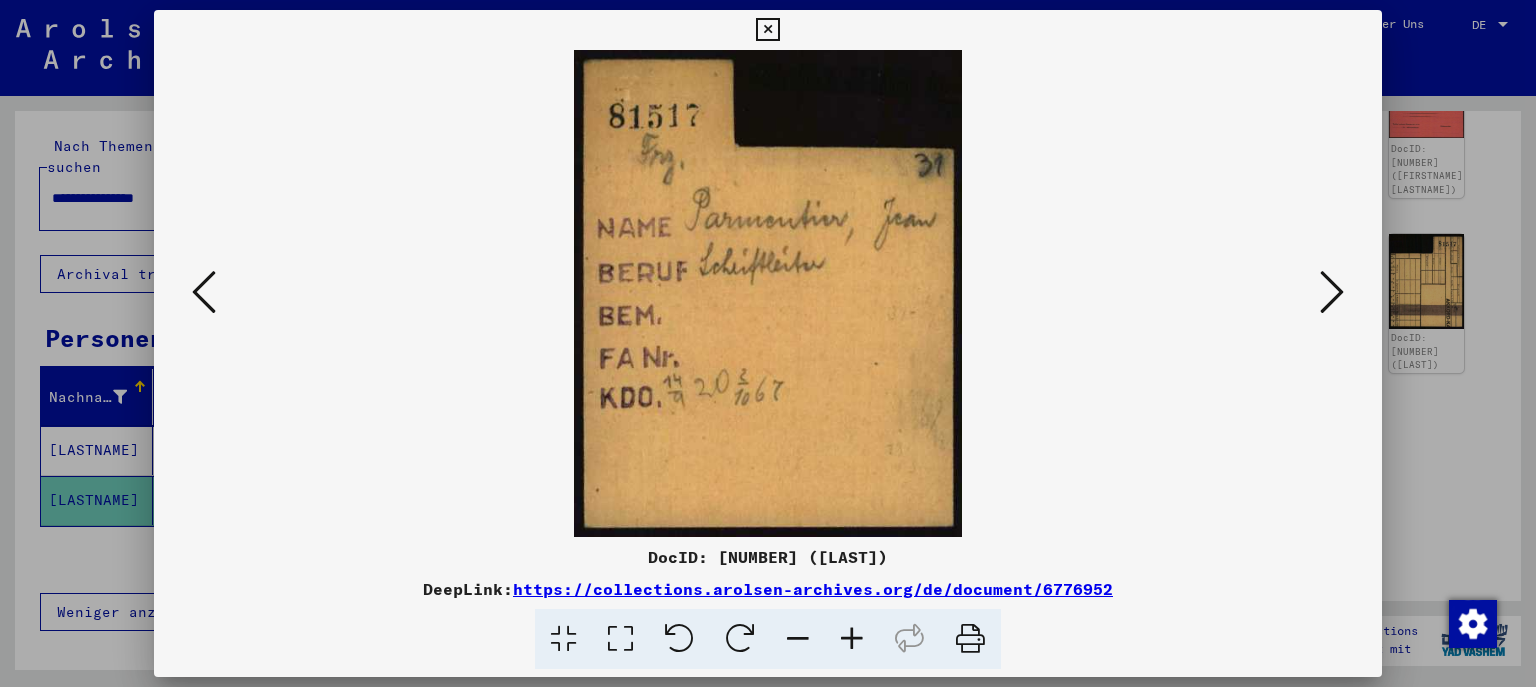 click at bounding box center (768, 293) 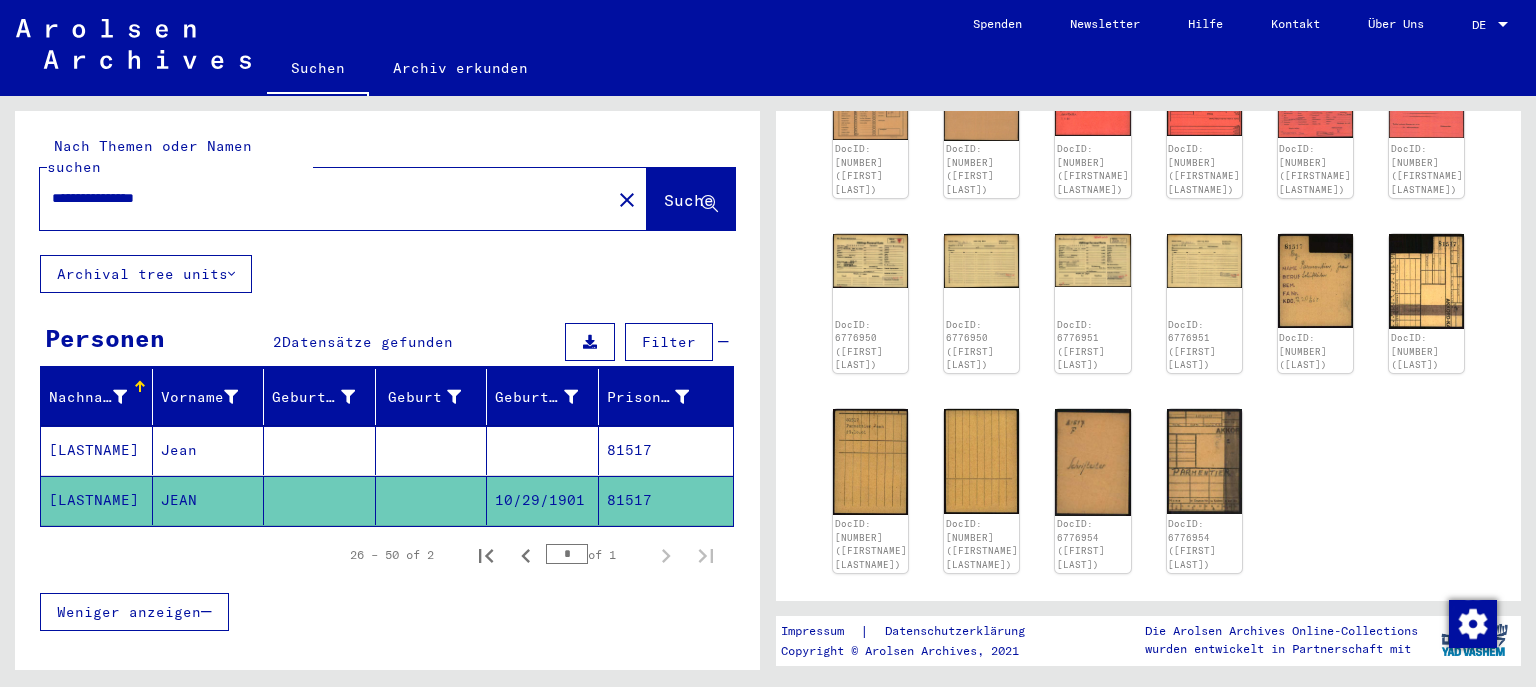drag, startPoint x: 292, startPoint y: 177, endPoint x: -8, endPoint y: 183, distance: 300.06 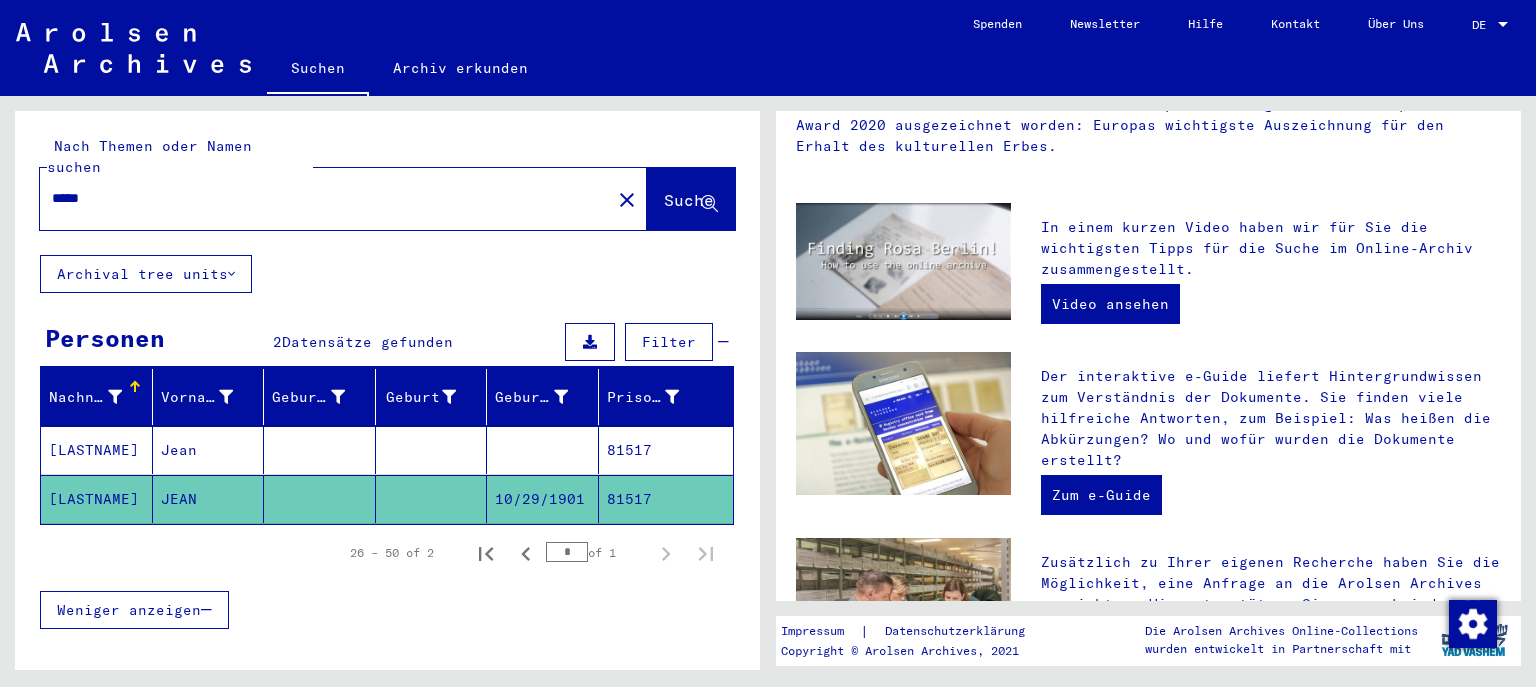 scroll, scrollTop: 0, scrollLeft: 0, axis: both 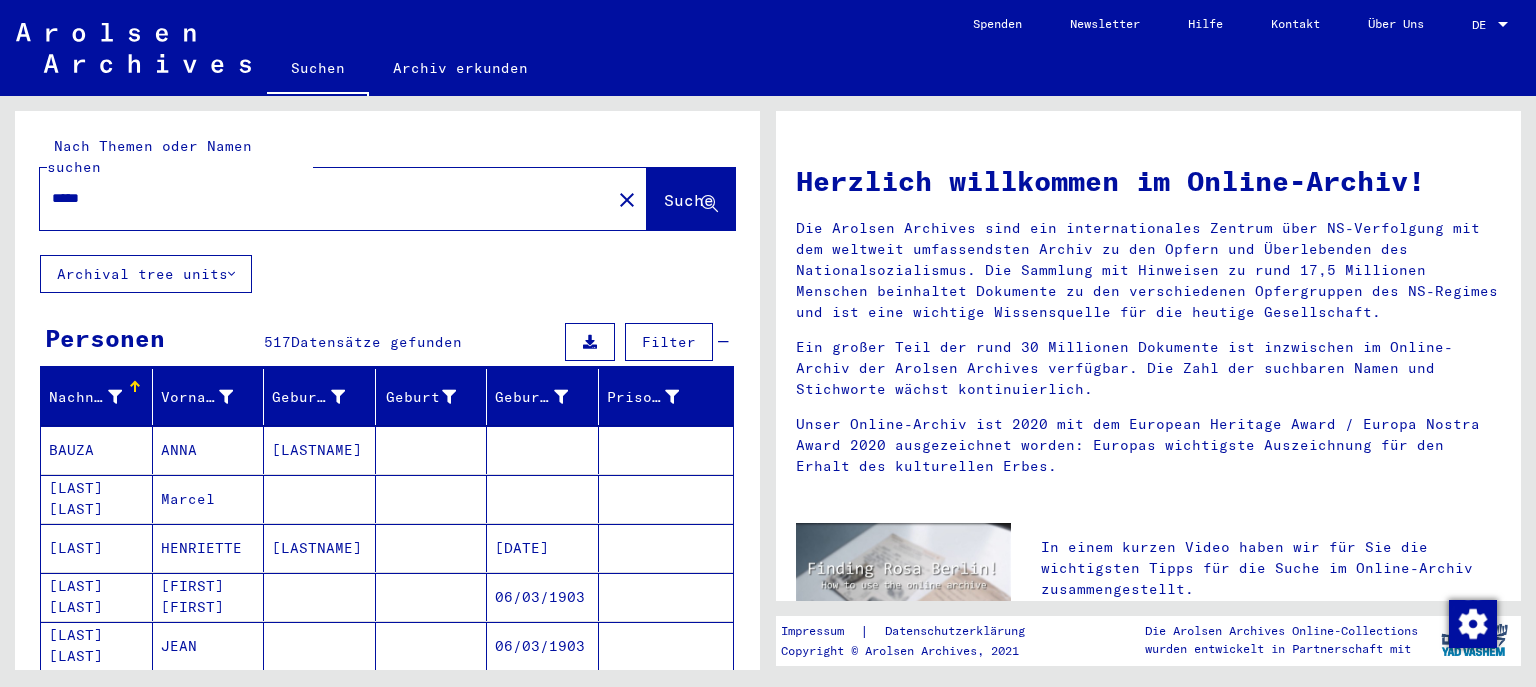 click on "*****" at bounding box center [319, 198] 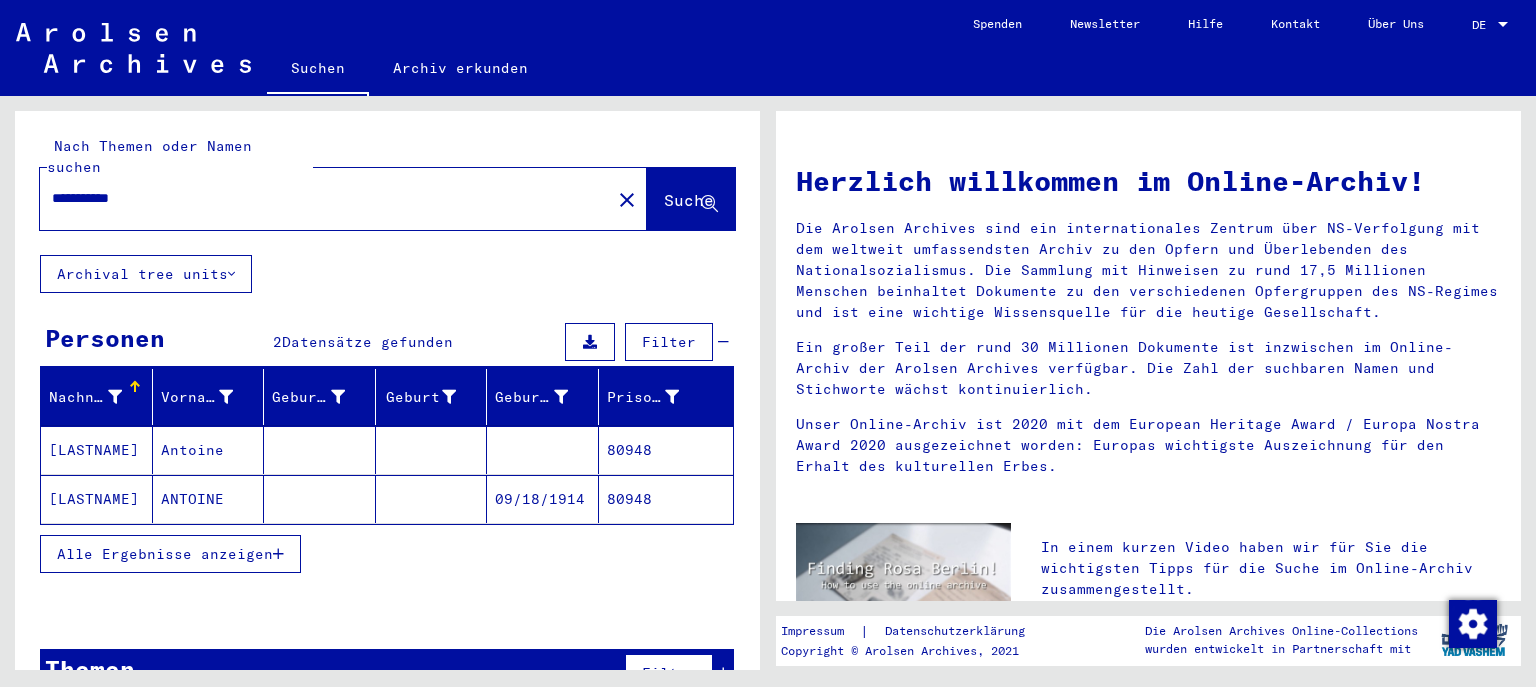 click on "80948" 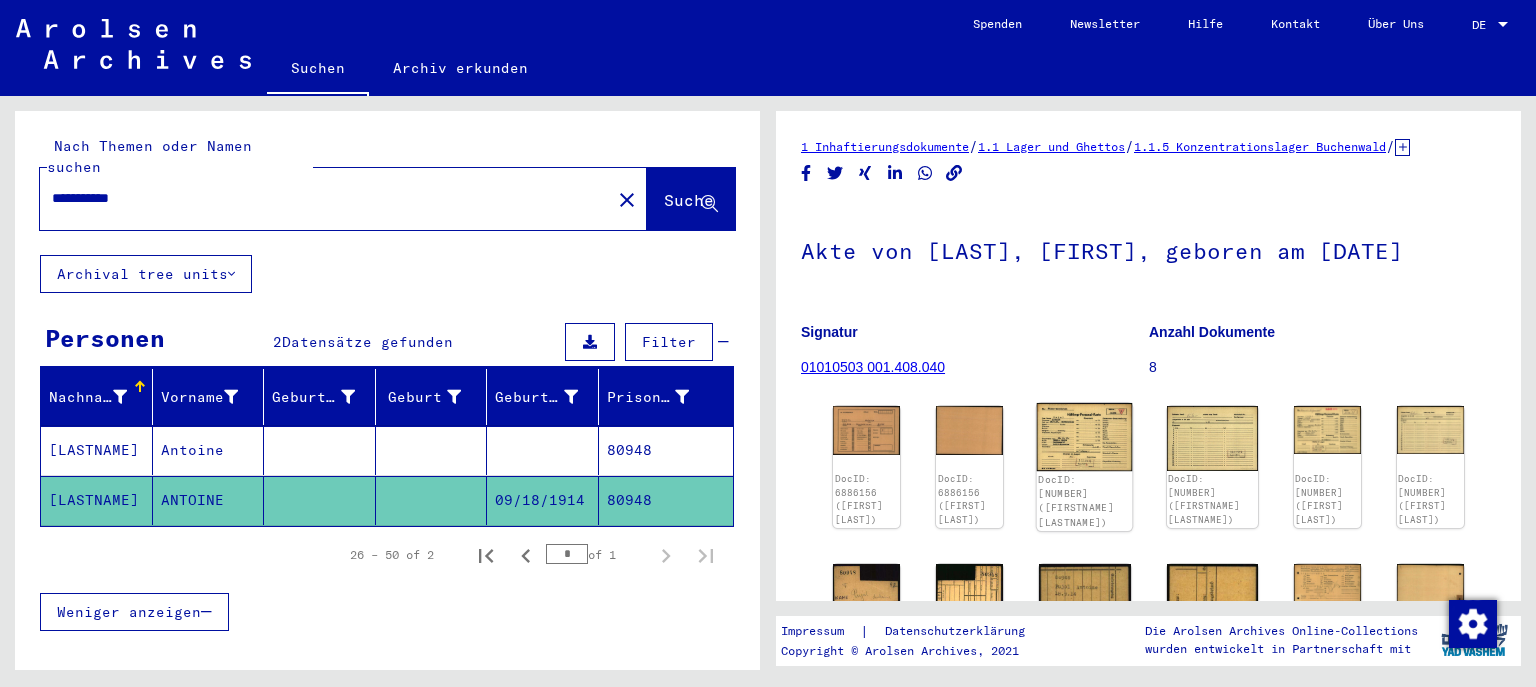 scroll, scrollTop: 0, scrollLeft: 0, axis: both 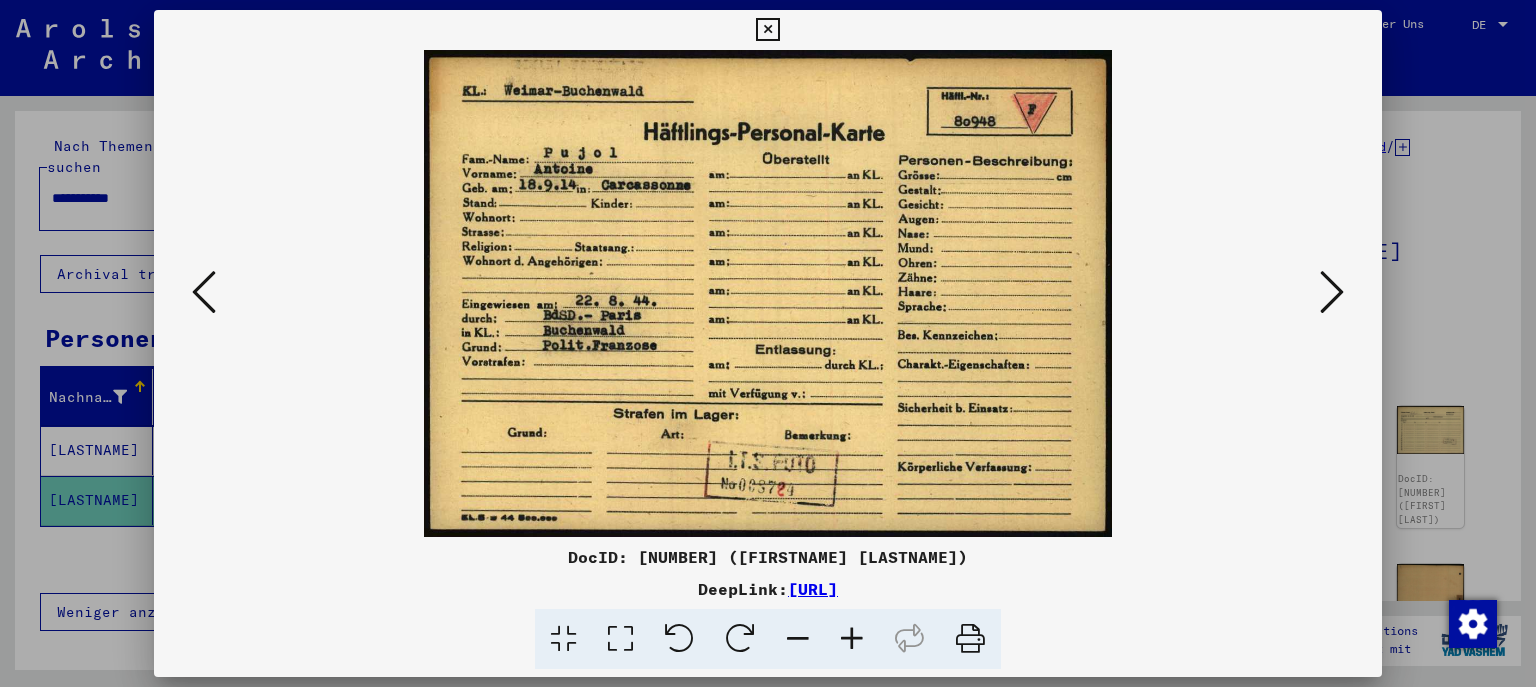 click at bounding box center [1332, 292] 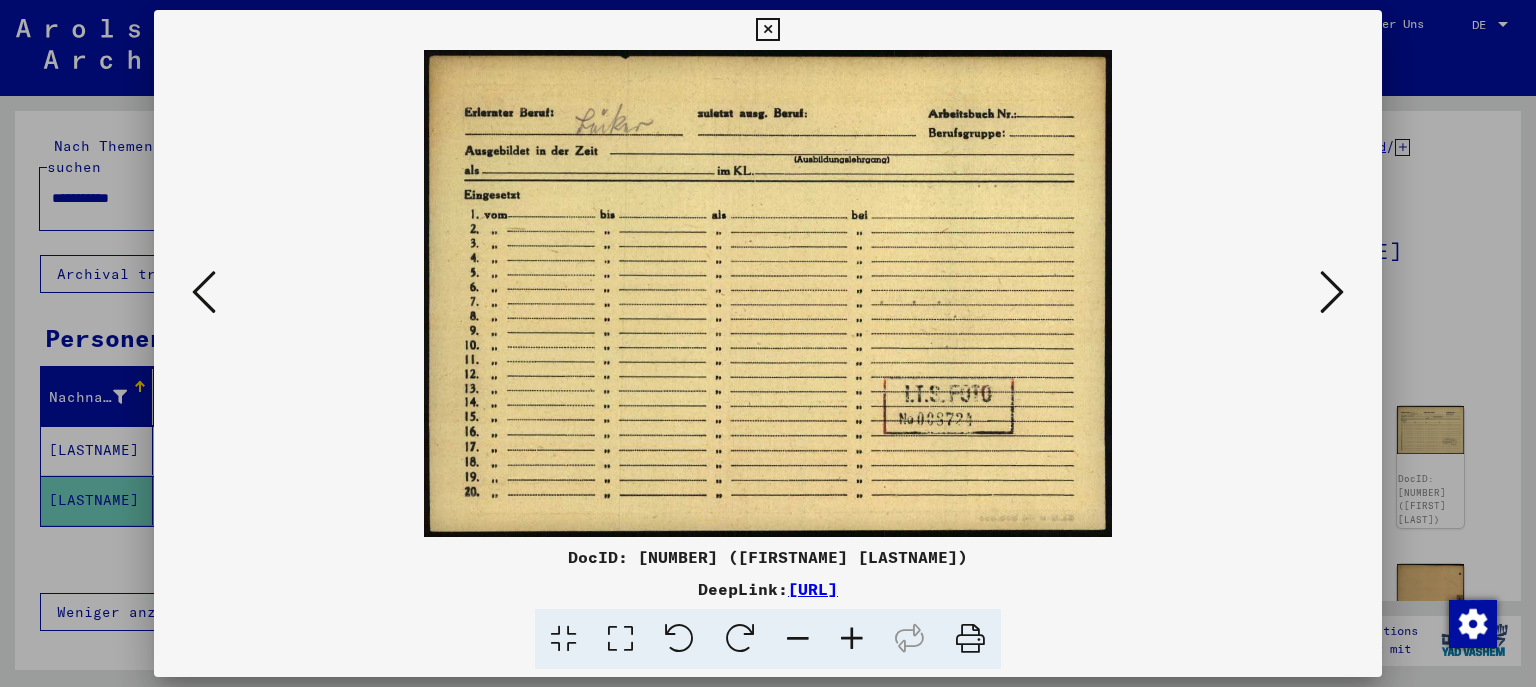 click at bounding box center (1332, 292) 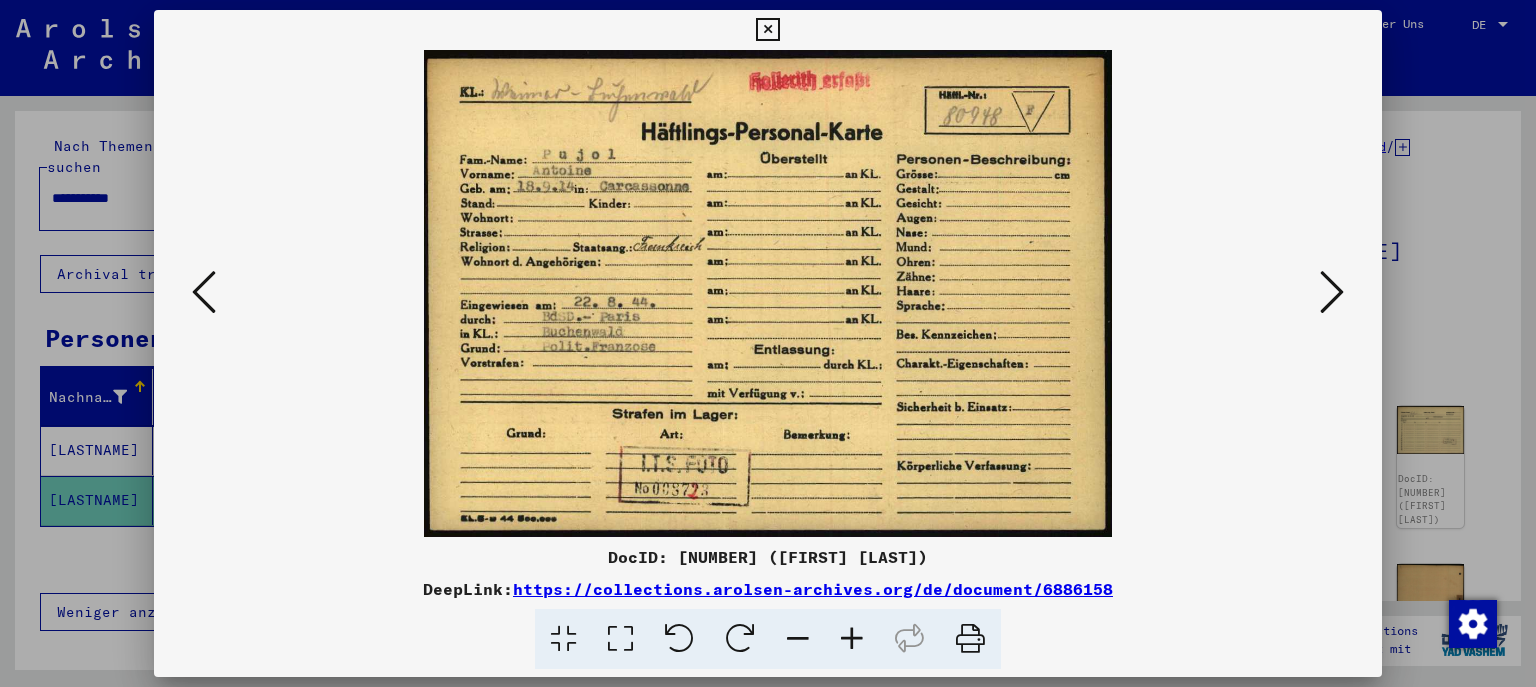 click at bounding box center (1332, 292) 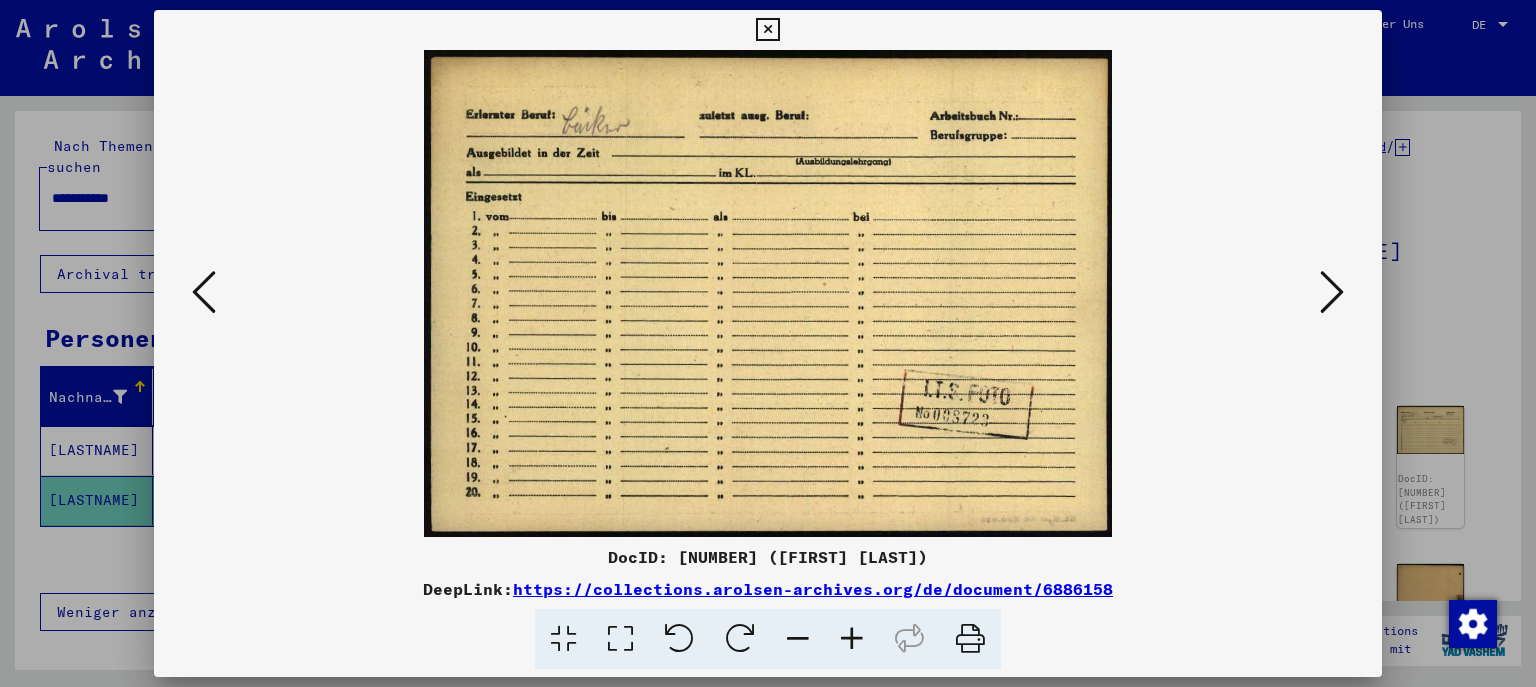 click at bounding box center [1332, 292] 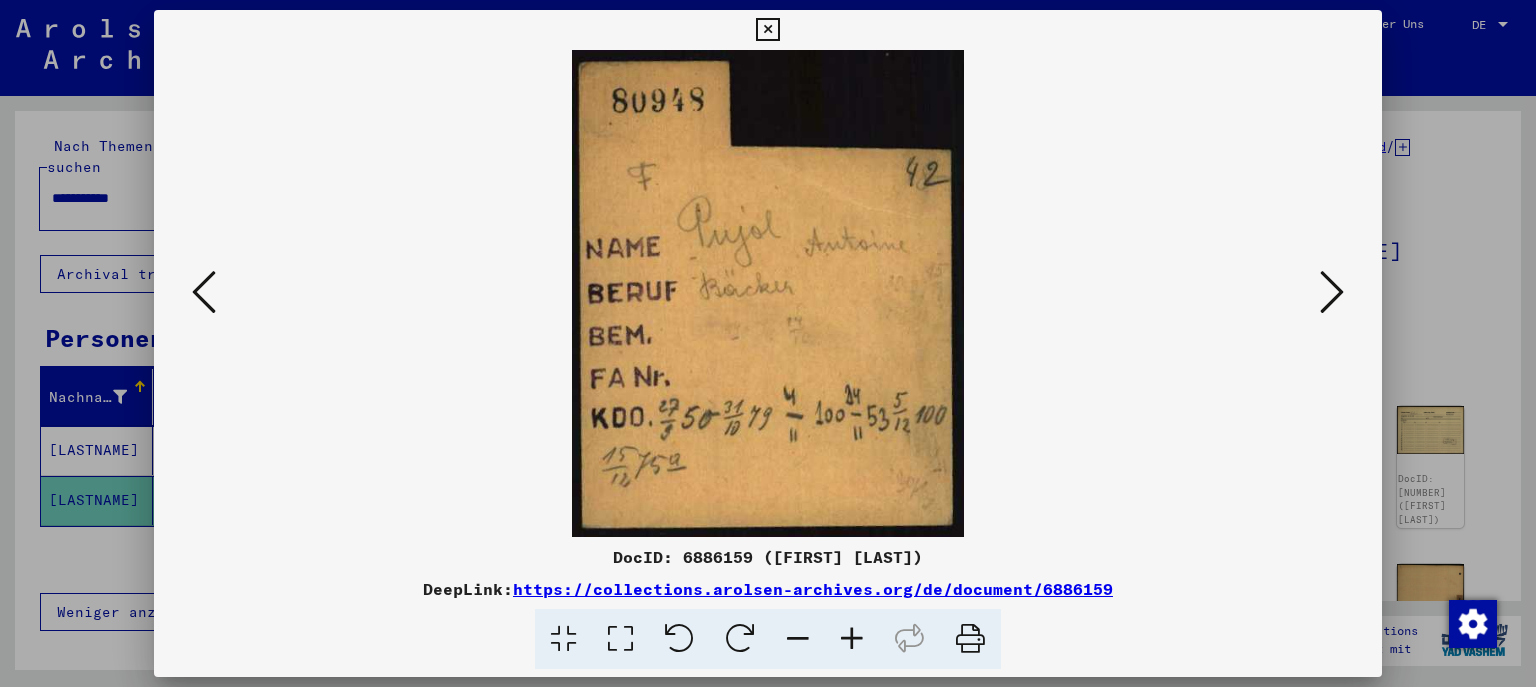 click at bounding box center (768, 293) 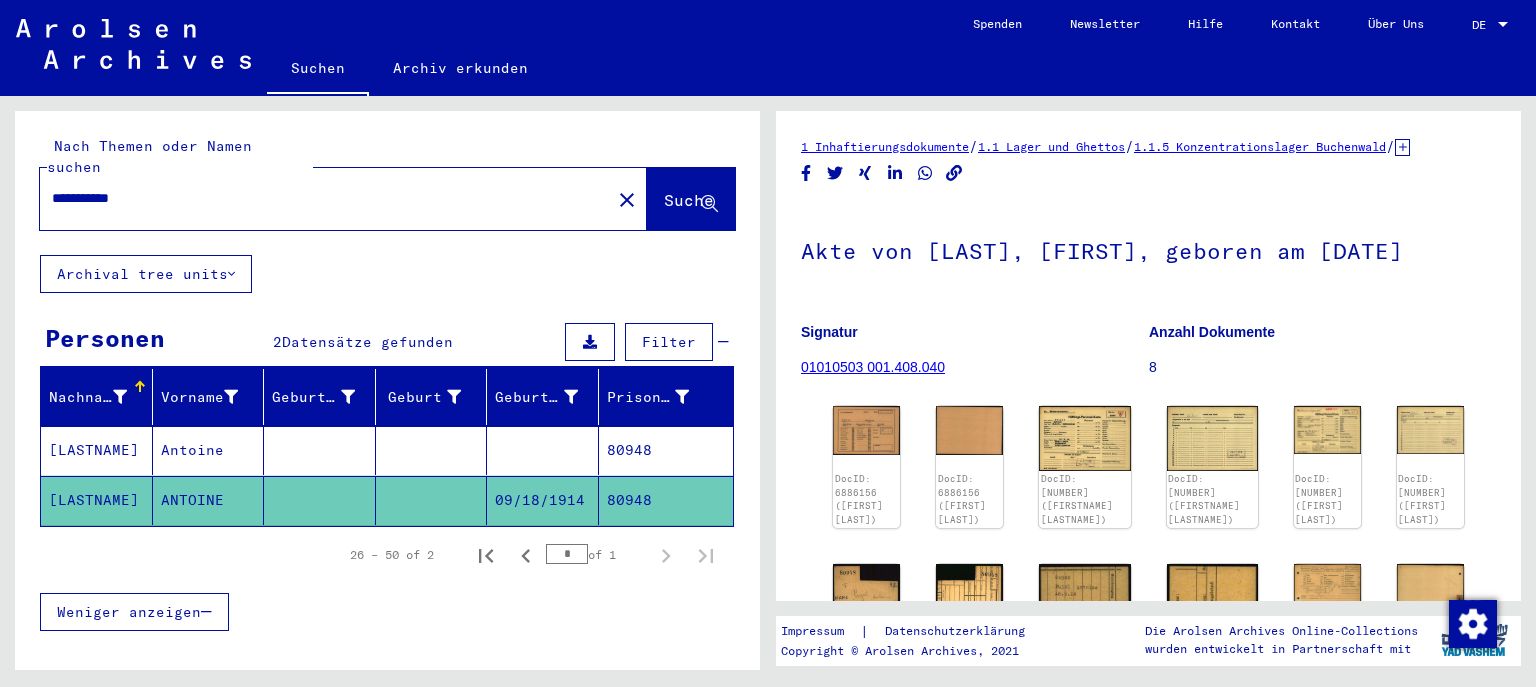 drag, startPoint x: 175, startPoint y: 177, endPoint x: 107, endPoint y: 179, distance: 68.0294 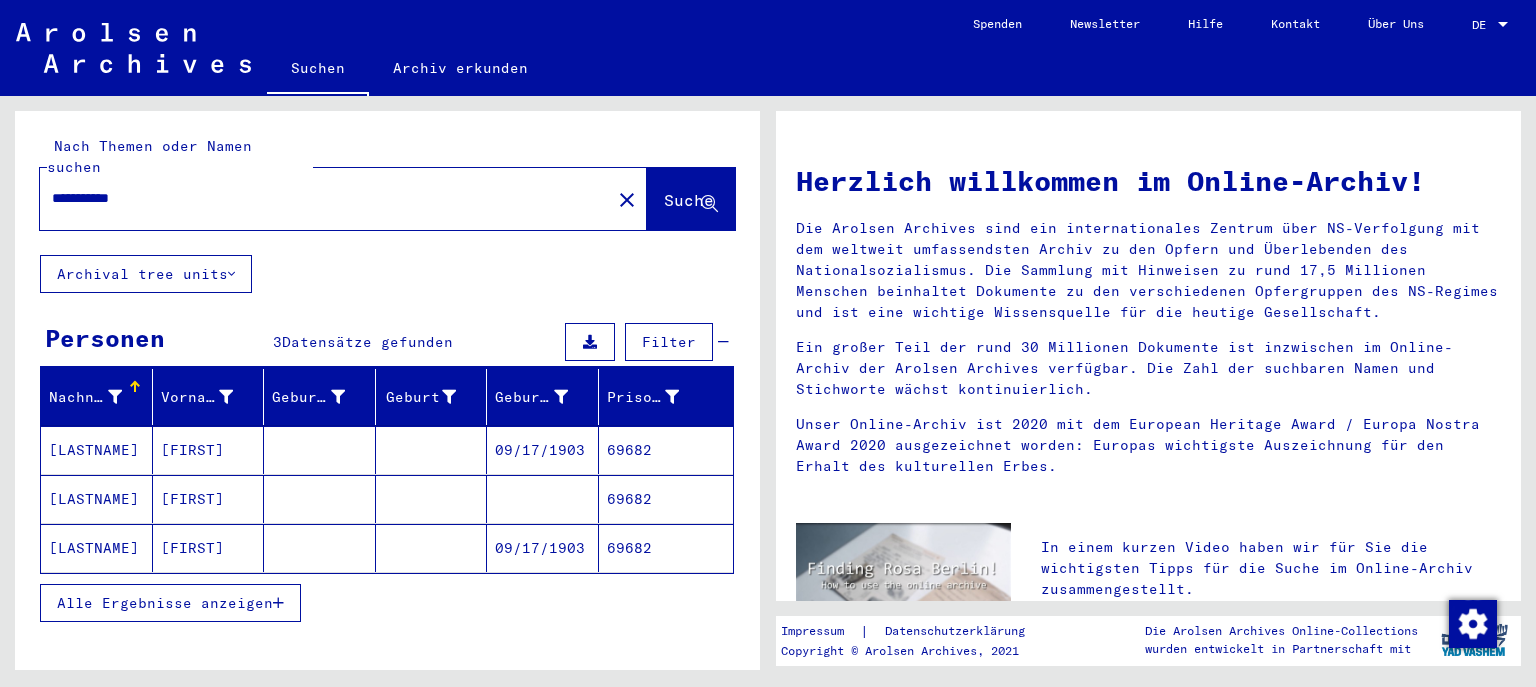 click on "Alle Ergebnisse anzeigen" at bounding box center [170, 603] 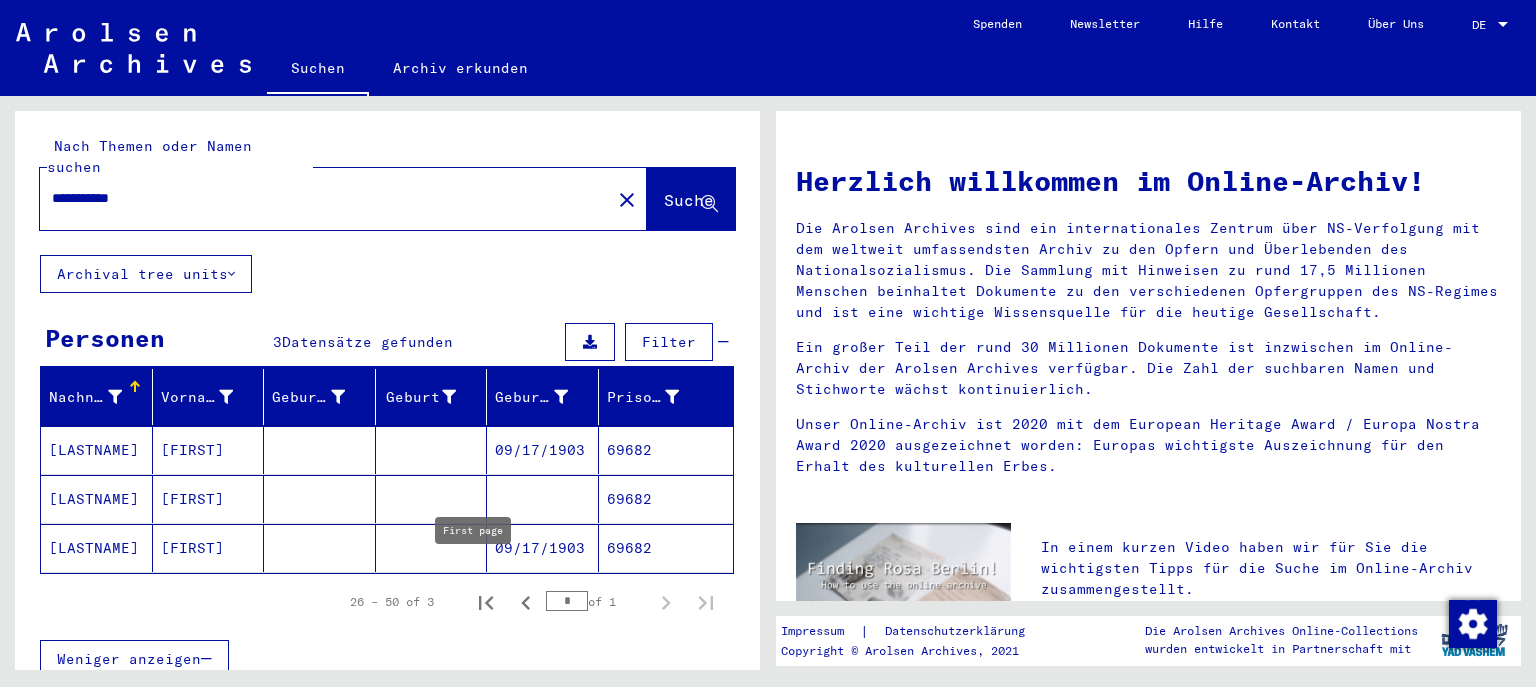click on "09/17/1903" 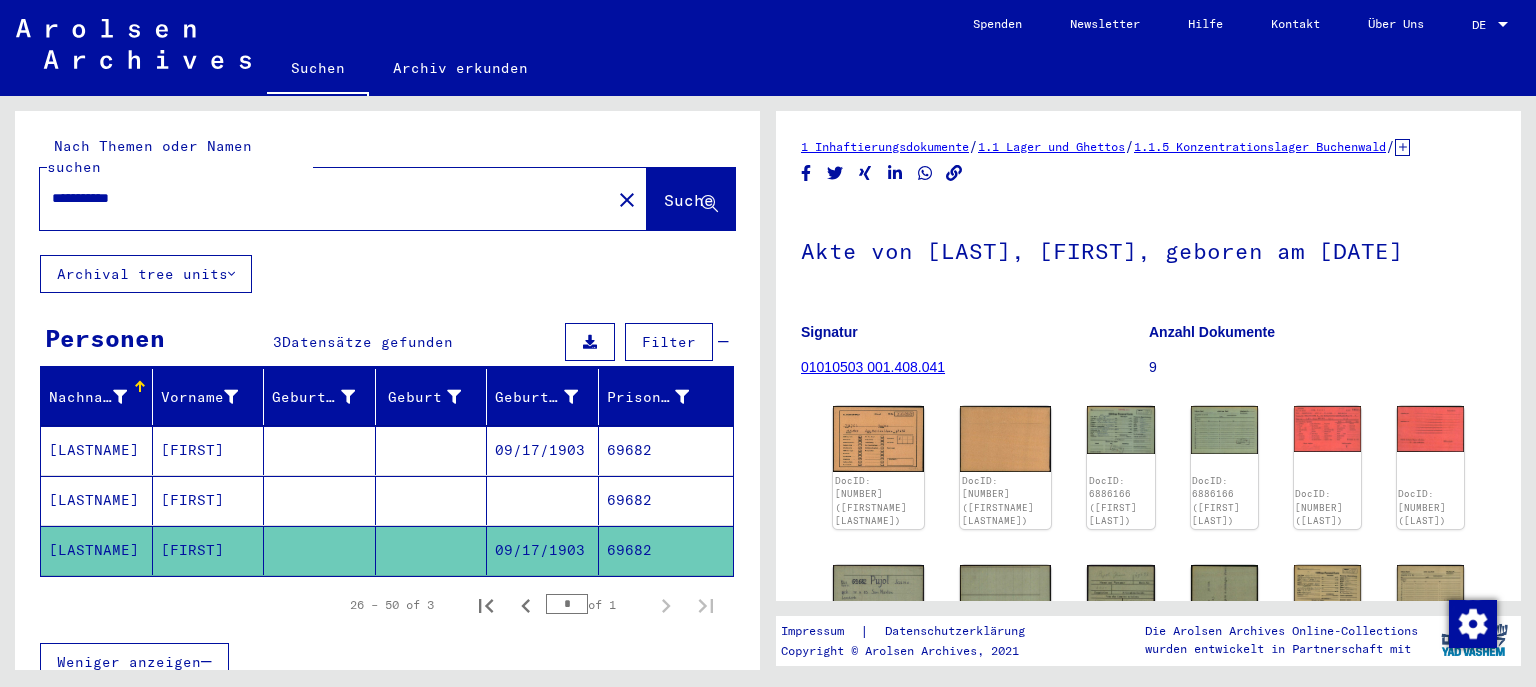 scroll, scrollTop: 0, scrollLeft: 0, axis: both 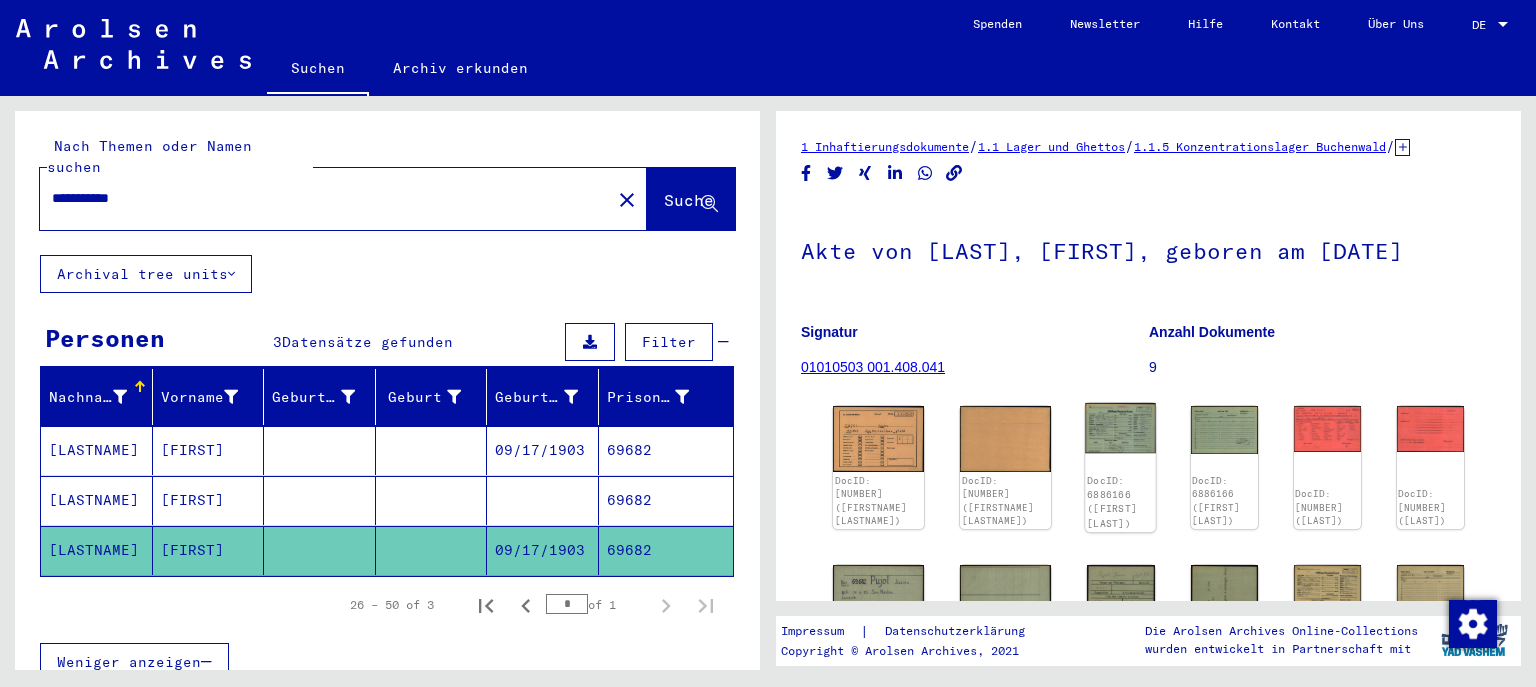 click 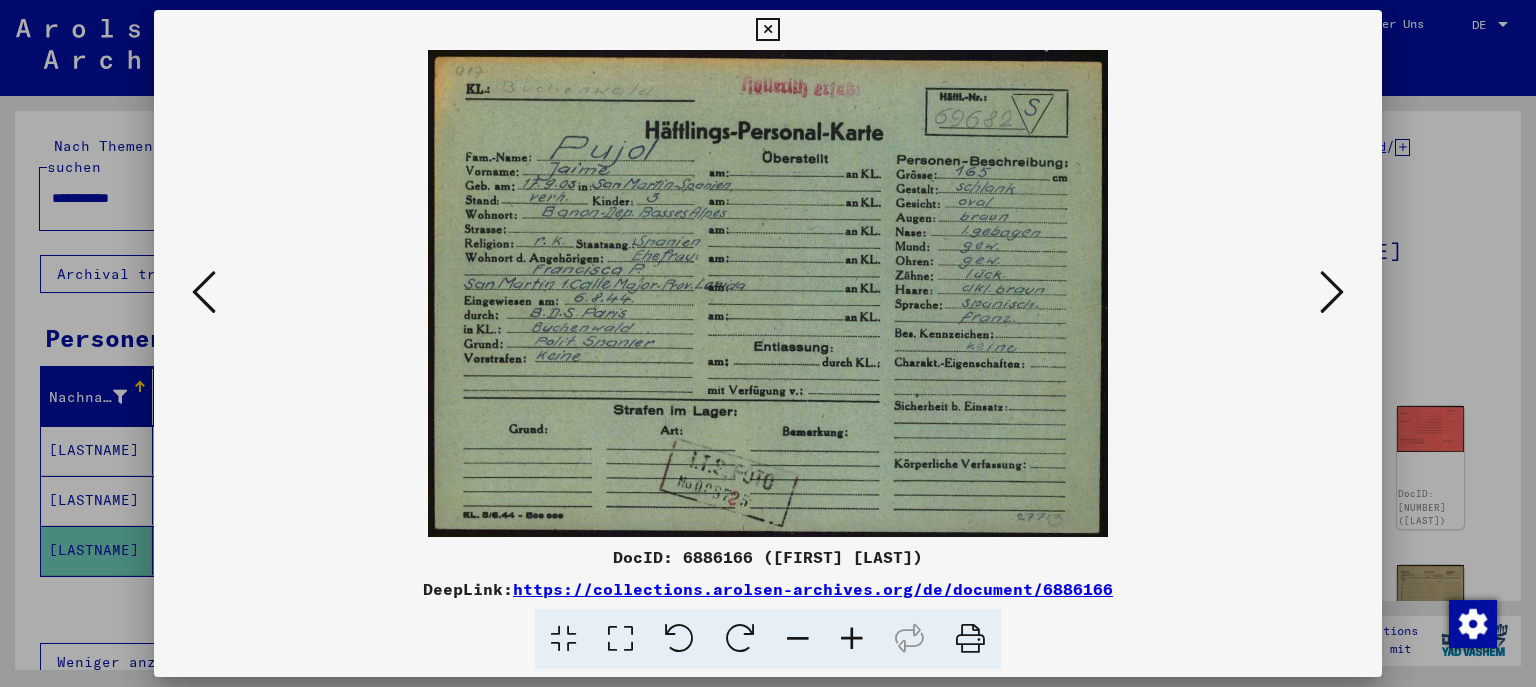 click at bounding box center (1332, 292) 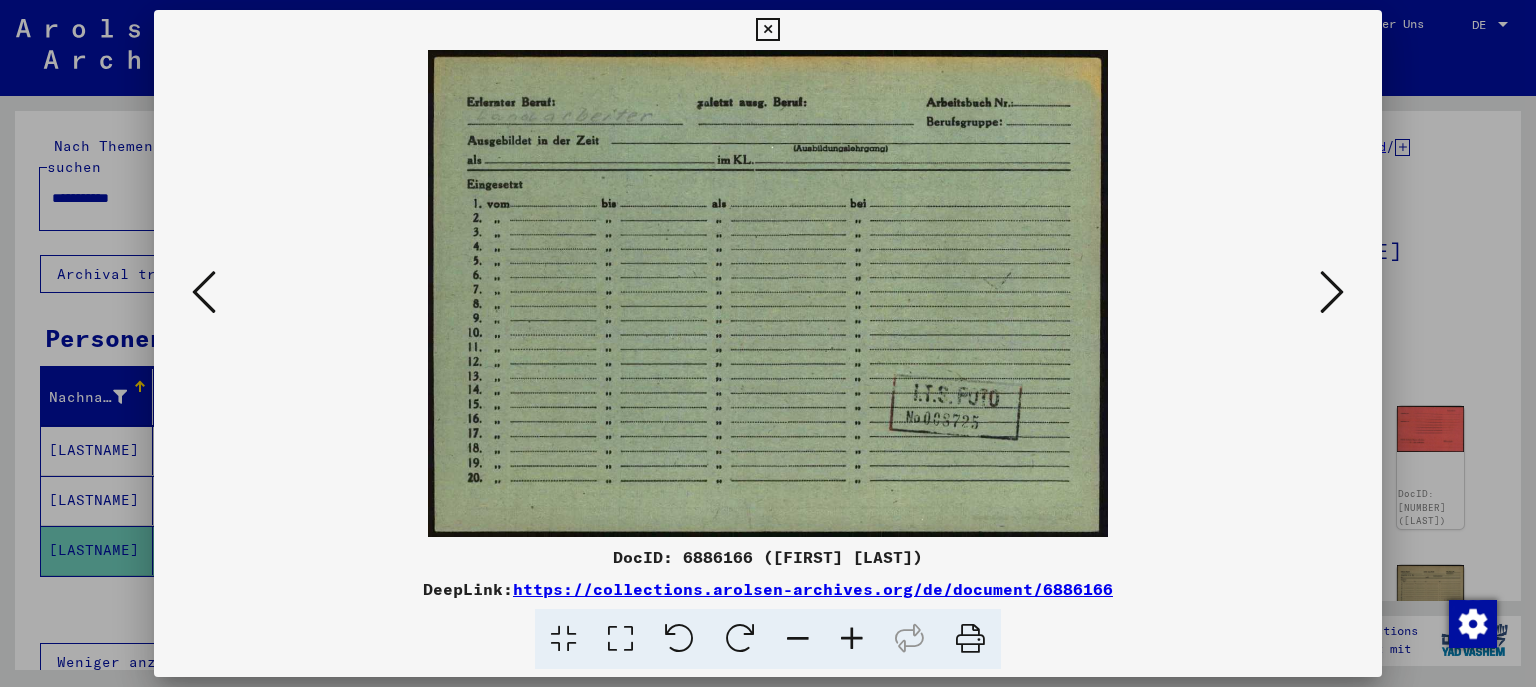 click at bounding box center (1332, 292) 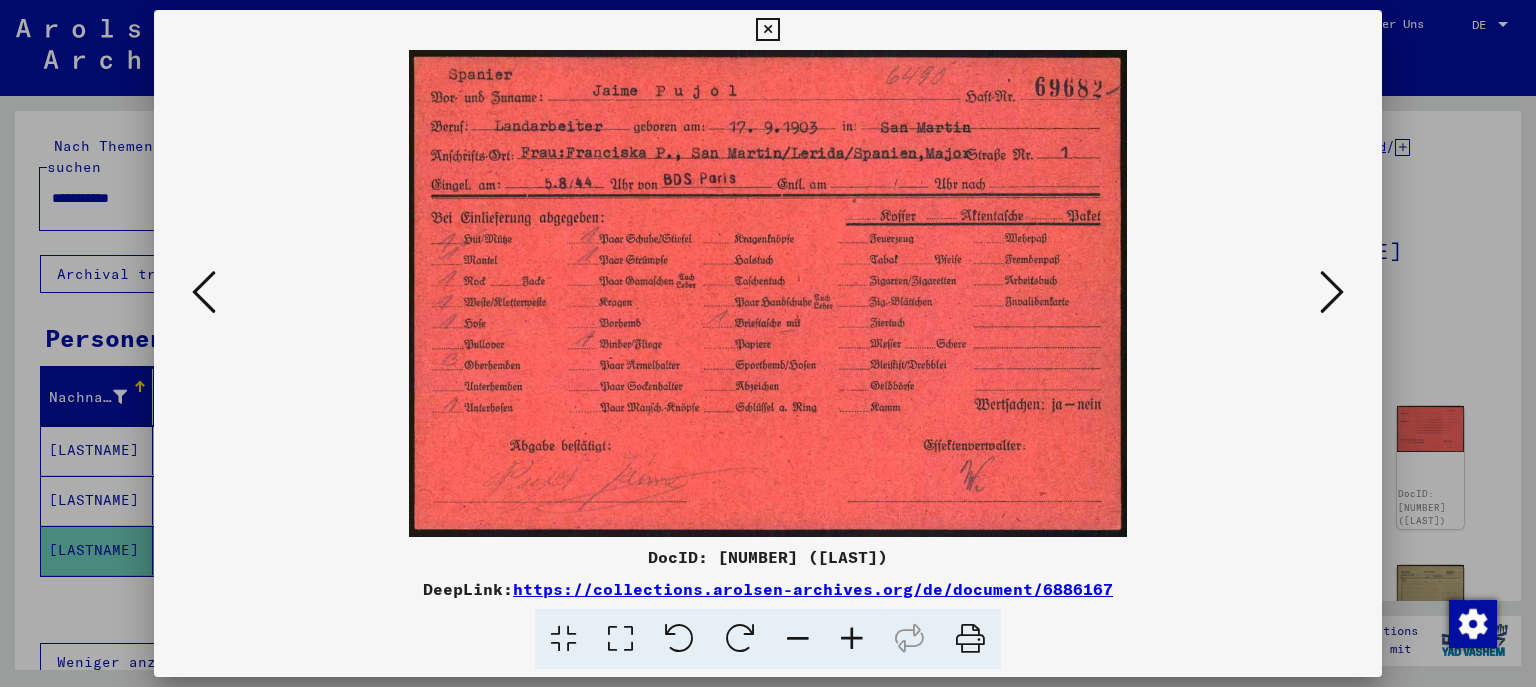 click at bounding box center [1332, 292] 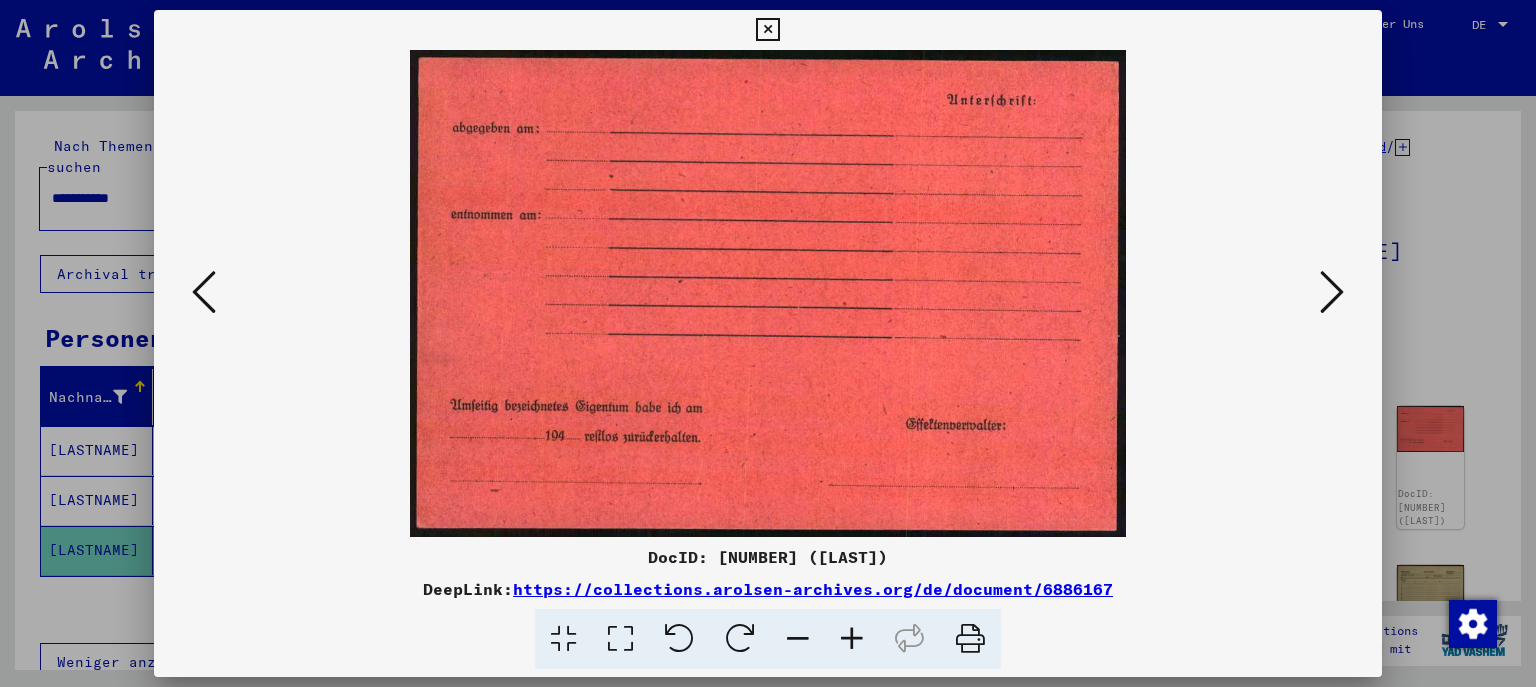 click at bounding box center [1332, 292] 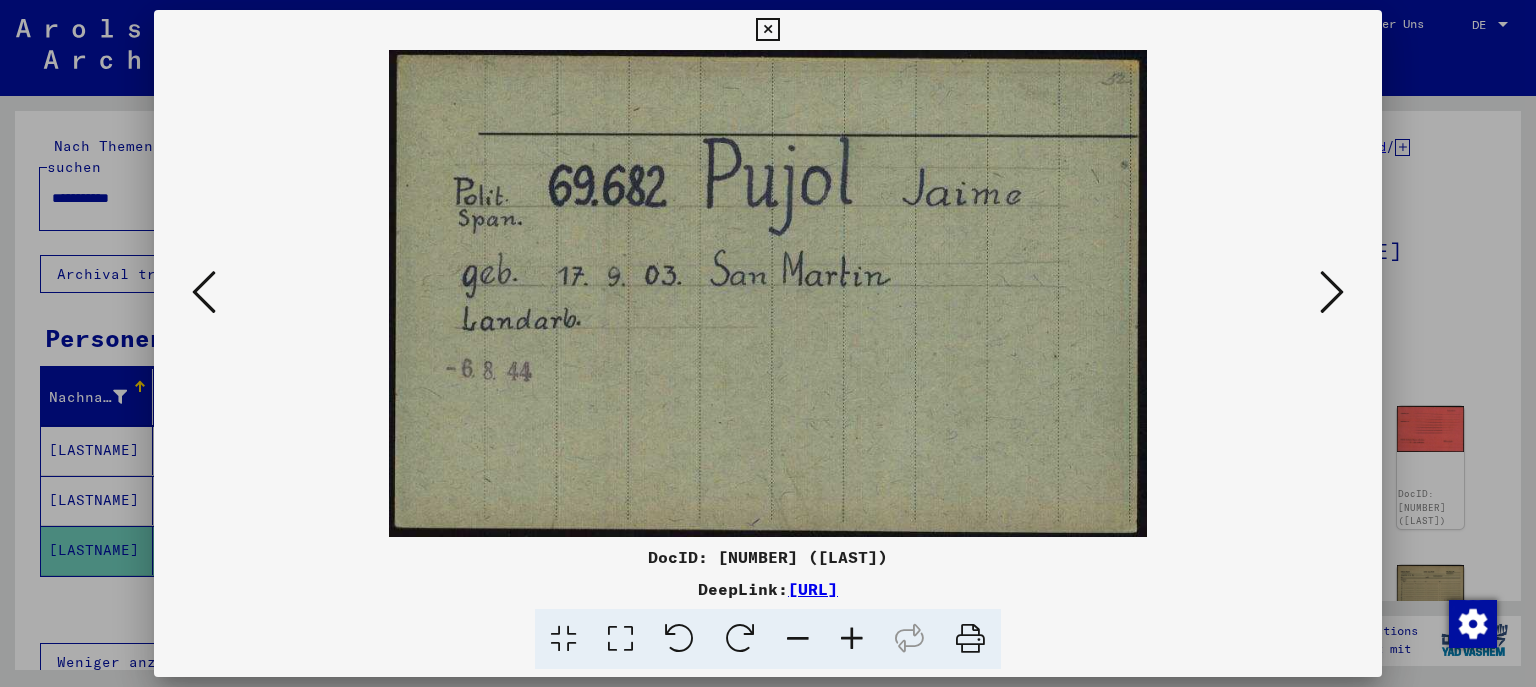 click at bounding box center [1332, 292] 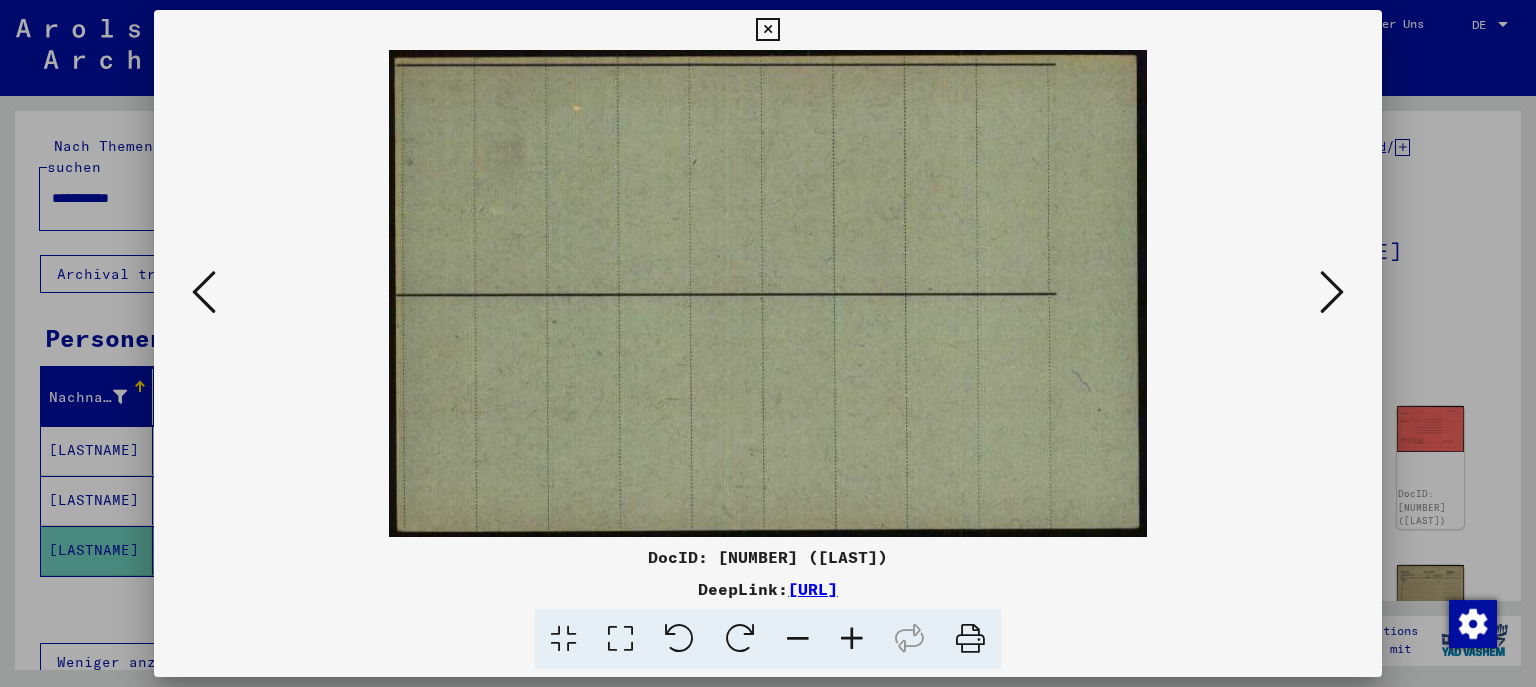 click at bounding box center (1332, 292) 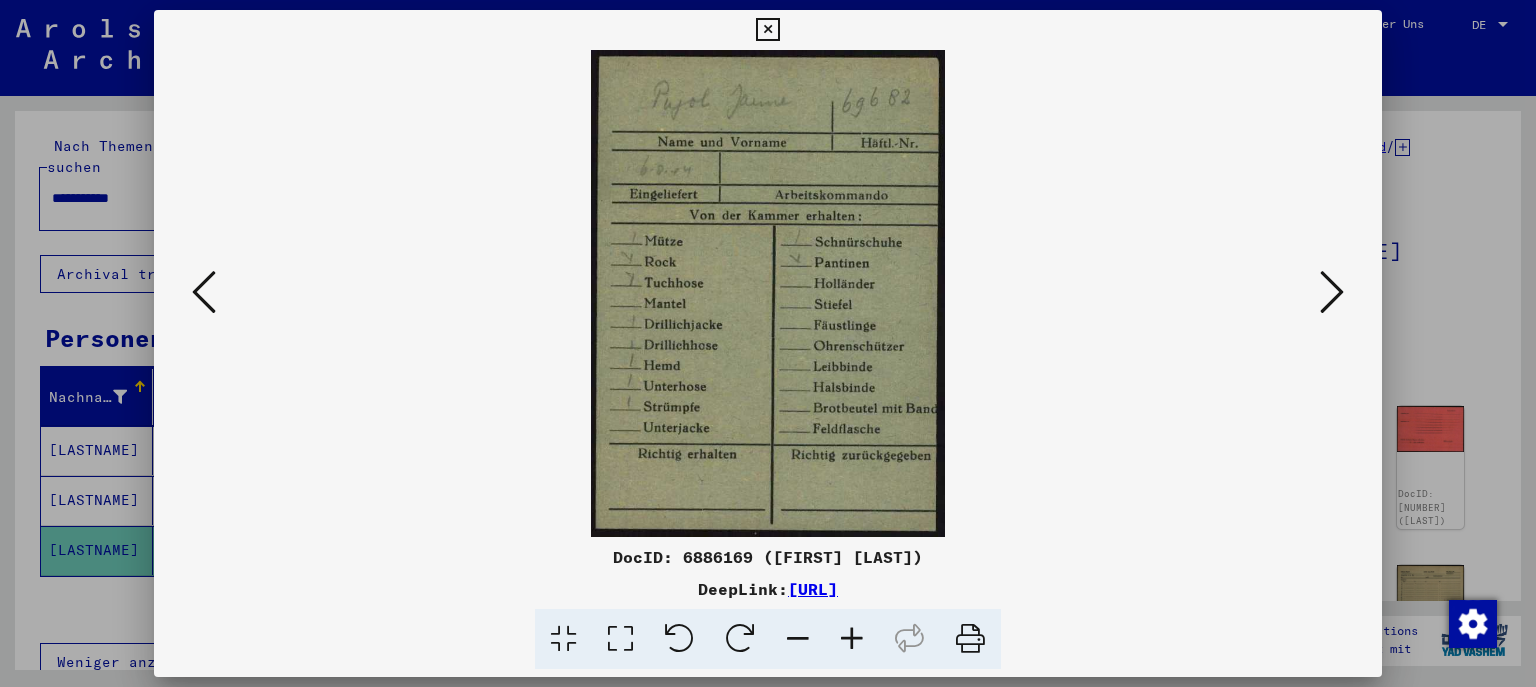click at bounding box center [767, 30] 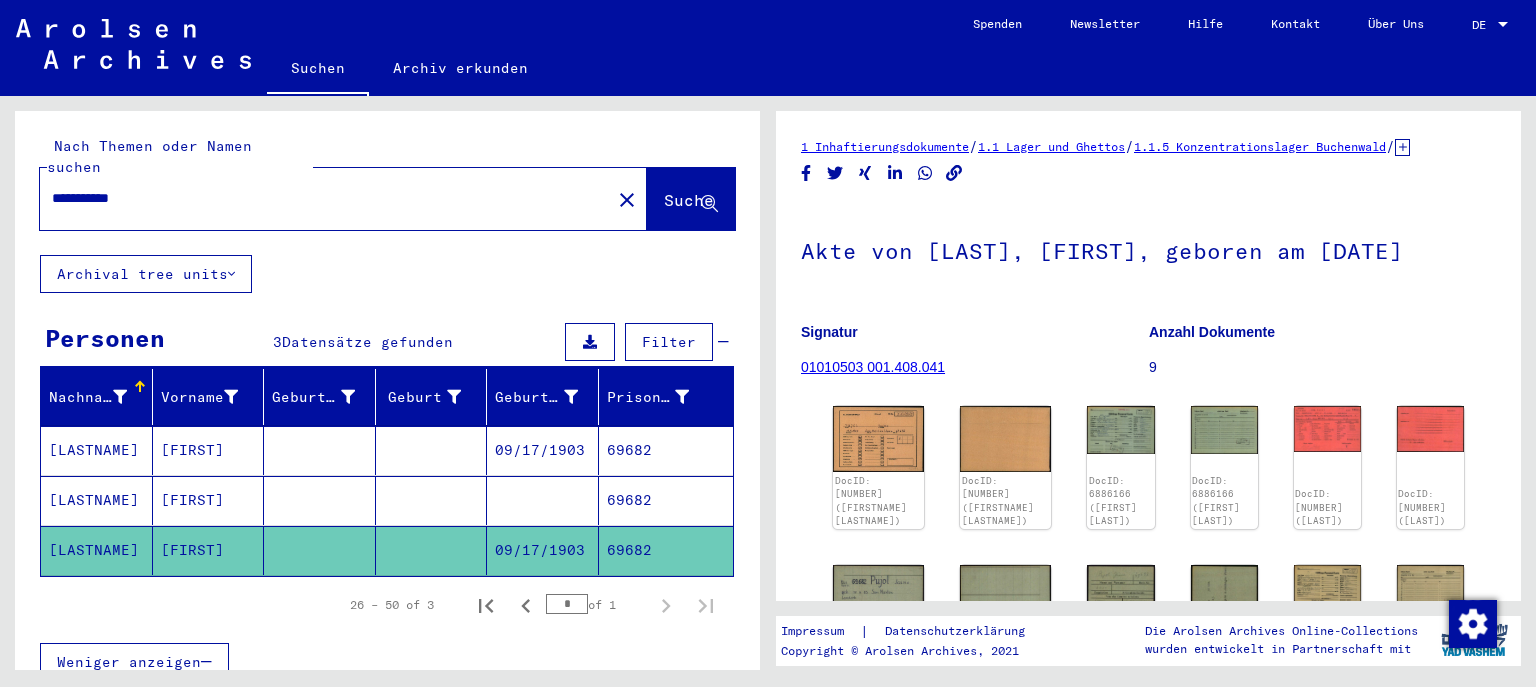drag, startPoint x: 192, startPoint y: 179, endPoint x: 104, endPoint y: 179, distance: 88 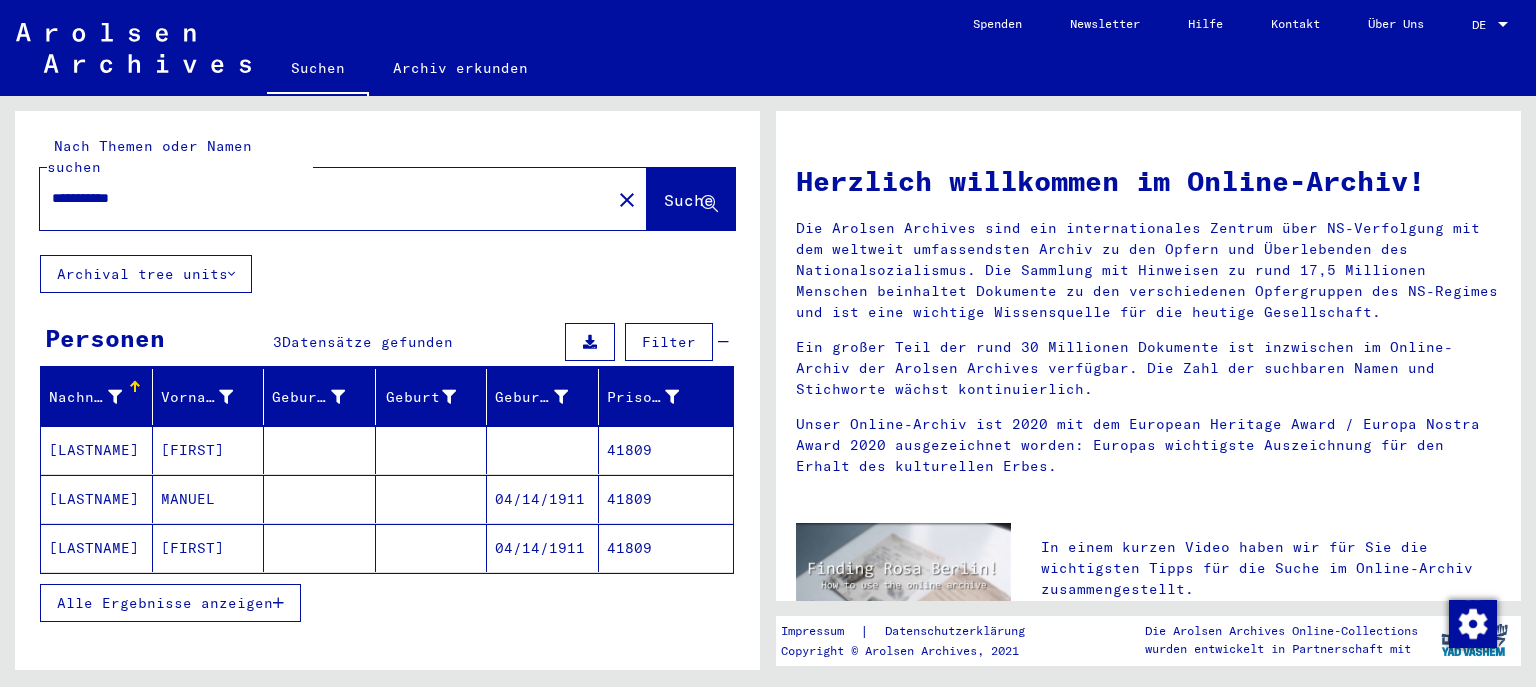 click on "Alle Ergebnisse anzeigen" at bounding box center (170, 603) 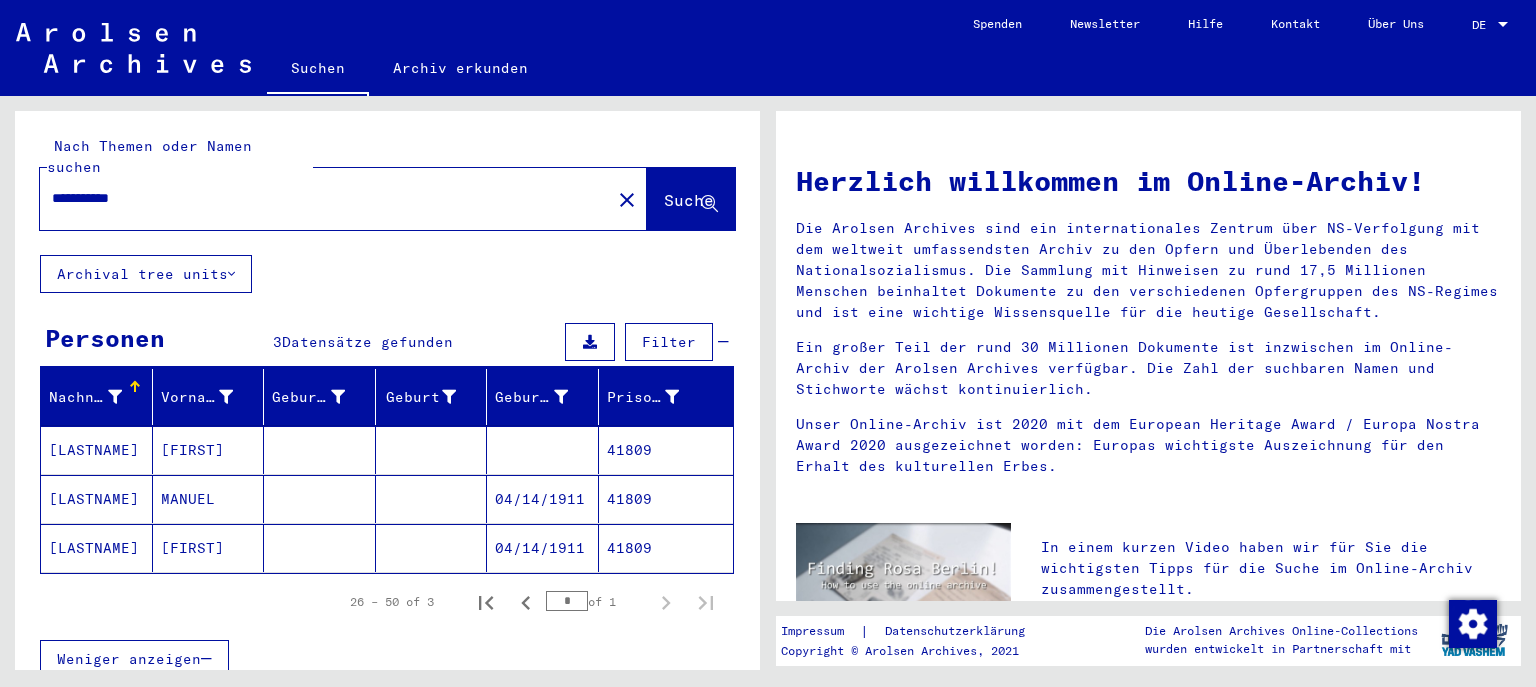 click on "41809" 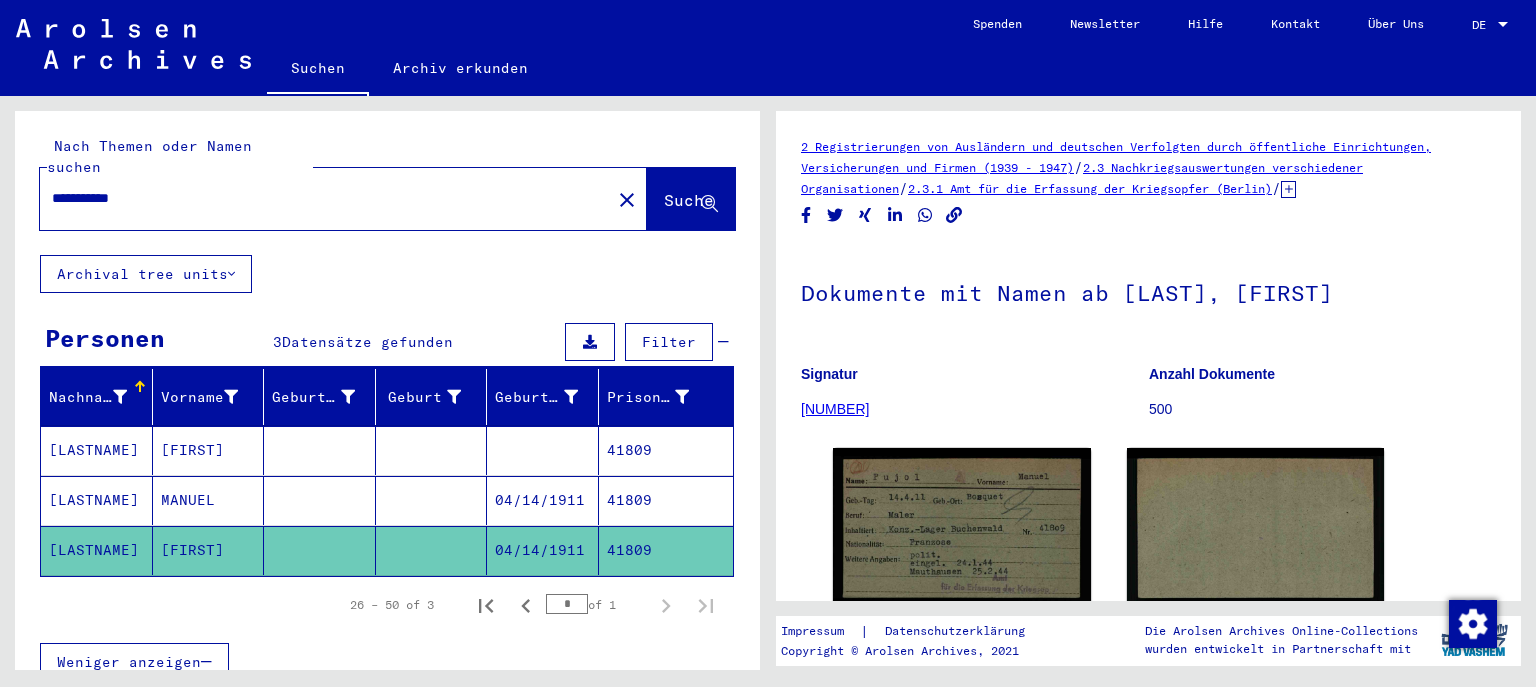 scroll, scrollTop: 0, scrollLeft: 0, axis: both 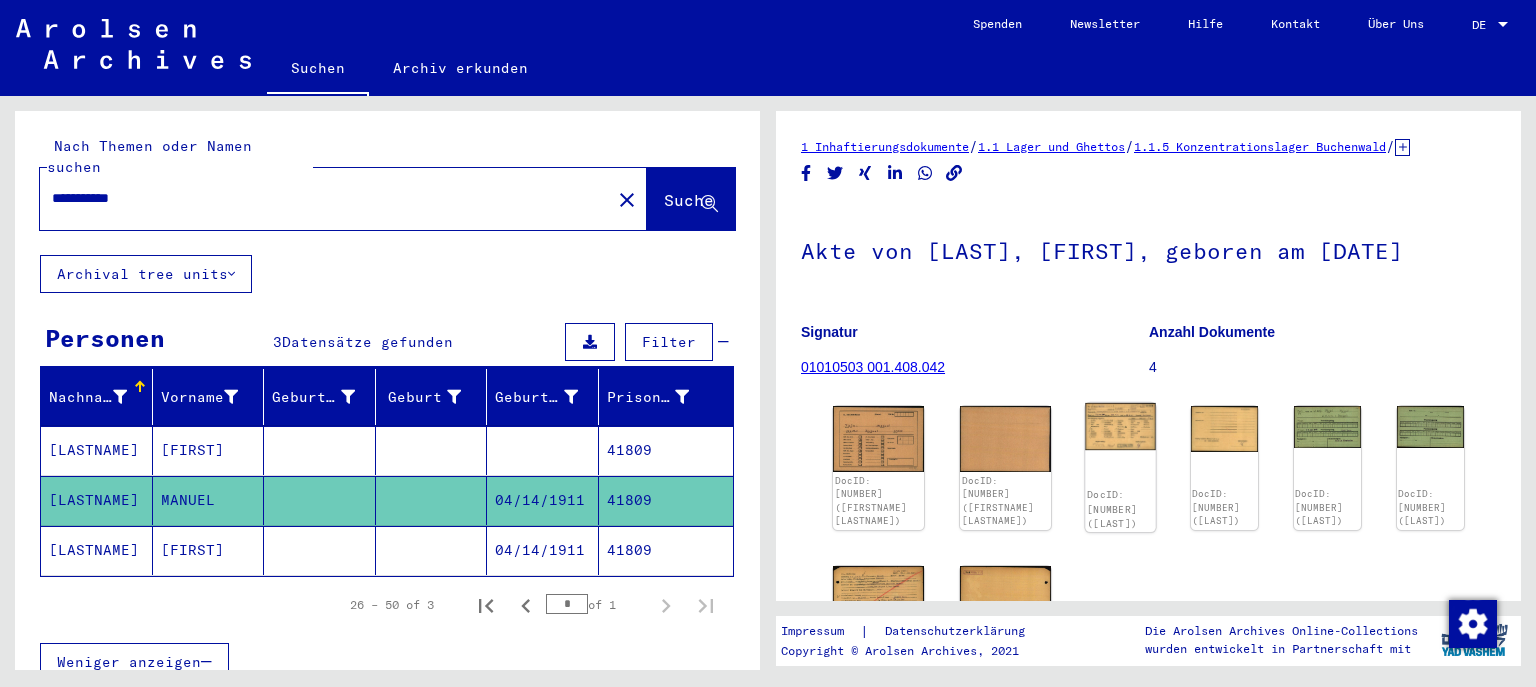 click 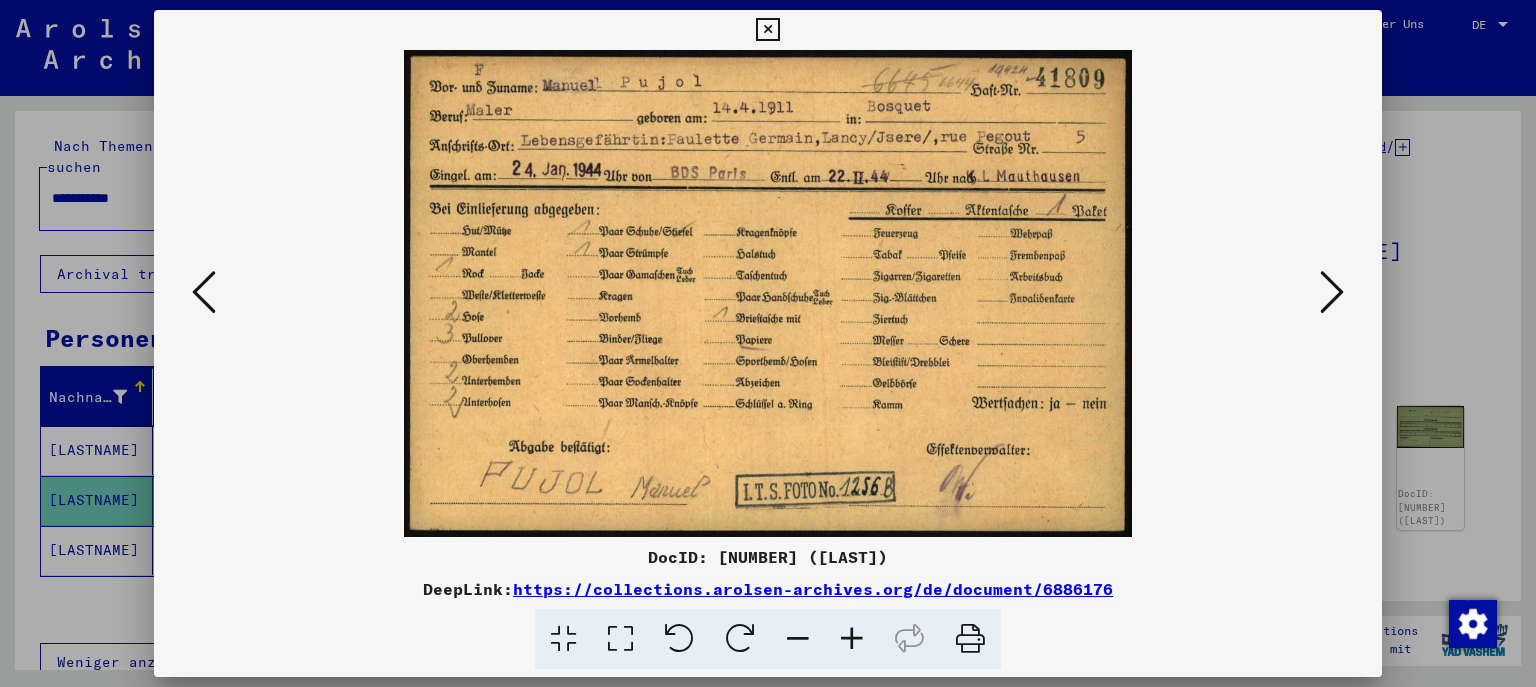 click at bounding box center [1332, 292] 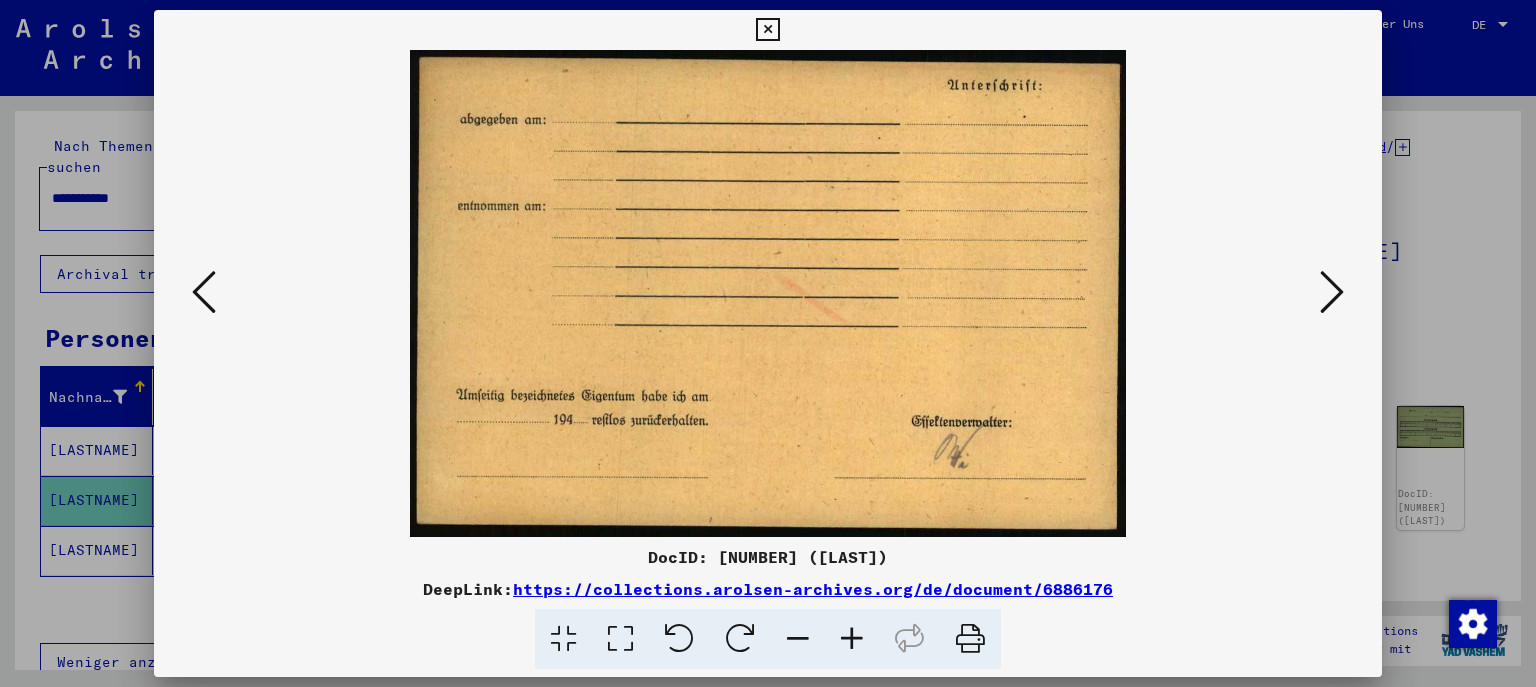 click at bounding box center (1332, 292) 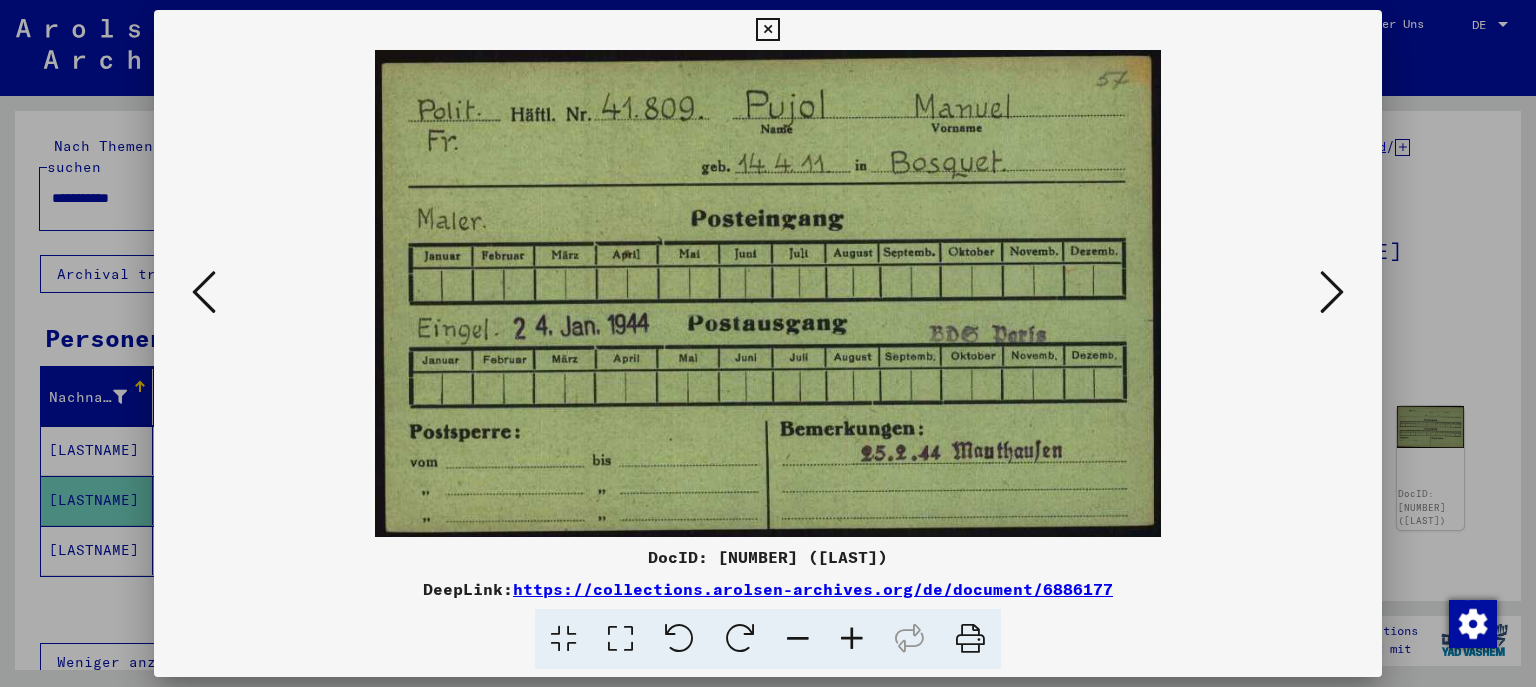 click at bounding box center [1332, 292] 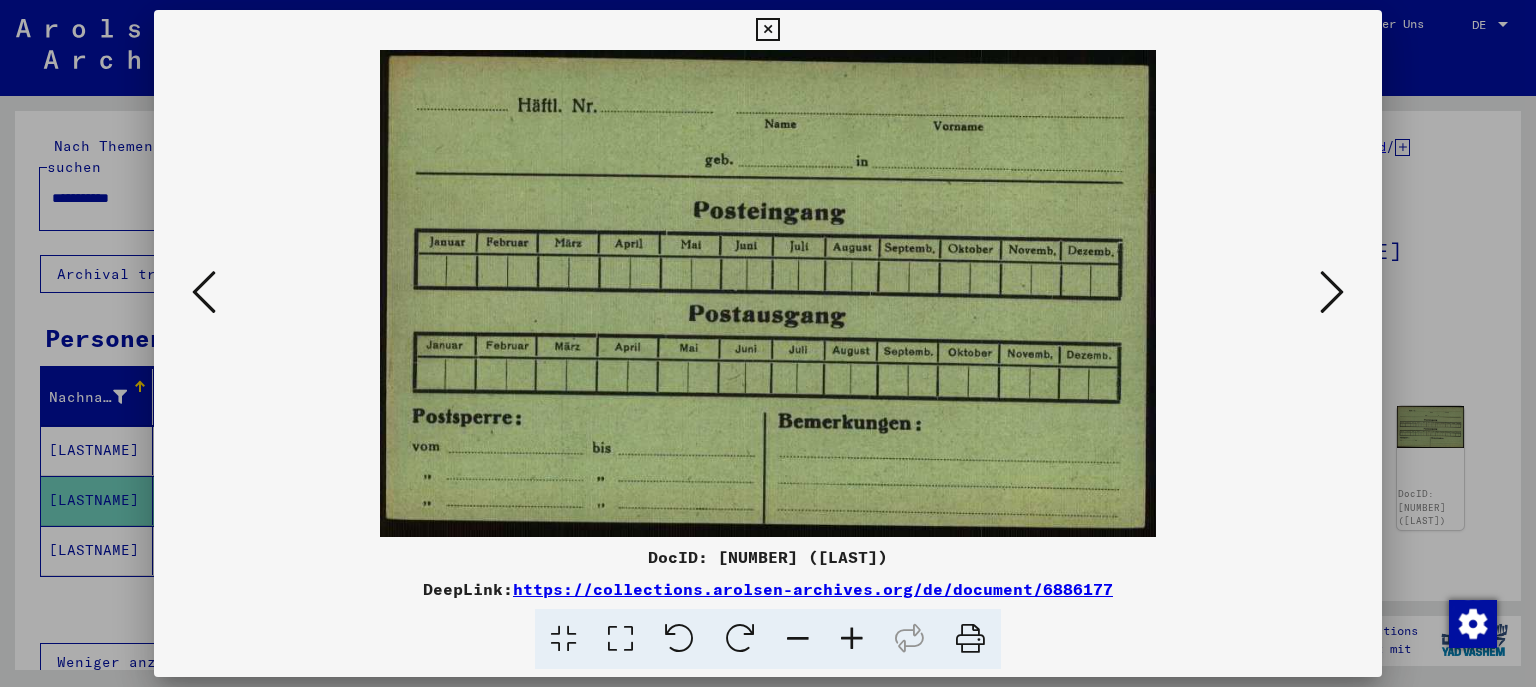 click at bounding box center [1332, 292] 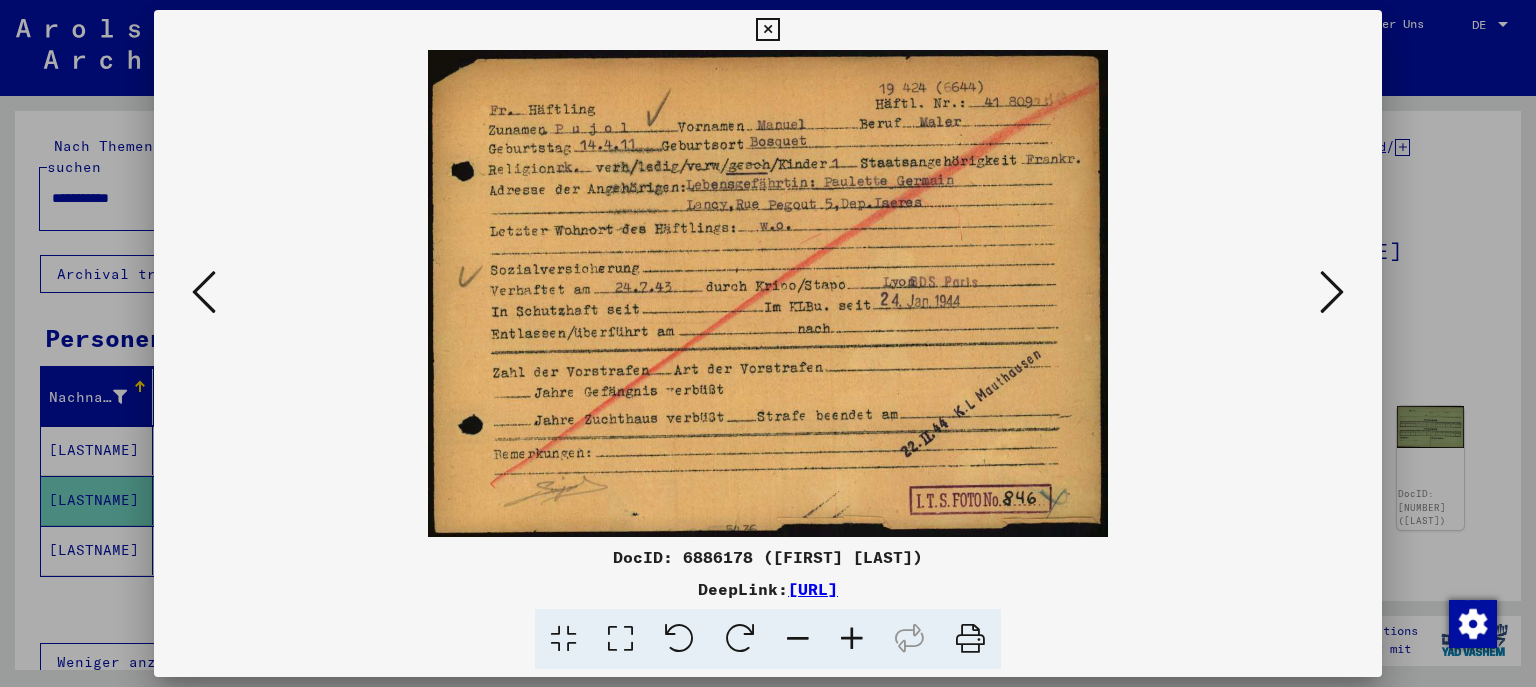 click at bounding box center (1332, 292) 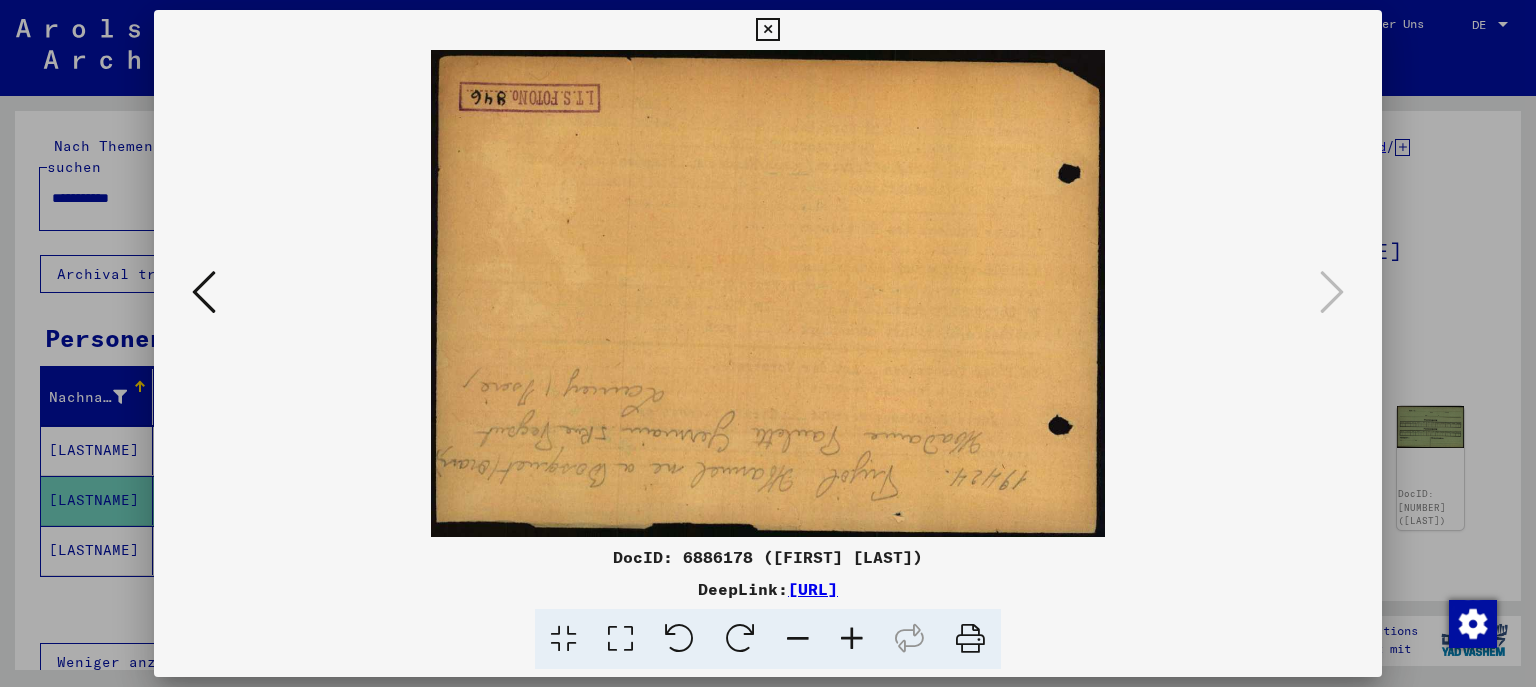 click at bounding box center [767, 30] 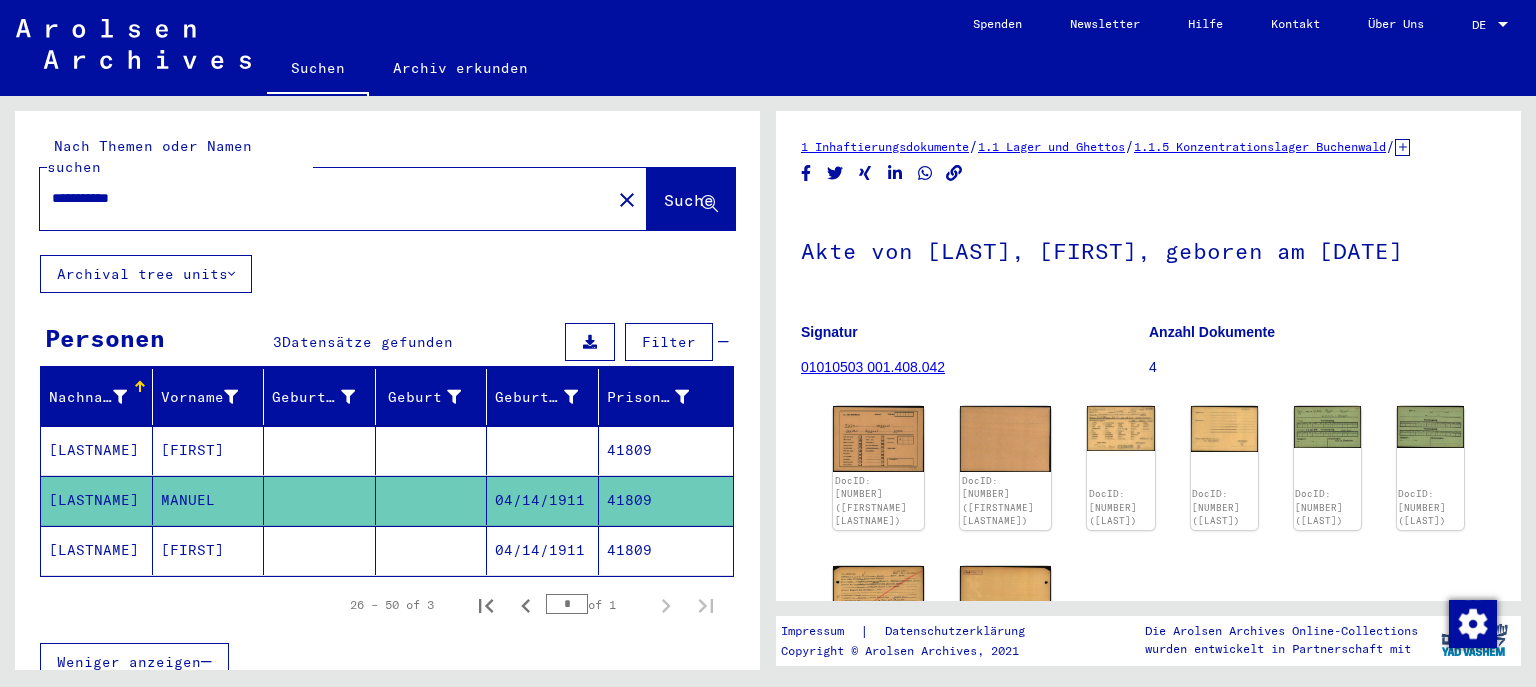 click on "1 Inhaftierungsdokumente / 1.1 Lager und Ghettos / 1.1.5 Konzentrationslager Buchenwald / 1.1.5.3 Individuelle Unterlagen Männer Buchenwald / Individuelle Häftlingsunterlagen - KL Buchenwald / Akten mit Namen ab A bis SYS und weiterer Untergliederung / Akten mit Namen ab [LASTNAME] / Akte von [LASTNAME], [FIRSTNAME], geboren am [DATE] Signatur 01010503 001.408.042 Anzahl Dokumente 4 DocID: [NUMBER] ([FIRSTNAME] [LASTNAME]) DocID: [NUMBER] ([FIRSTNAME] [LASTNAME]) DocID: [NUMBER] ([FIRSTNAME] [LASTNAME]) DocID: [NUMBER] ([FIRSTNAME] [LASTNAME]) DocID: [NUMBER] ([FIRSTNAME] [LASTNAME]) DocID: [NUMBER] ([FIRSTNAME] [LASTNAME]) DocID: [NUMBER] ([FIRSTNAME] [LASTNAME]) DocID: [NUMBER] ([FIRSTNAME] [LASTNAME]) See comments created before January 2022" 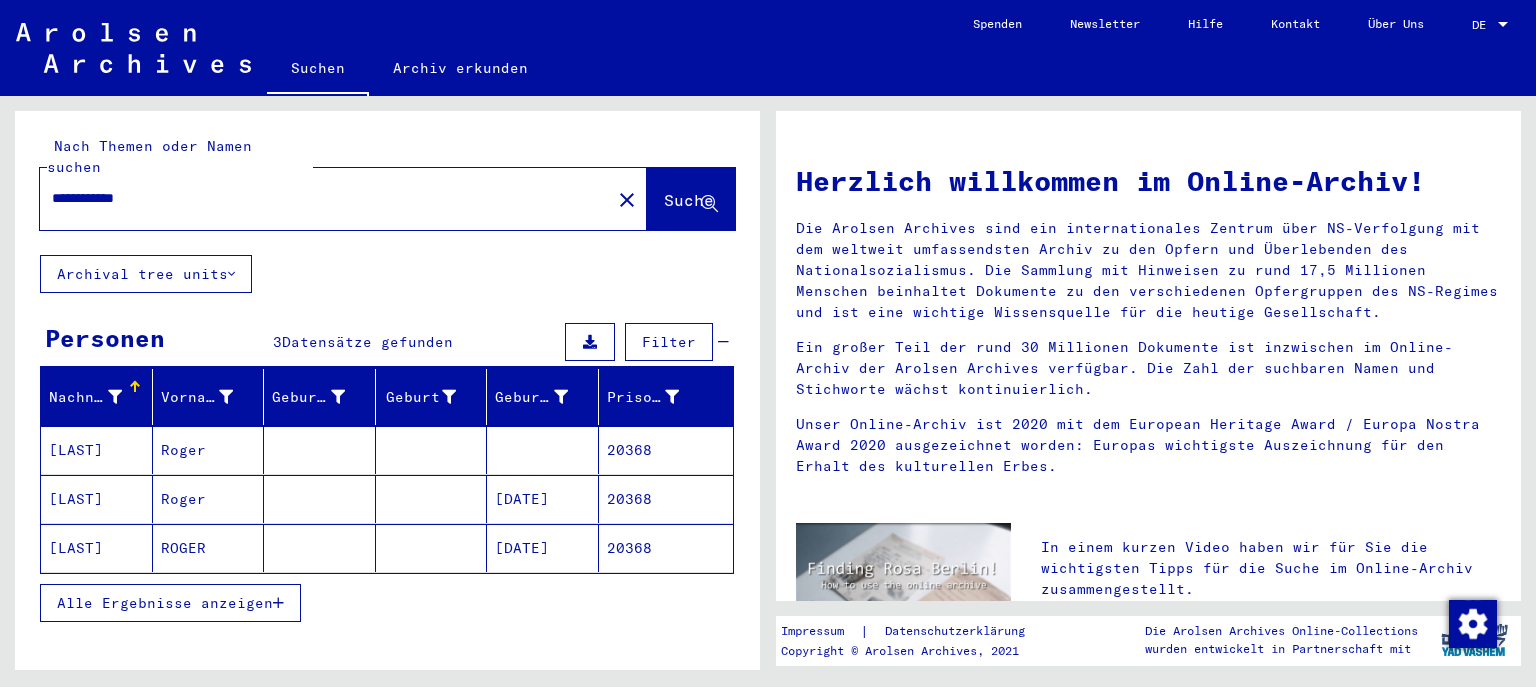click on "20368" 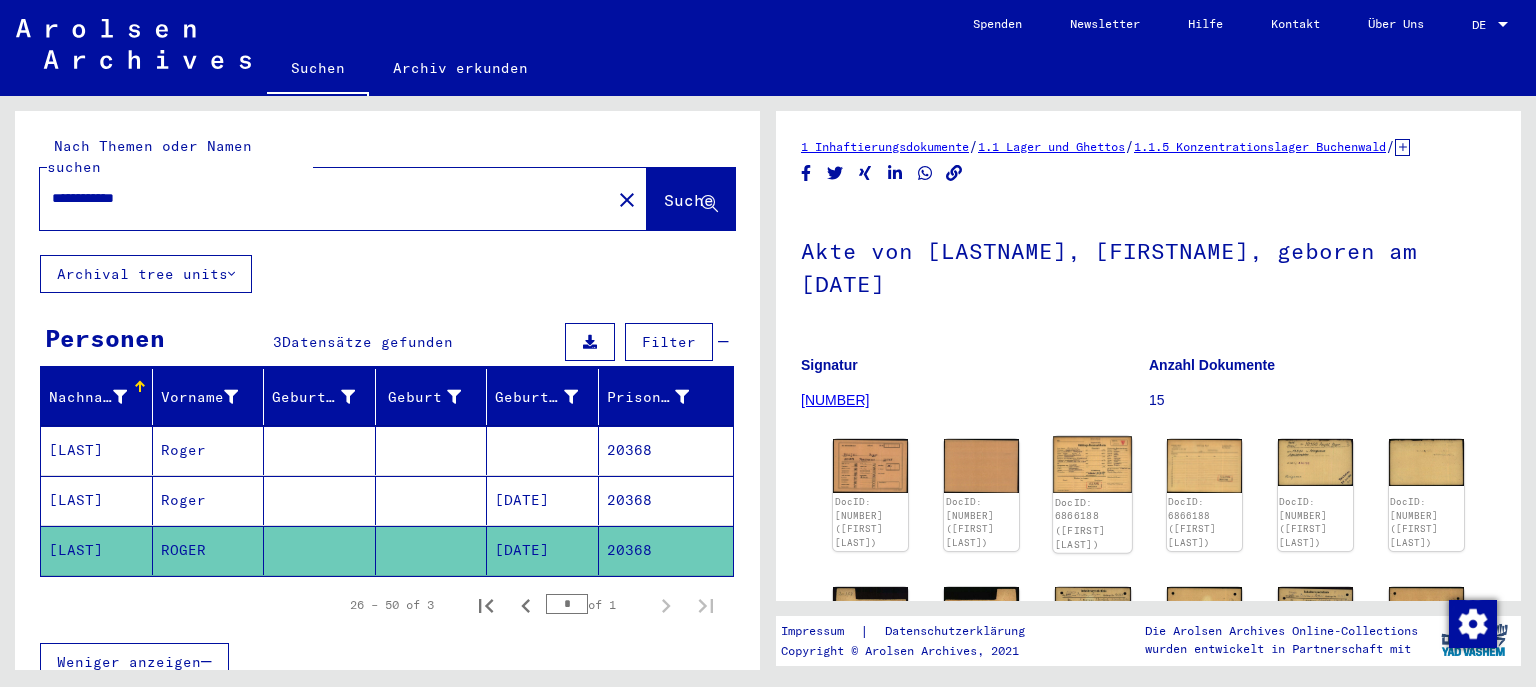 scroll, scrollTop: 0, scrollLeft: 0, axis: both 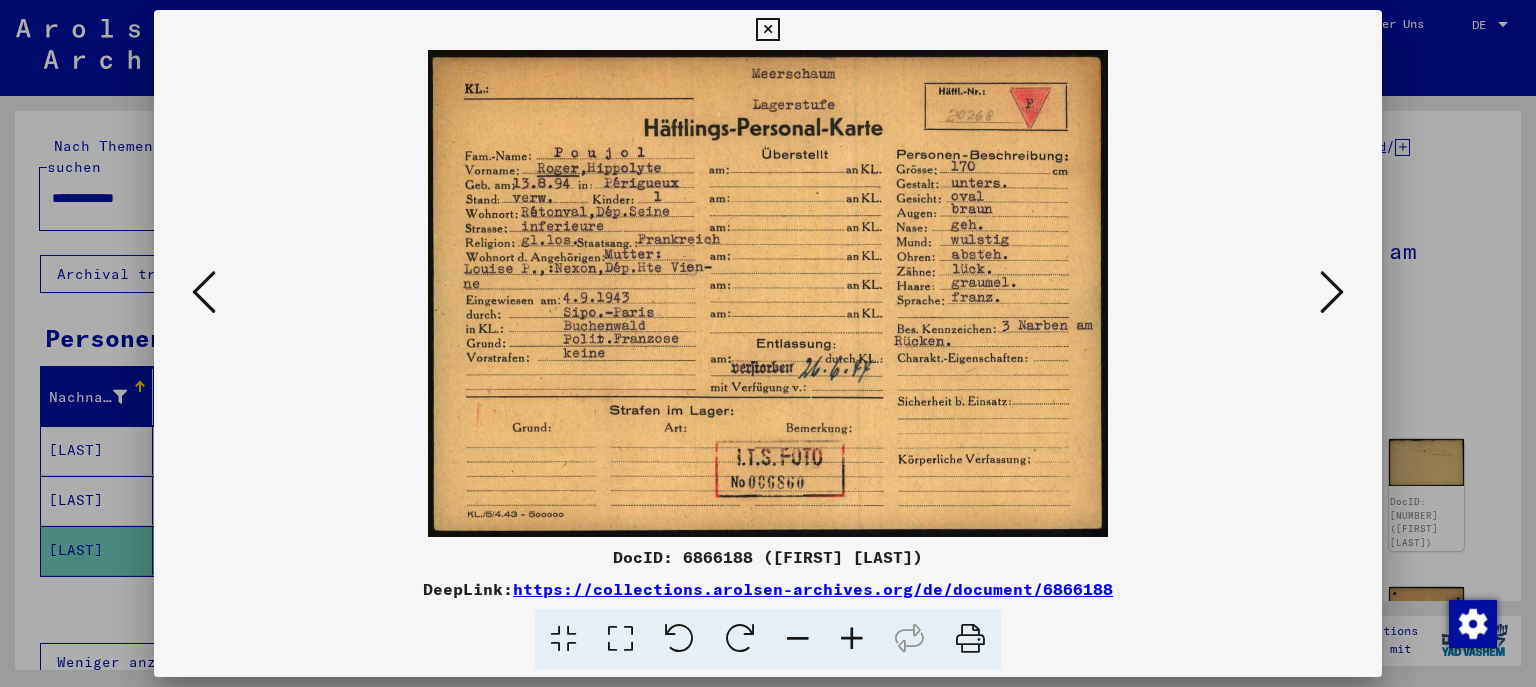 click at bounding box center (1332, 292) 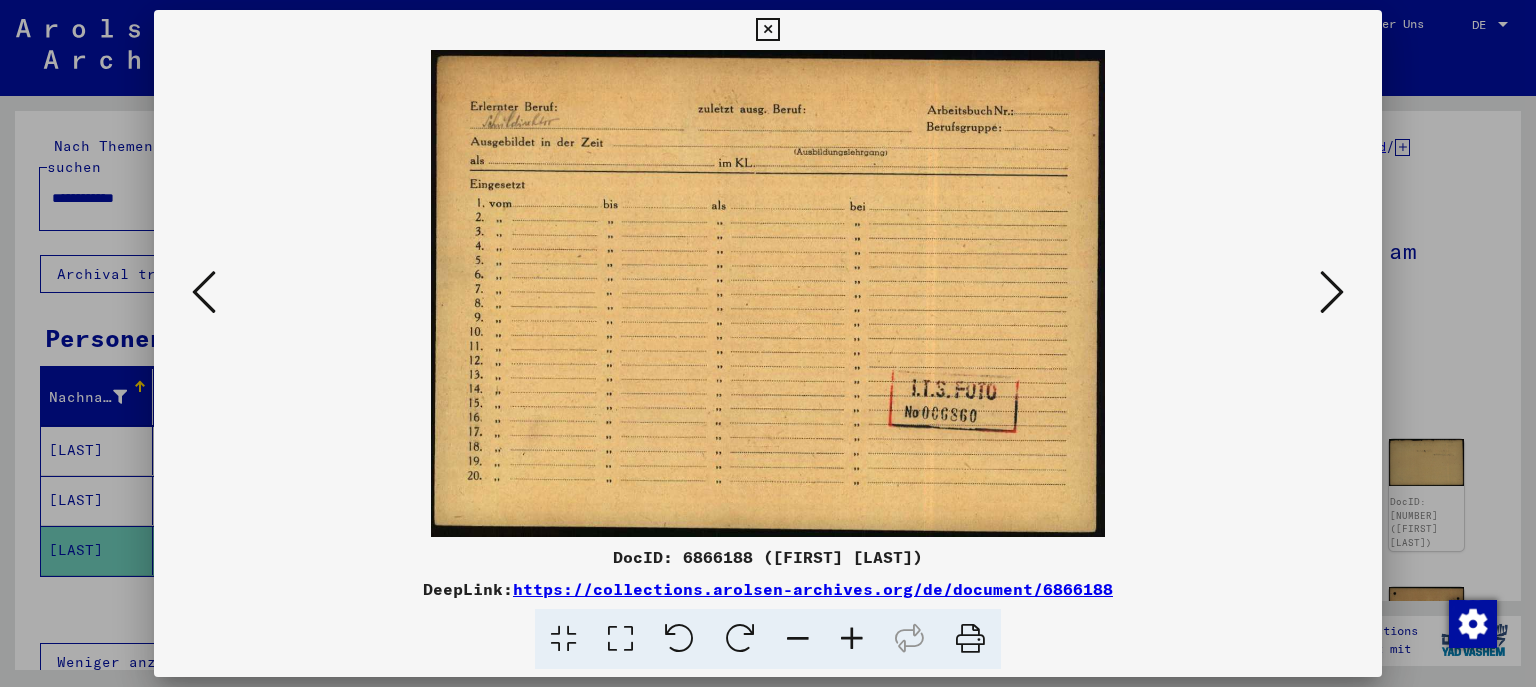 click at bounding box center [1332, 292] 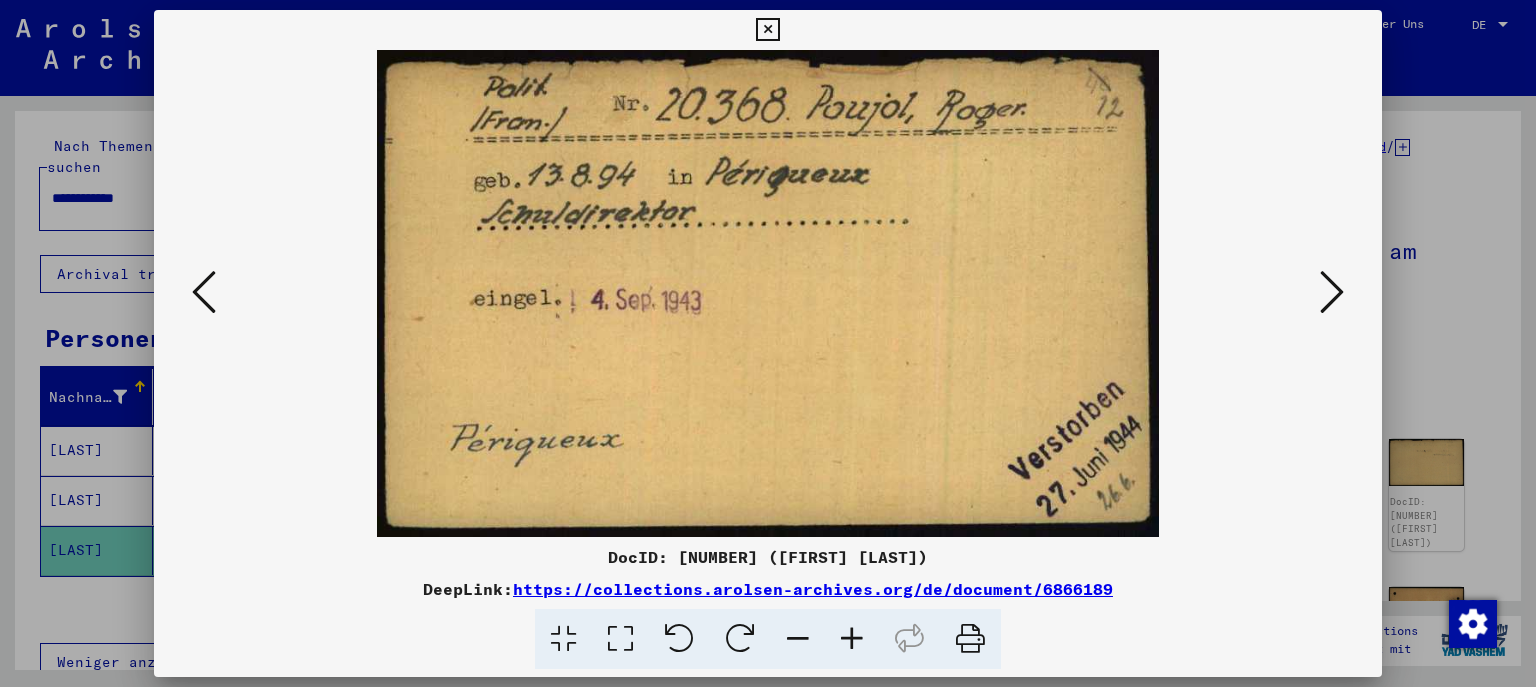 click at bounding box center (1332, 292) 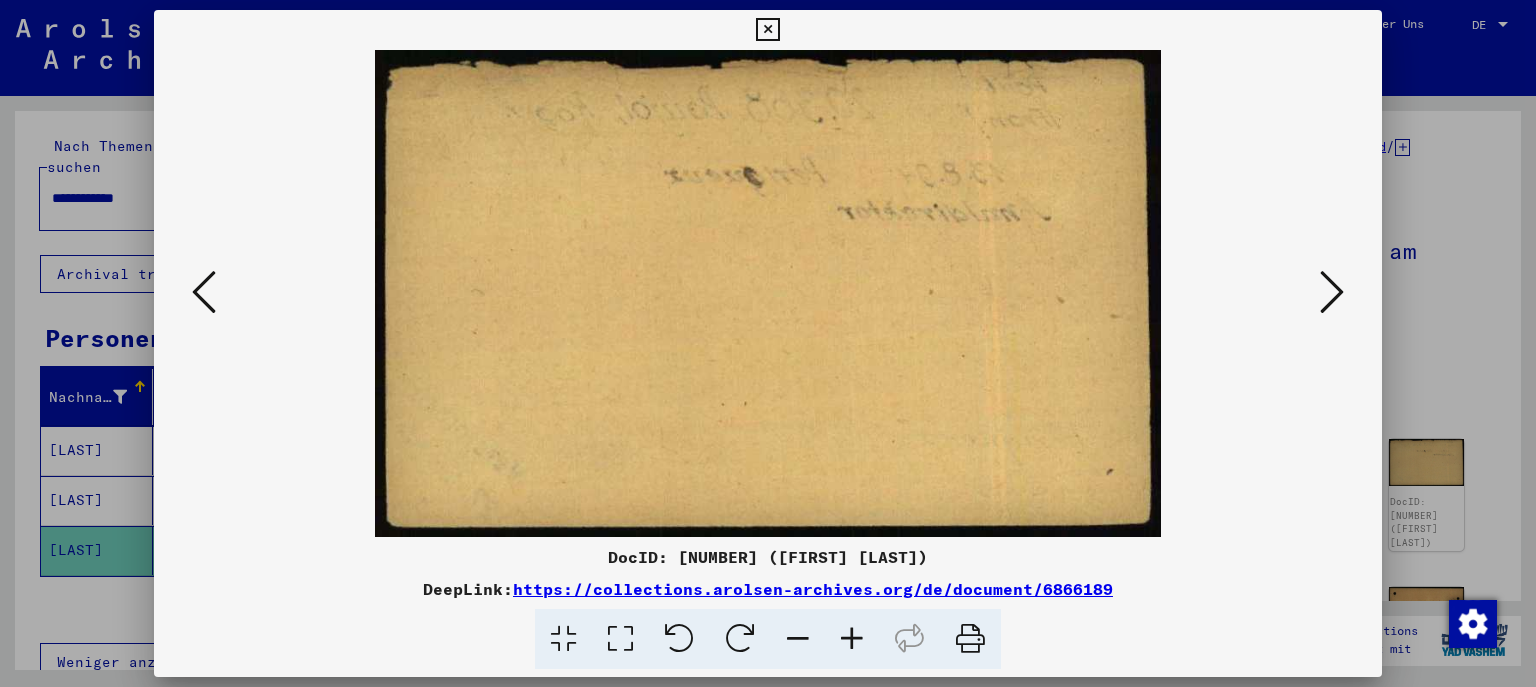 click at bounding box center (1332, 292) 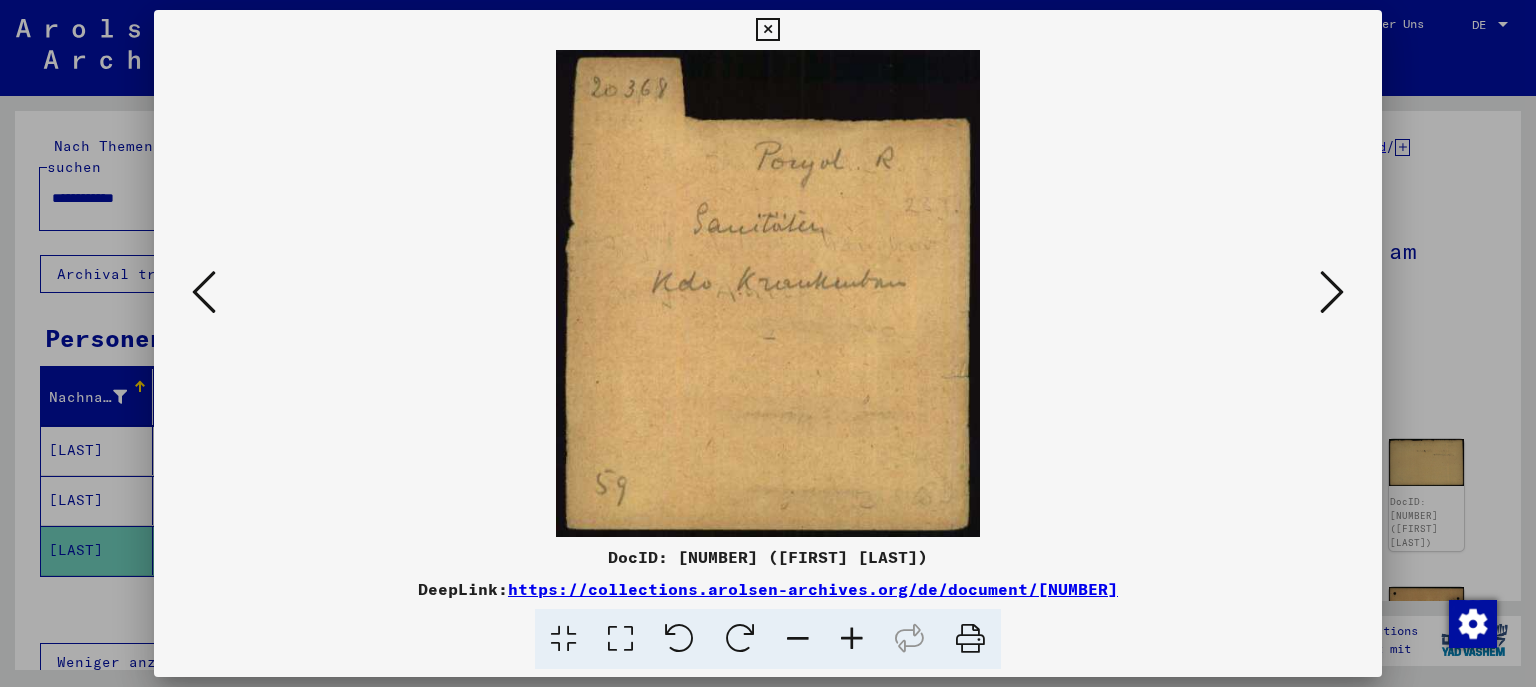 click at bounding box center (1332, 292) 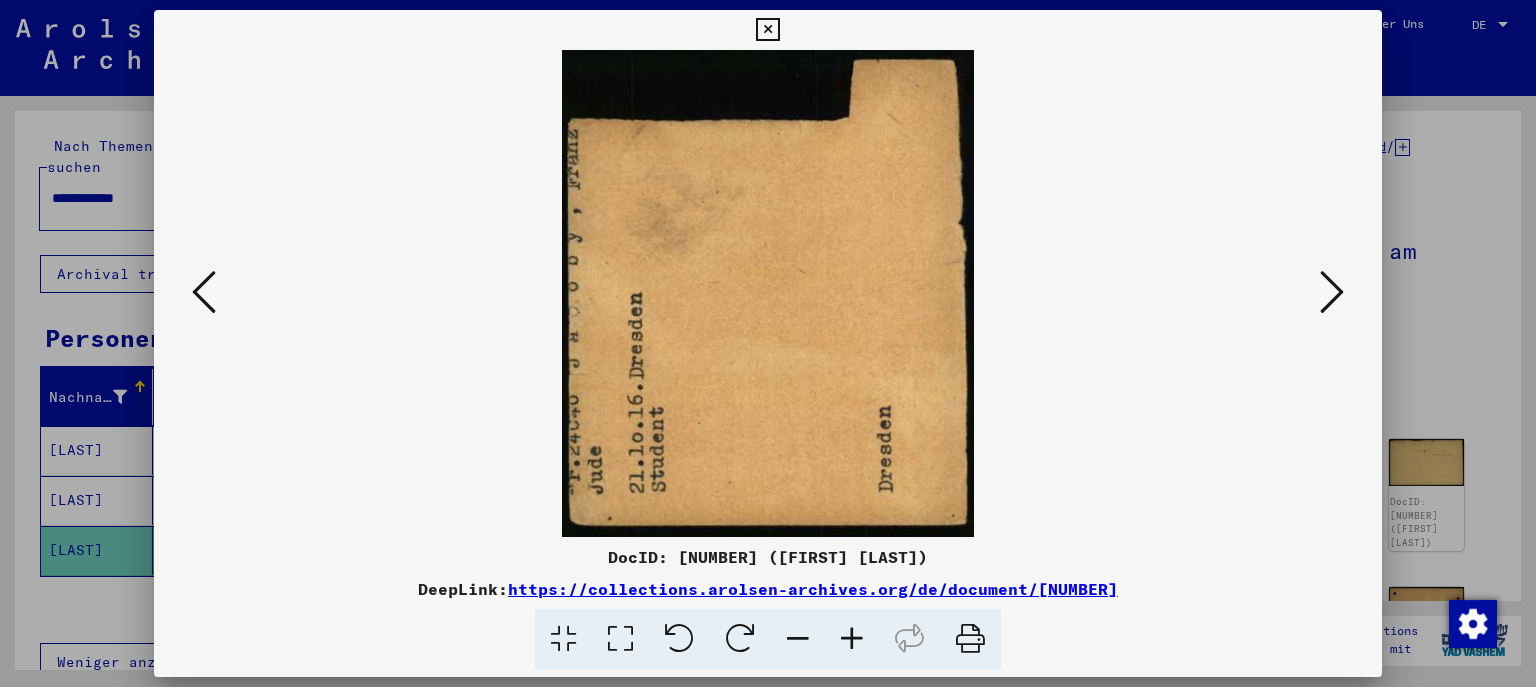 click at bounding box center (1332, 292) 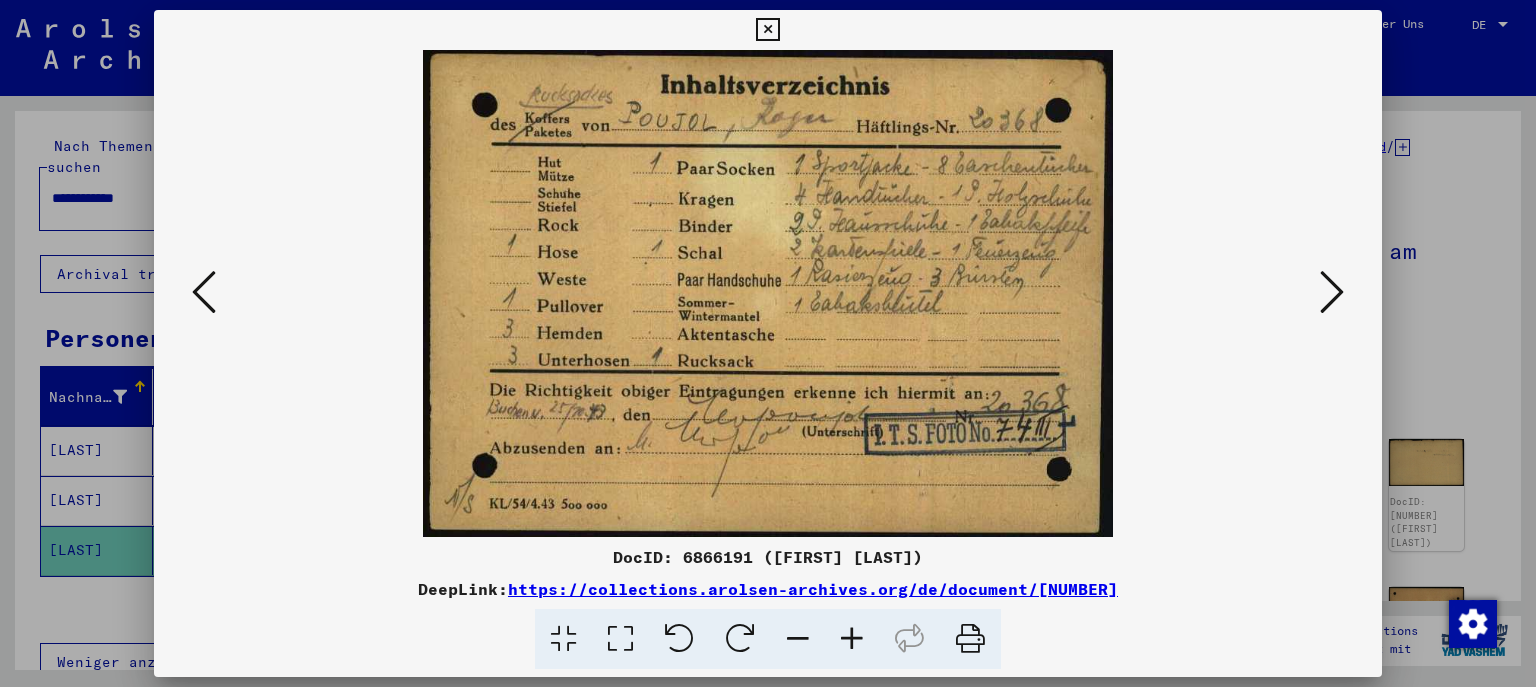 click at bounding box center [1332, 292] 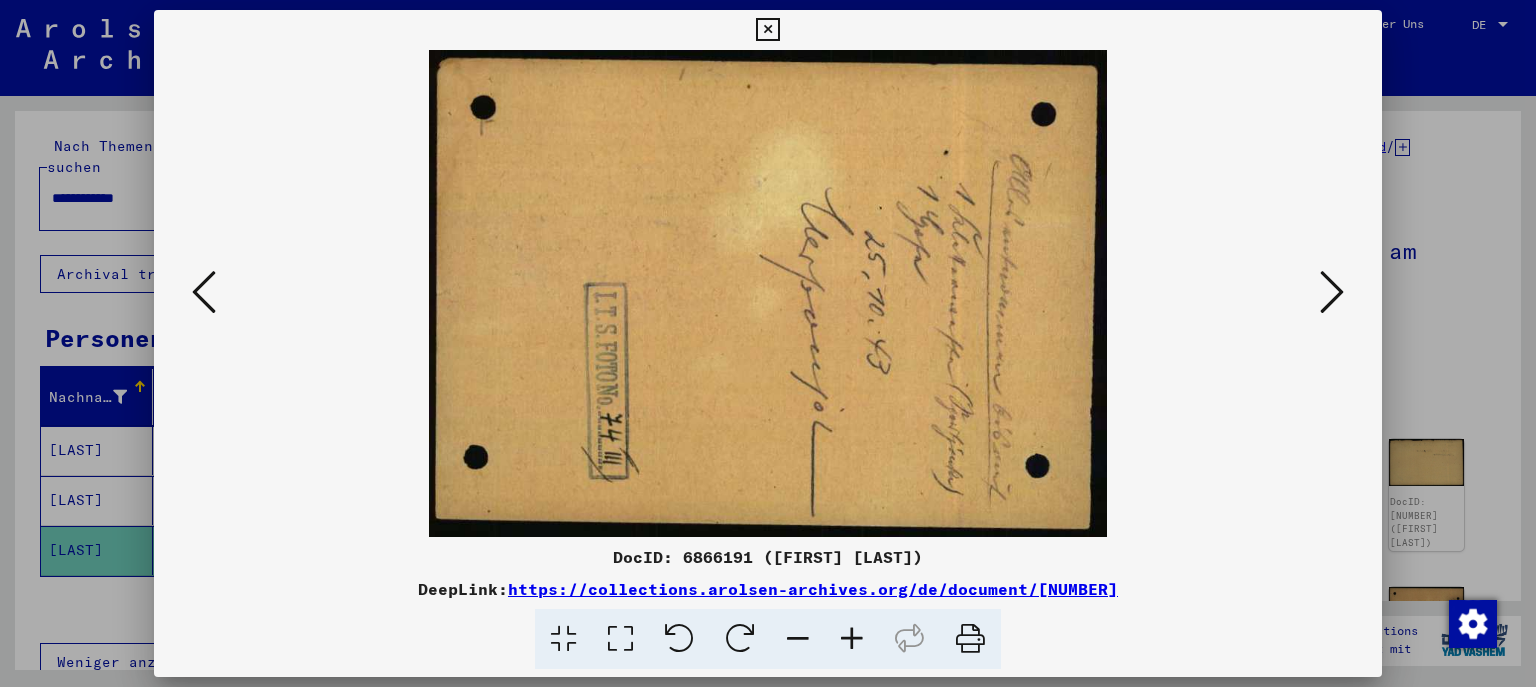 click at bounding box center (1332, 292) 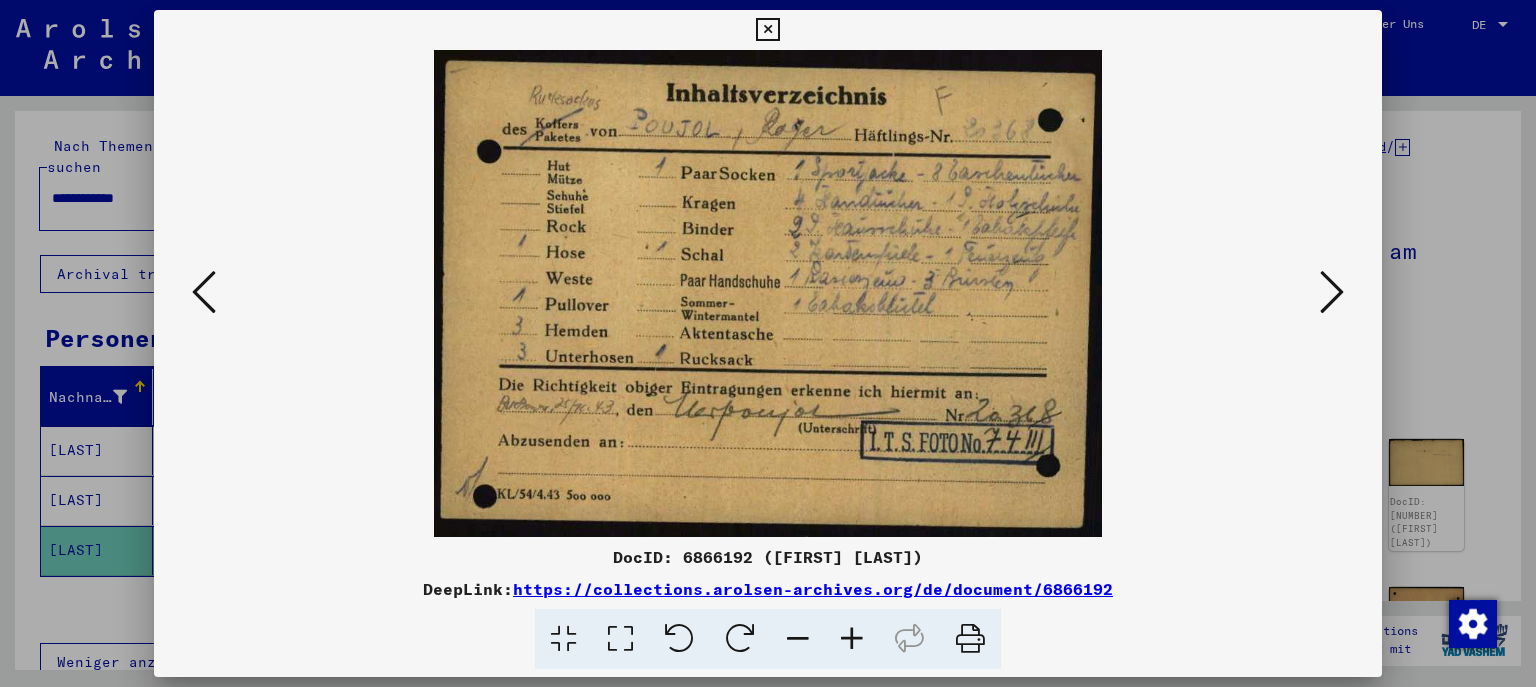 click at bounding box center (1332, 292) 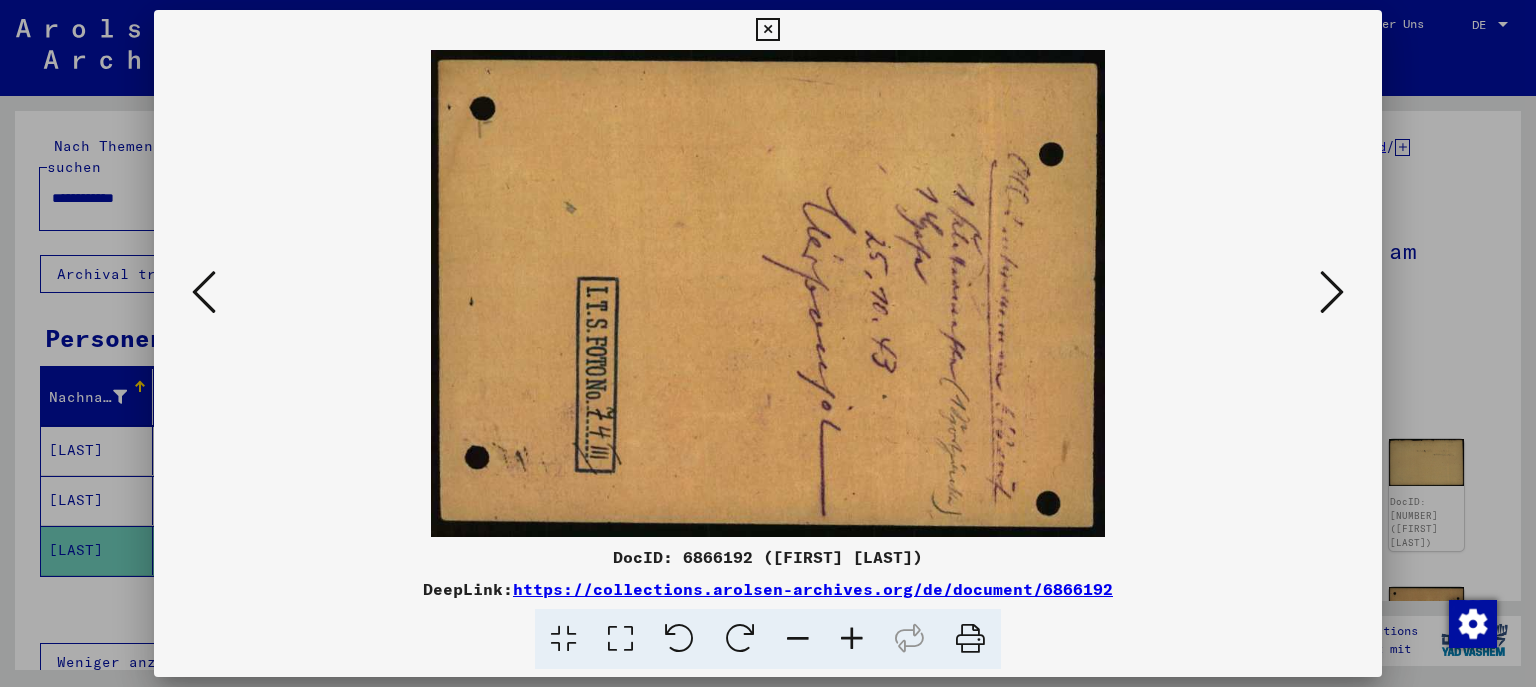 click at bounding box center [1332, 292] 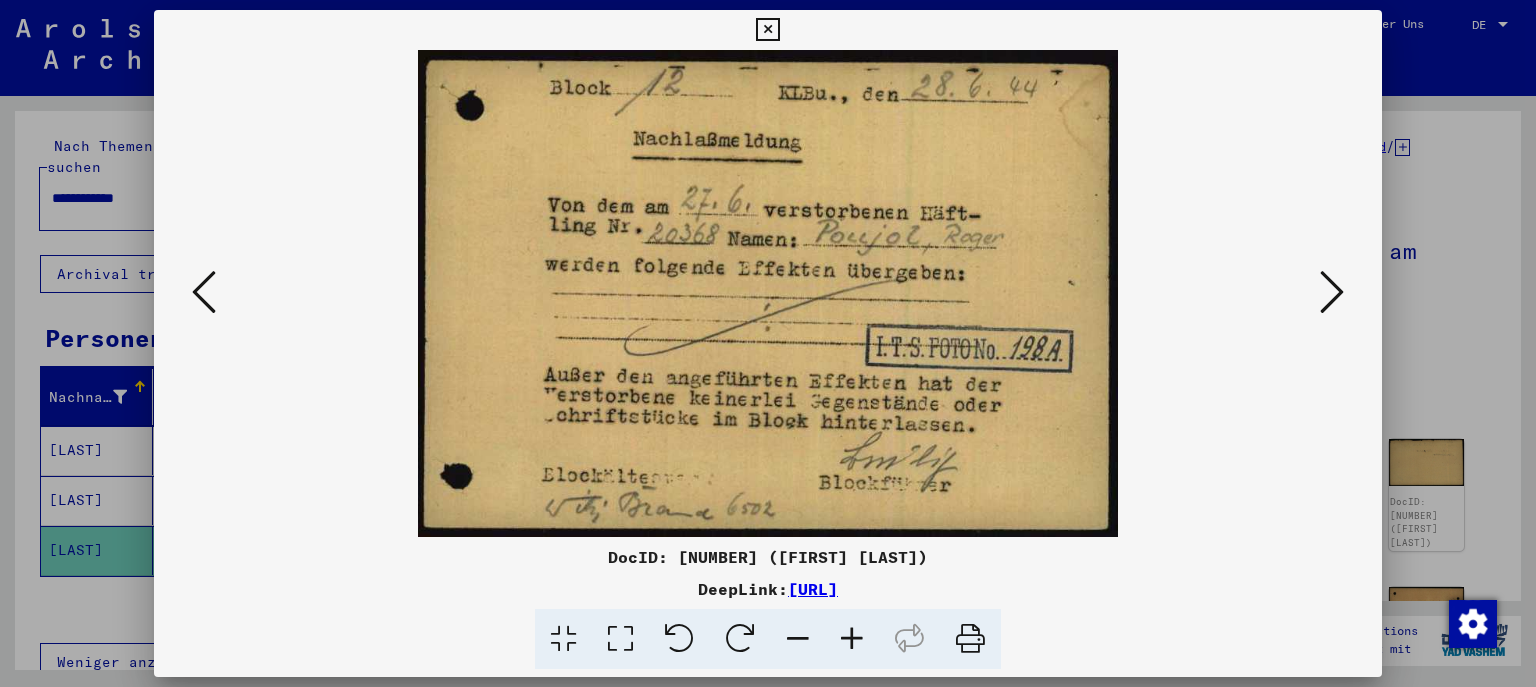 click at bounding box center (1332, 292) 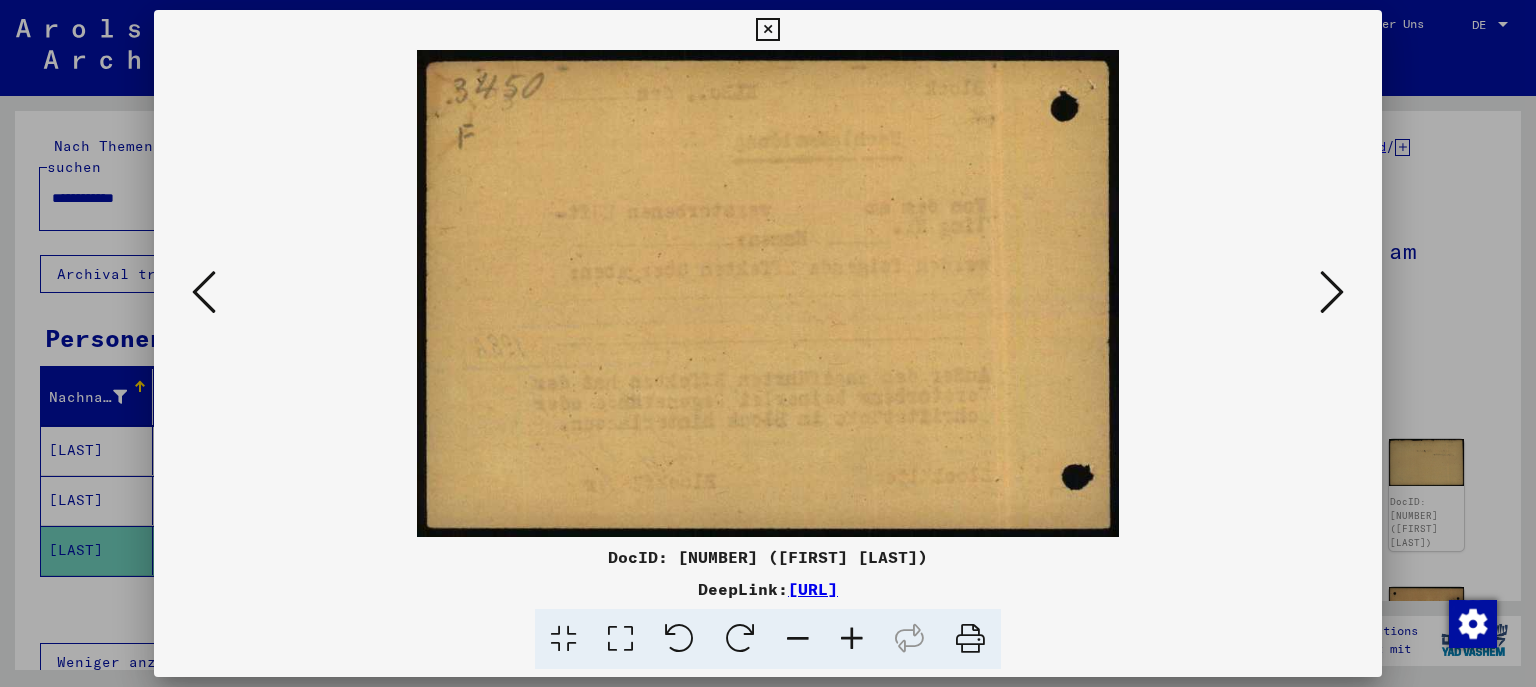 click at bounding box center [1332, 292] 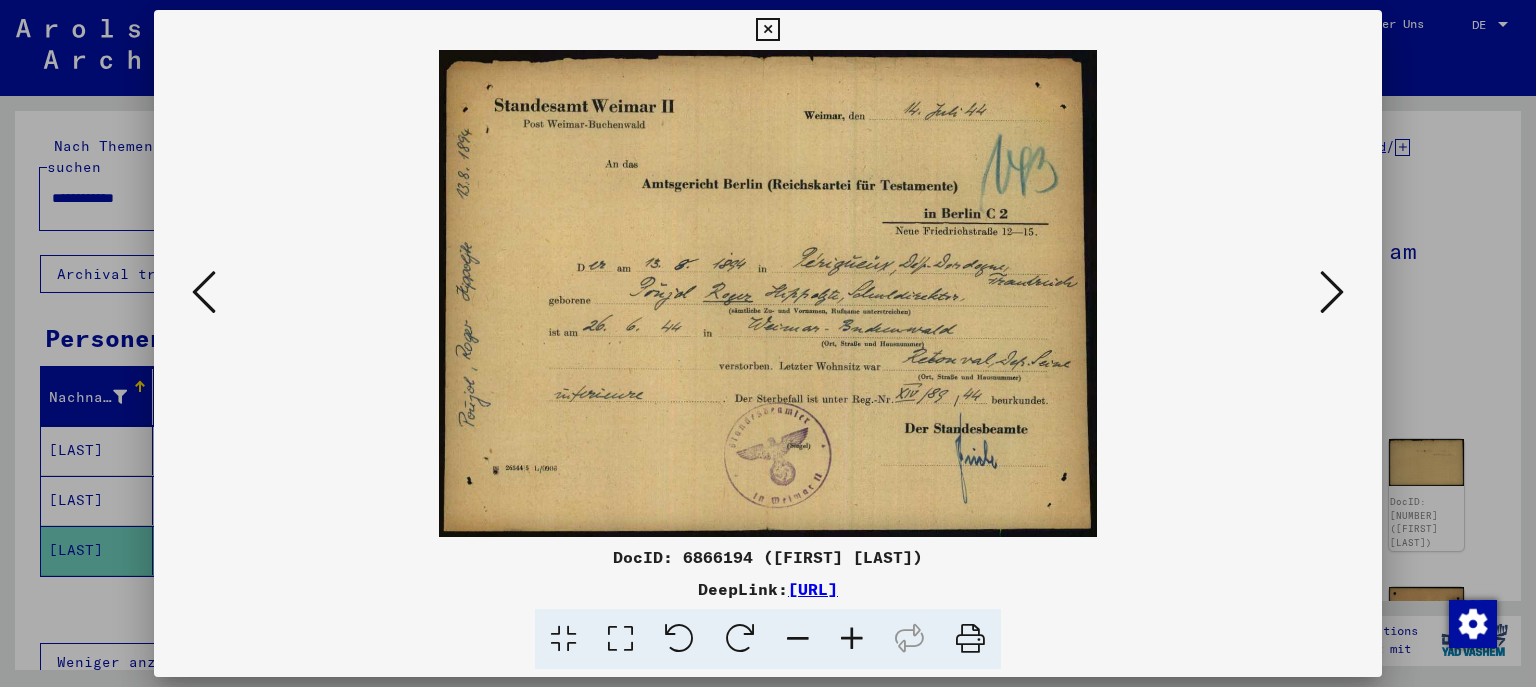 click at bounding box center [1332, 292] 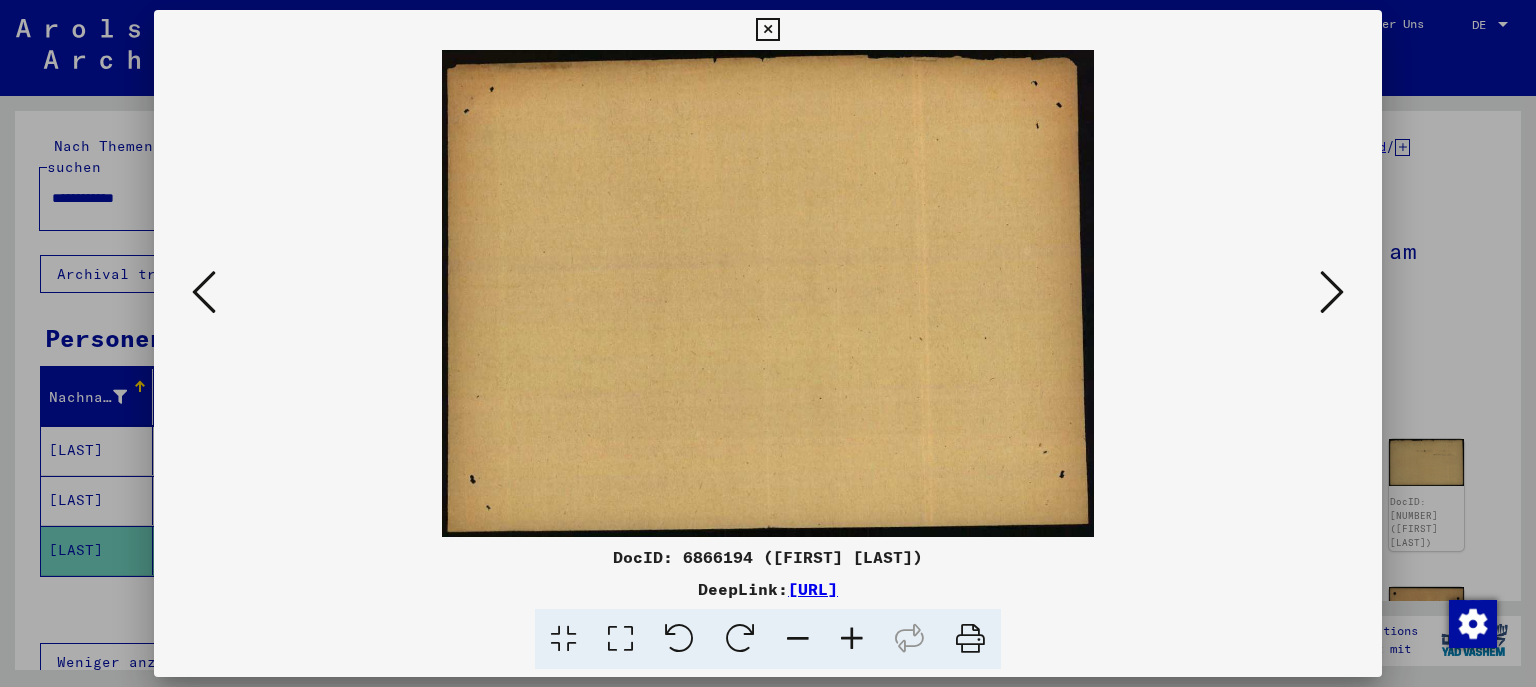 click at bounding box center [1332, 292] 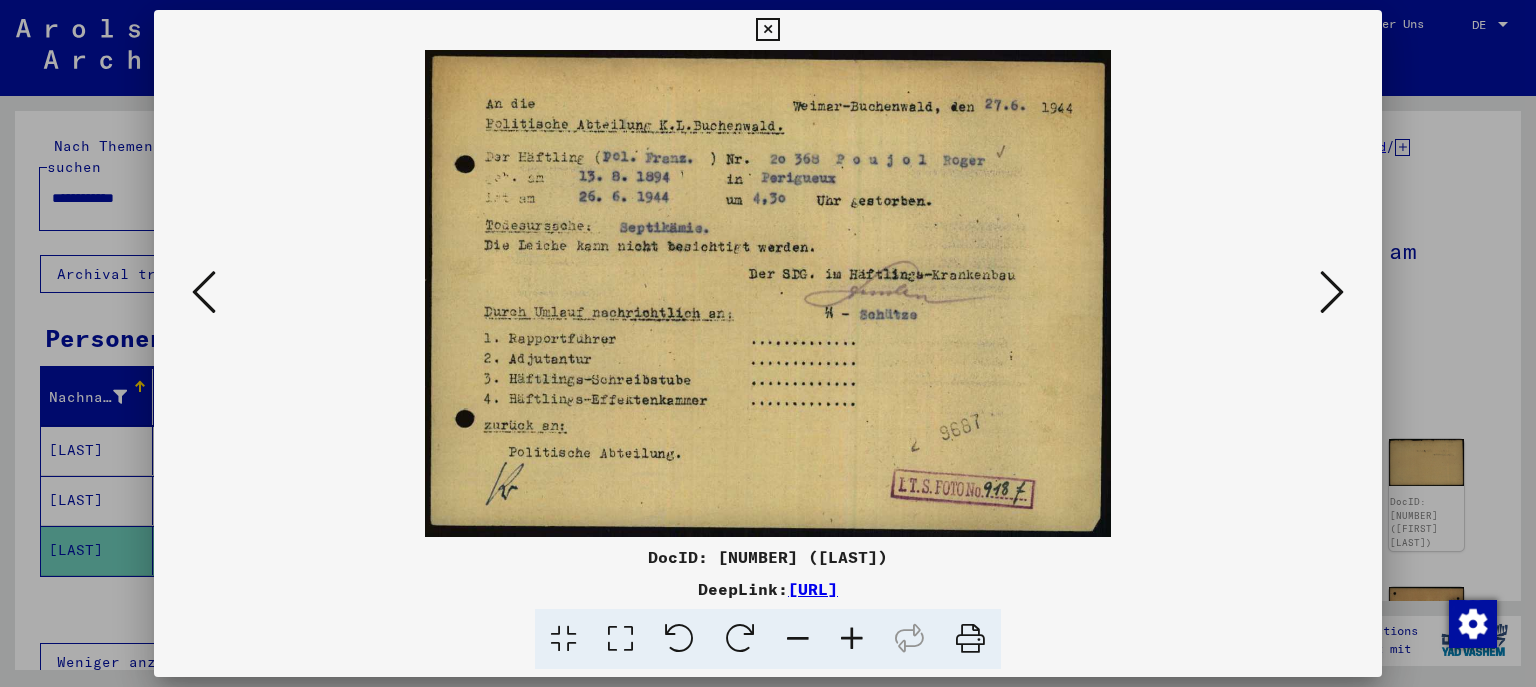 click at bounding box center [1332, 292] 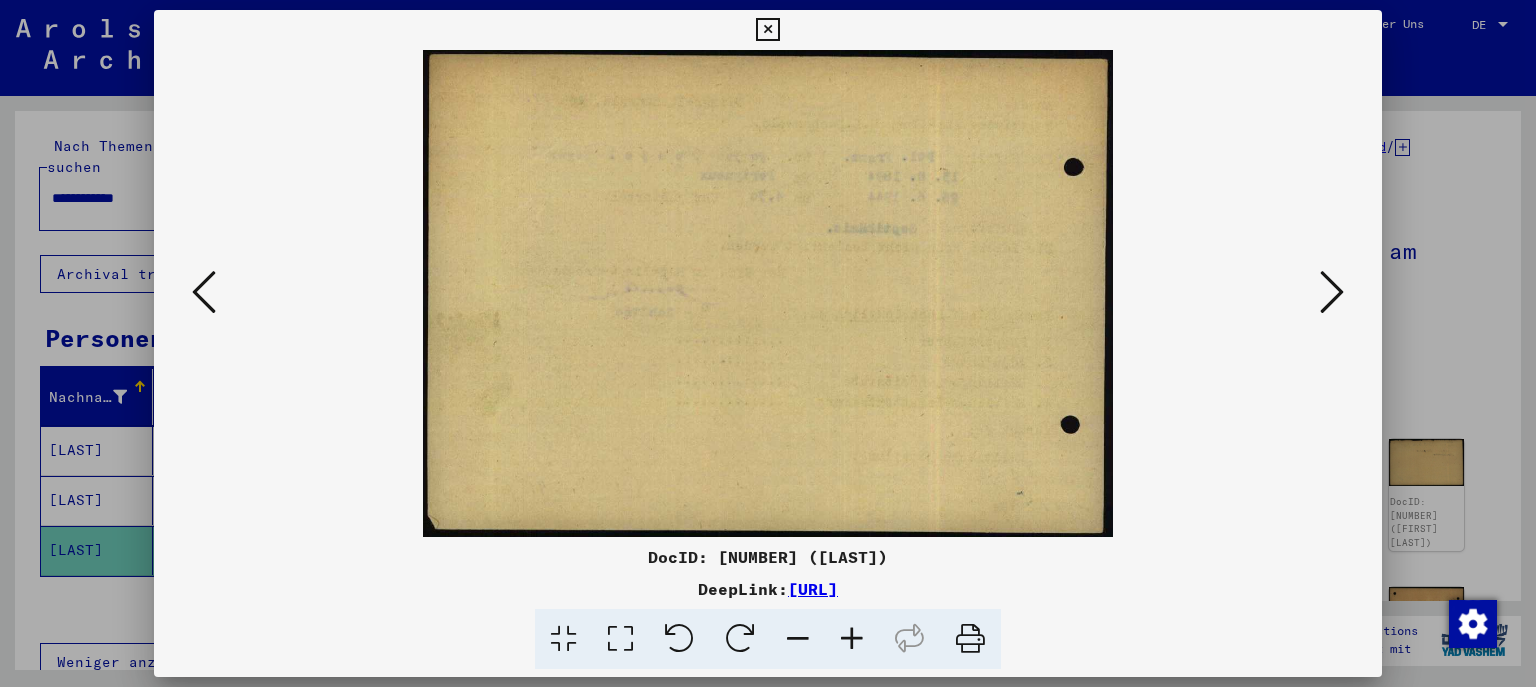 click at bounding box center (1332, 292) 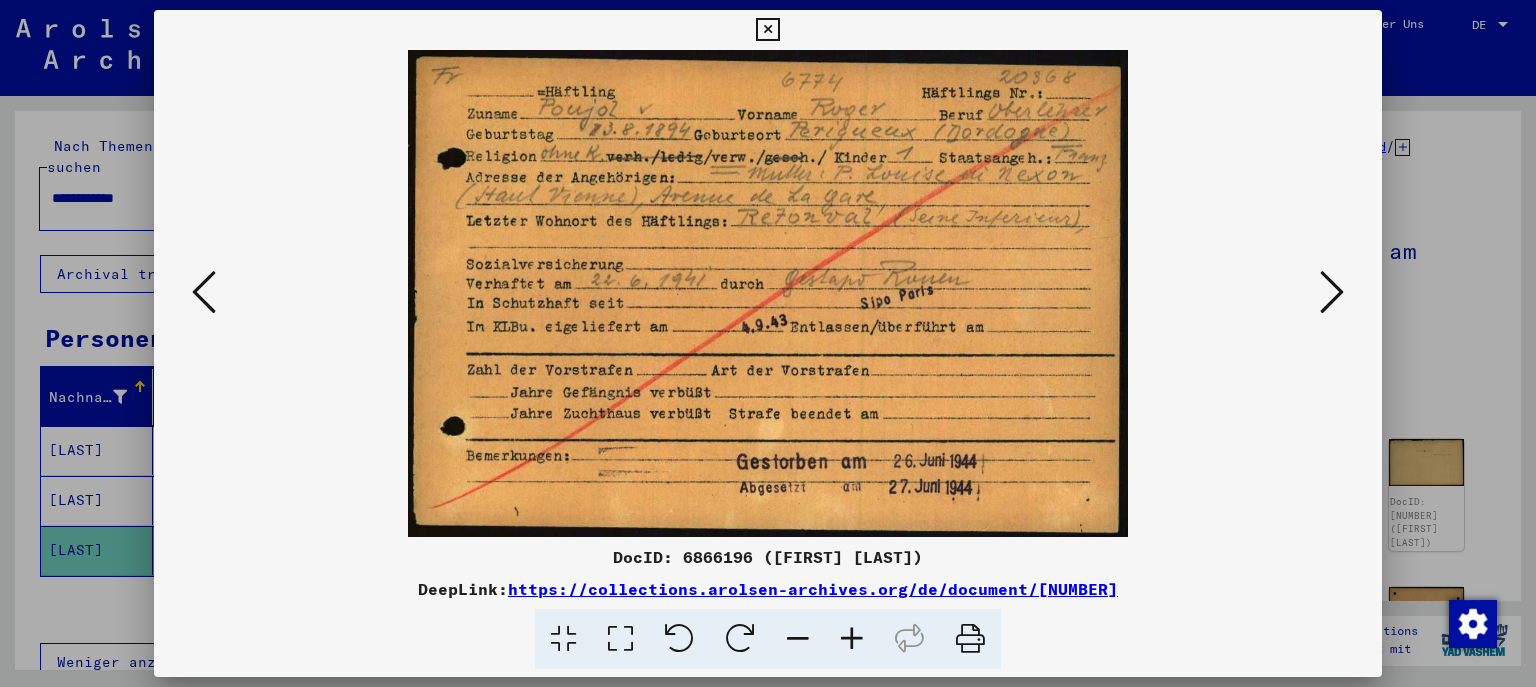 click at bounding box center (1332, 292) 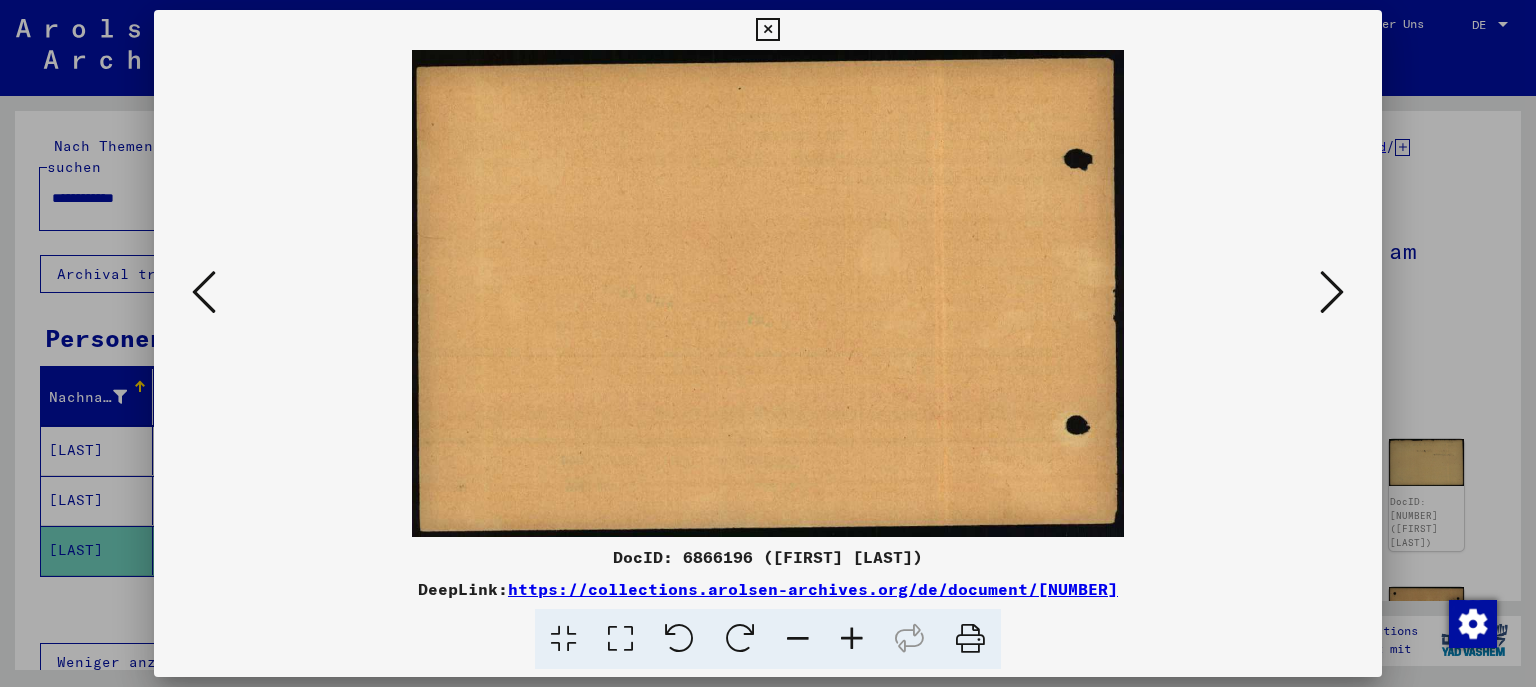 click at bounding box center [1332, 292] 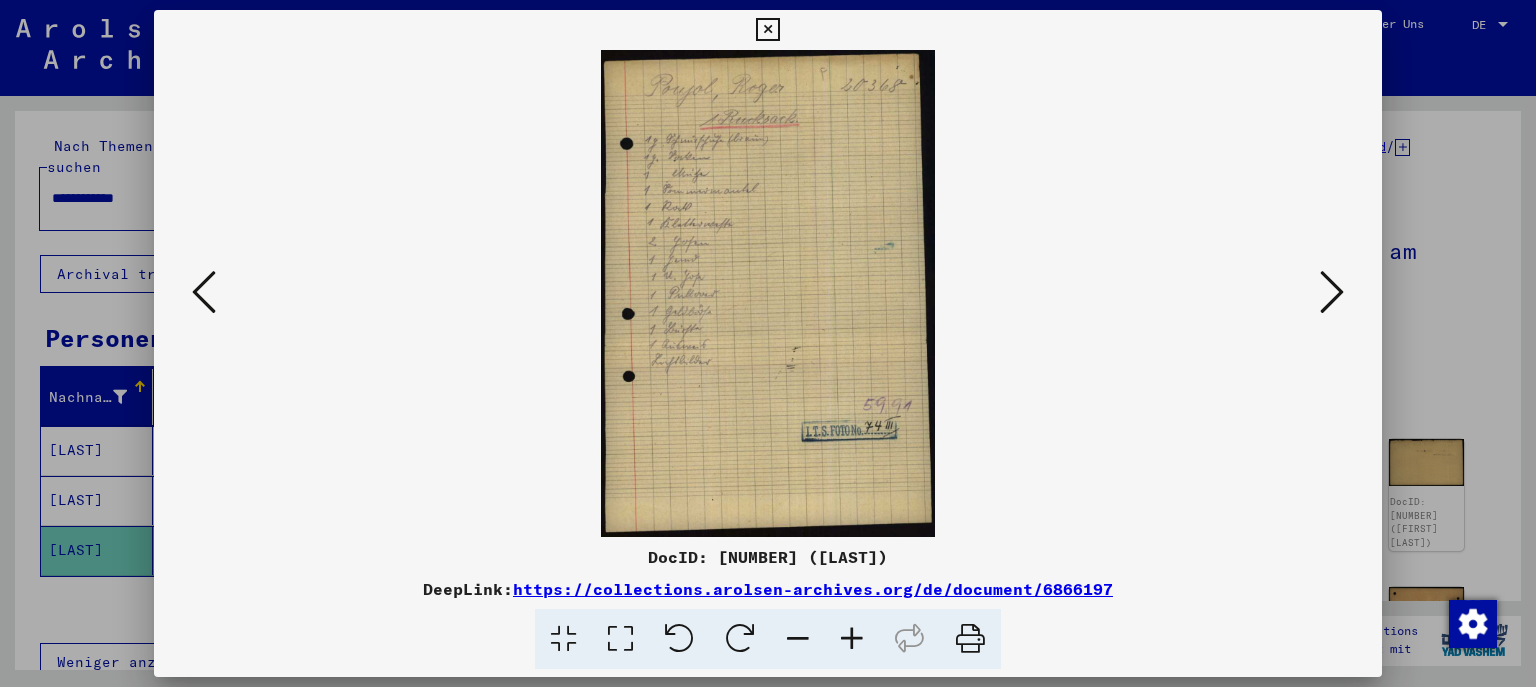 click at bounding box center [1332, 292] 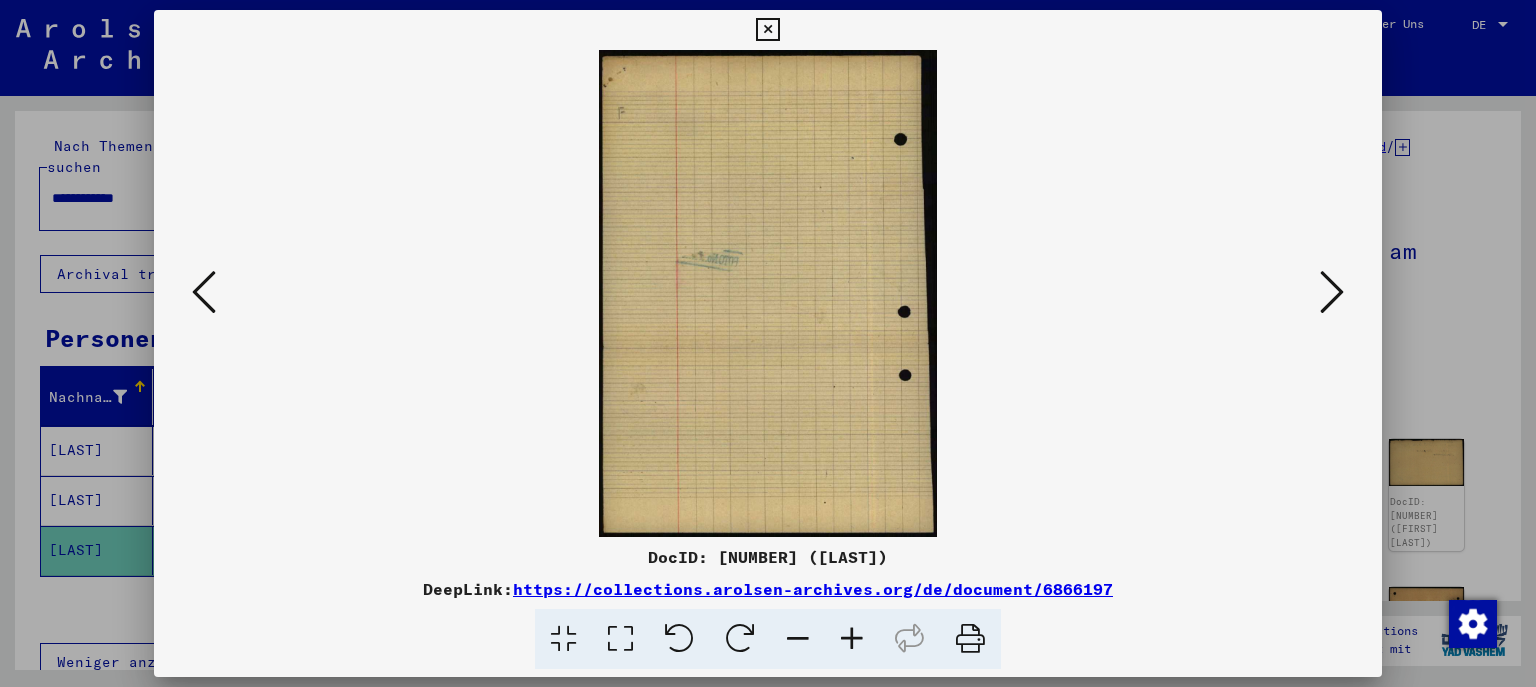 click at bounding box center [1332, 292] 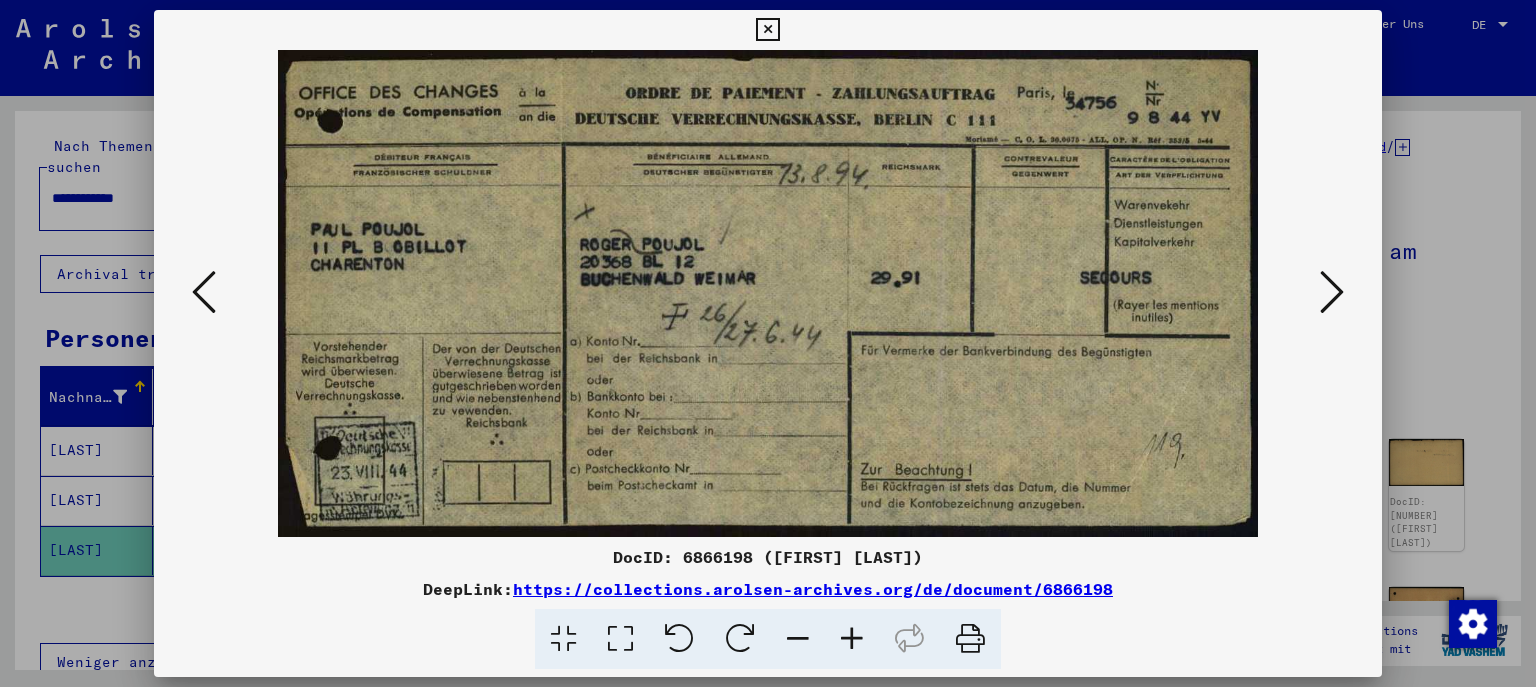click at bounding box center [1332, 292] 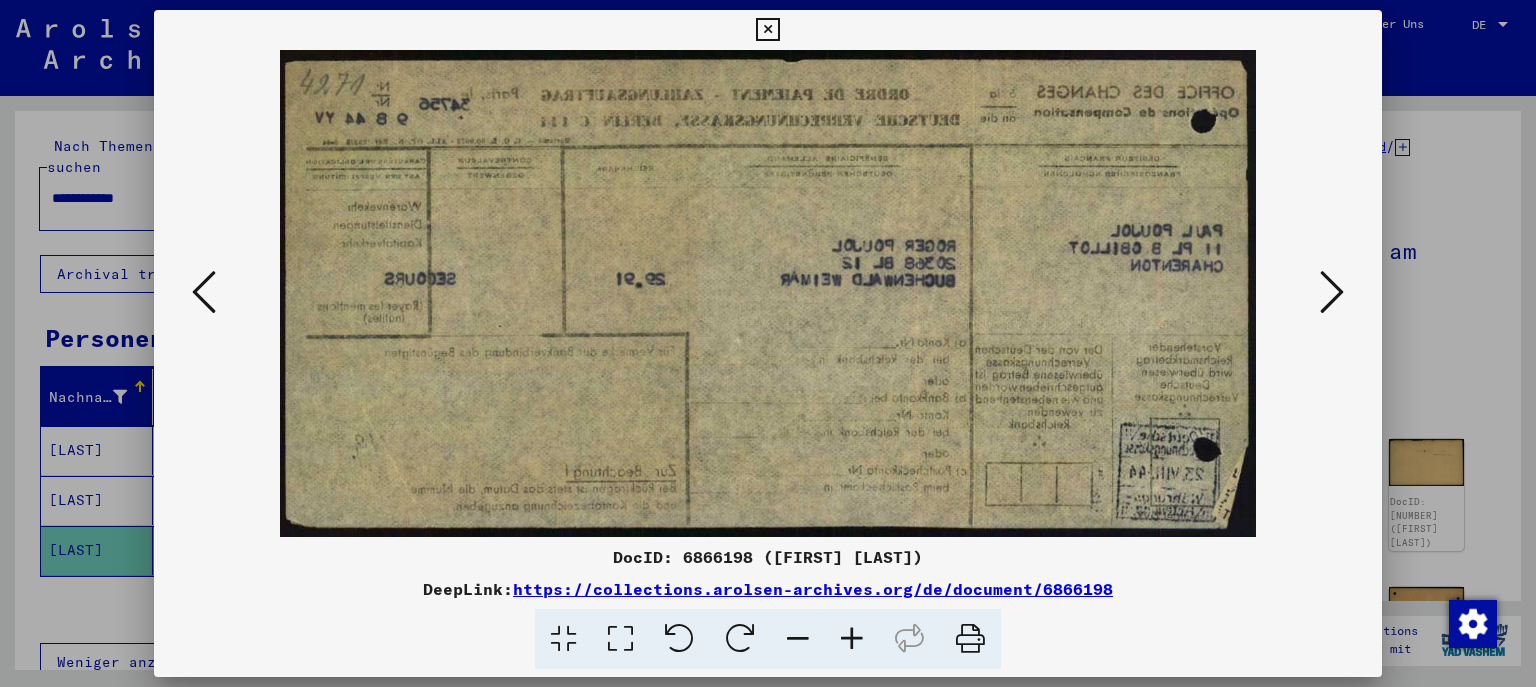 click at bounding box center [1332, 292] 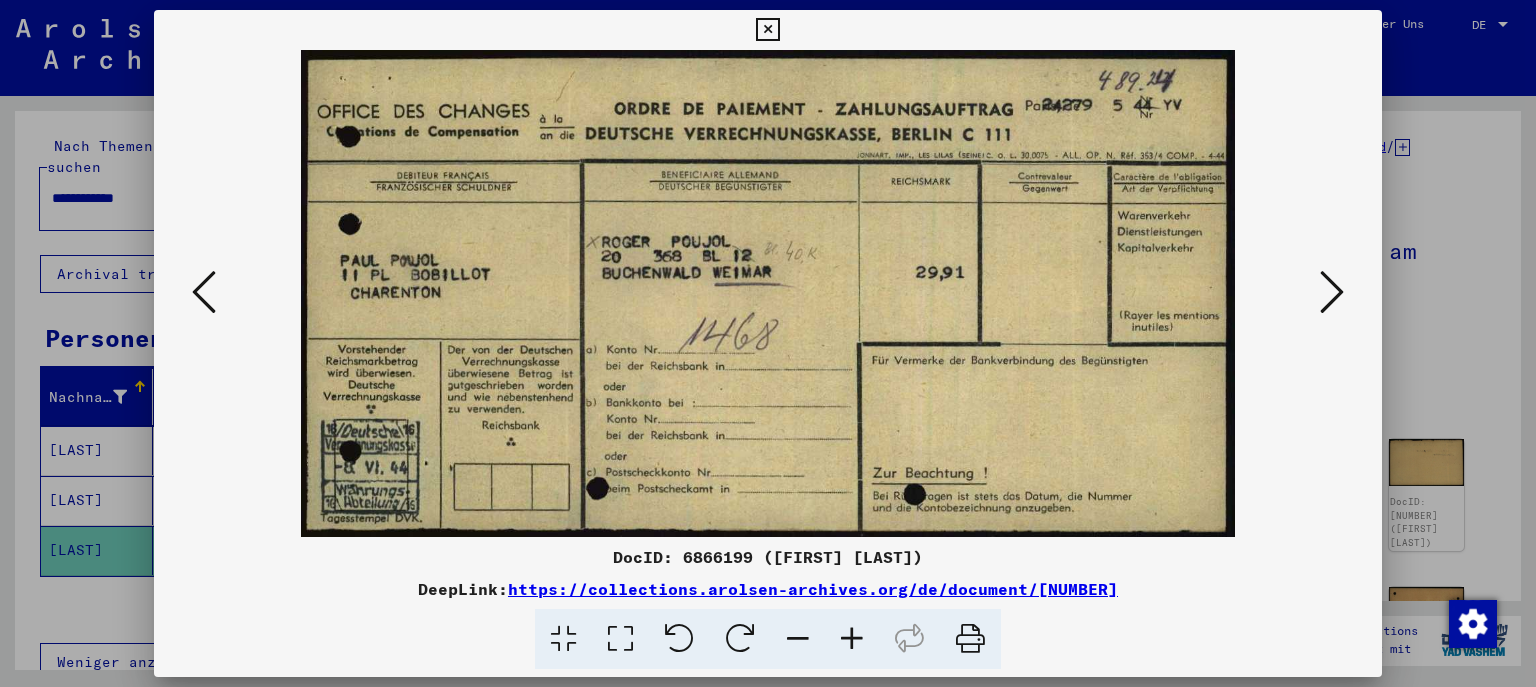 click at bounding box center (1332, 292) 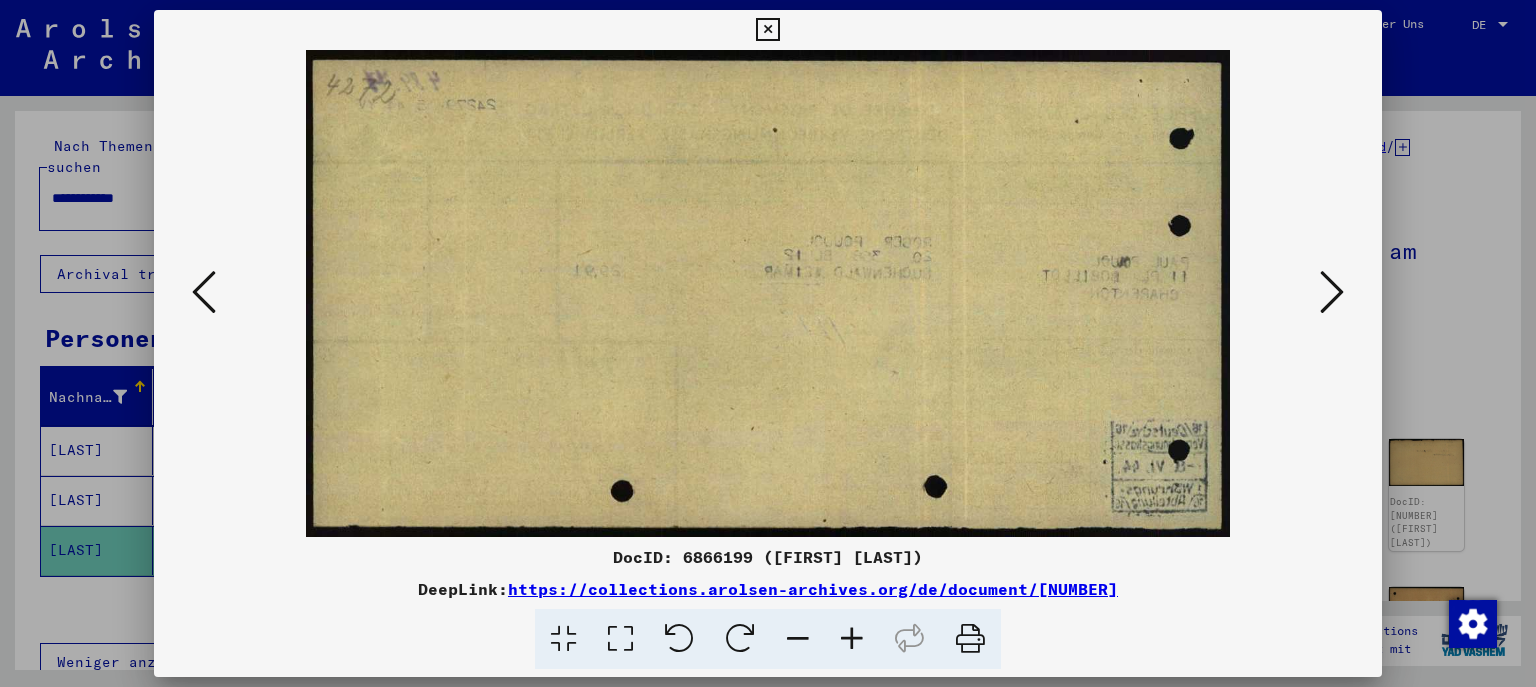click at bounding box center [1332, 292] 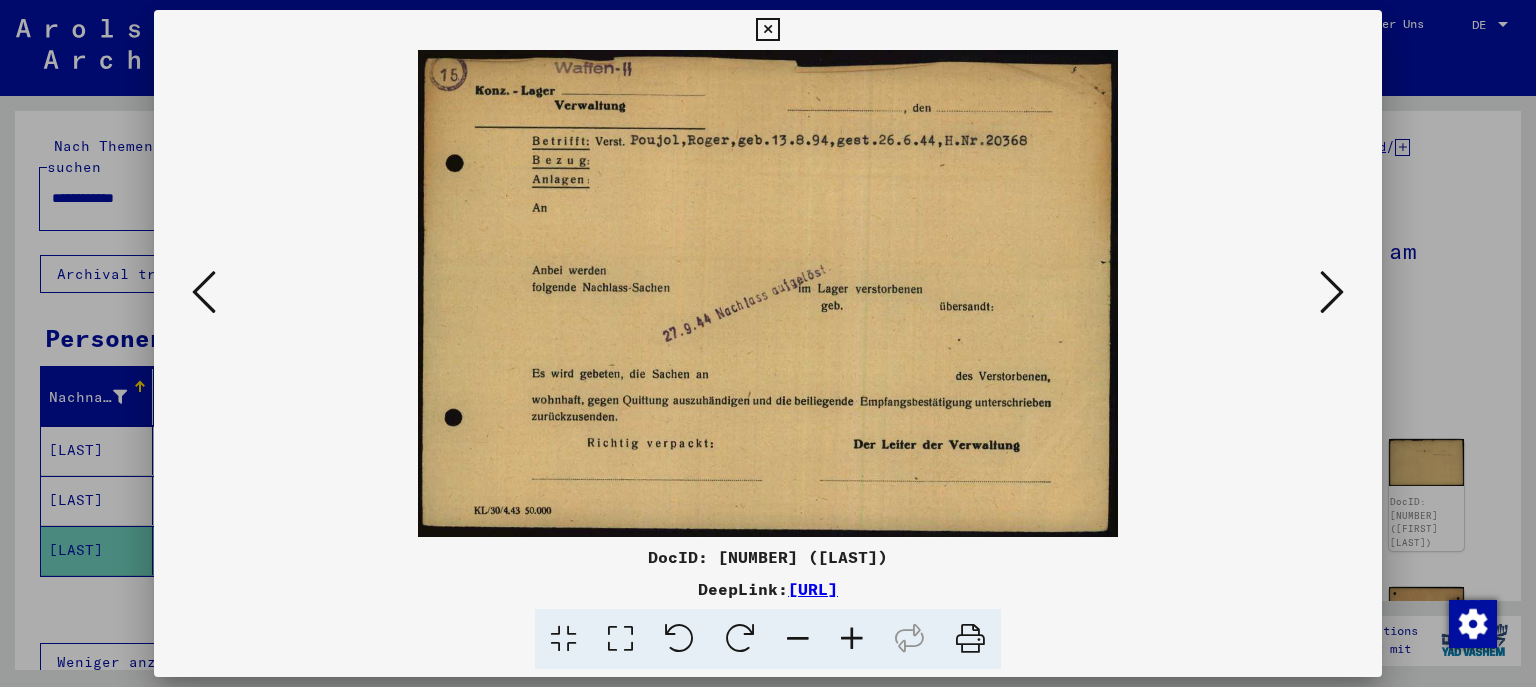 click at bounding box center [1332, 292] 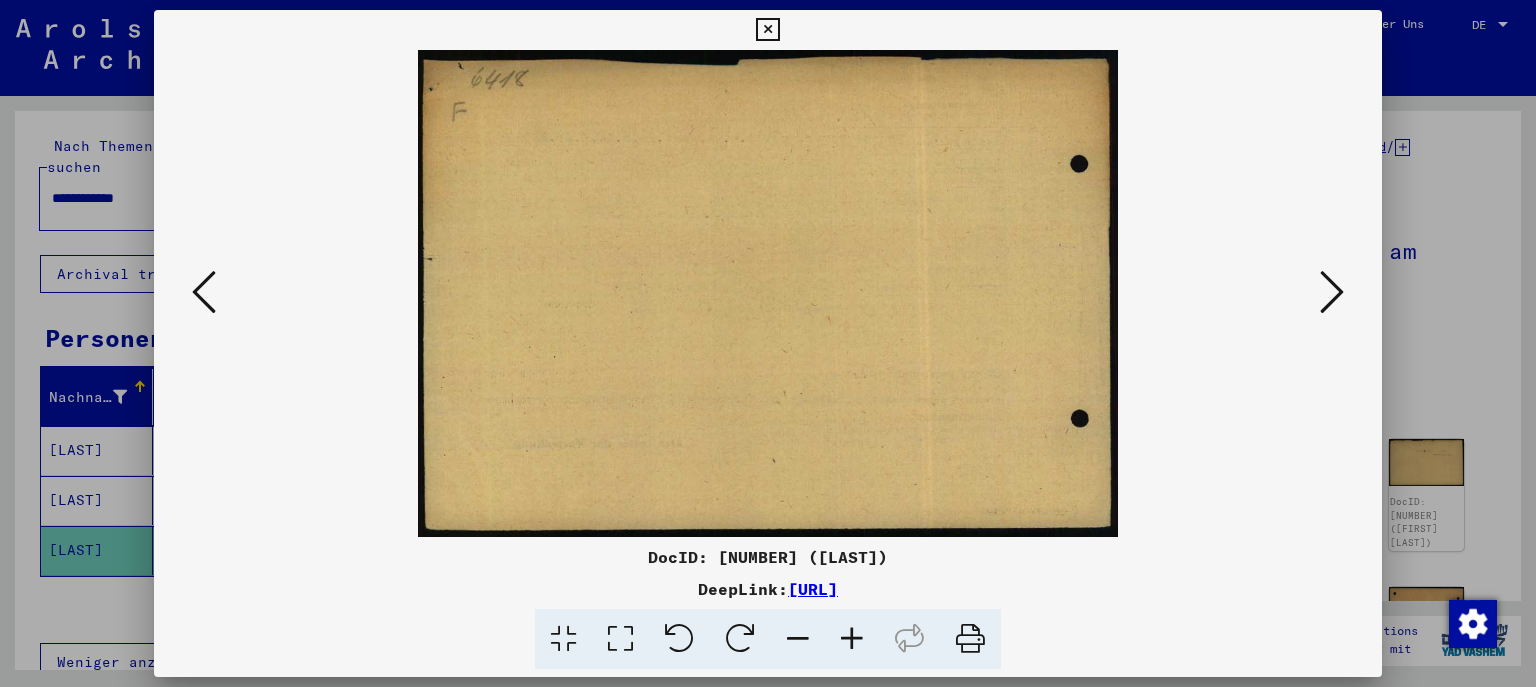 click at bounding box center [1332, 292] 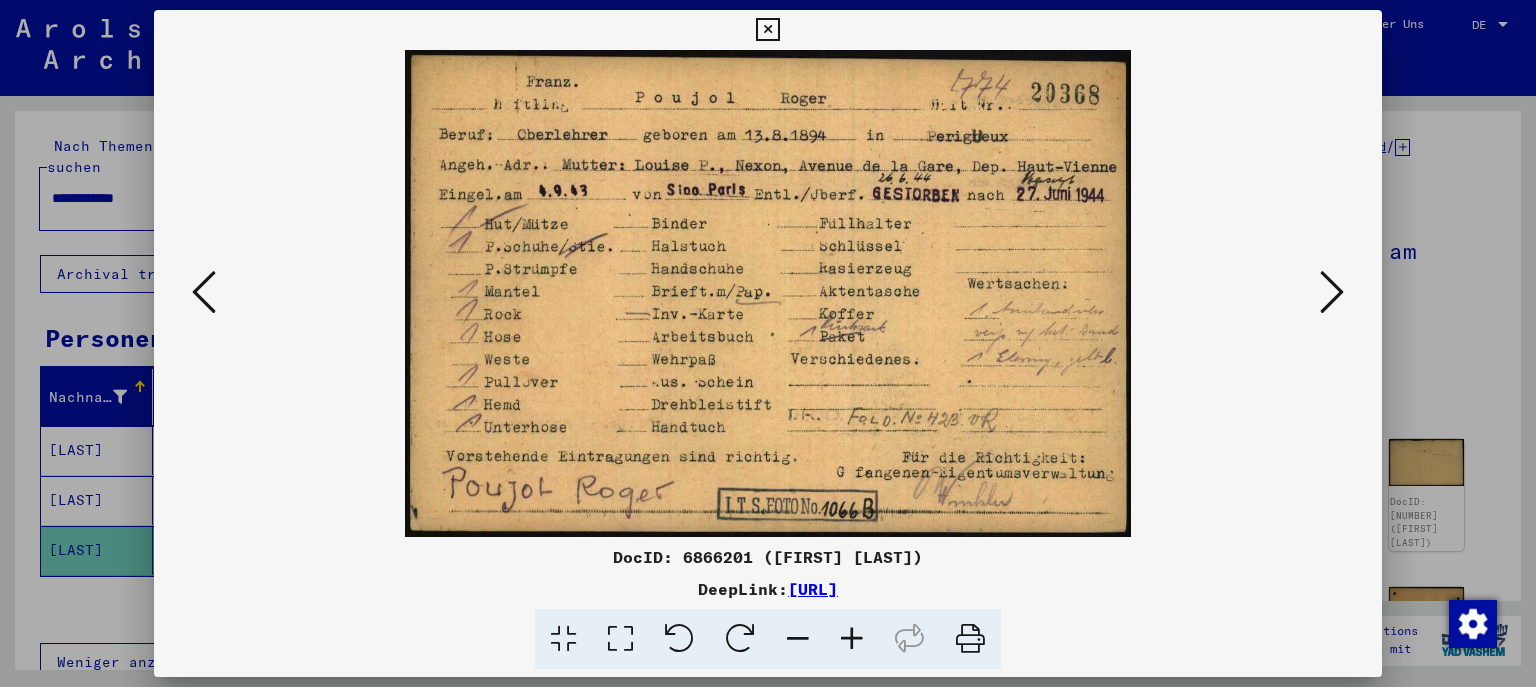 click at bounding box center [1332, 292] 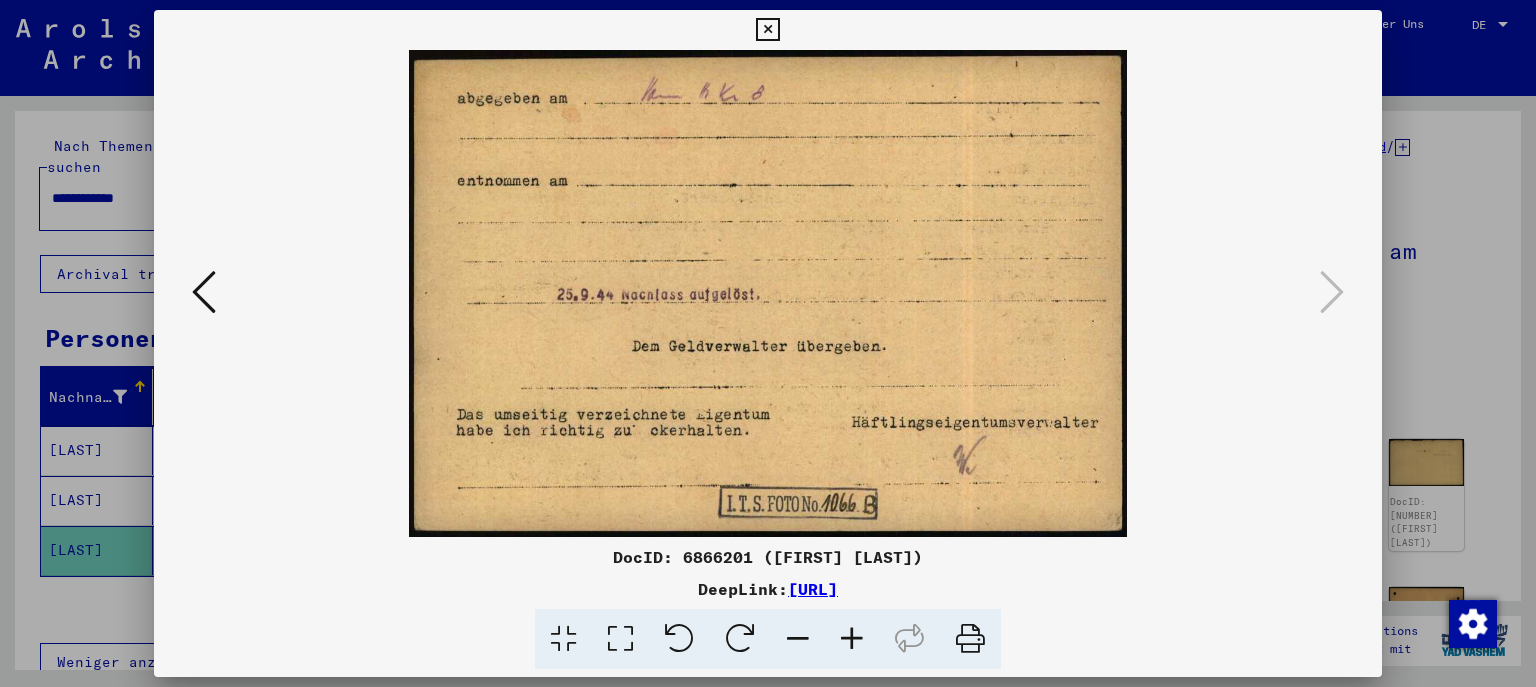 click at bounding box center [767, 30] 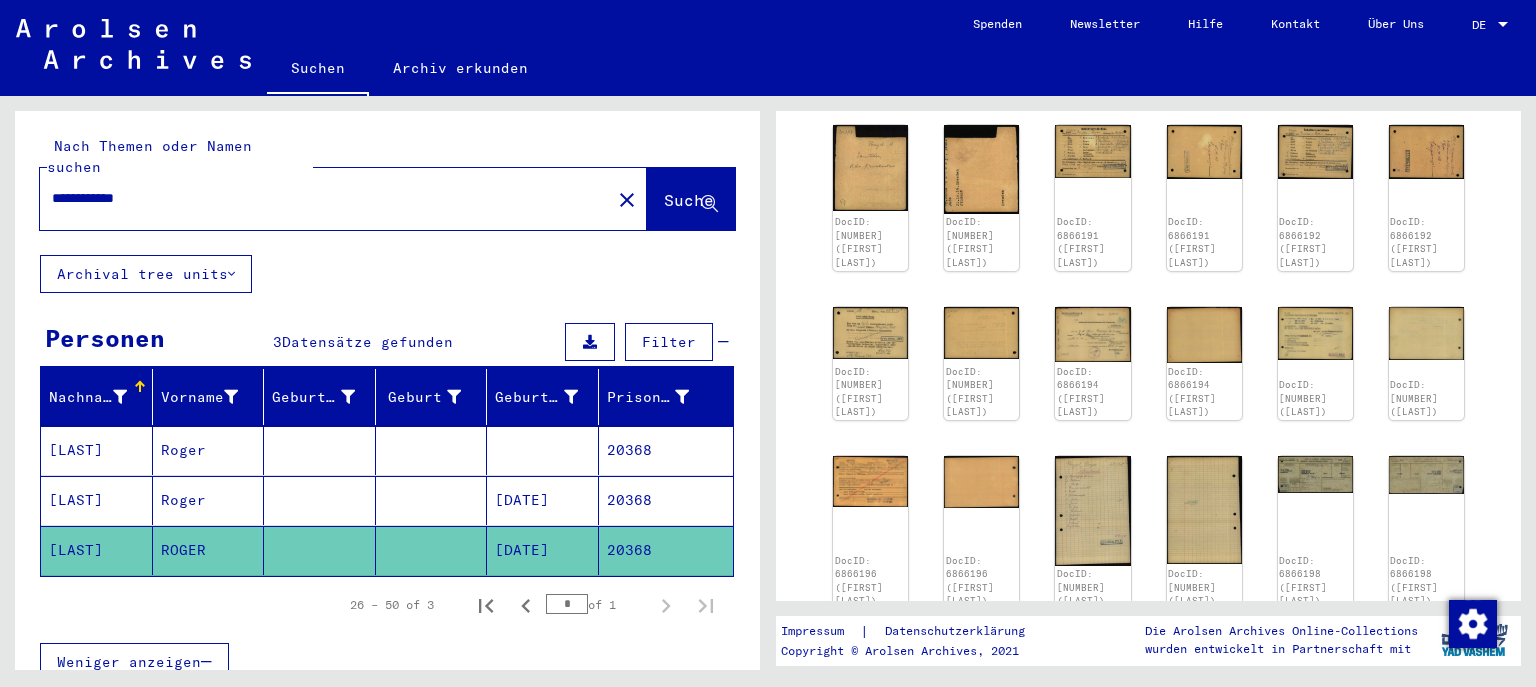 scroll, scrollTop: 320, scrollLeft: 0, axis: vertical 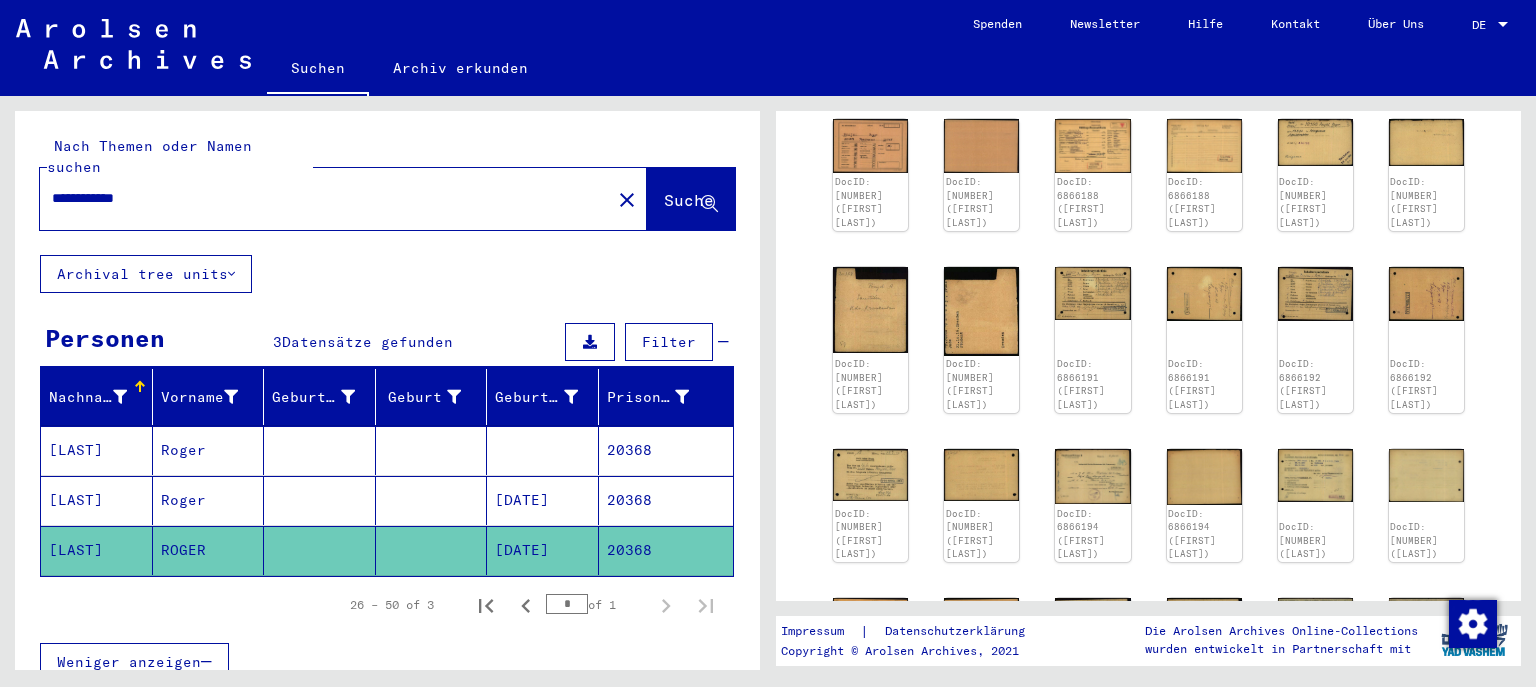 drag, startPoint x: 180, startPoint y: 179, endPoint x: -95, endPoint y: 183, distance: 275.02908 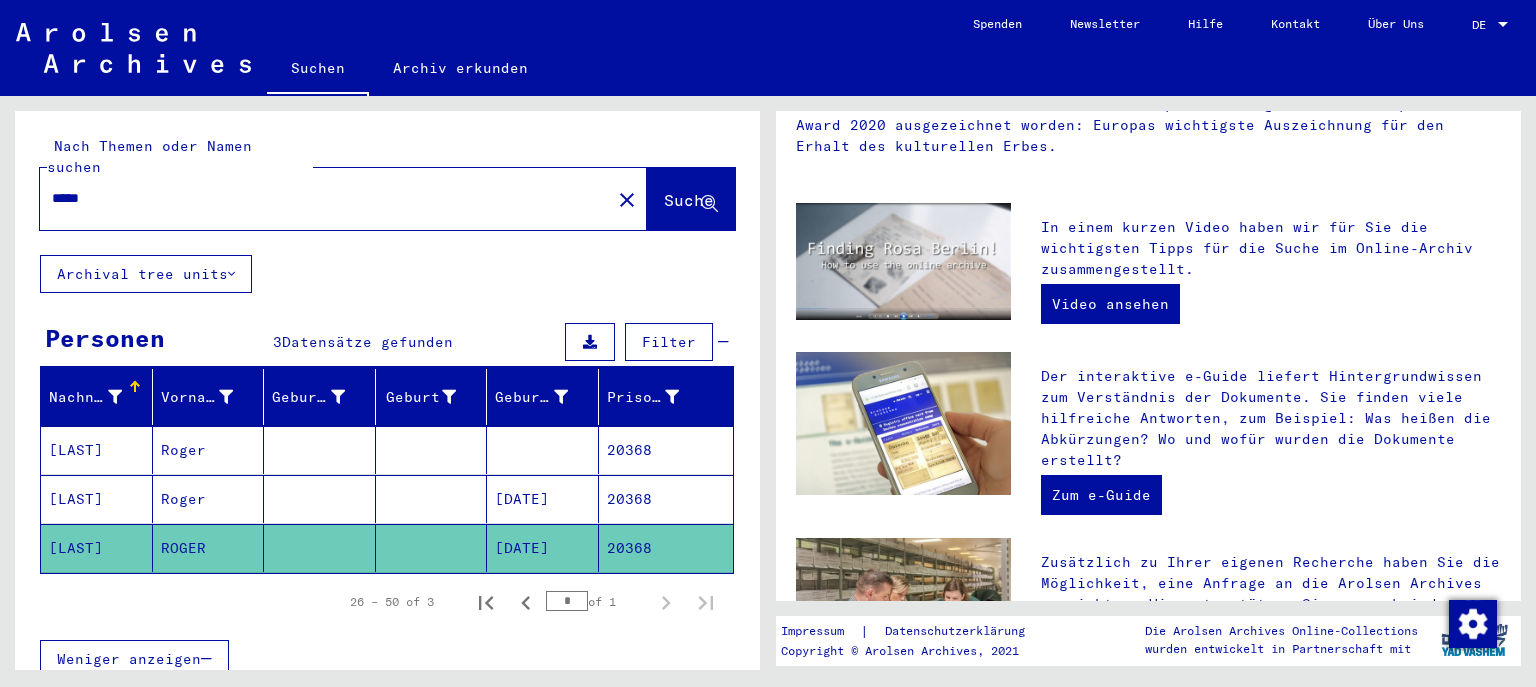 scroll, scrollTop: 0, scrollLeft: 0, axis: both 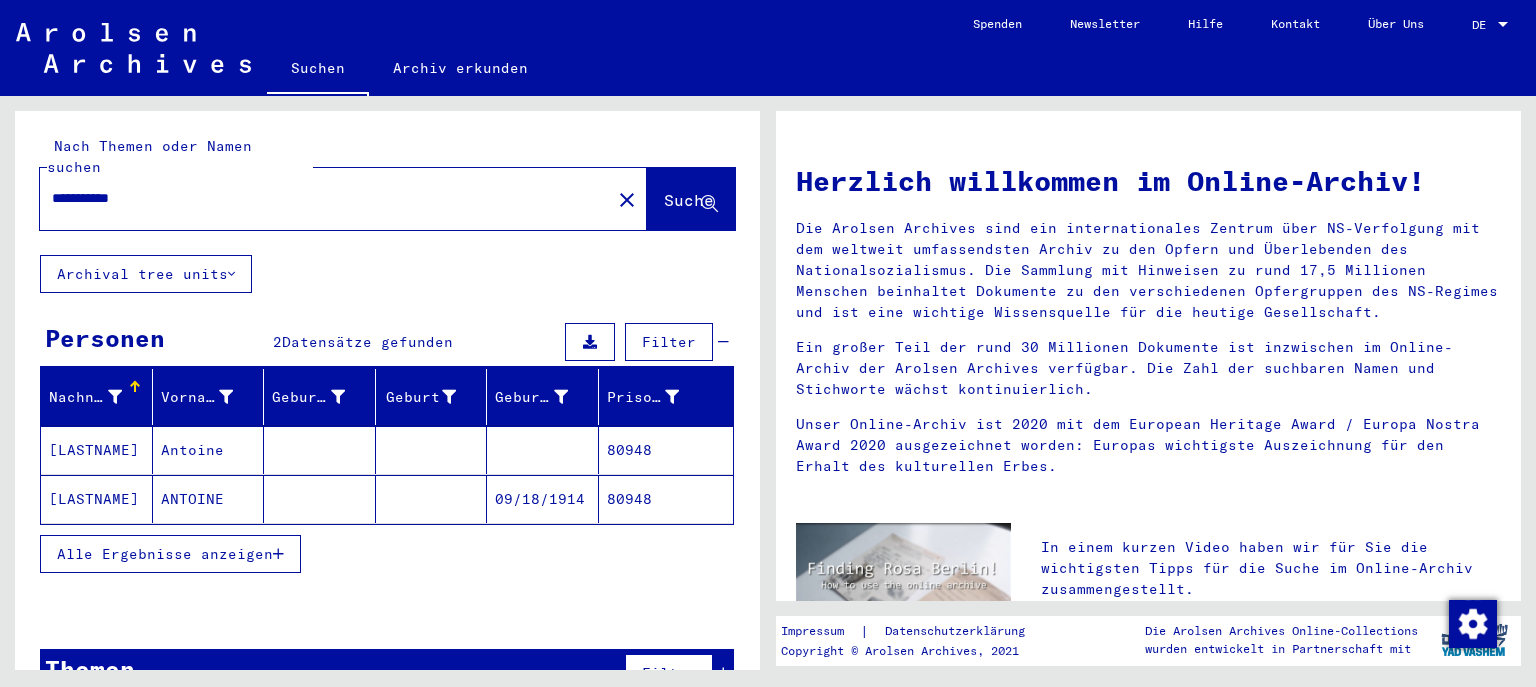 click 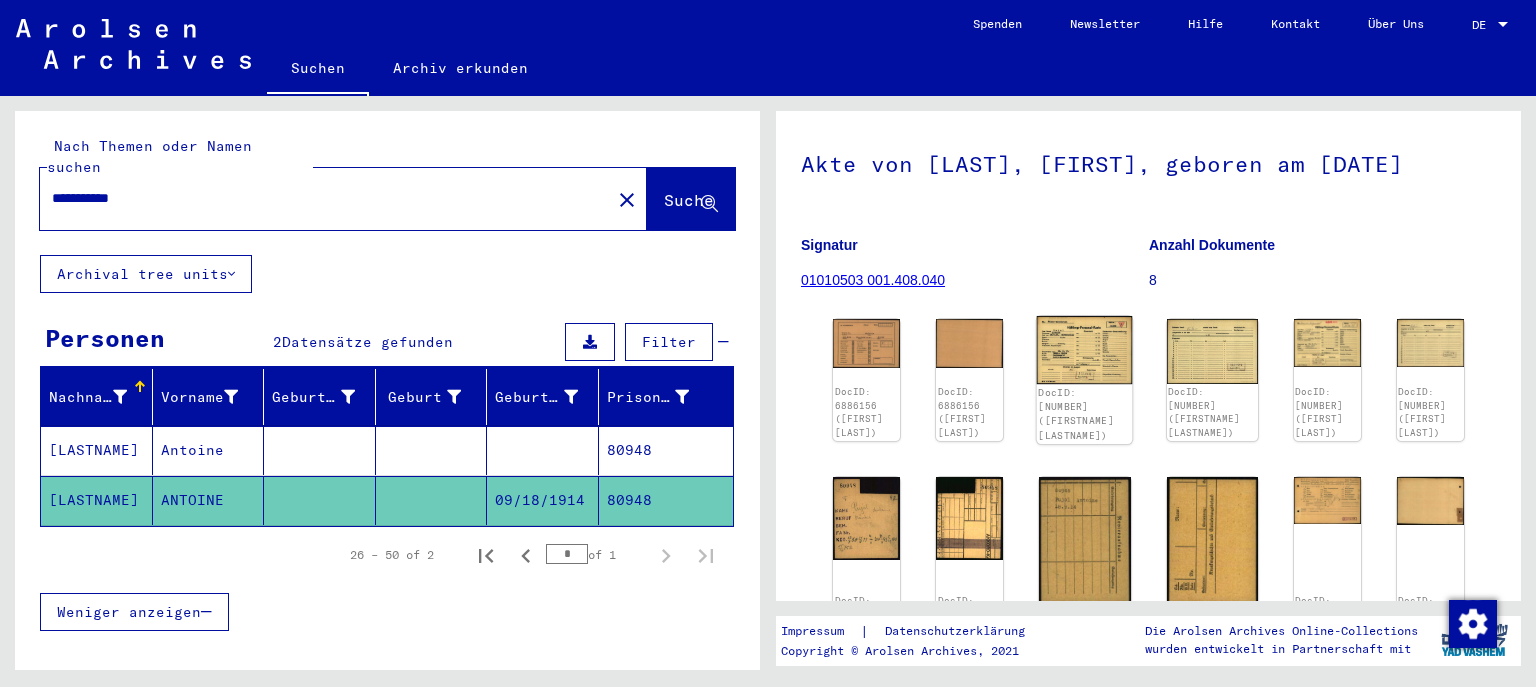 scroll, scrollTop: 240, scrollLeft: 0, axis: vertical 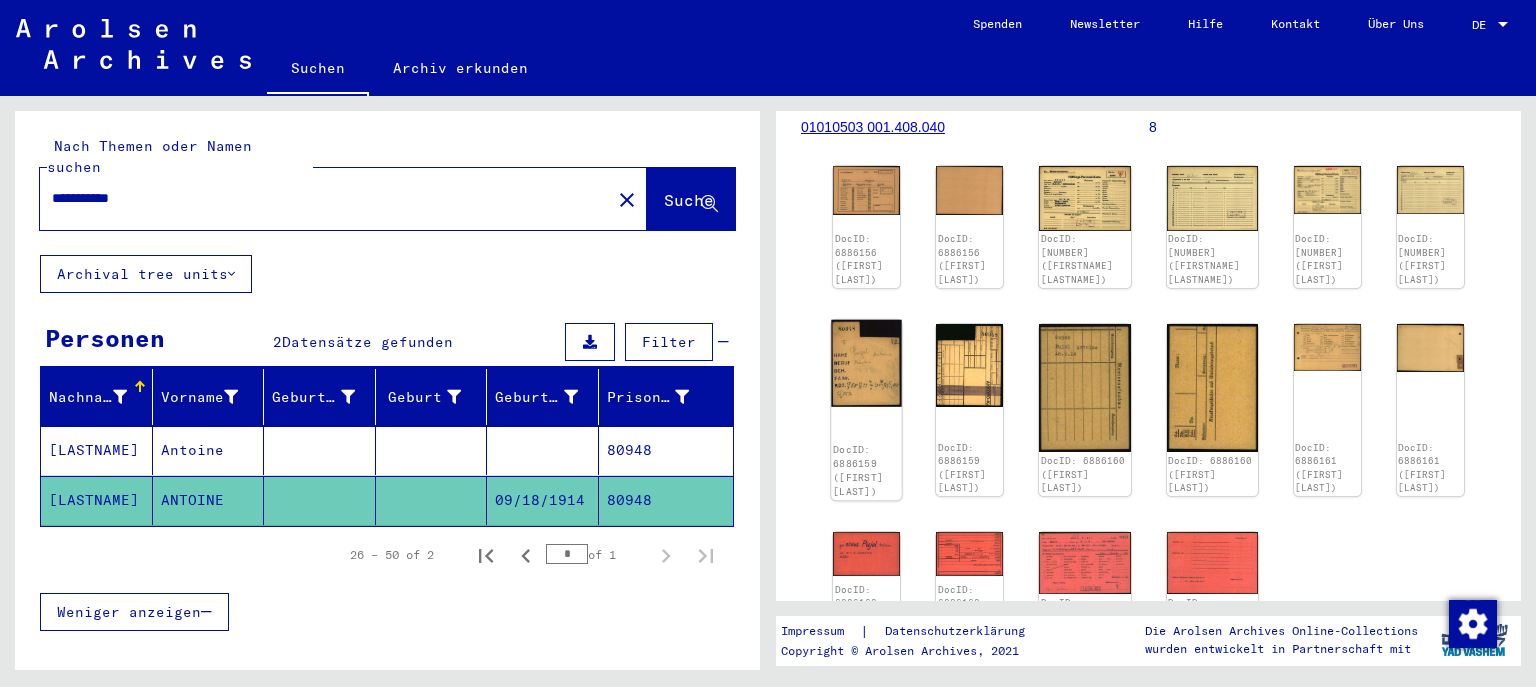 click 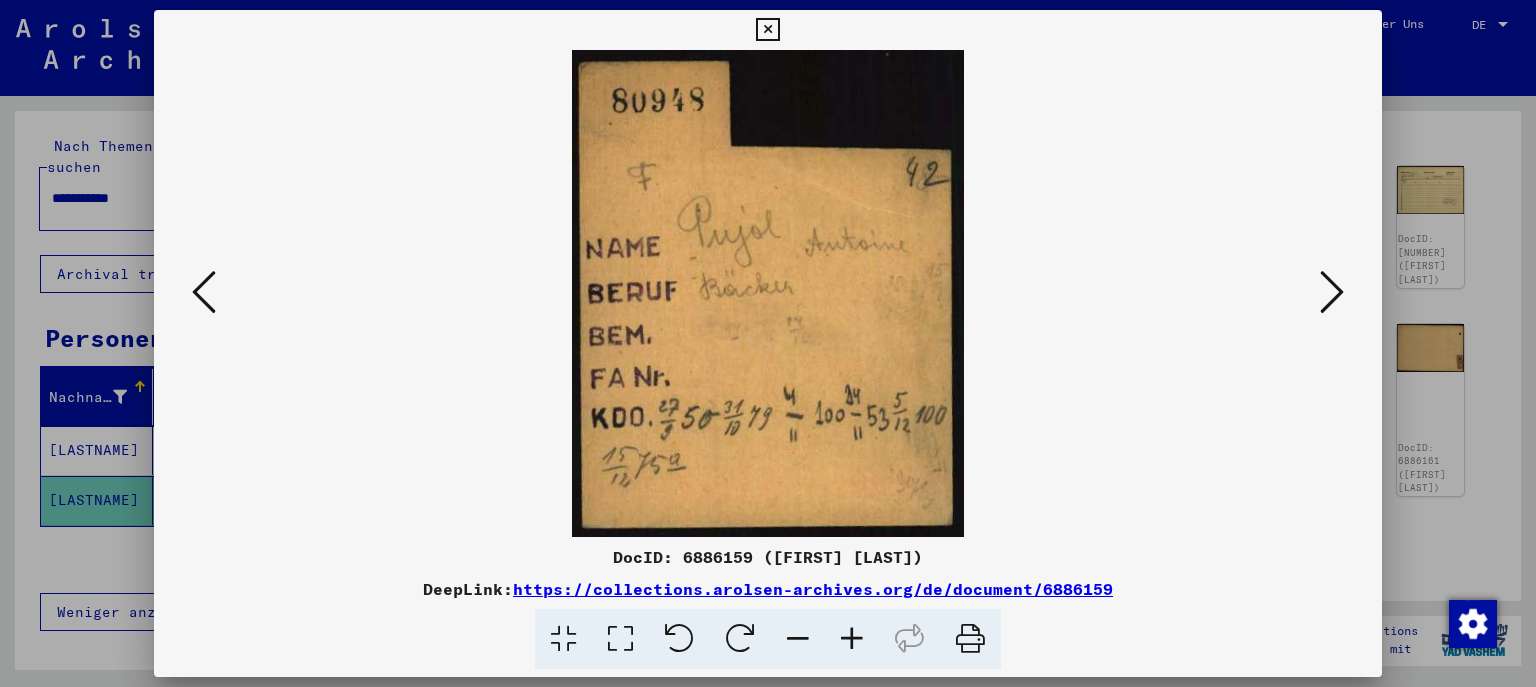 click at bounding box center (767, 30) 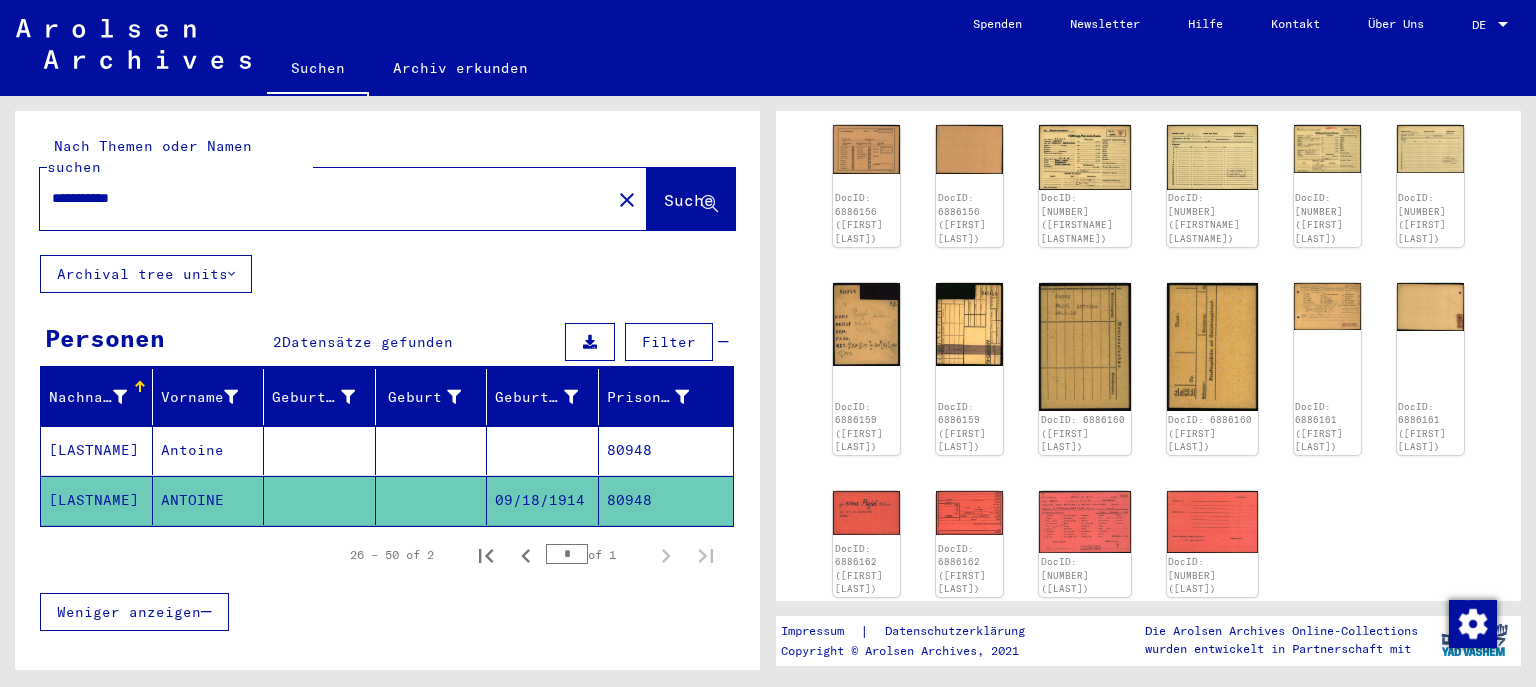scroll, scrollTop: 277, scrollLeft: 0, axis: vertical 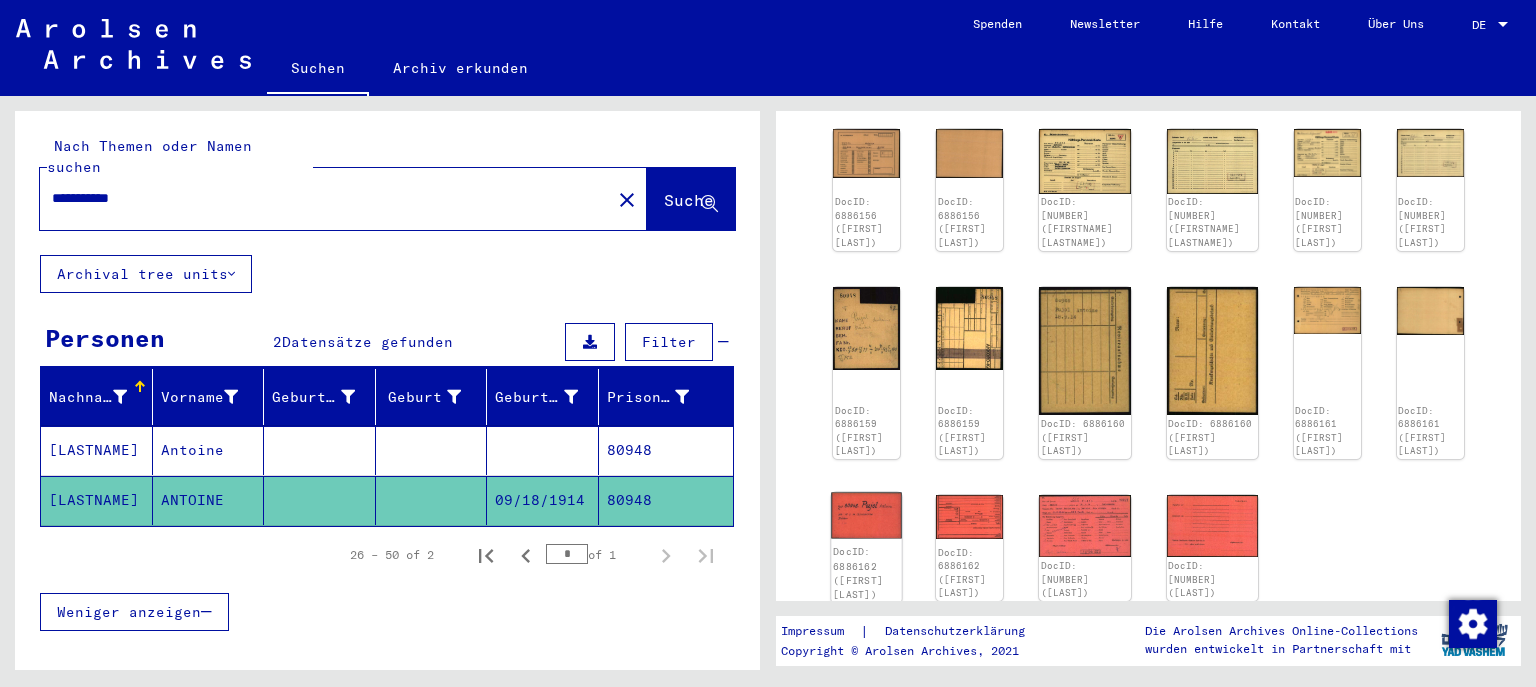 click 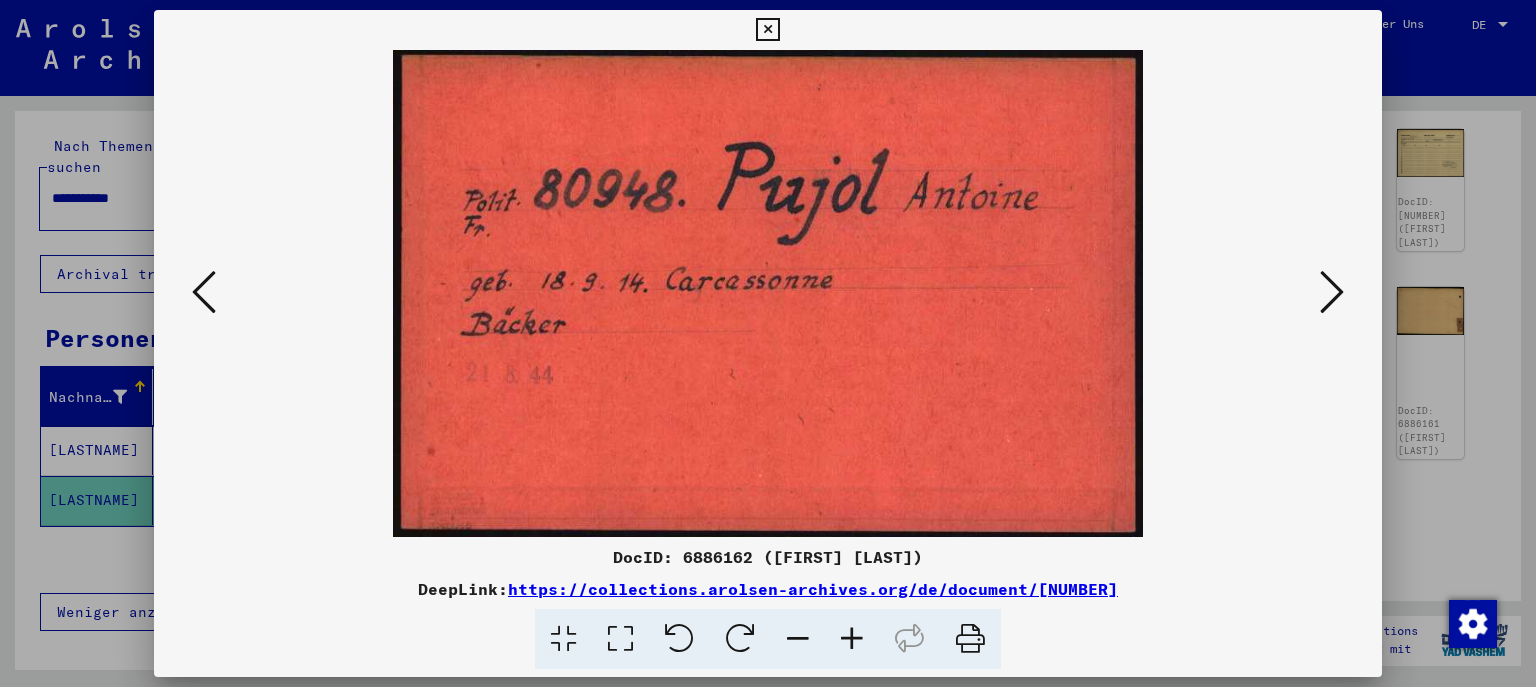 click at bounding box center (767, 30) 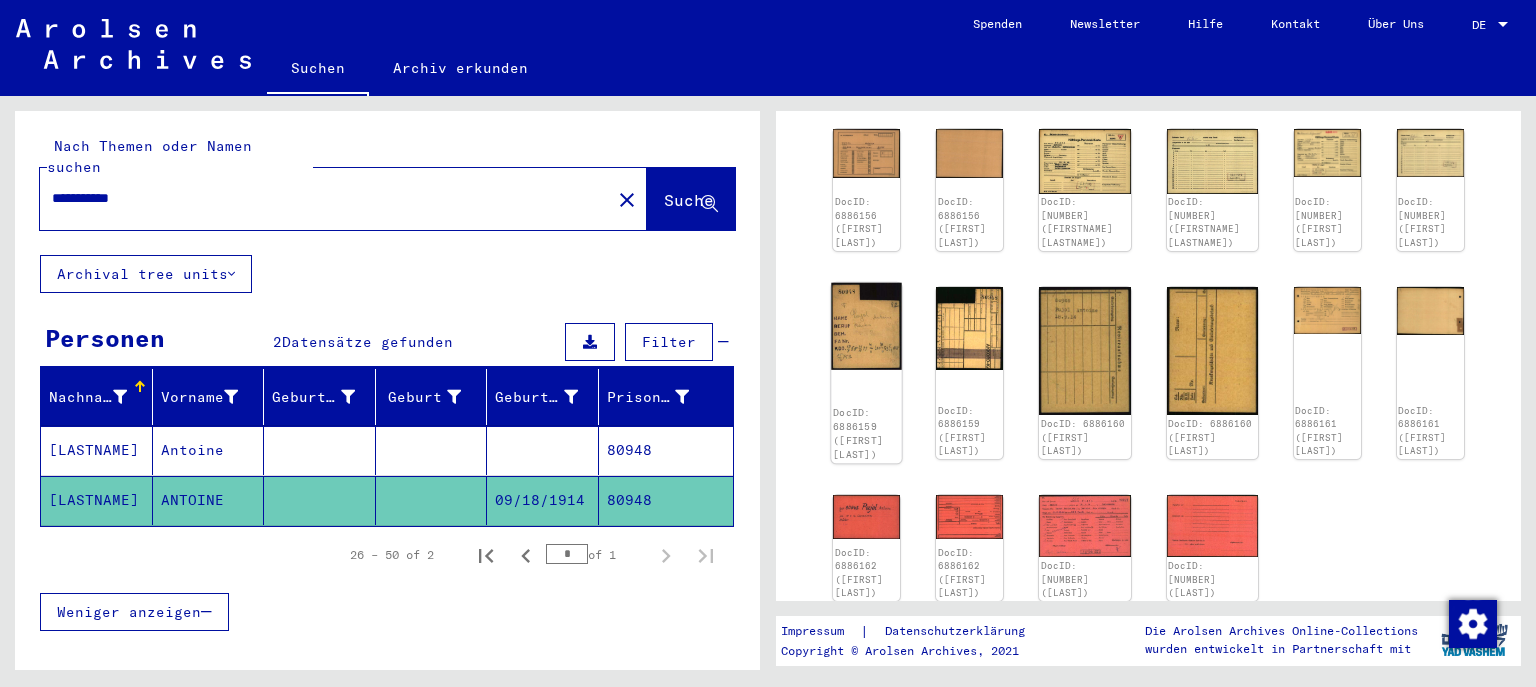 click 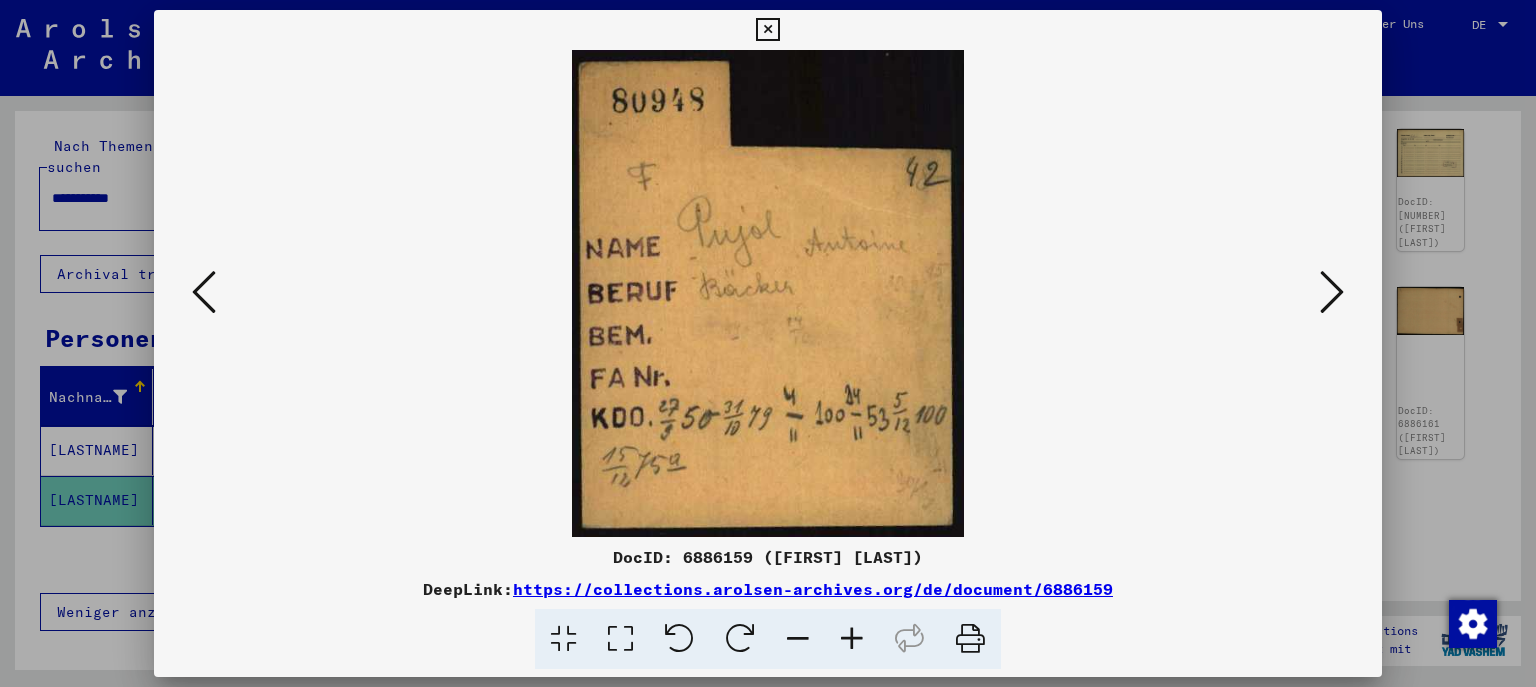 click at bounding box center (767, 30) 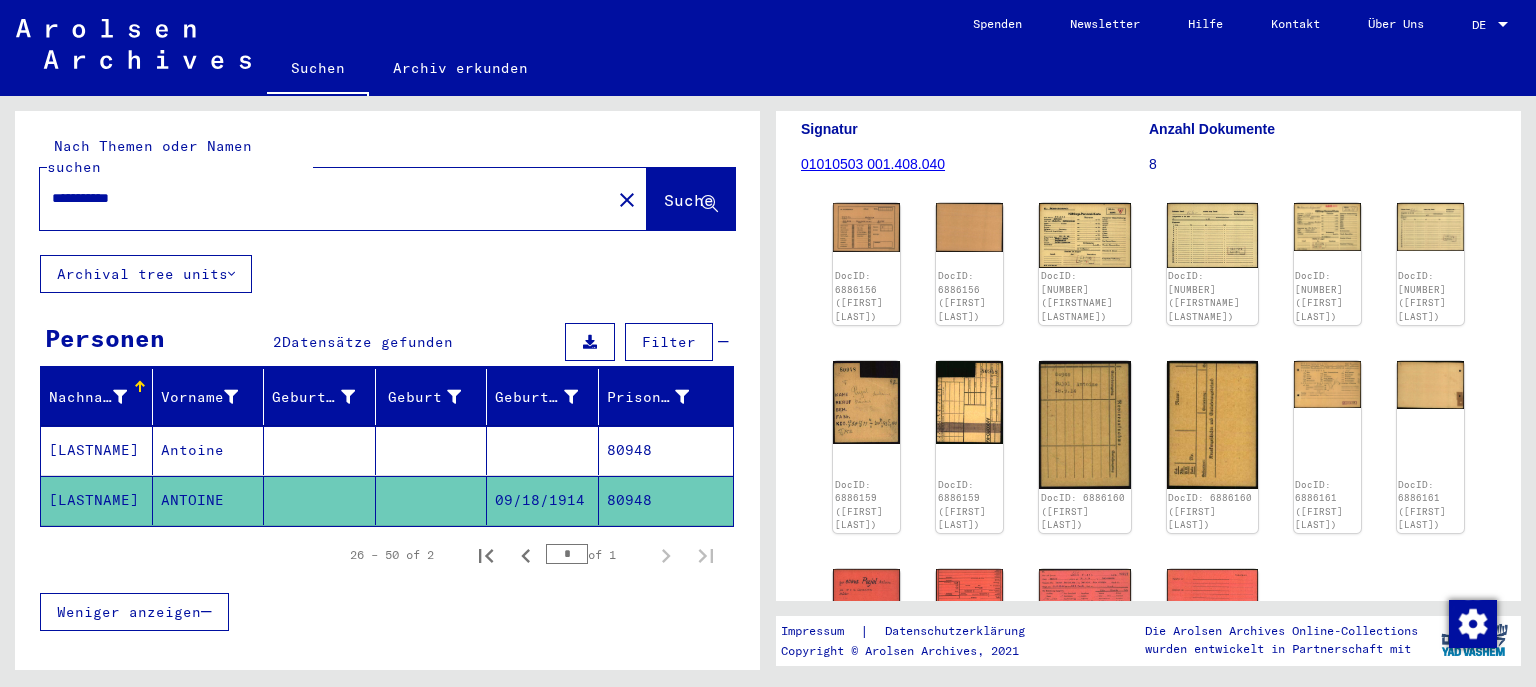 scroll, scrollTop: 117, scrollLeft: 0, axis: vertical 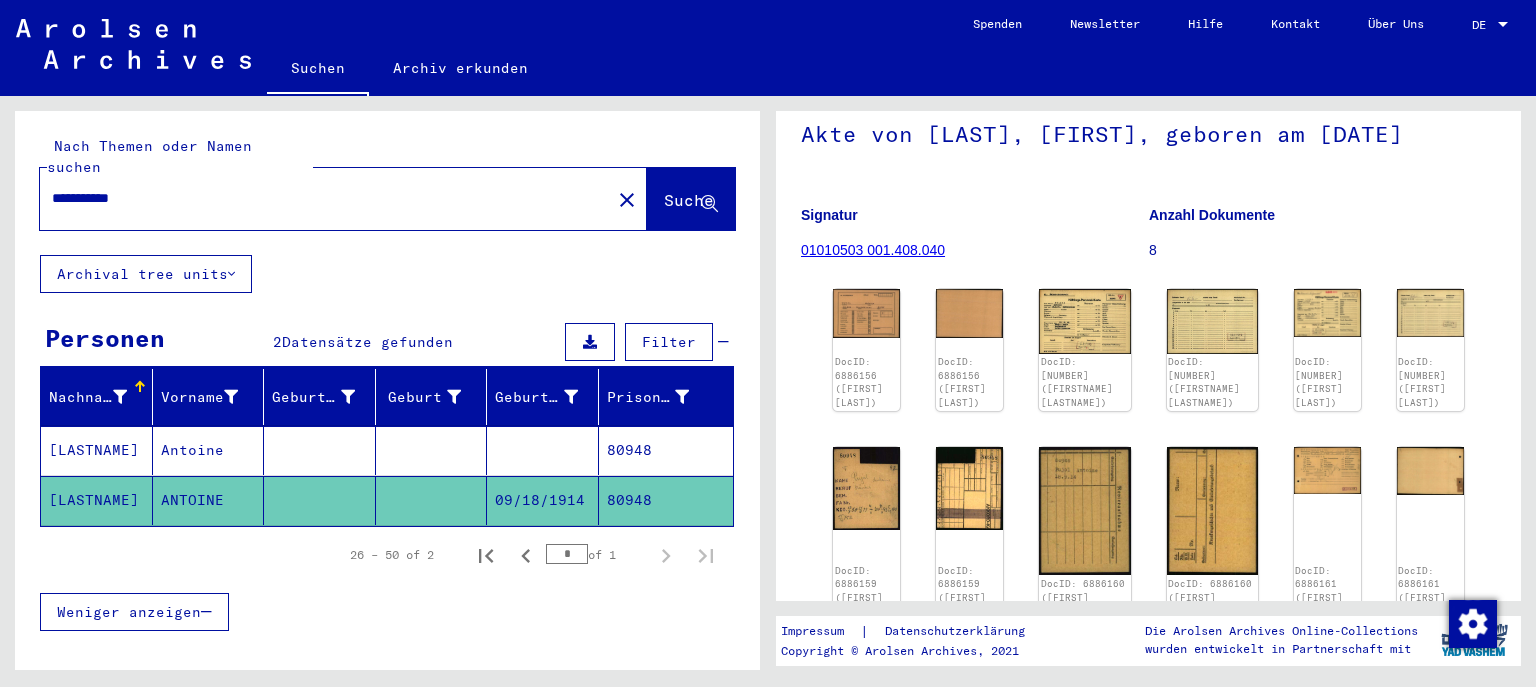 drag, startPoint x: 165, startPoint y: 181, endPoint x: 2, endPoint y: 181, distance: 163 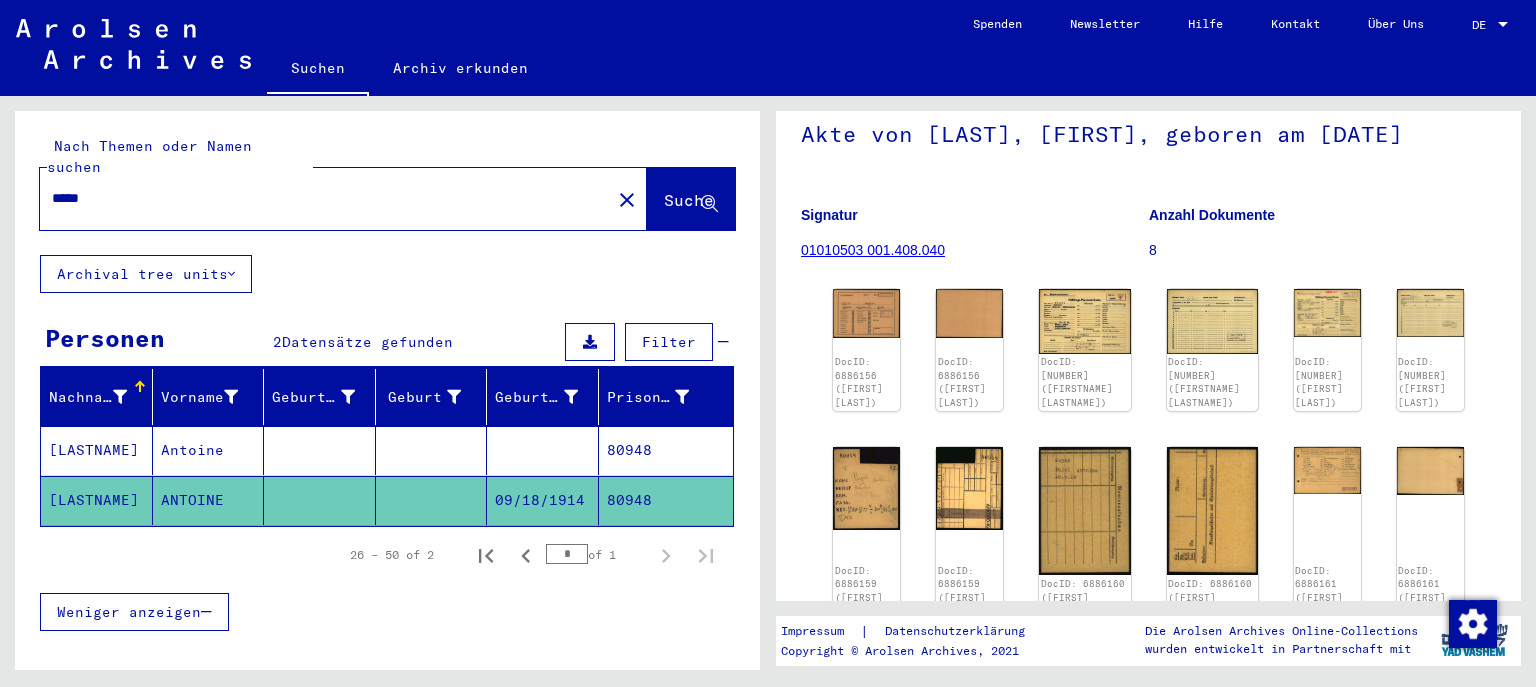 scroll, scrollTop: 0, scrollLeft: 0, axis: both 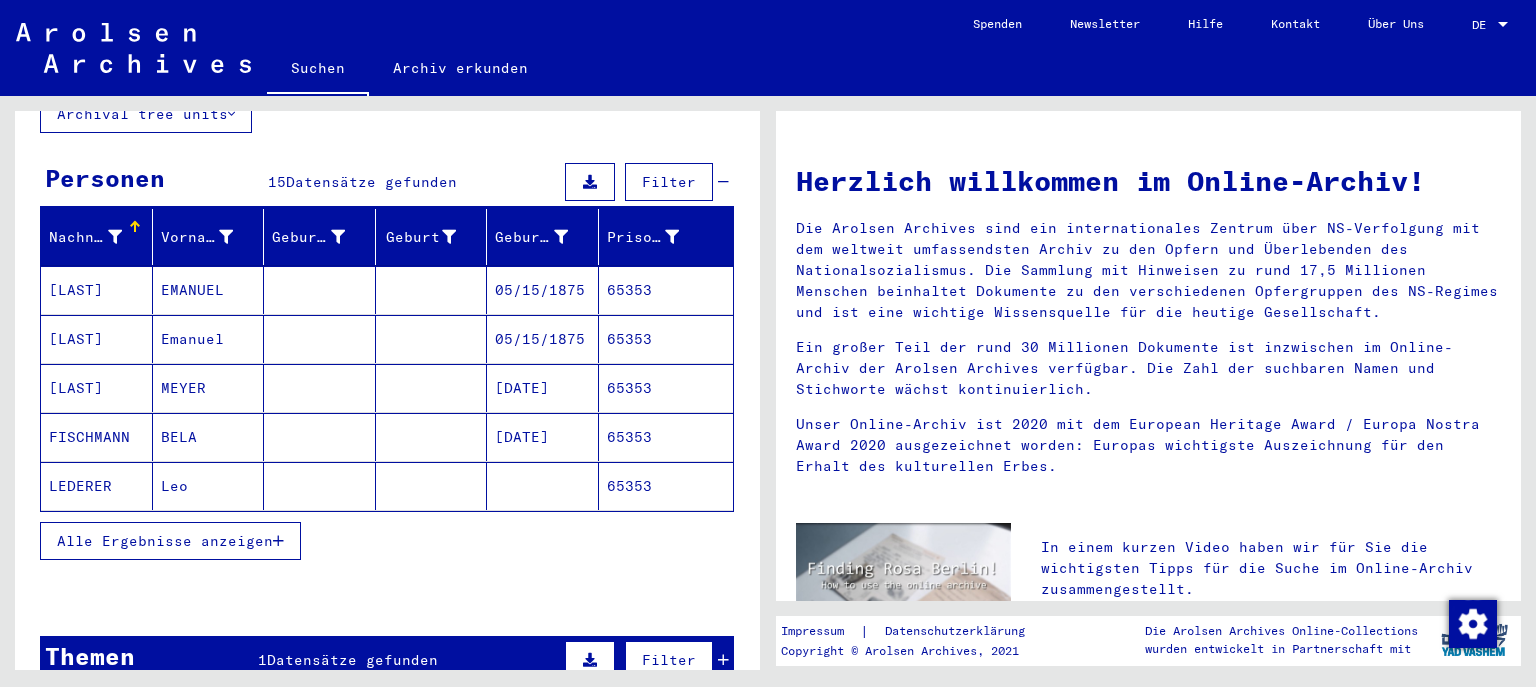 click on "Alle Ergebnisse anzeigen" at bounding box center (170, 541) 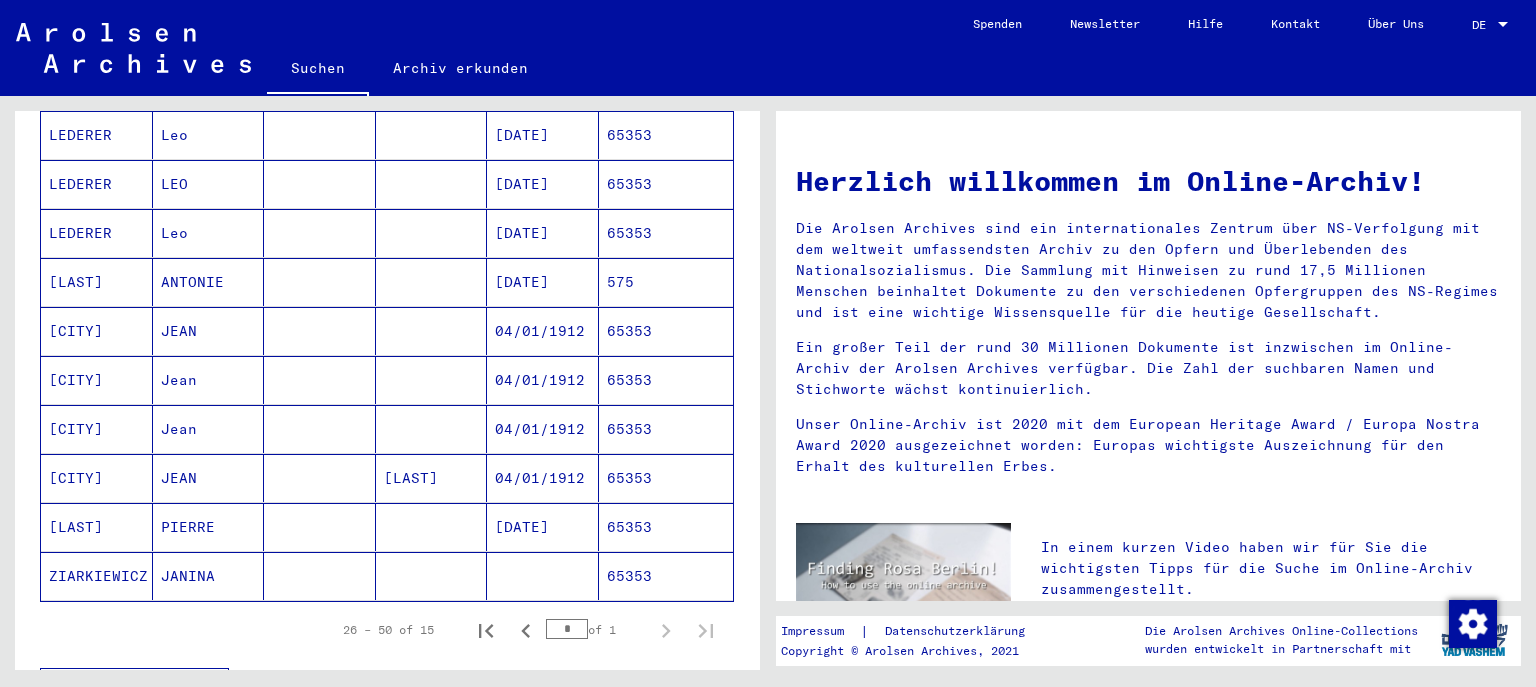 click on "65353" at bounding box center [666, 576] 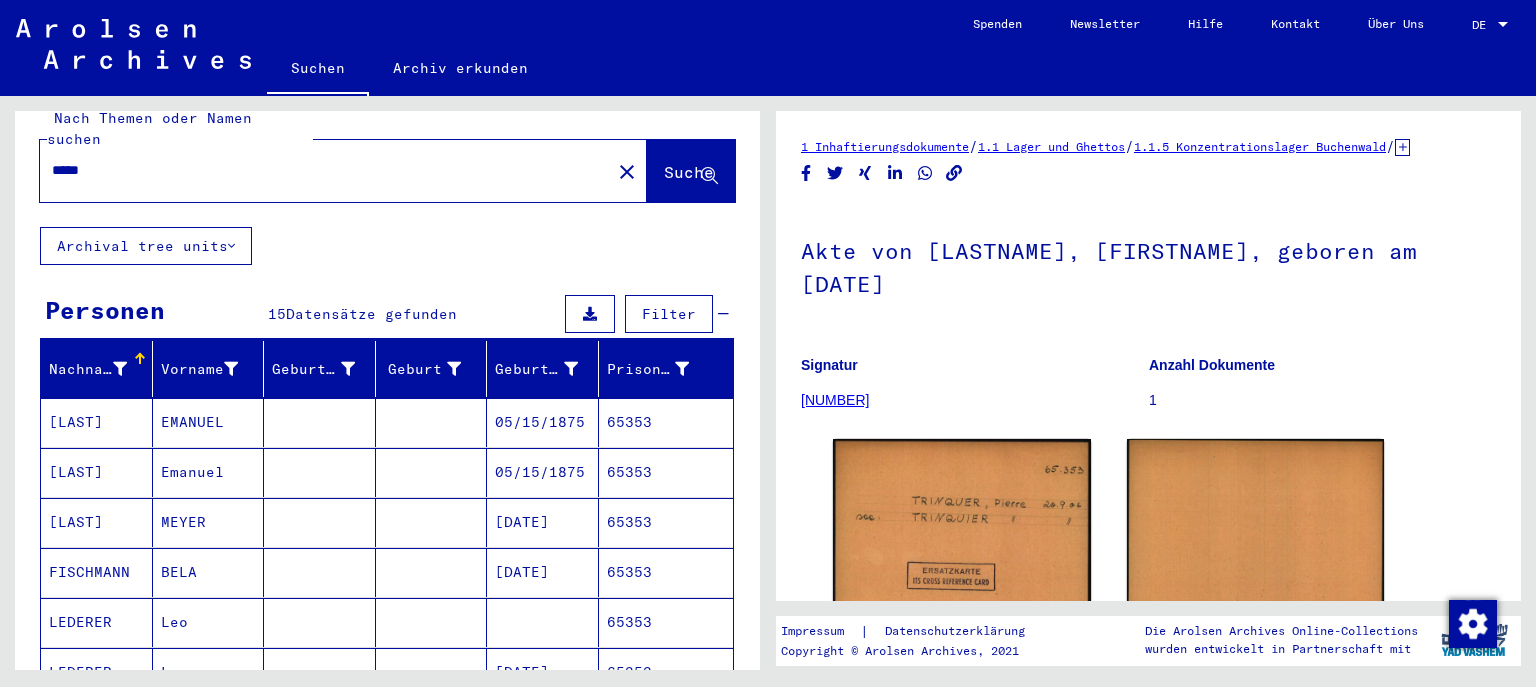scroll, scrollTop: 0, scrollLeft: 0, axis: both 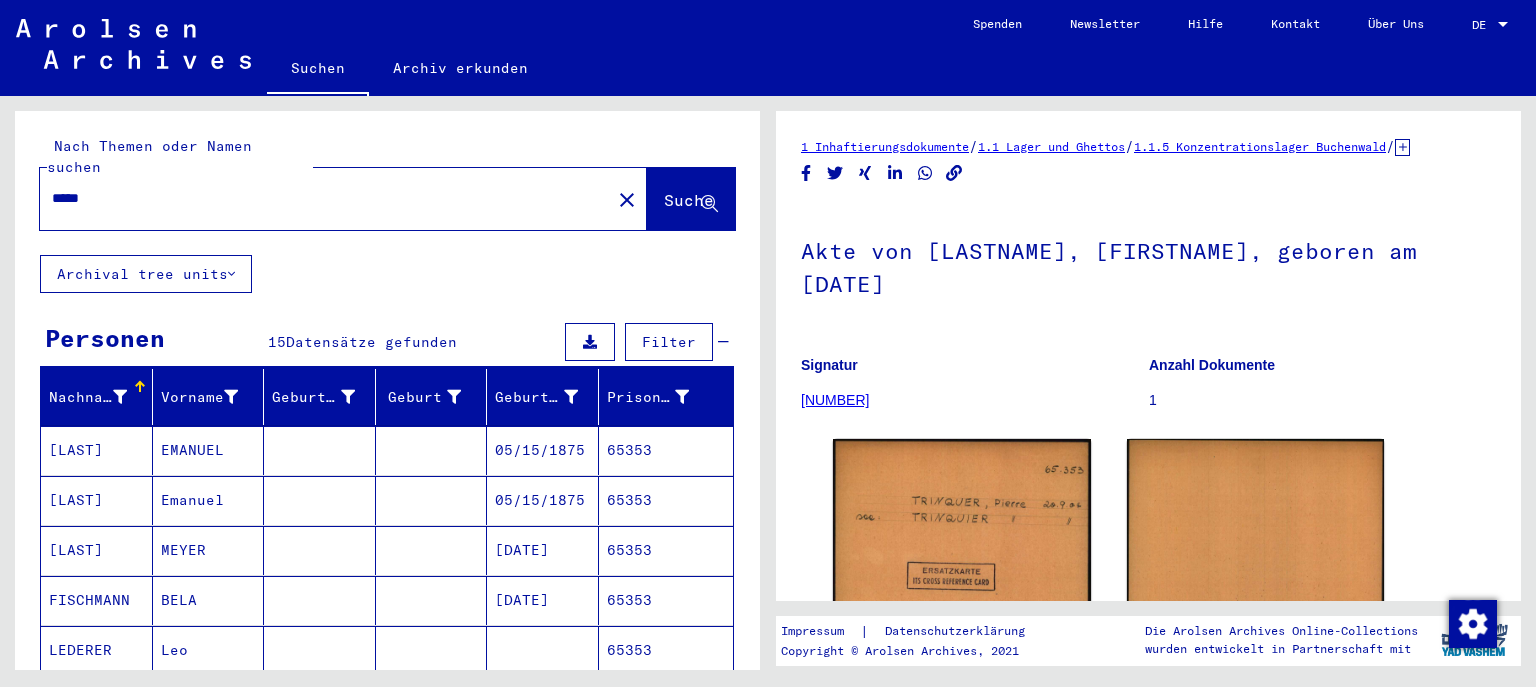 drag, startPoint x: 115, startPoint y: 179, endPoint x: 12, endPoint y: 174, distance: 103.121284 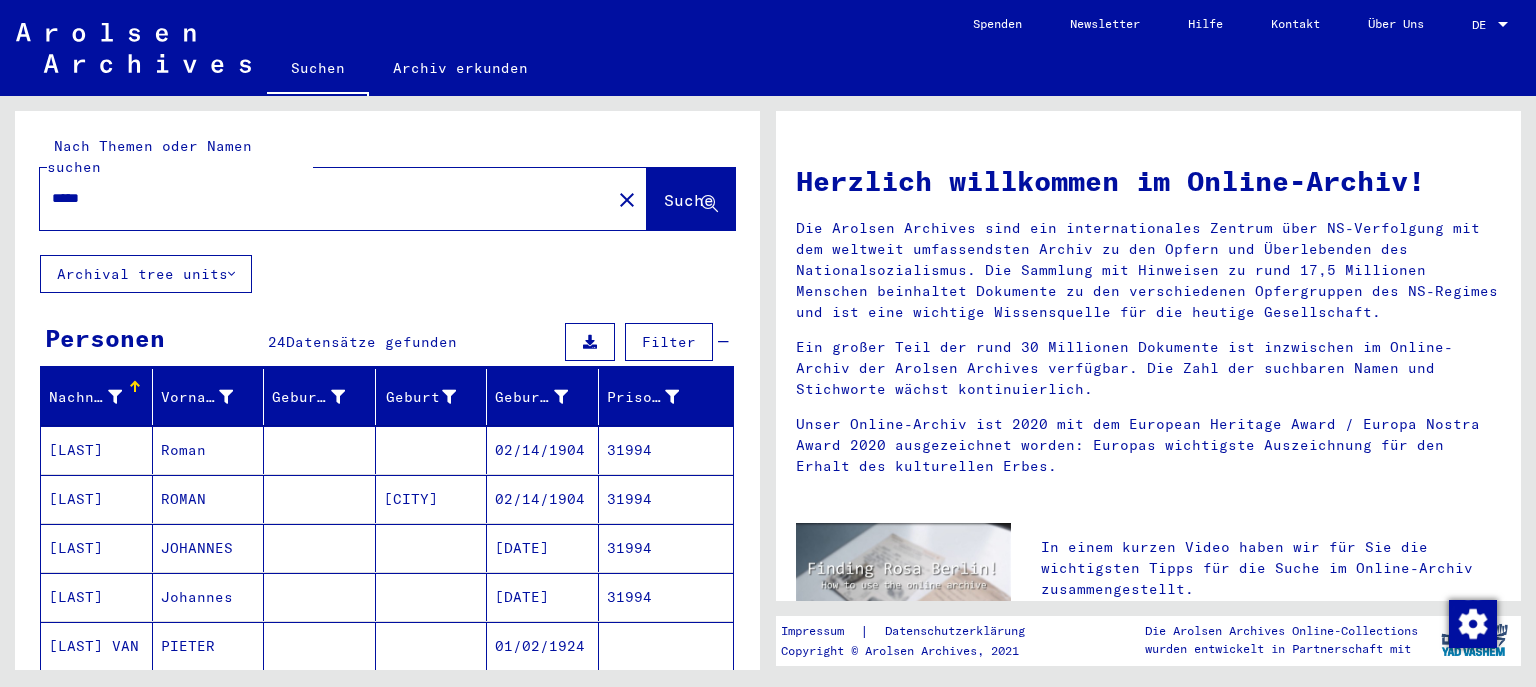 click on "Alle Ergebnisse anzeigen" at bounding box center [387, 701] 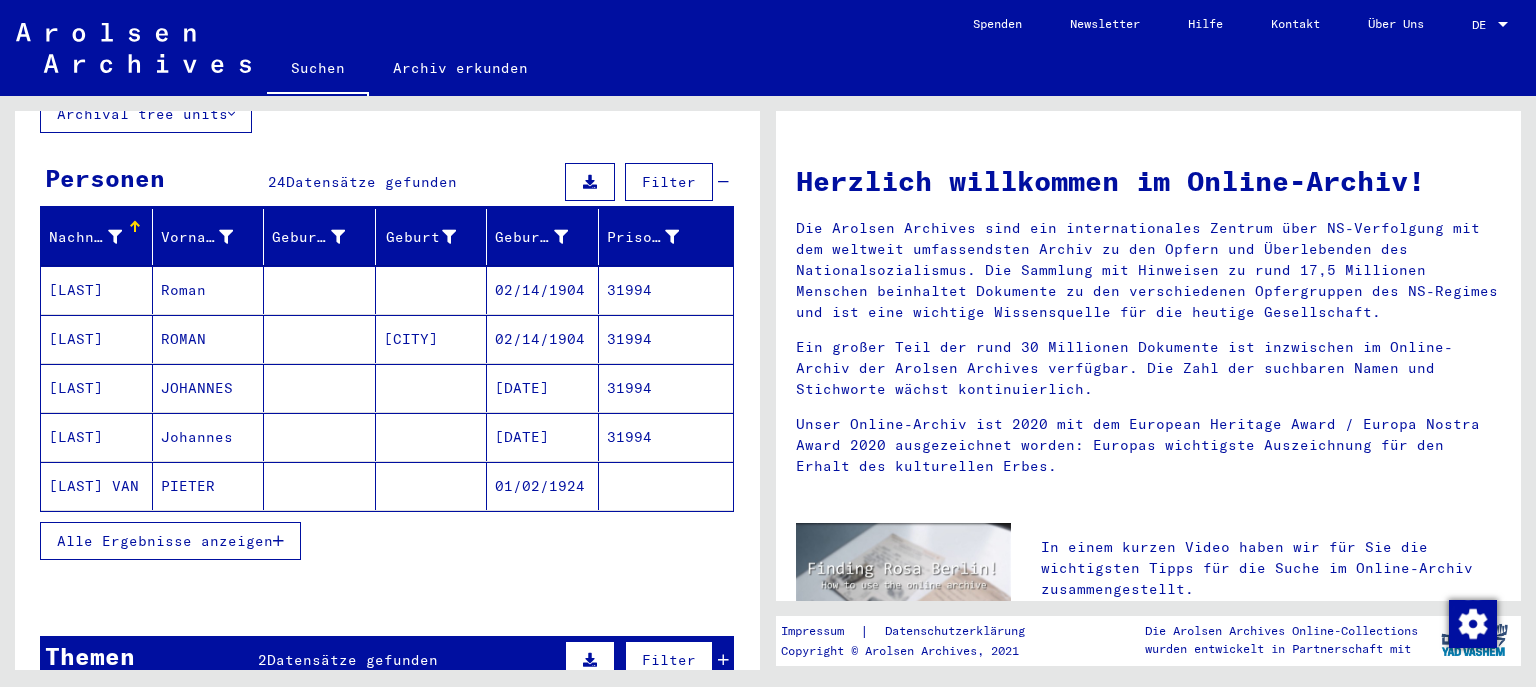 click at bounding box center (278, 541) 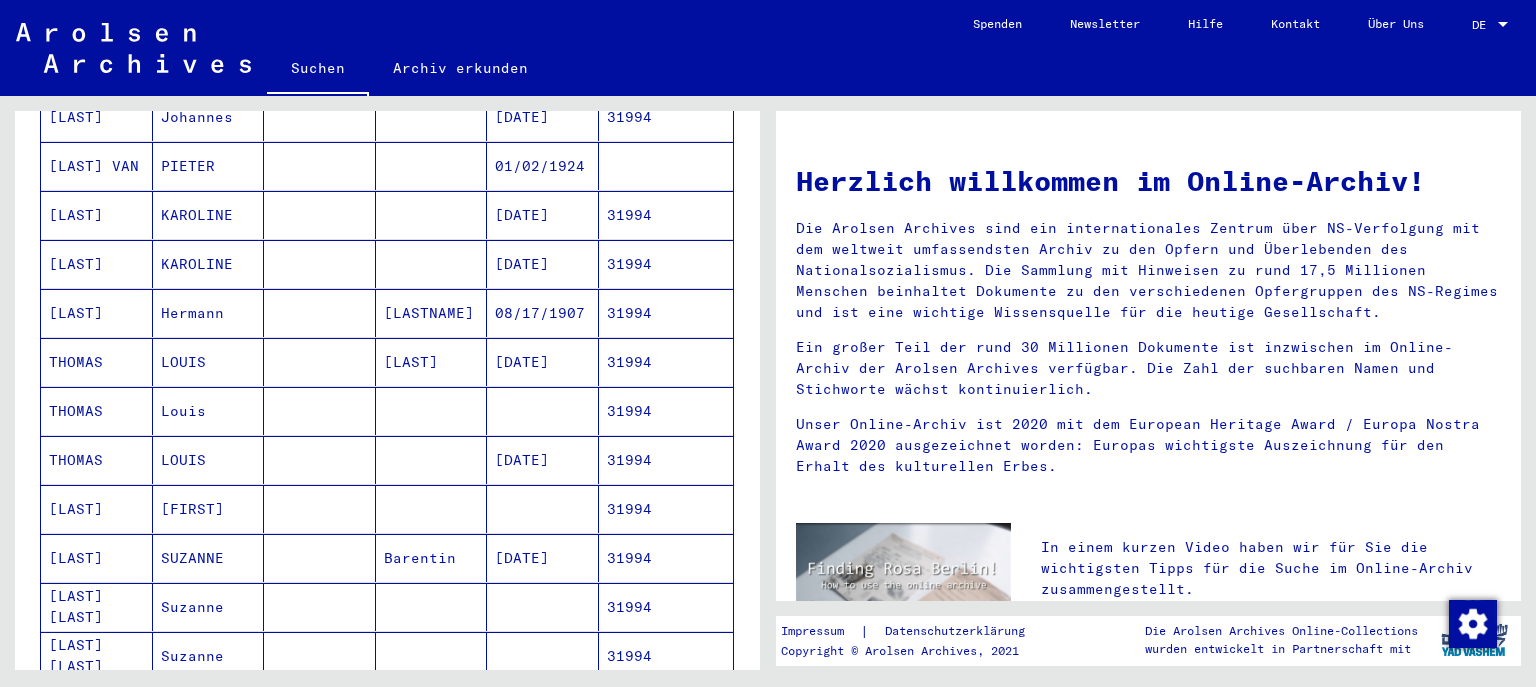 scroll, scrollTop: 800, scrollLeft: 0, axis: vertical 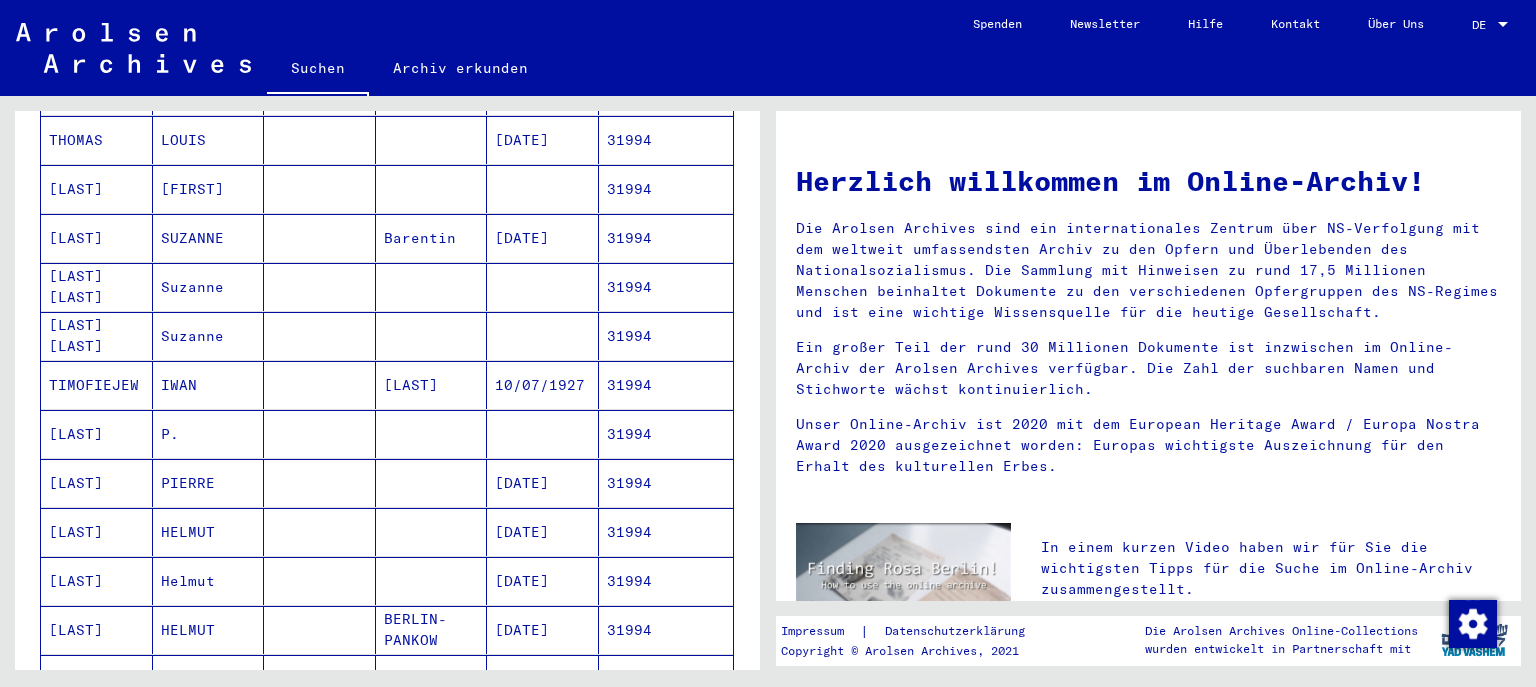 click on "31994" at bounding box center [666, 532] 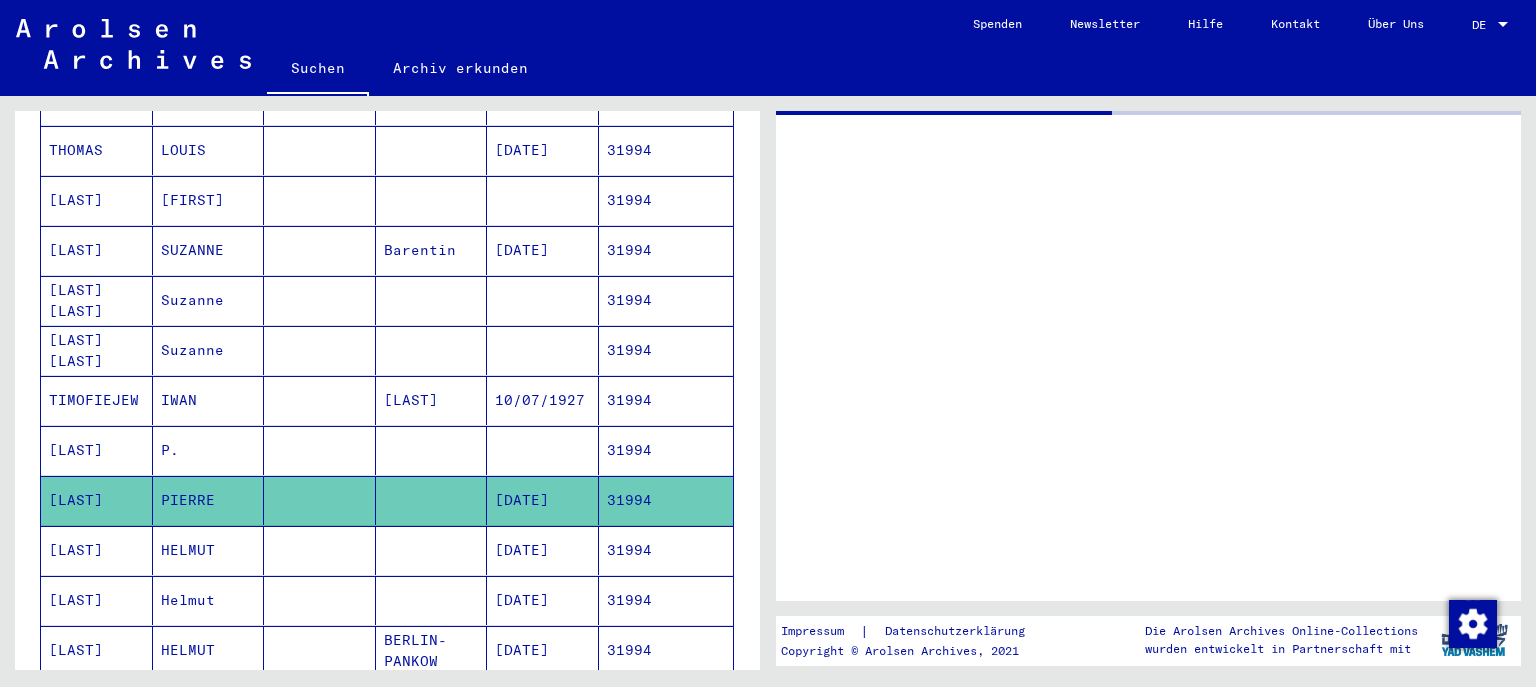 scroll, scrollTop: 808, scrollLeft: 0, axis: vertical 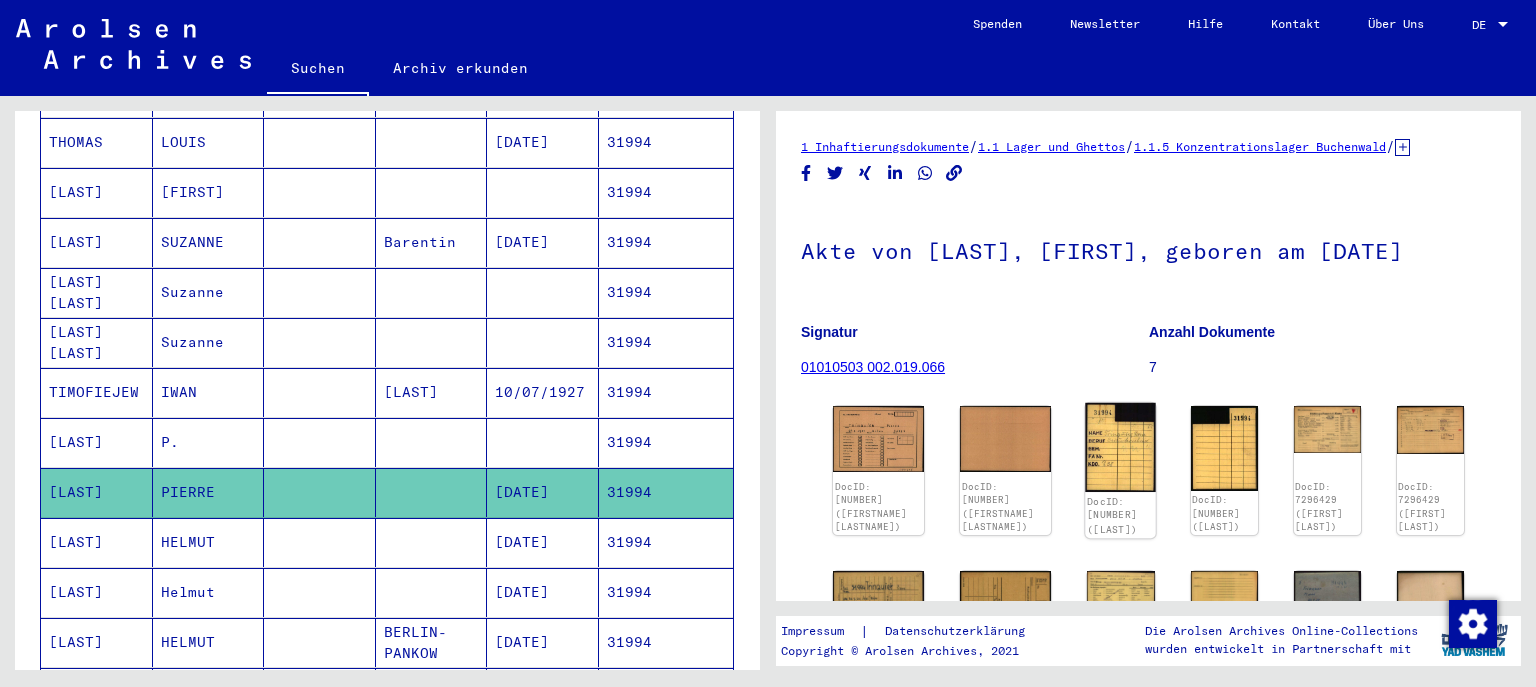 click 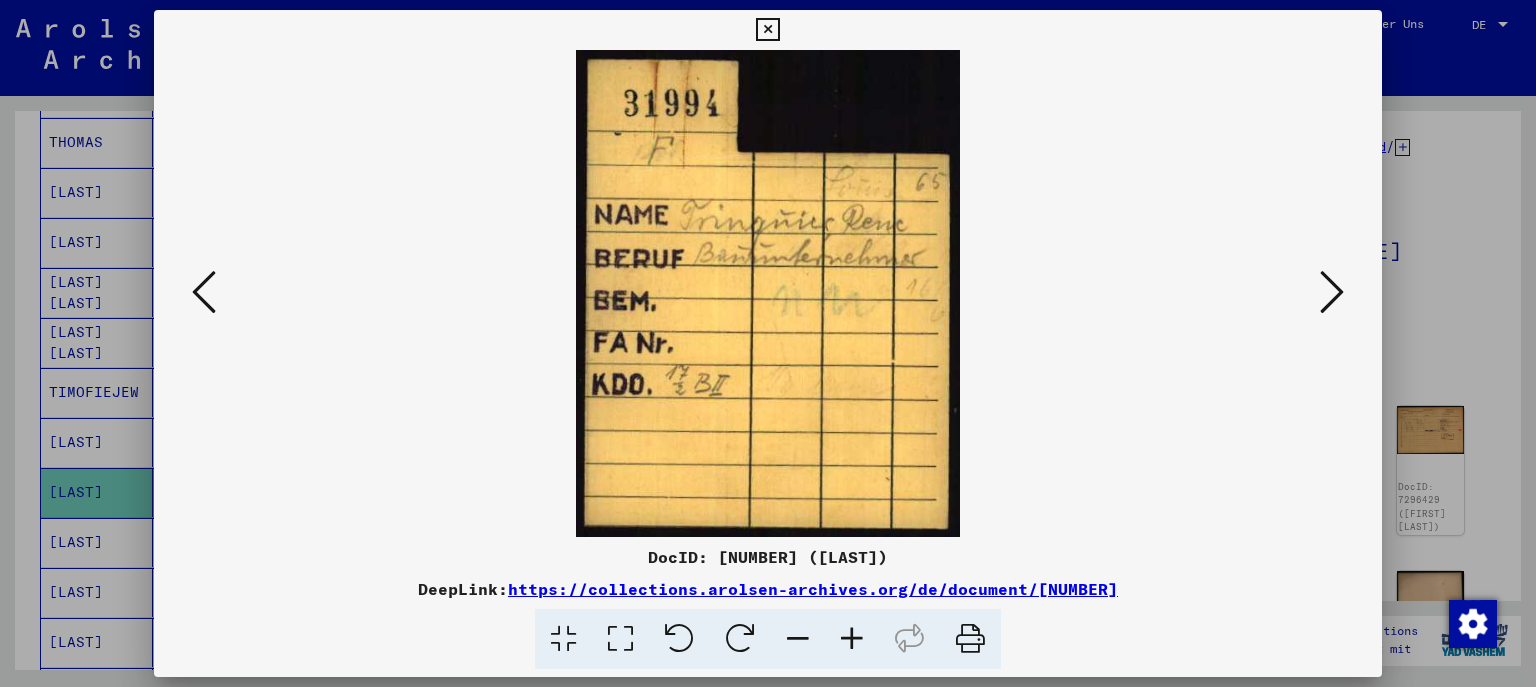 click at bounding box center (1332, 293) 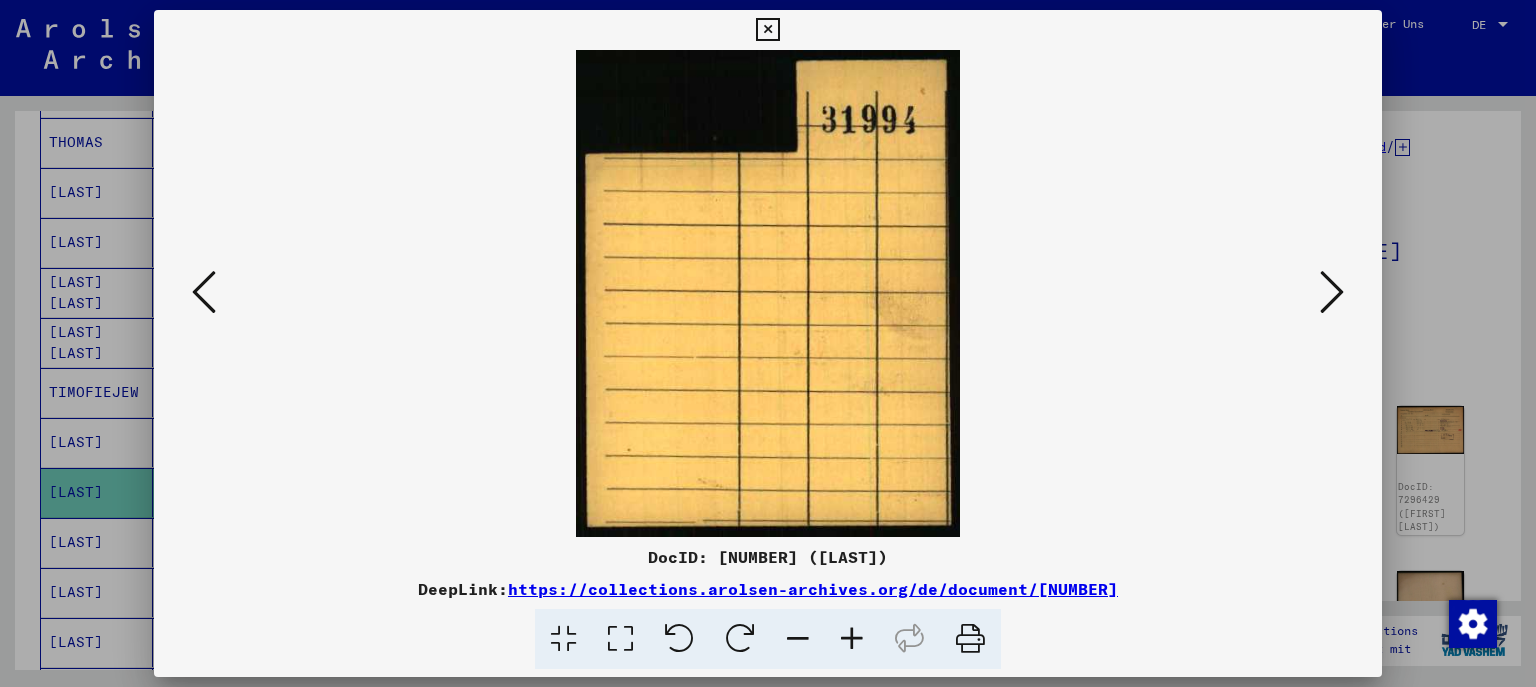 click at bounding box center (1332, 293) 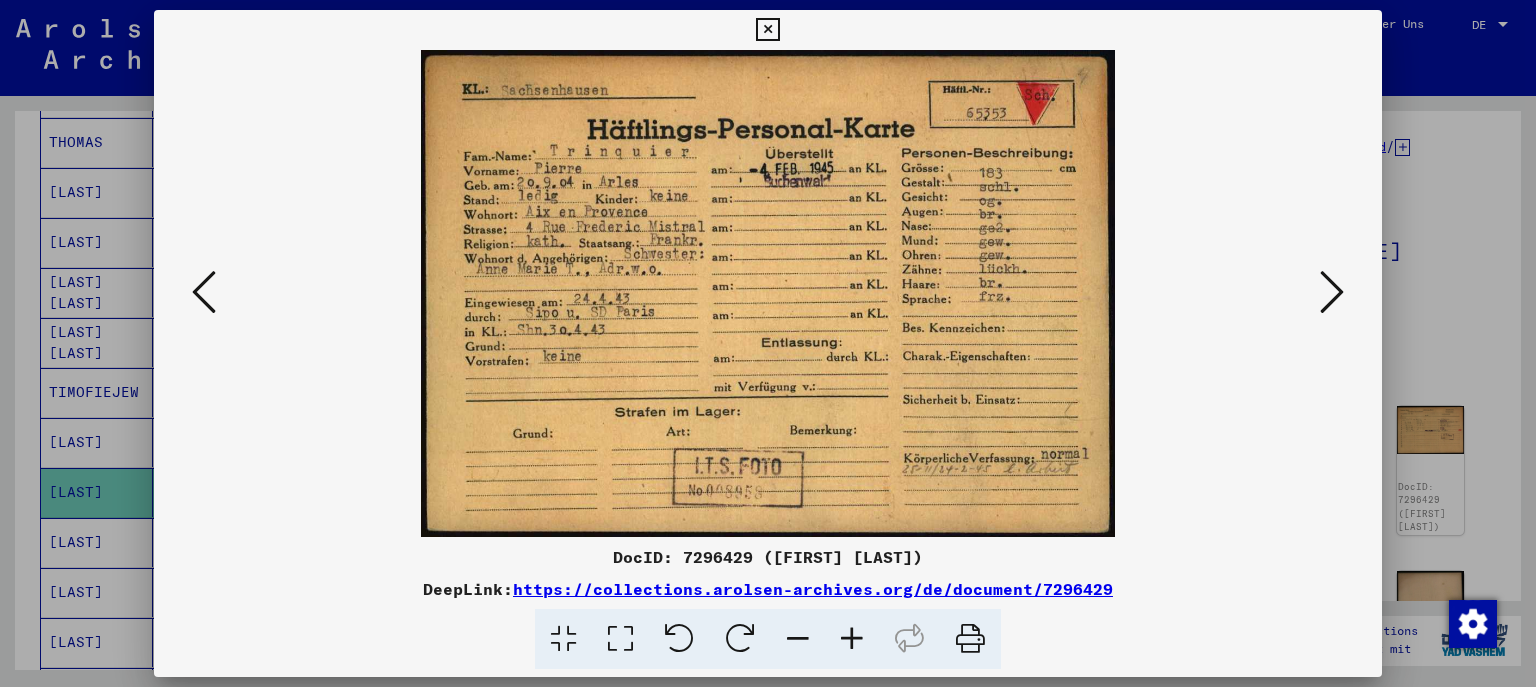 click at bounding box center [1332, 293] 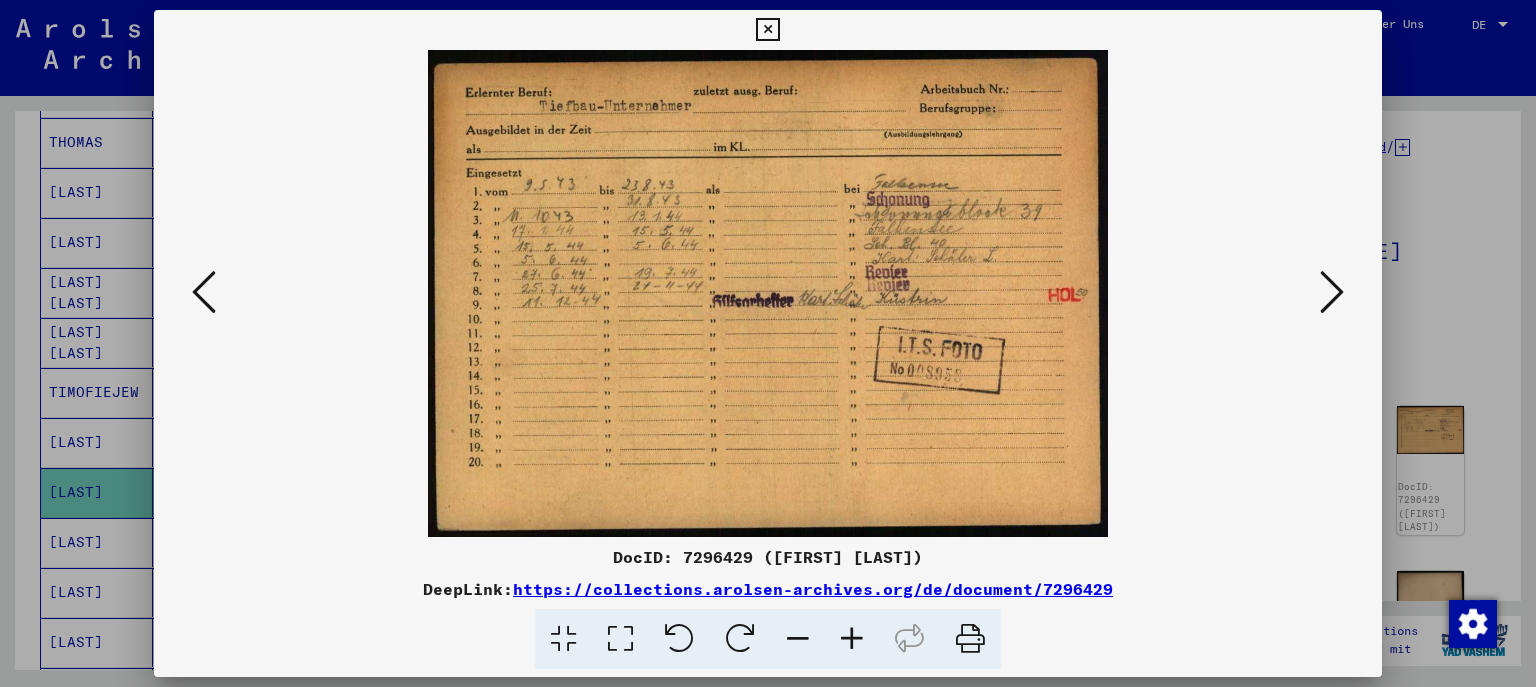 click at bounding box center [1332, 293] 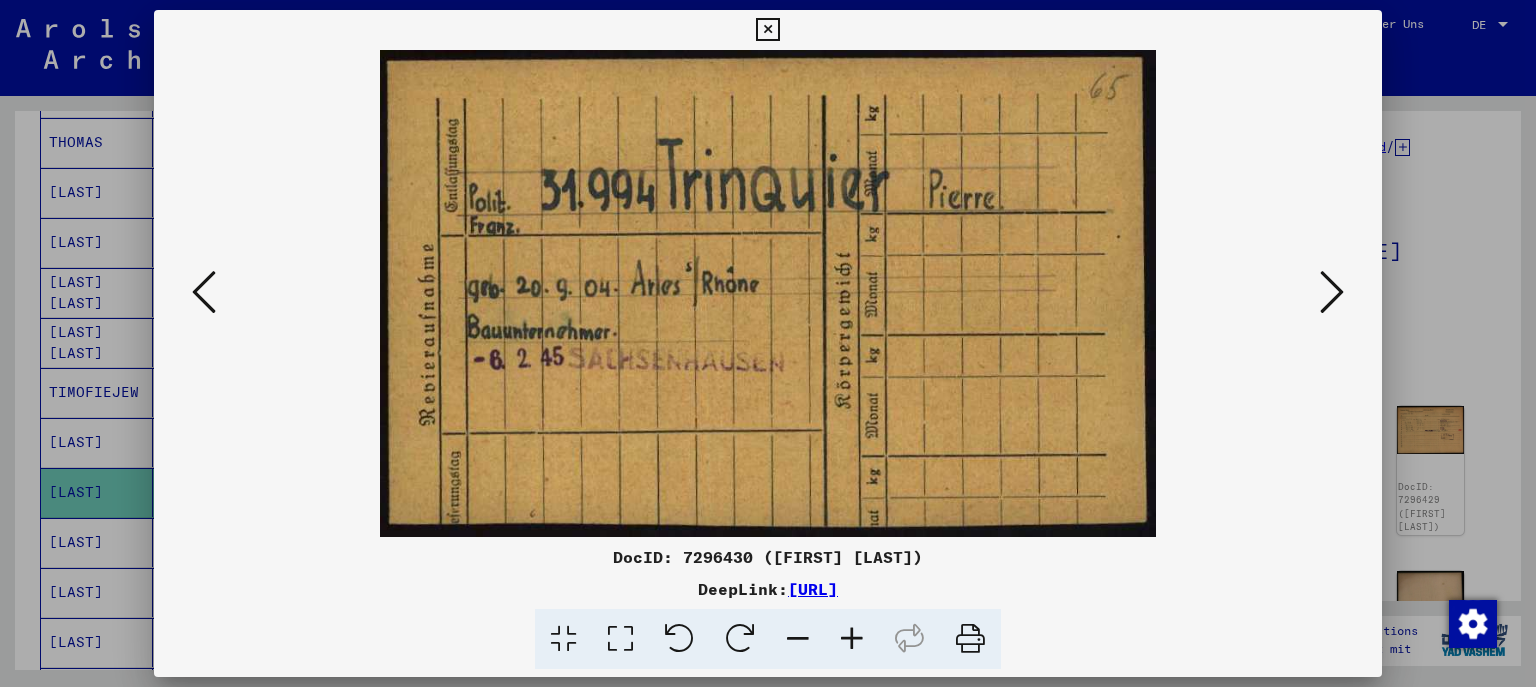 click at bounding box center [1332, 293] 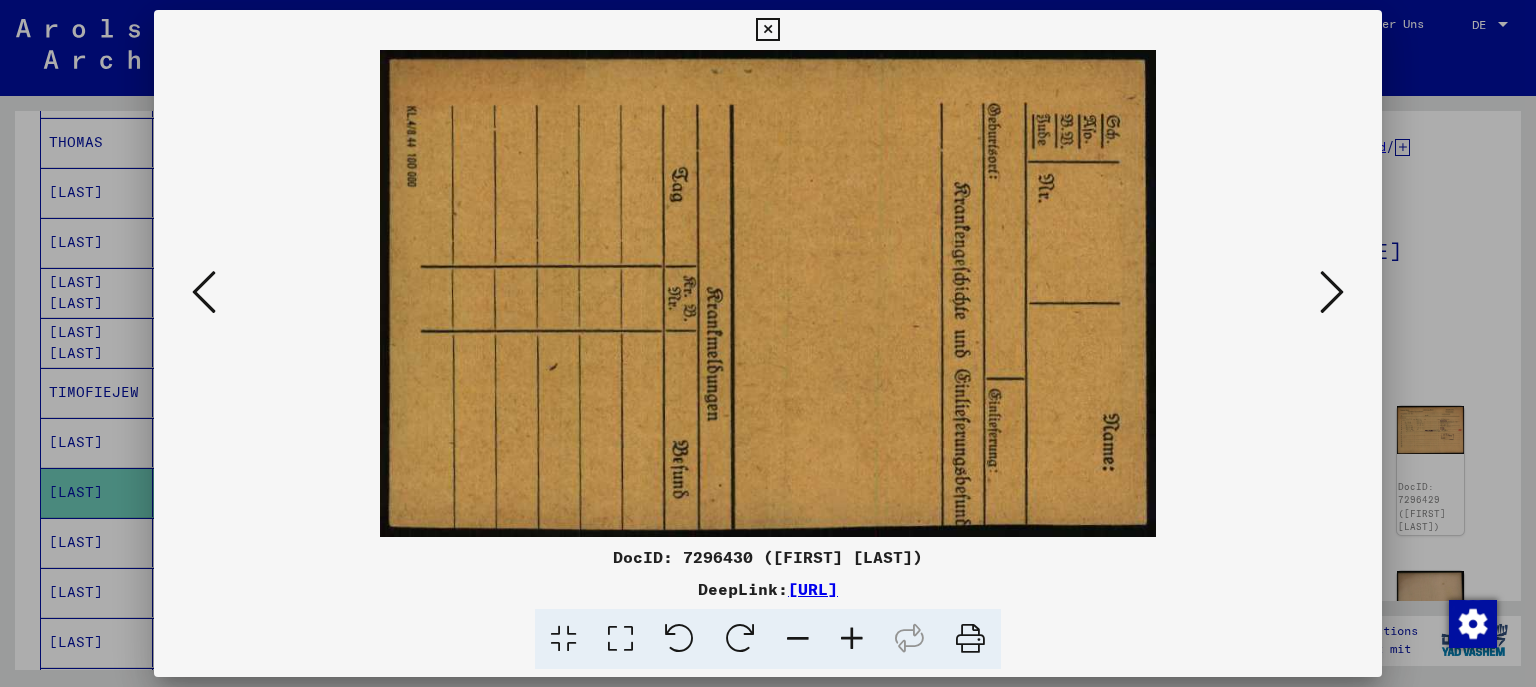 click at bounding box center (1332, 293) 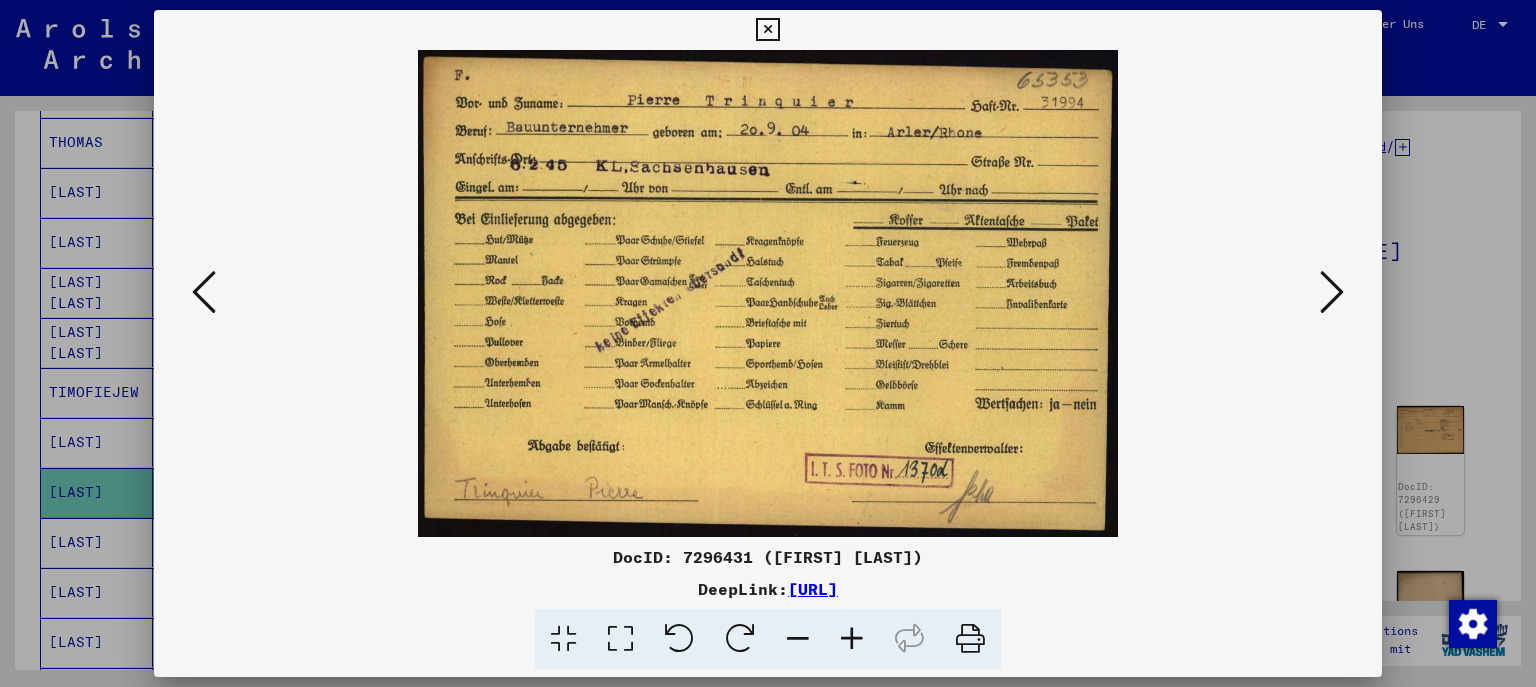 click at bounding box center [1332, 293] 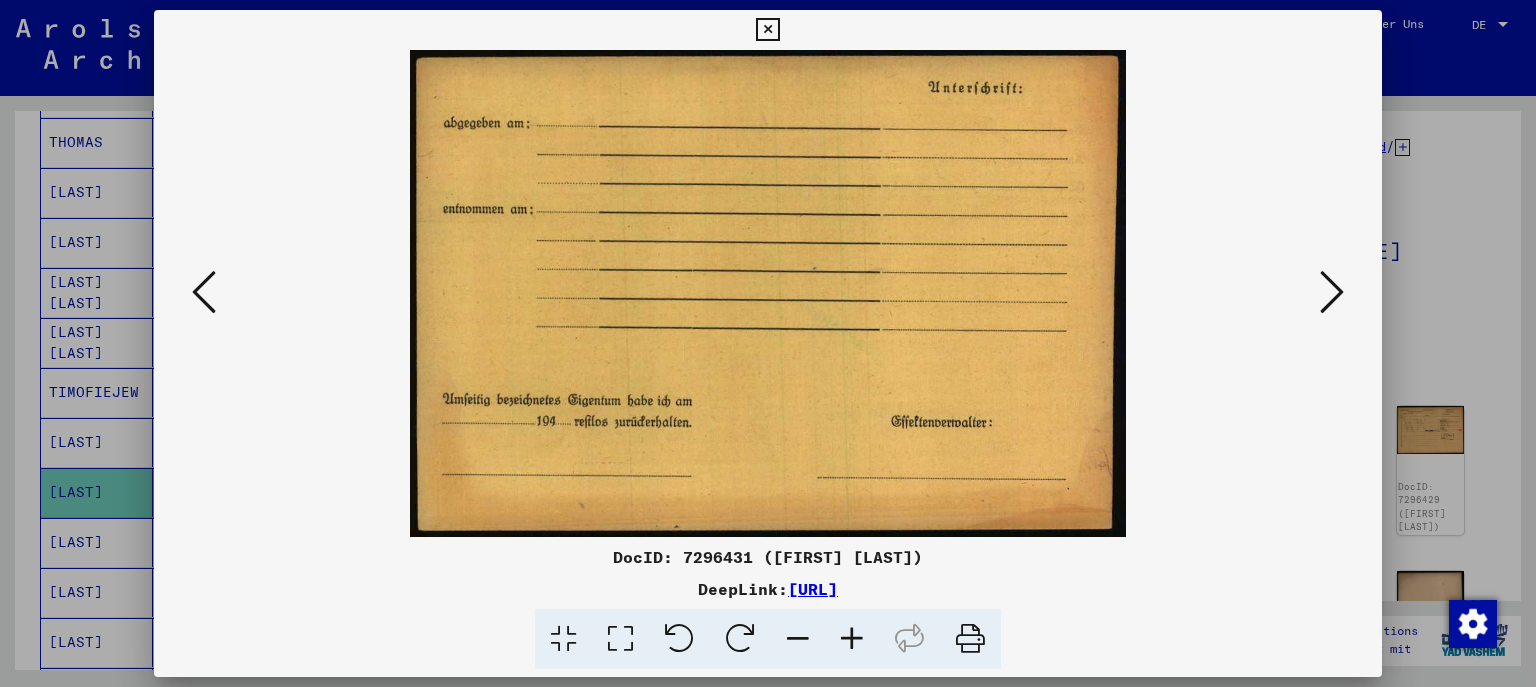 click at bounding box center (1332, 293) 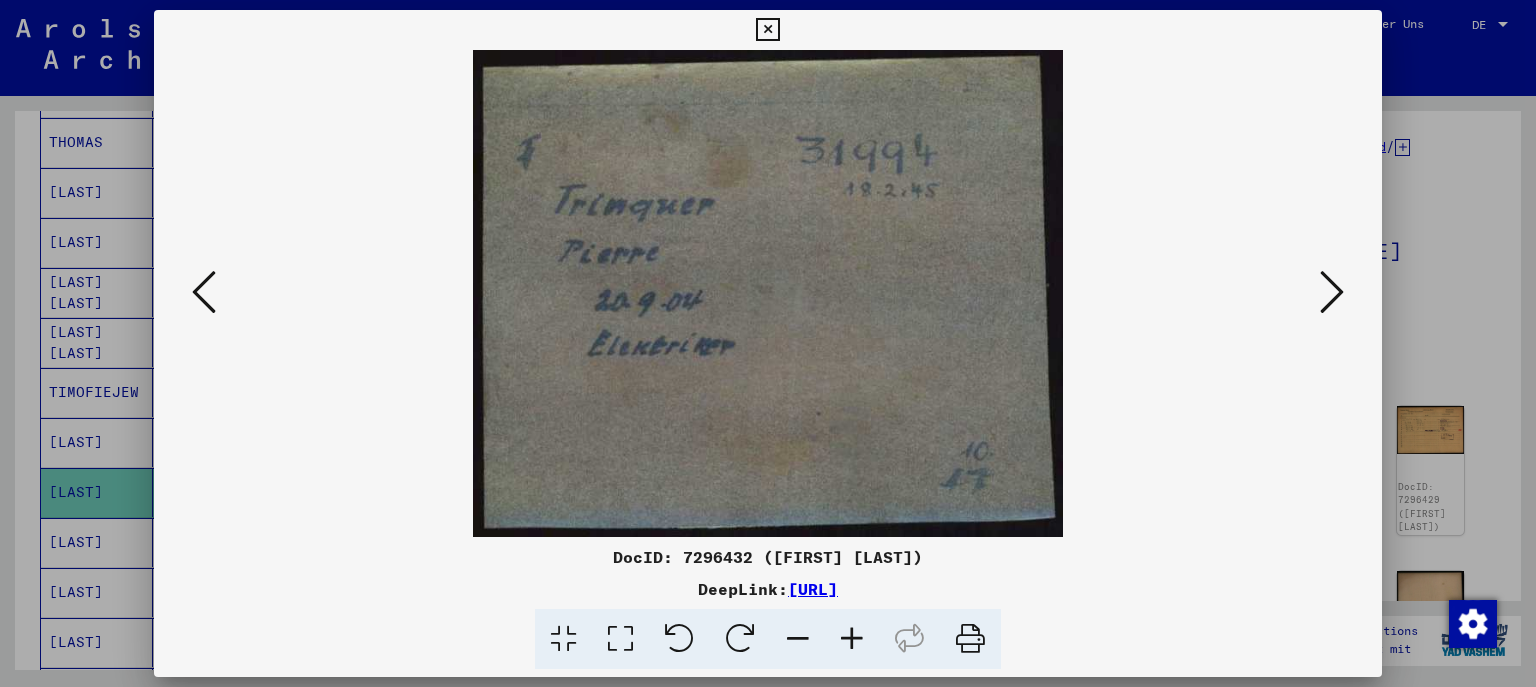 click at bounding box center [1332, 293] 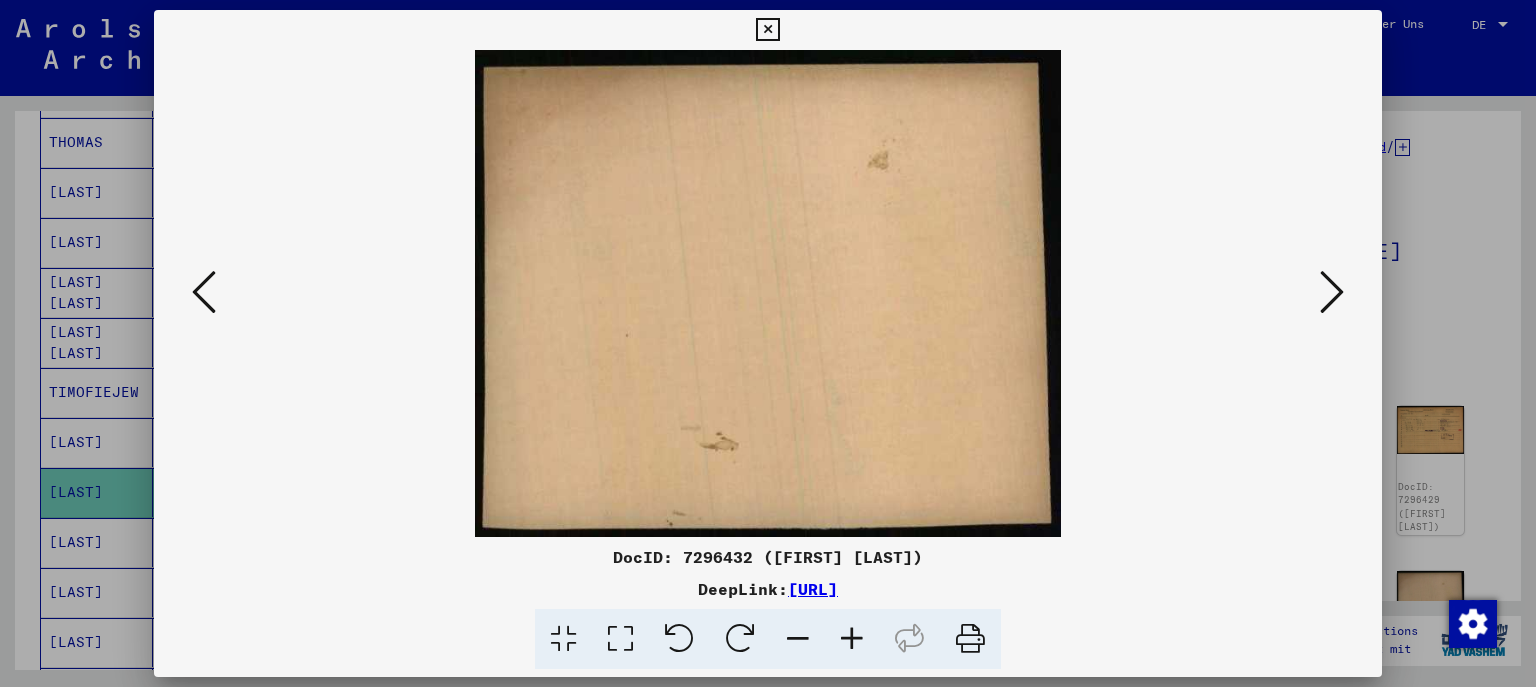 click at bounding box center (1332, 293) 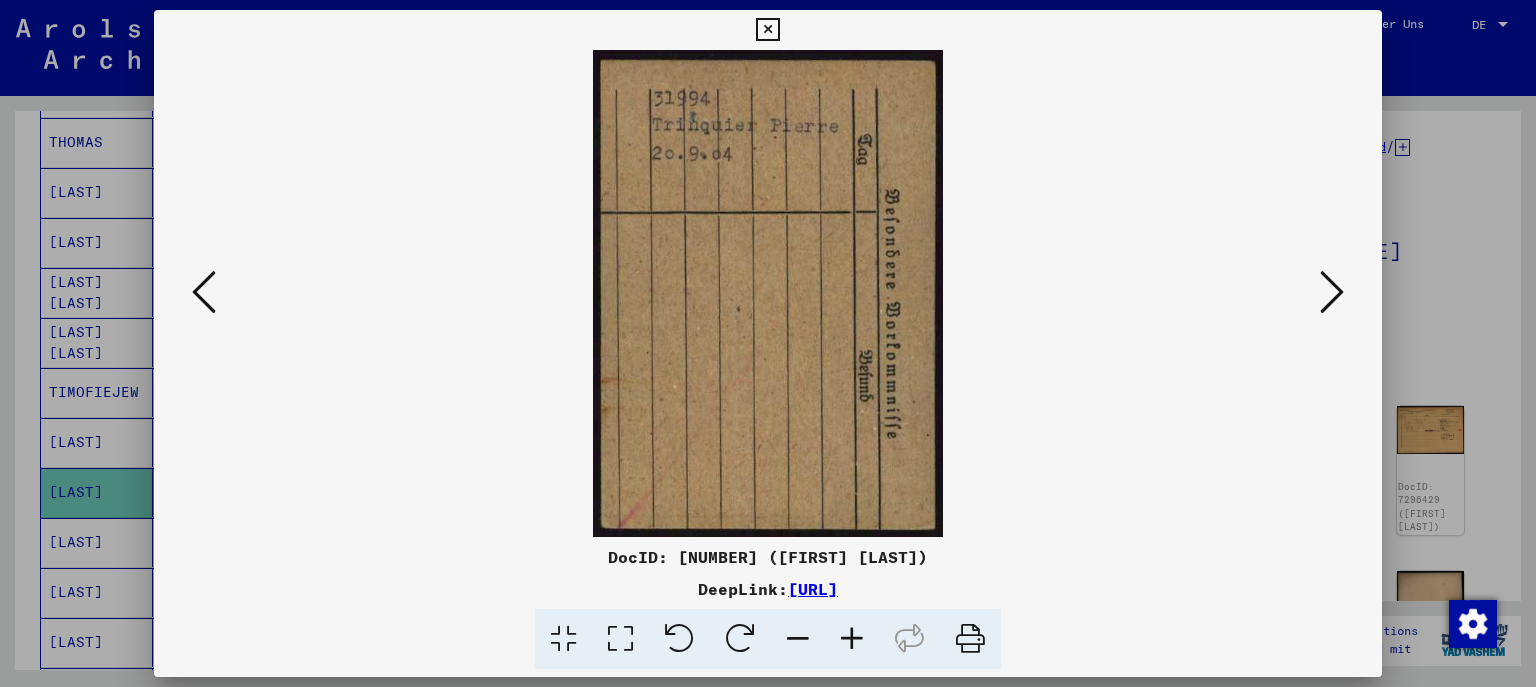 click at bounding box center (1332, 293) 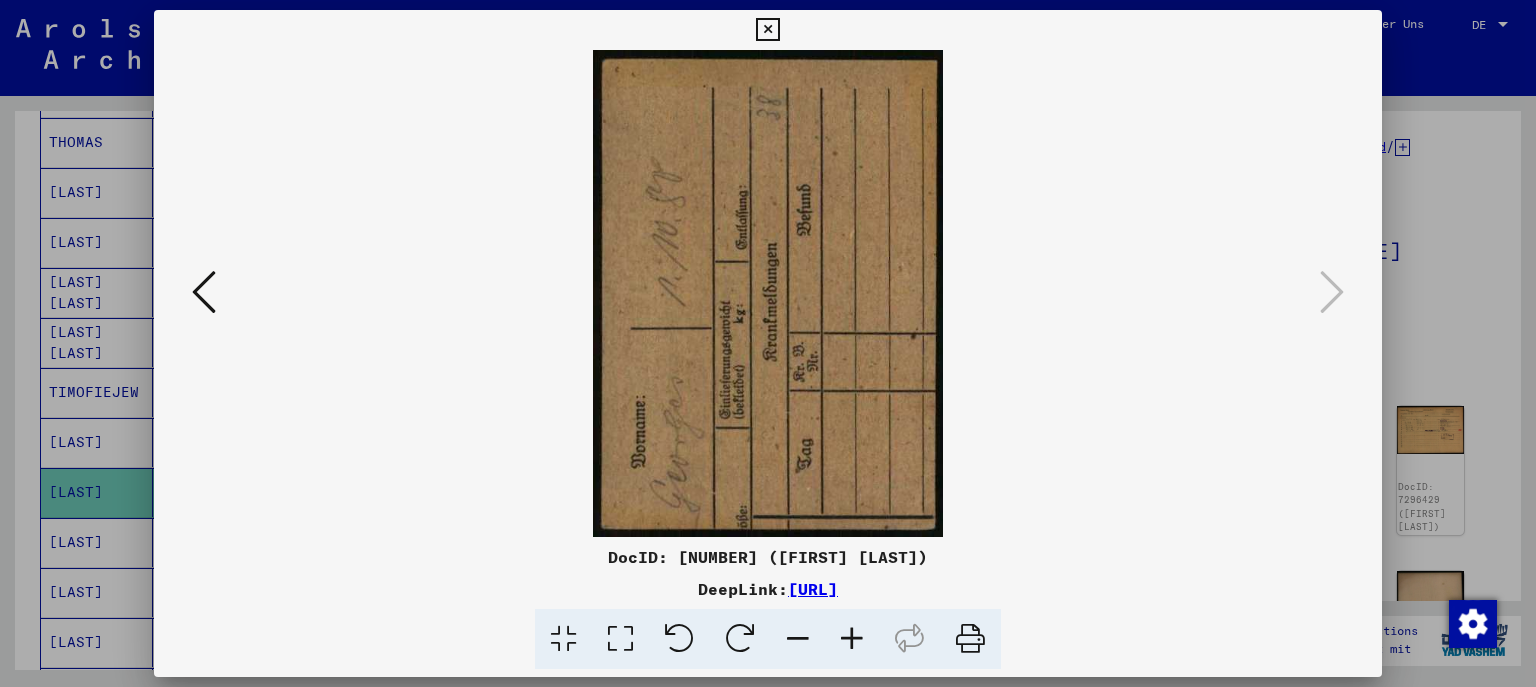 click at bounding box center (767, 30) 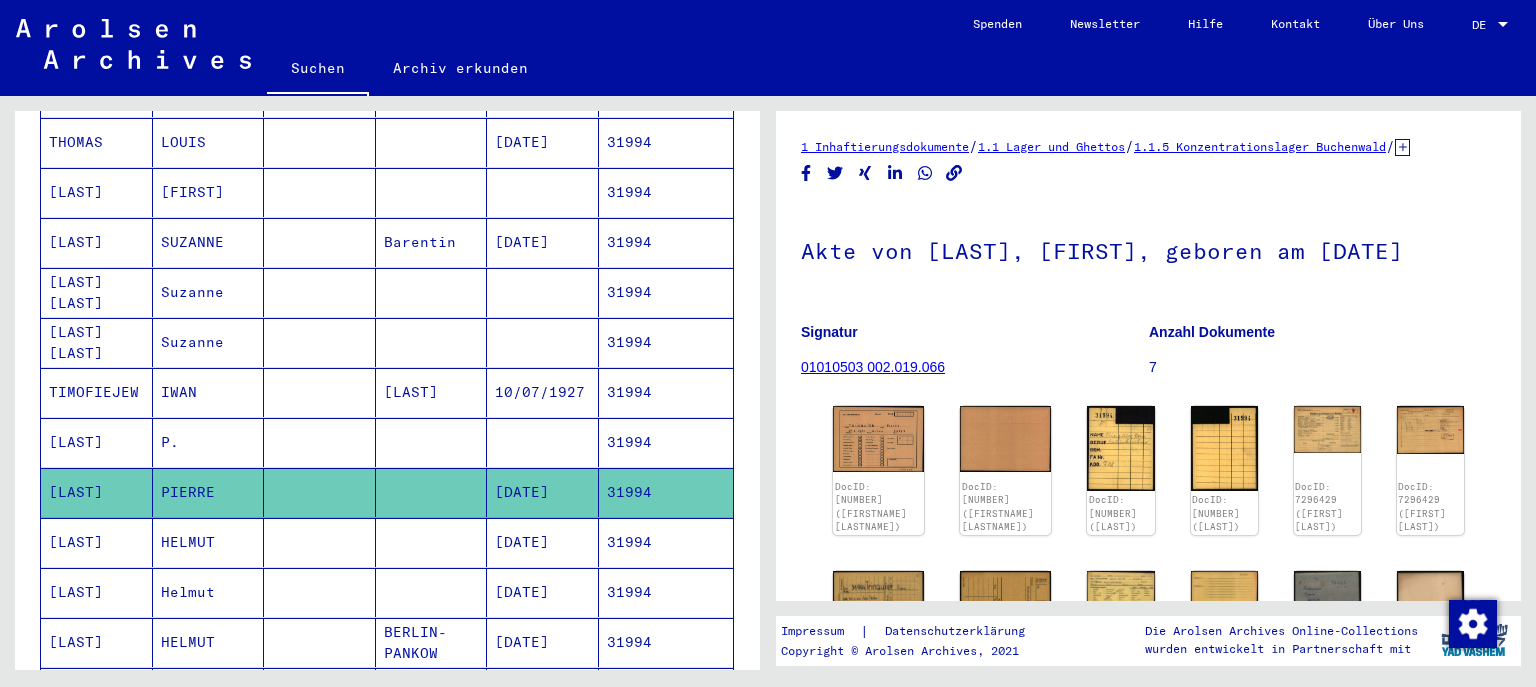 click on "Anzahl Dokumente" 